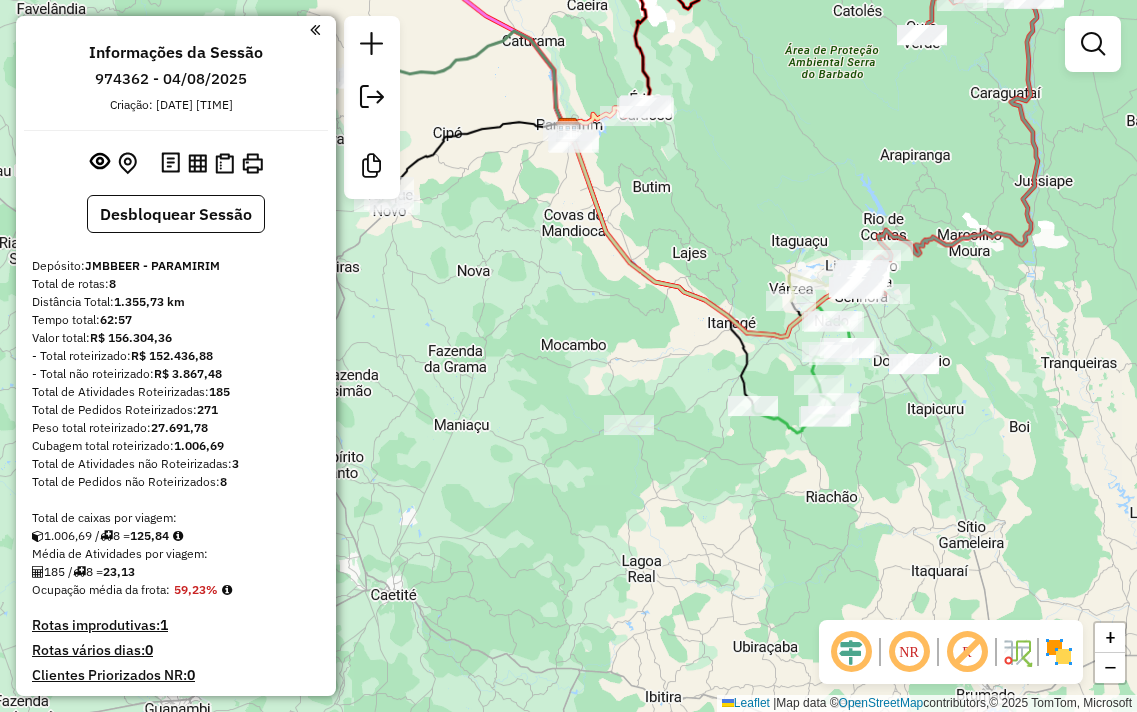 scroll, scrollTop: 0, scrollLeft: 0, axis: both 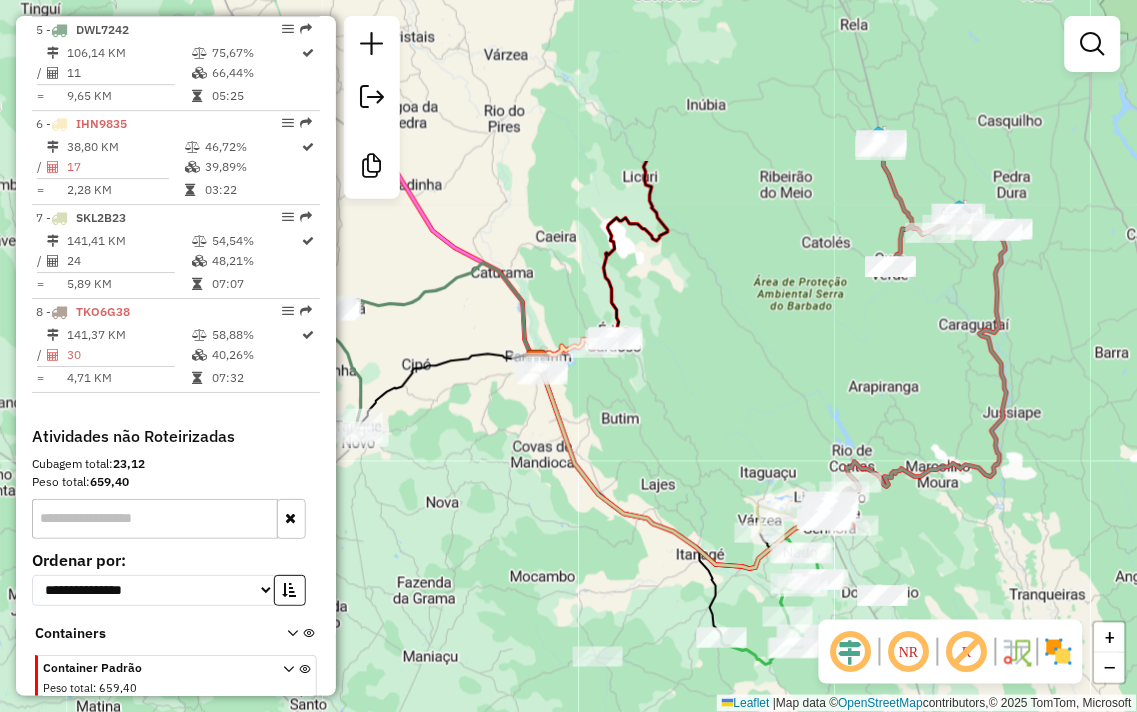 drag, startPoint x: 774, startPoint y: 132, endPoint x: 743, endPoint y: 366, distance: 236.0445 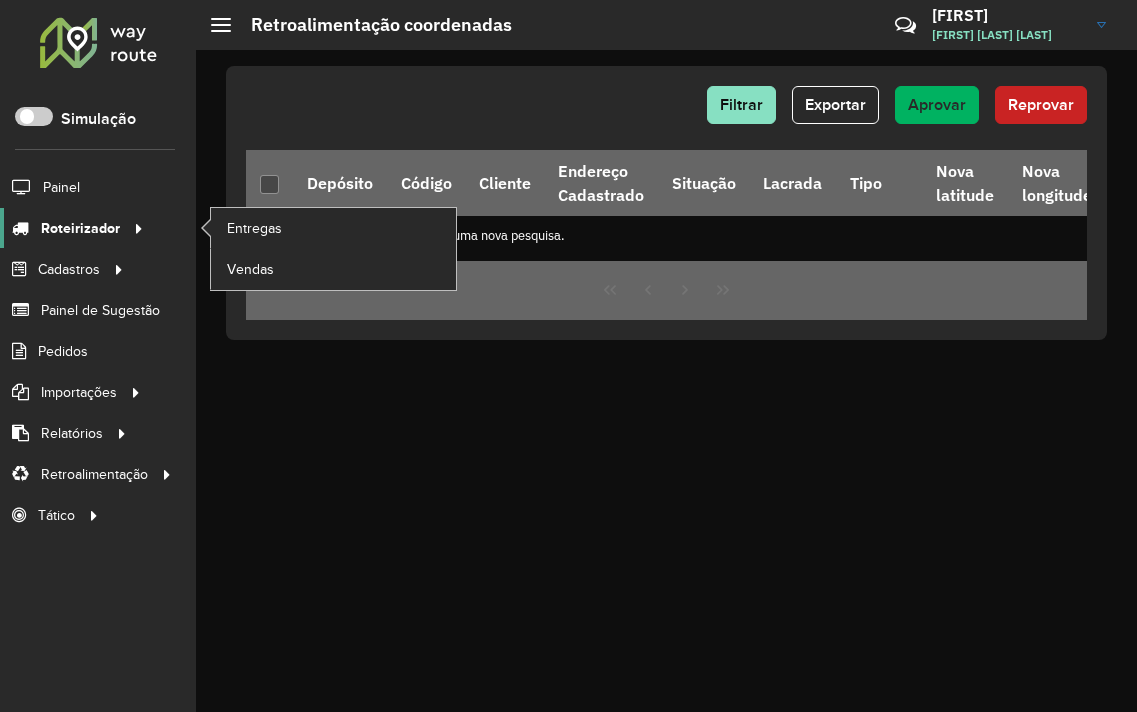 scroll, scrollTop: 0, scrollLeft: 0, axis: both 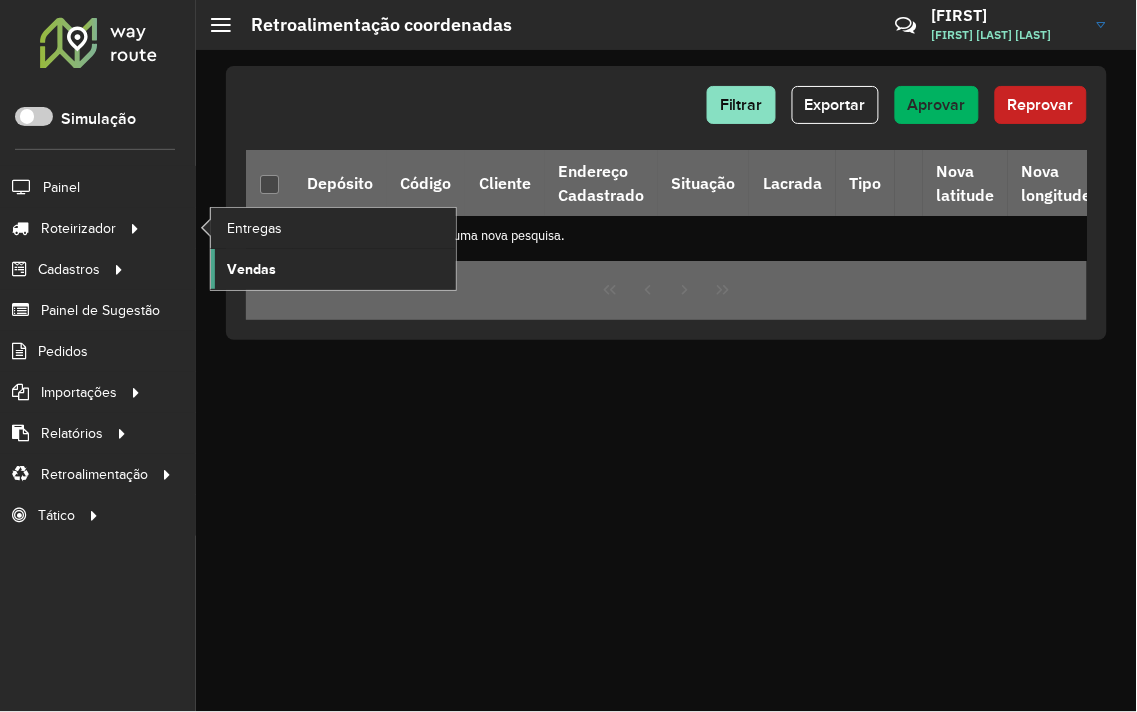 click on "Vendas" 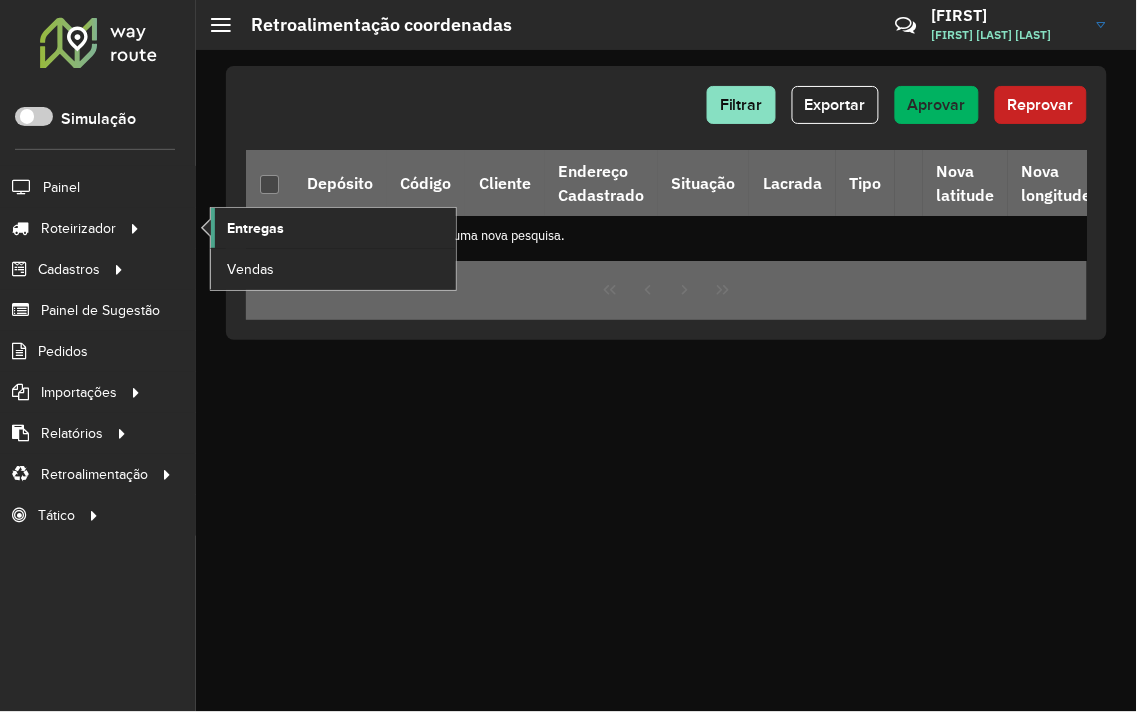 click on "Entregas" 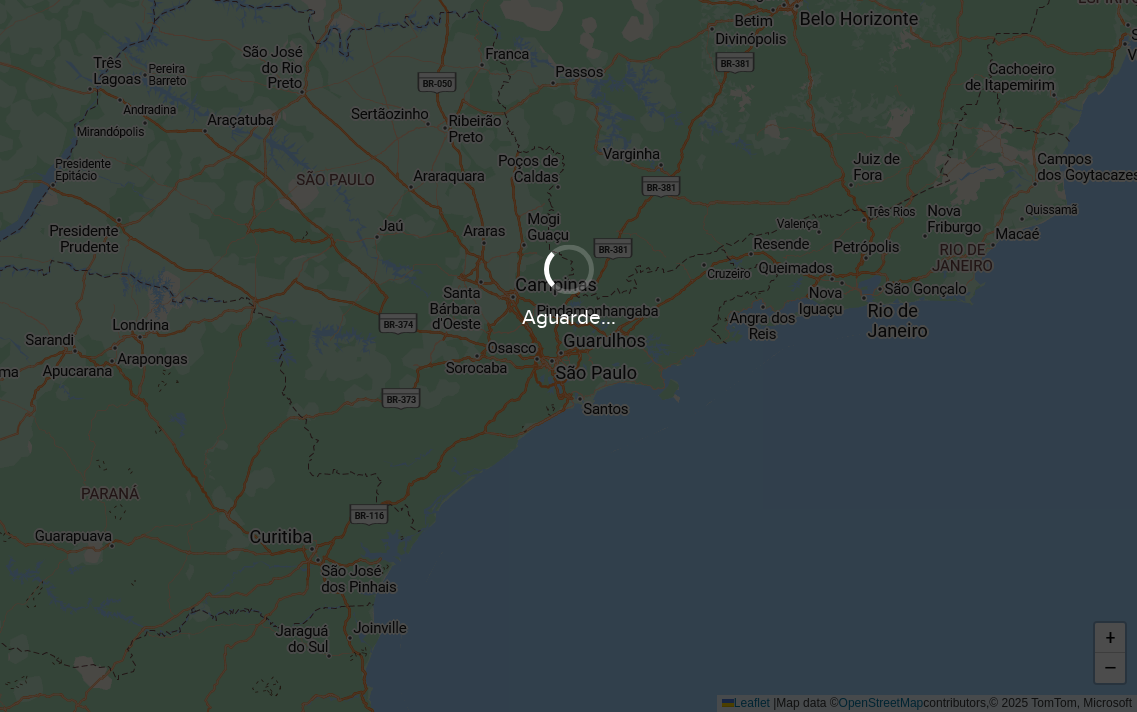 scroll, scrollTop: 0, scrollLeft: 0, axis: both 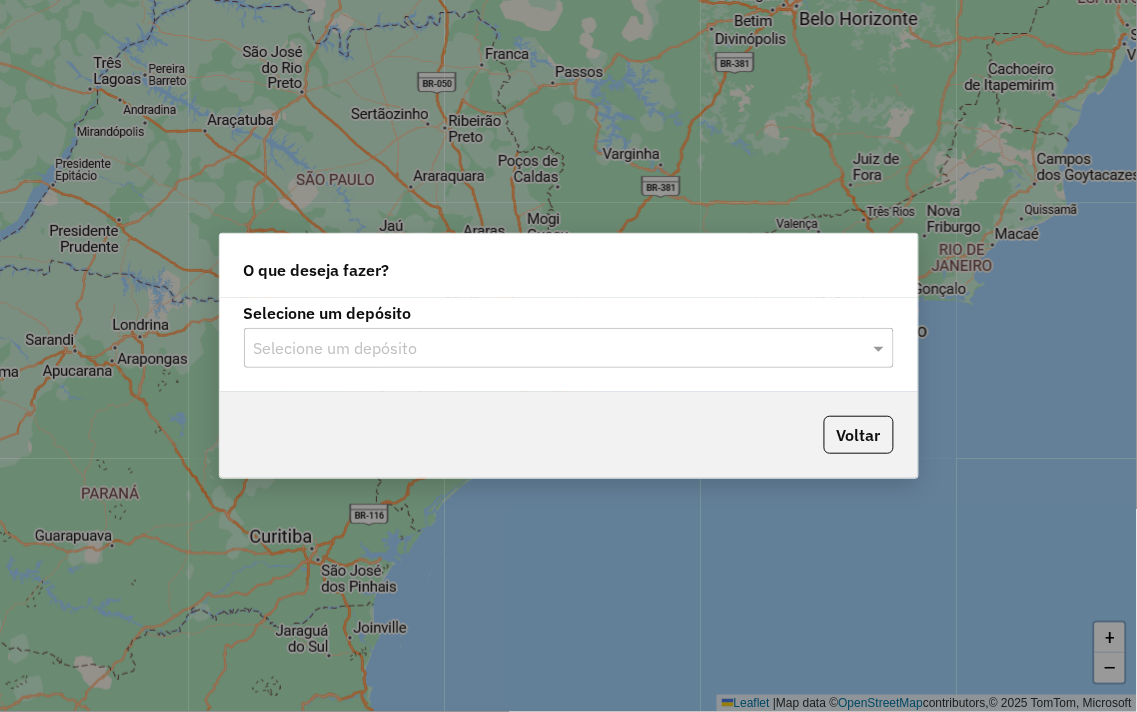 click 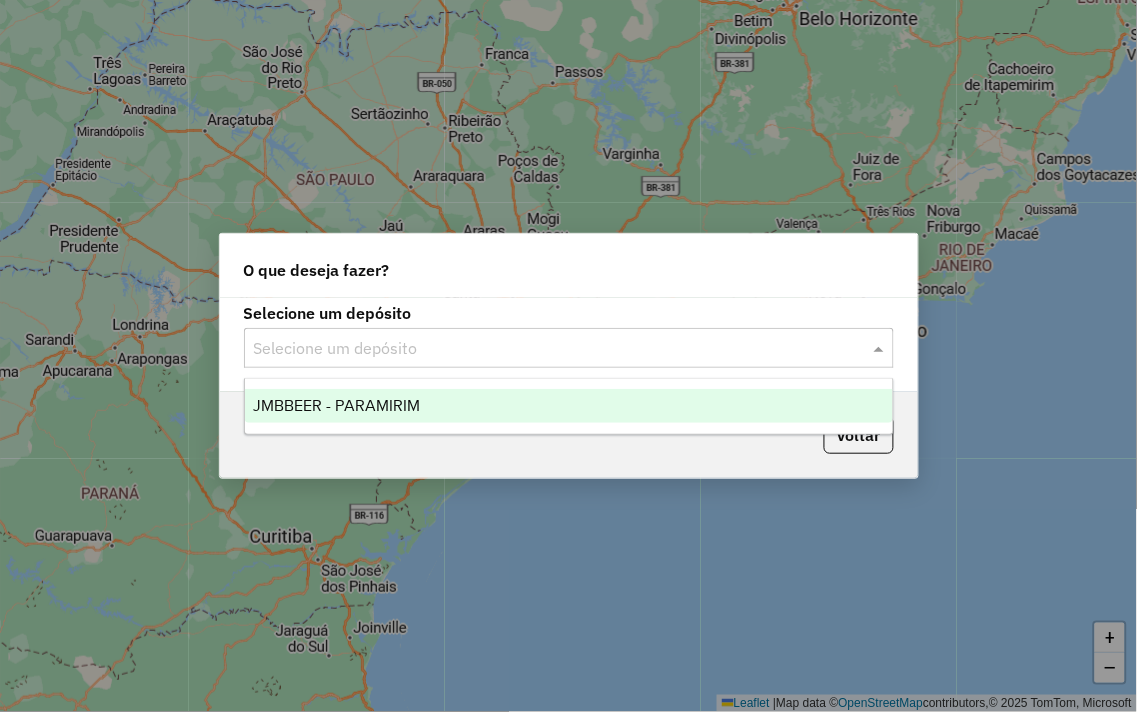 click on "JMBBEER - PARAMIRIM" at bounding box center [569, 406] 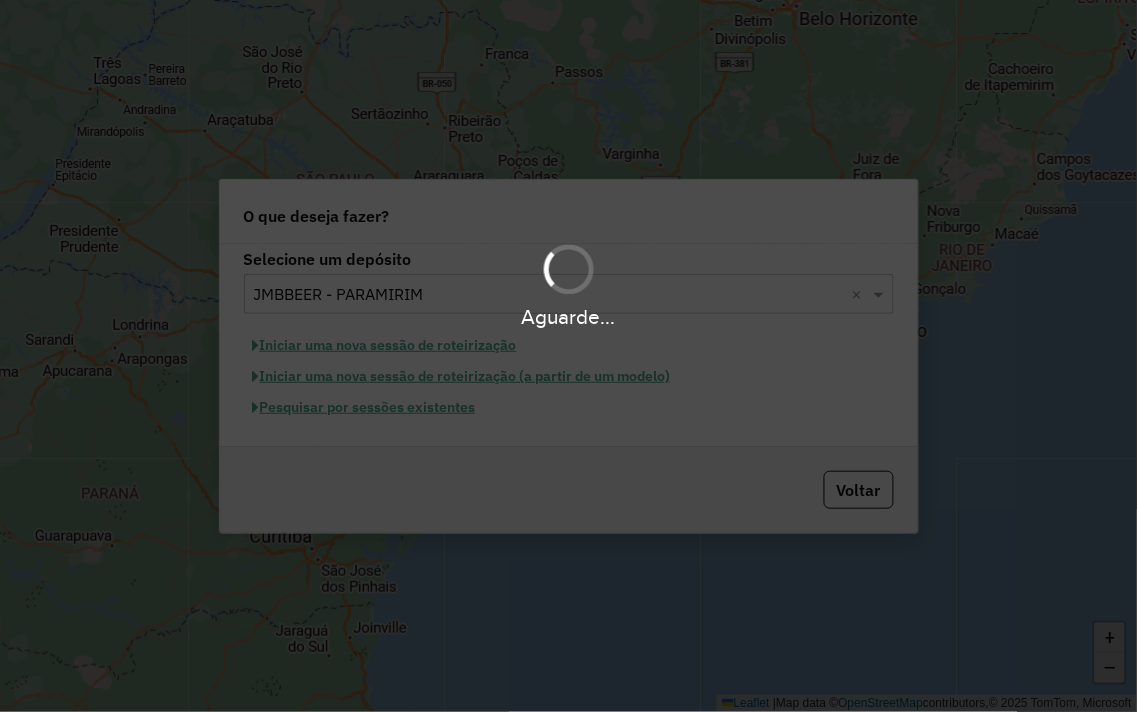 click on "Aguarde..." at bounding box center [568, 356] 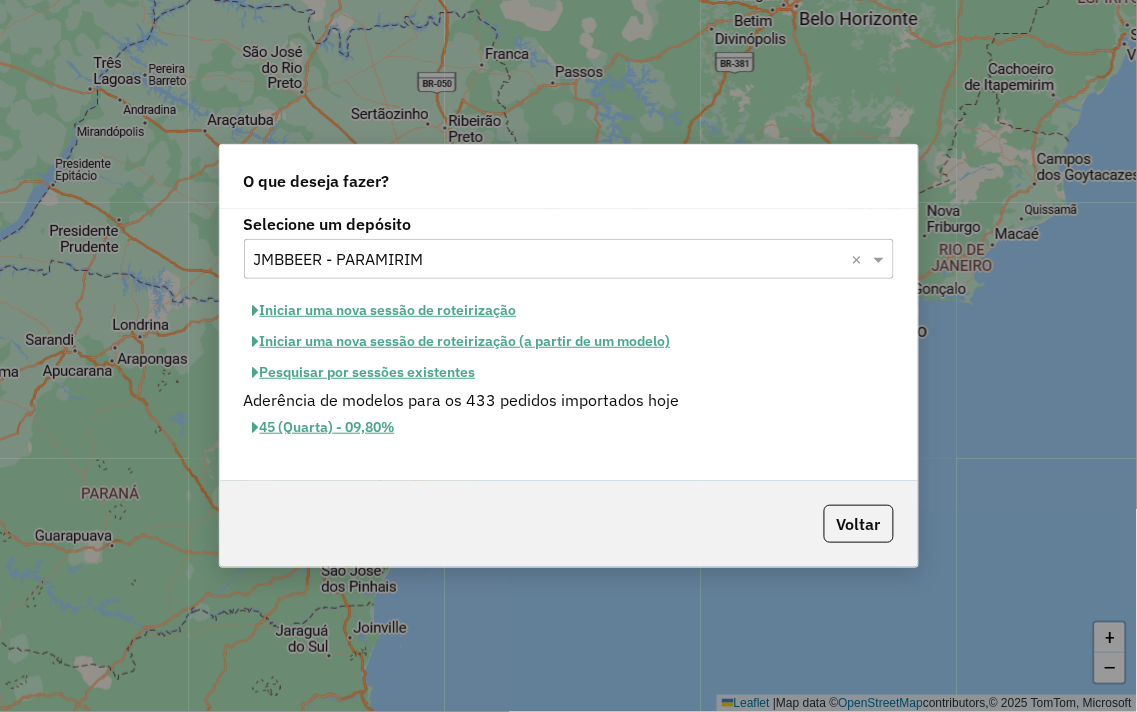 click on "Iniciar uma nova sessão de roteirização" 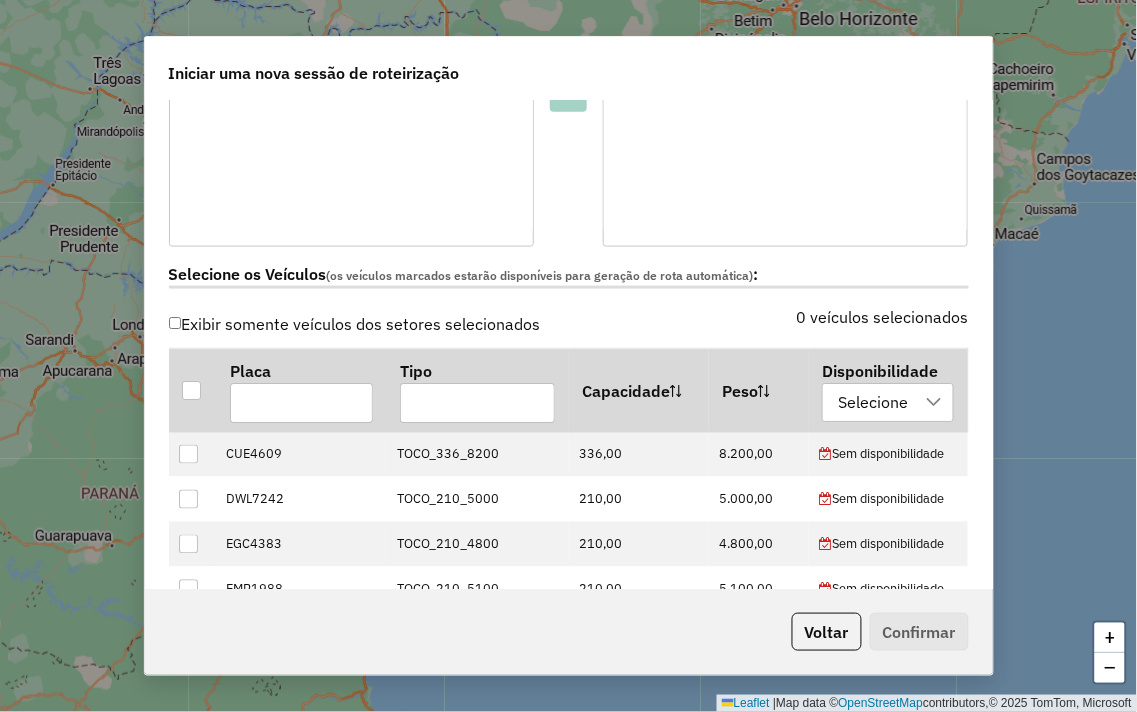 scroll, scrollTop: 555, scrollLeft: 0, axis: vertical 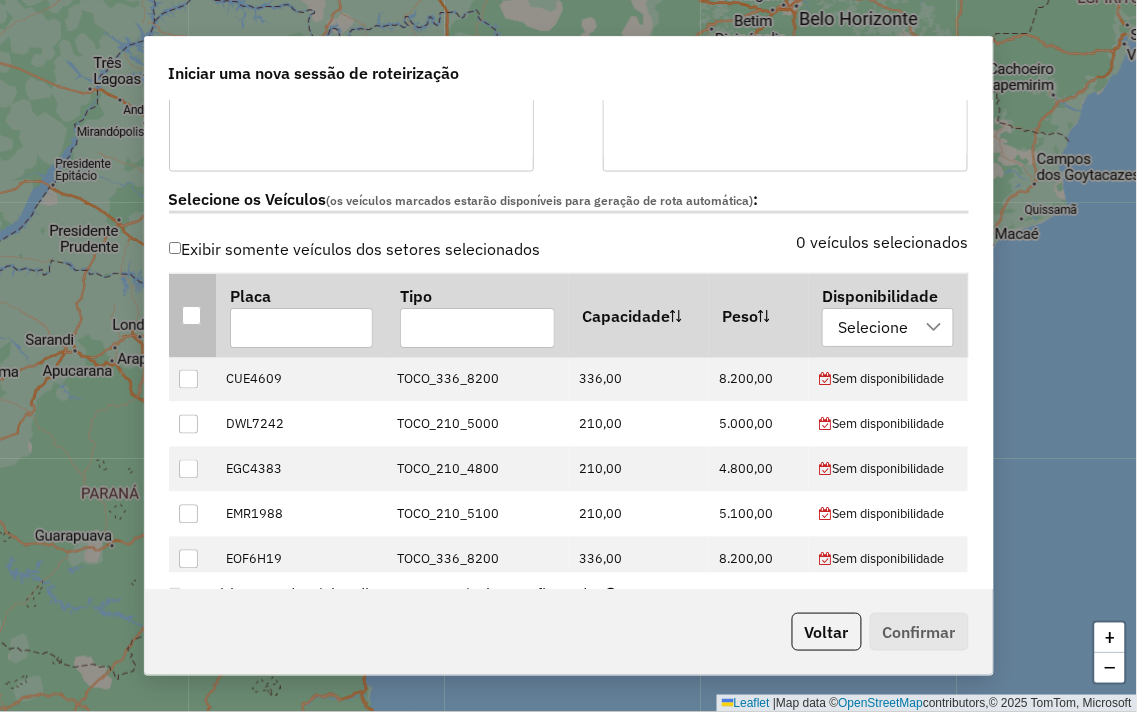 click at bounding box center (191, 315) 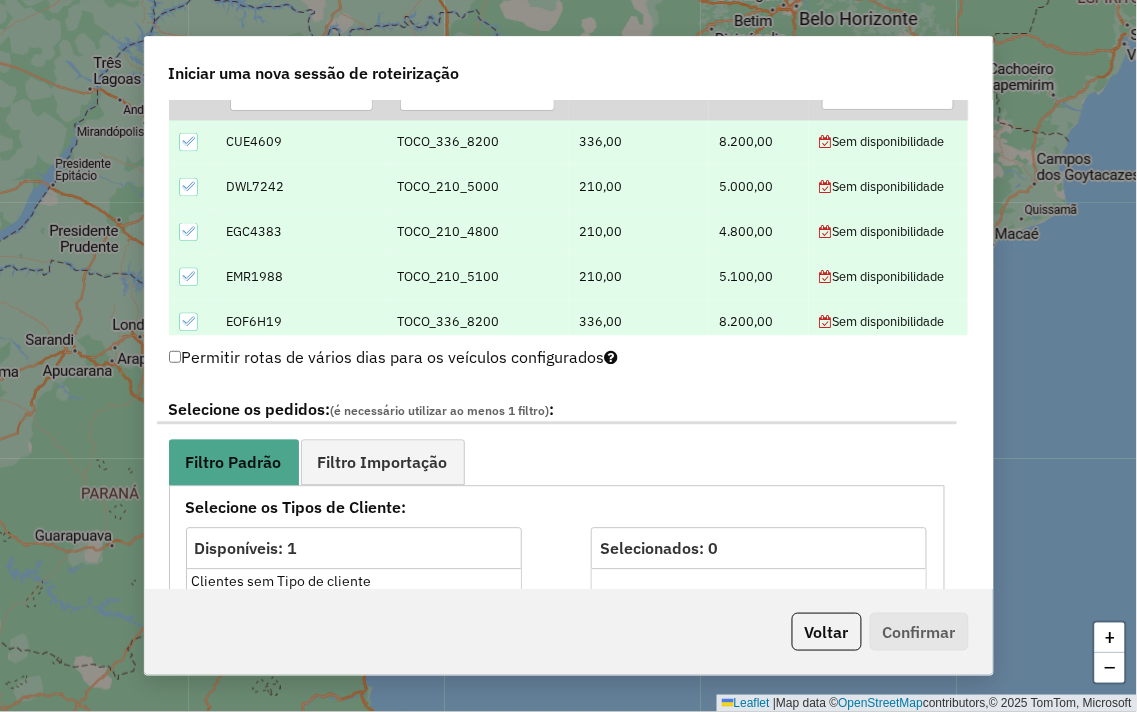 scroll, scrollTop: 1000, scrollLeft: 0, axis: vertical 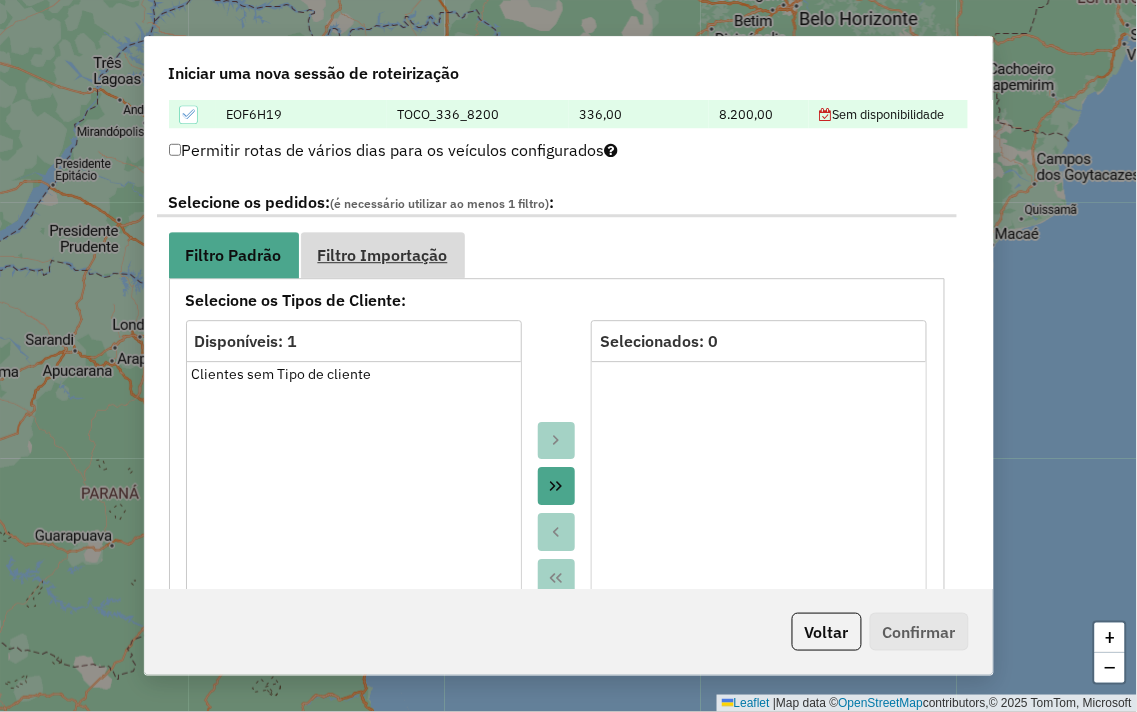 click on "Filtro Importação" at bounding box center [383, 255] 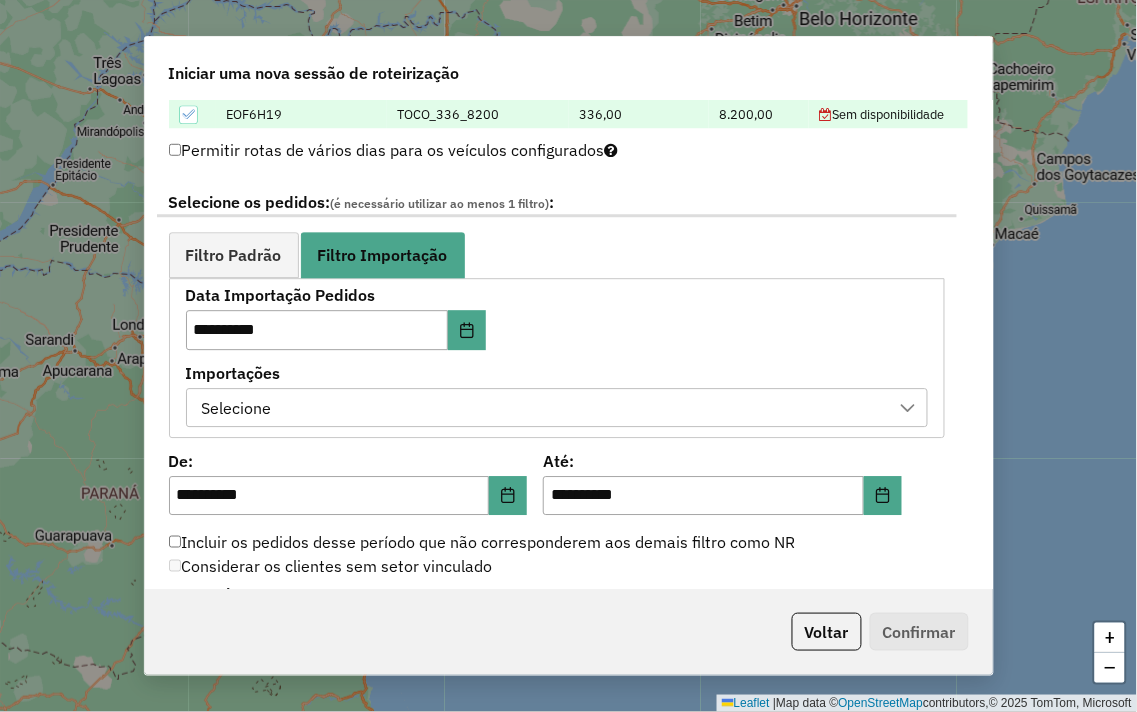 click on "Selecione" at bounding box center (542, 408) 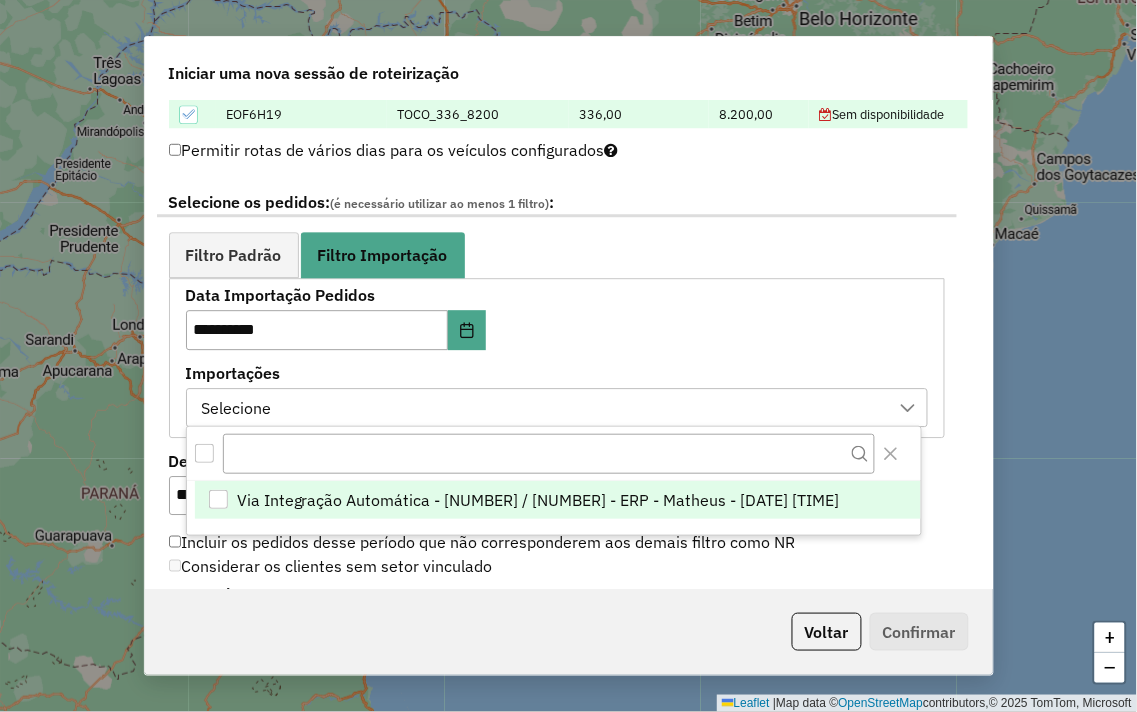 scroll, scrollTop: 13, scrollLeft: 90, axis: both 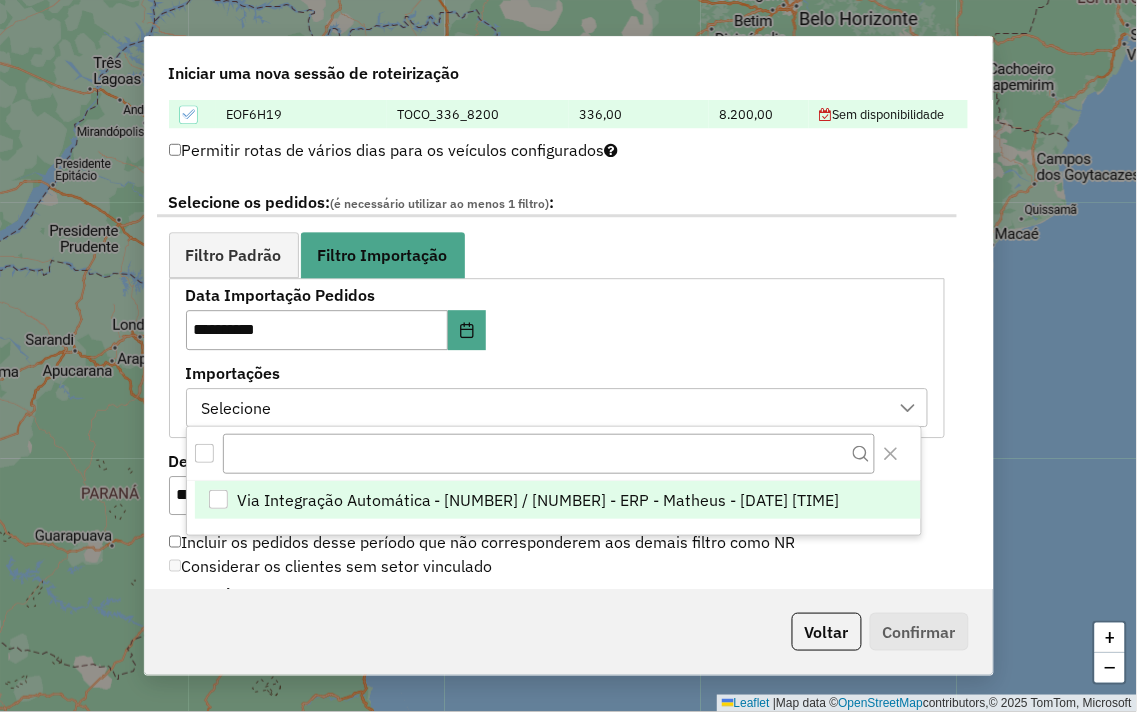 click at bounding box center (218, 499) 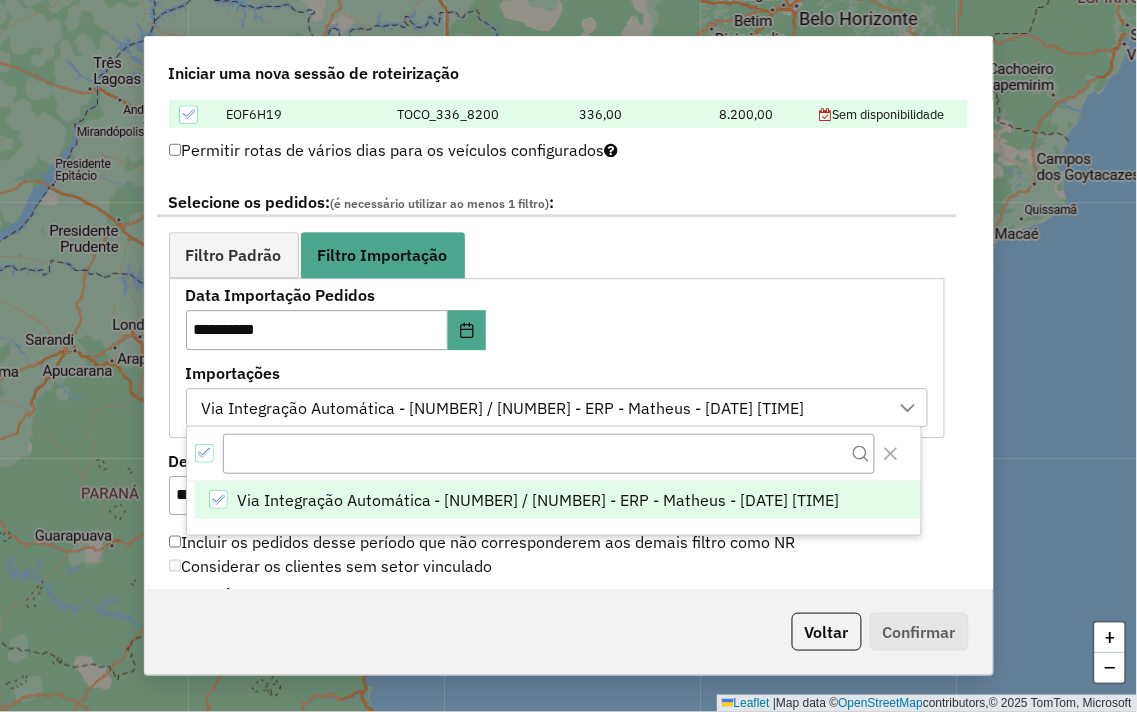click on "**********" 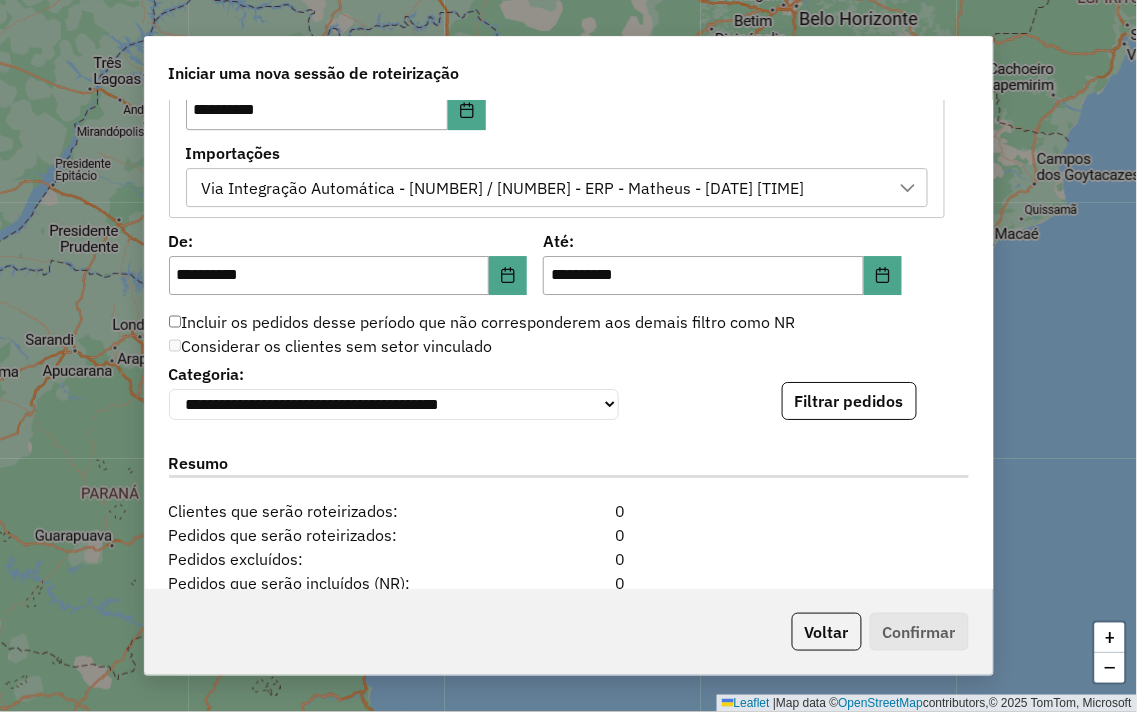 scroll, scrollTop: 1222, scrollLeft: 0, axis: vertical 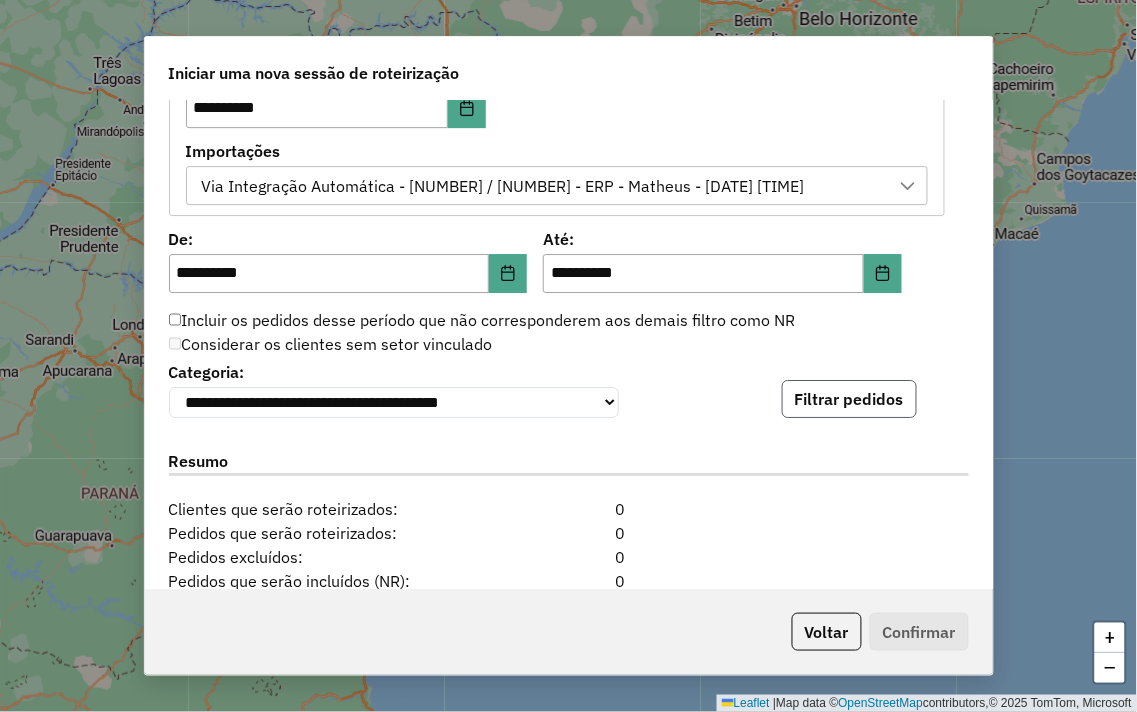 click on "Filtrar pedidos" 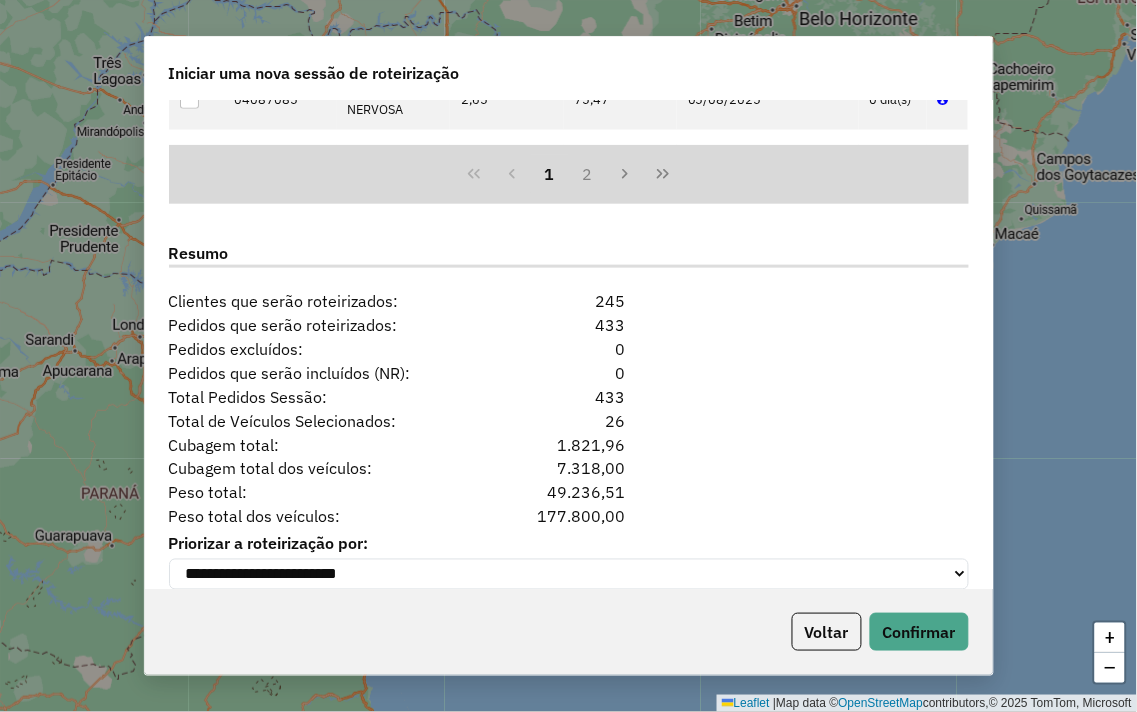 scroll, scrollTop: 1874, scrollLeft: 0, axis: vertical 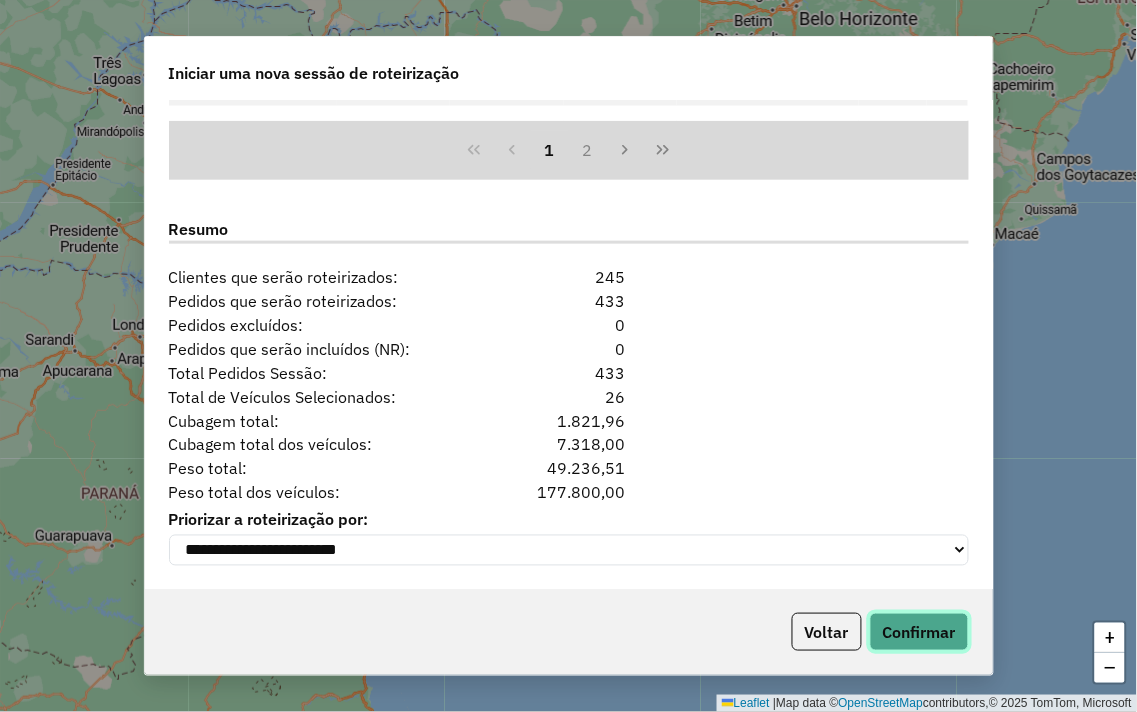 click on "Confirmar" 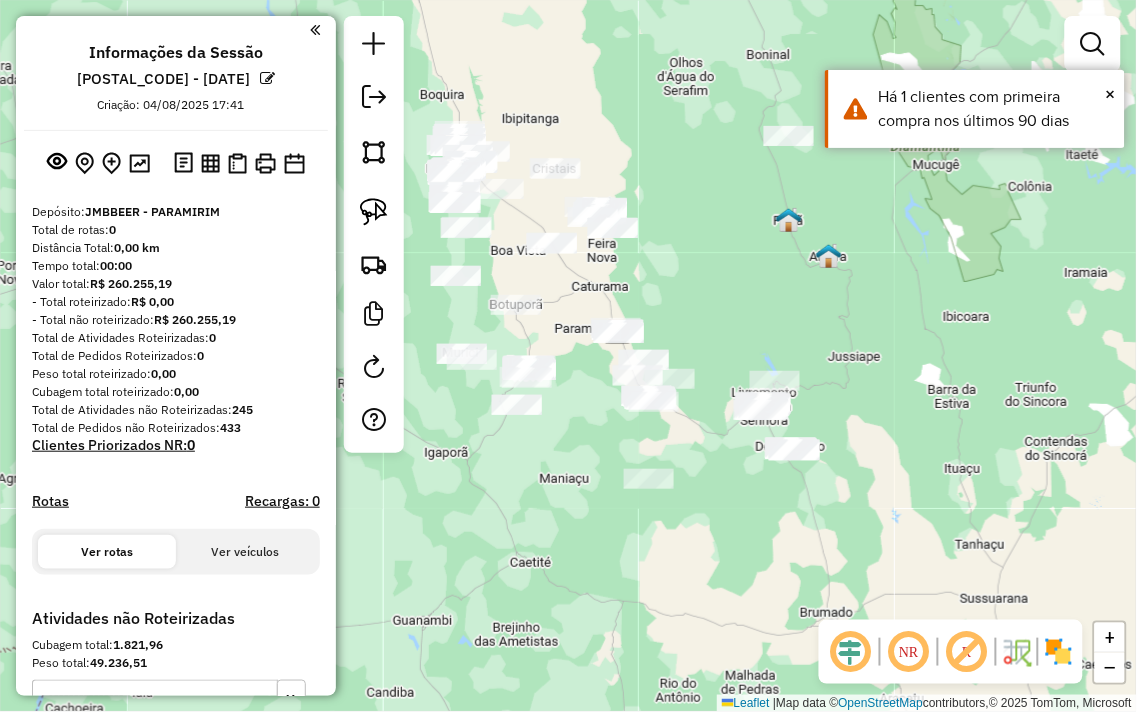 drag, startPoint x: 678, startPoint y: 297, endPoint x: 658, endPoint y: 353, distance: 59.464275 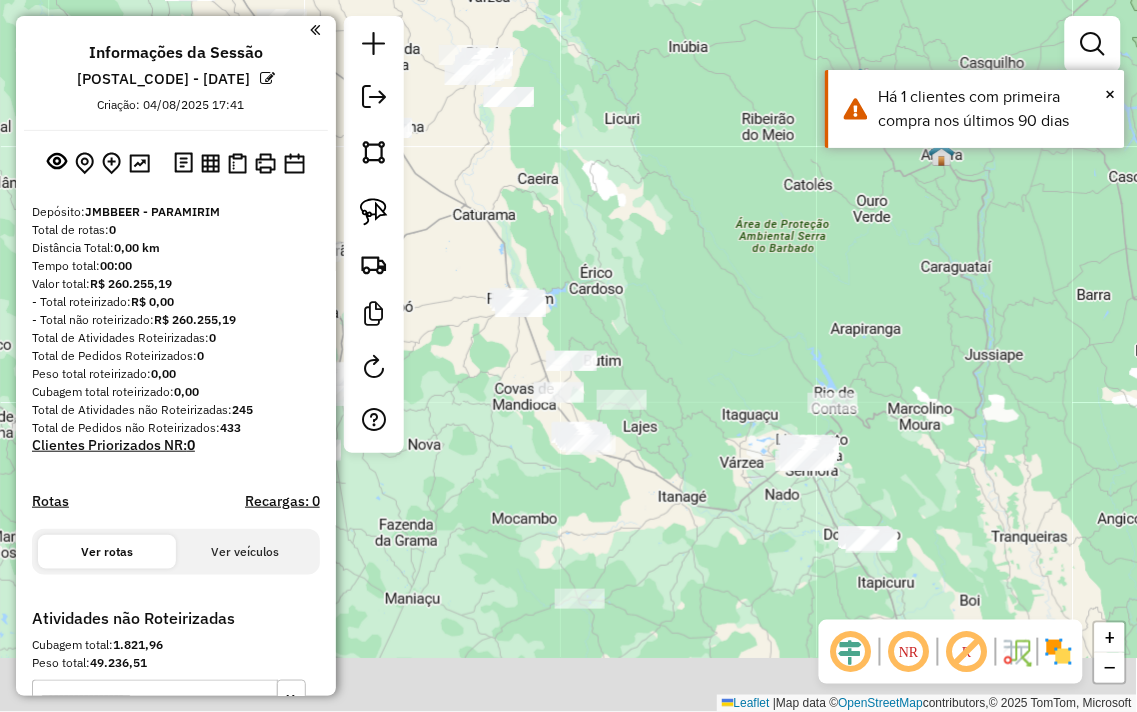 drag, startPoint x: 662, startPoint y: 265, endPoint x: 647, endPoint y: 182, distance: 84.34453 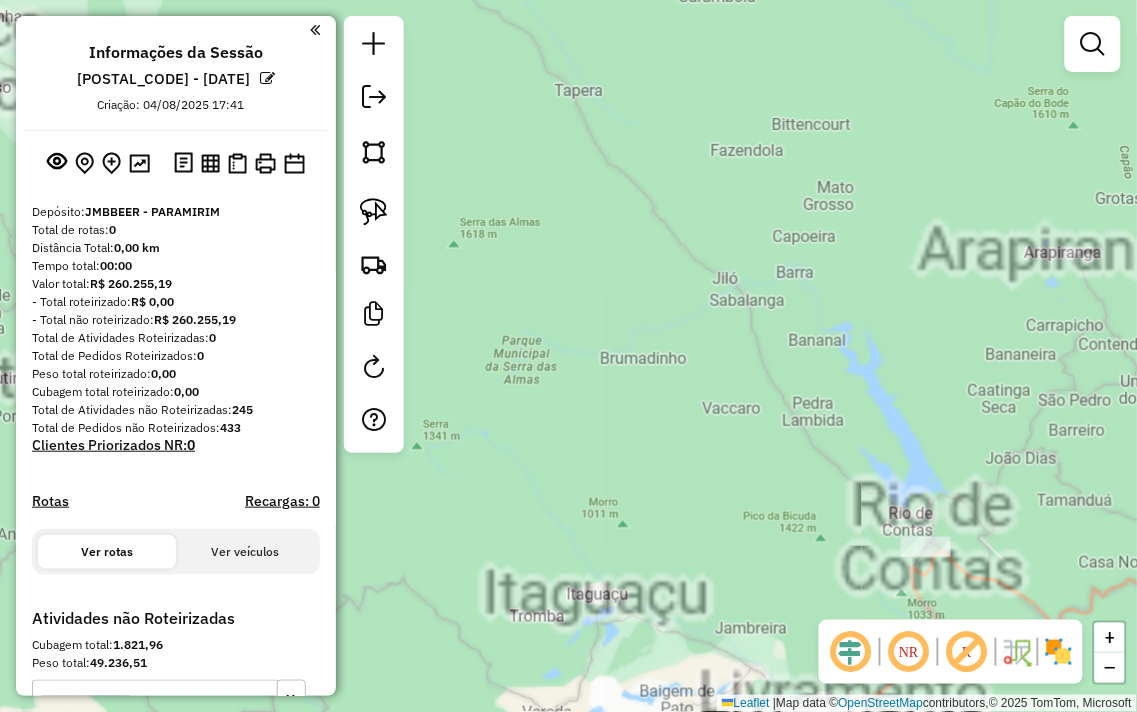drag, startPoint x: 810, startPoint y: 294, endPoint x: 711, endPoint y: 151, distance: 173.92528 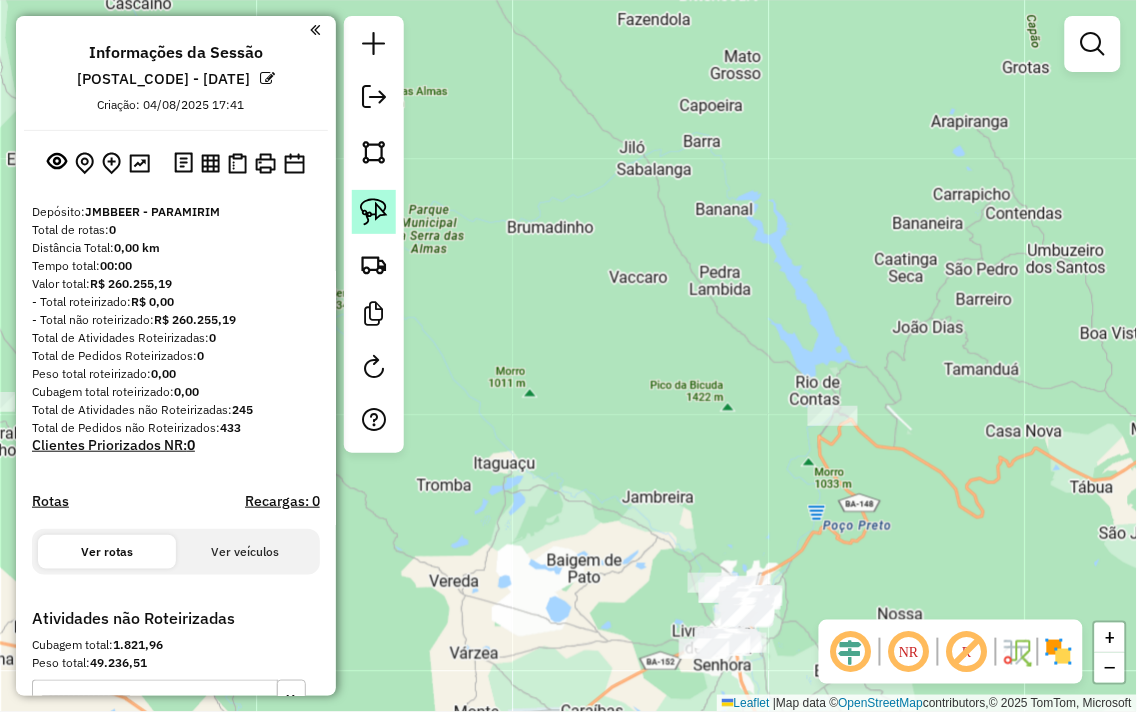 click 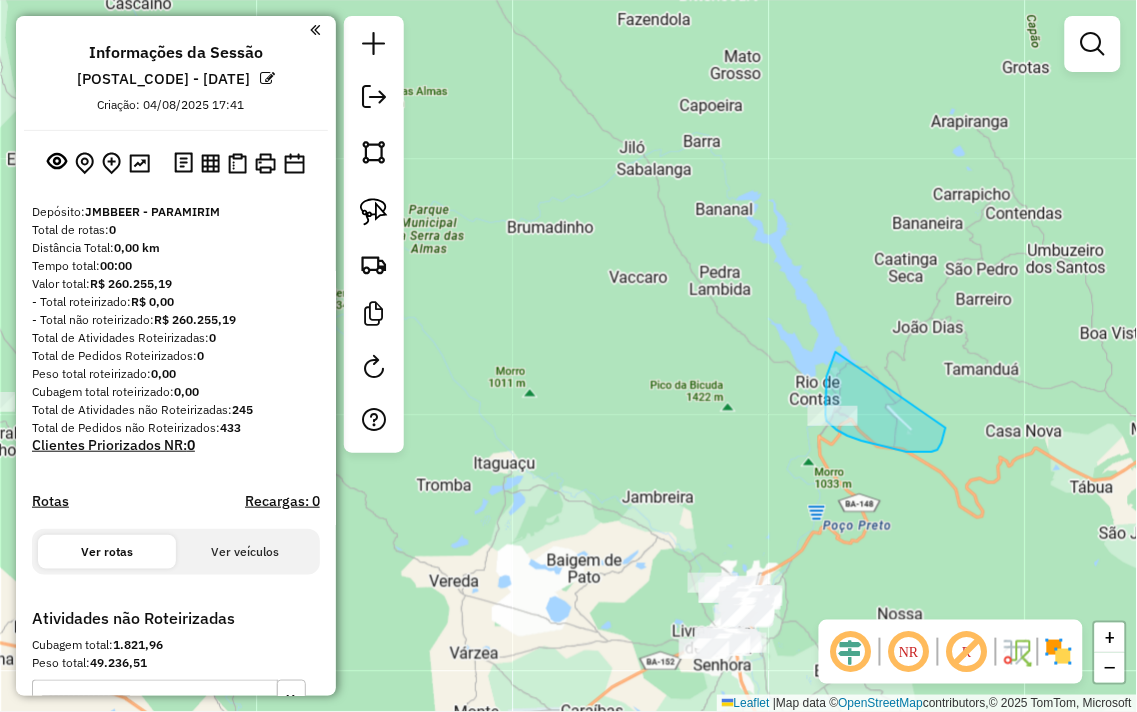 drag, startPoint x: 836, startPoint y: 352, endPoint x: 946, endPoint y: 428, distance: 133.70116 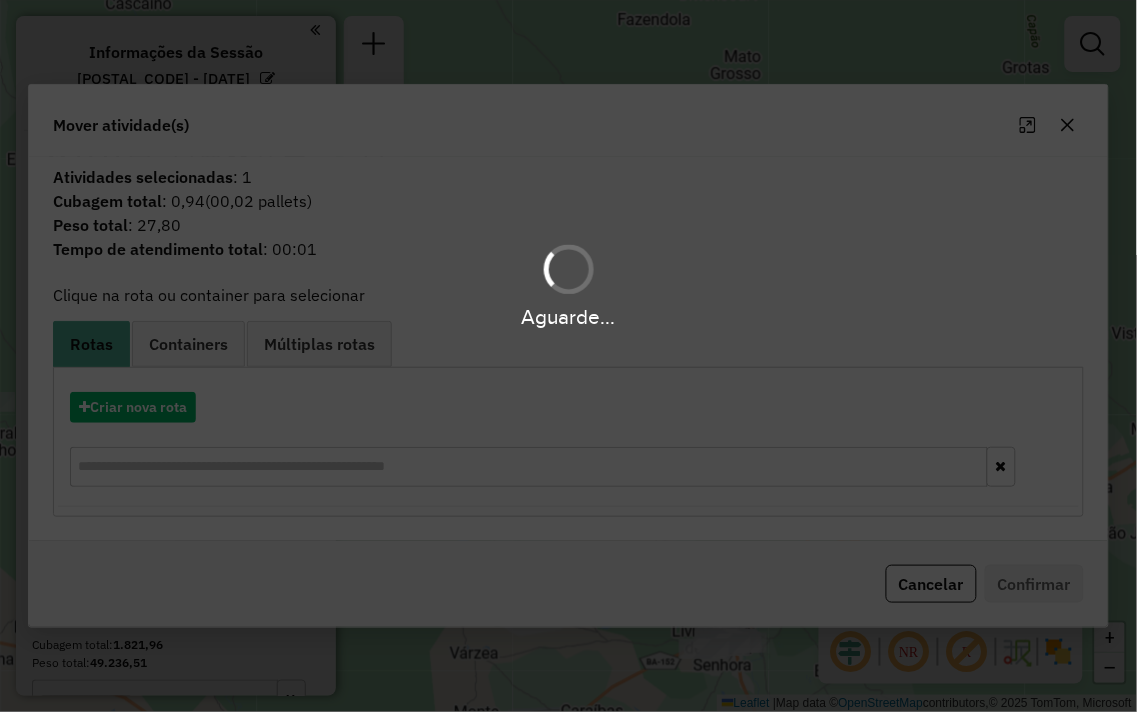 click on "Aguarde..." at bounding box center [568, 356] 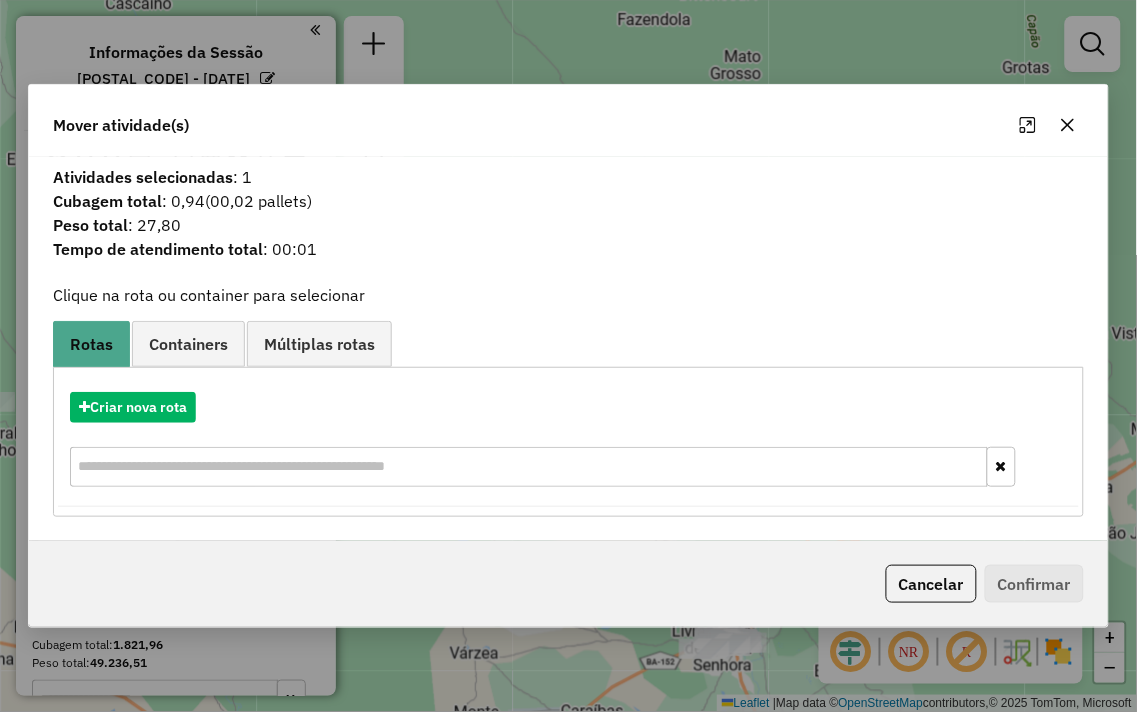 click 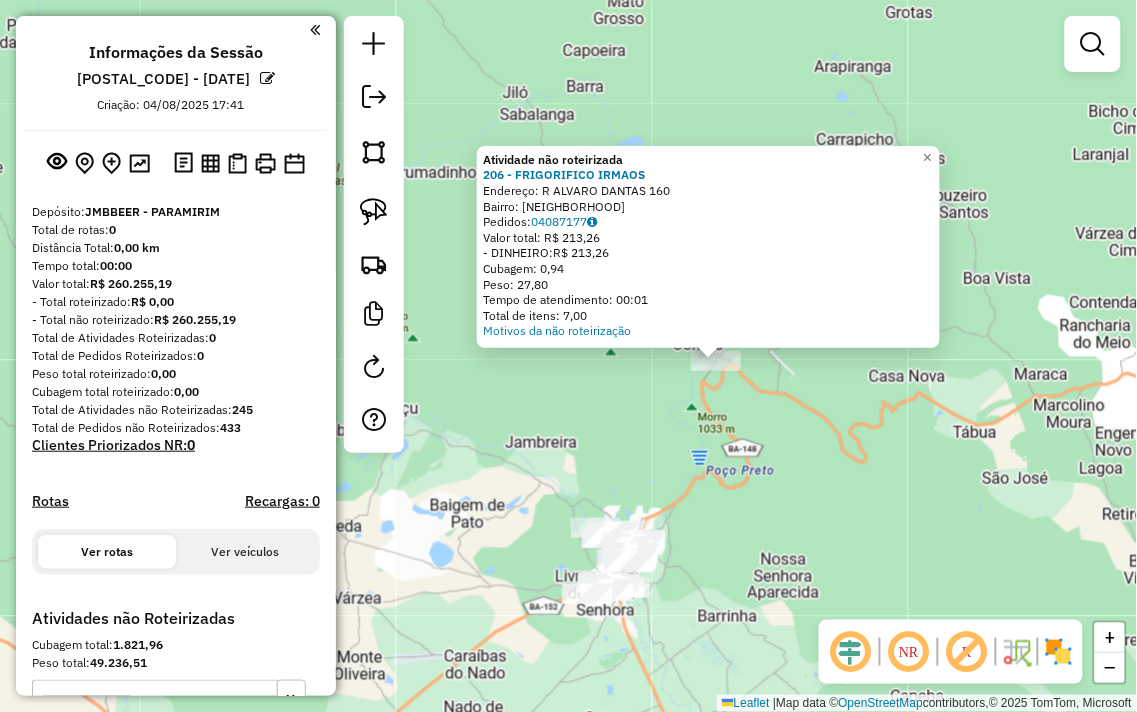 drag, startPoint x: 664, startPoint y: 426, endPoint x: 811, endPoint y: 431, distance: 147.085 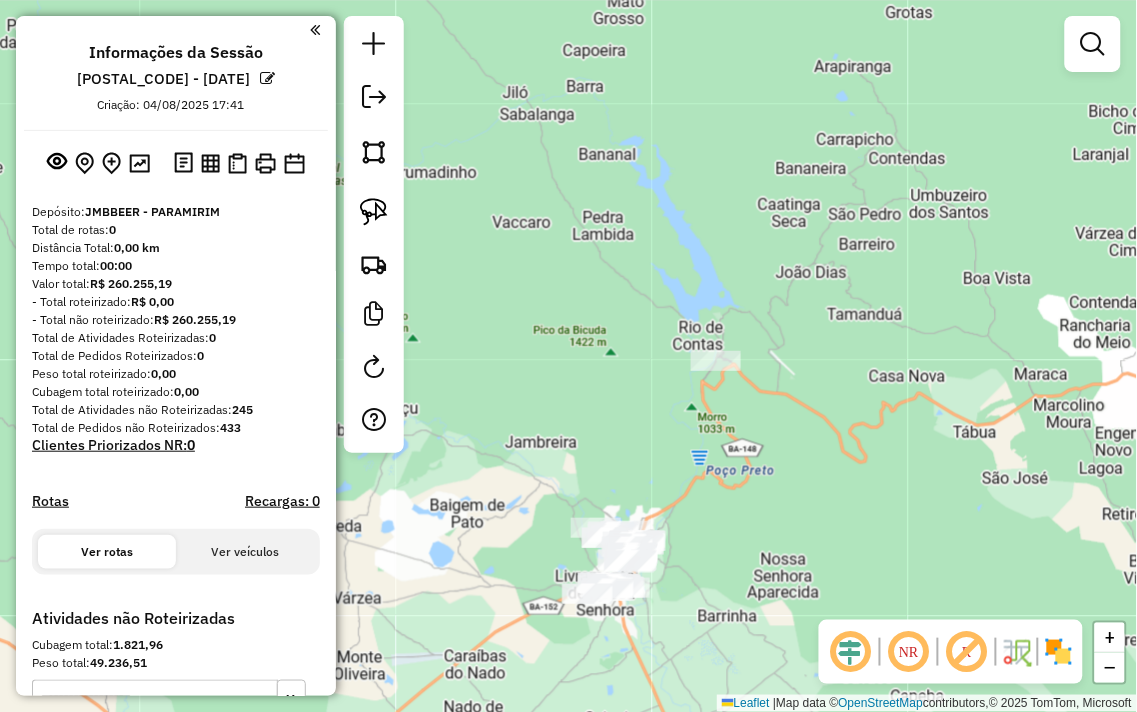 drag, startPoint x: 595, startPoint y: 452, endPoint x: 688, endPoint y: 230, distance: 240.69275 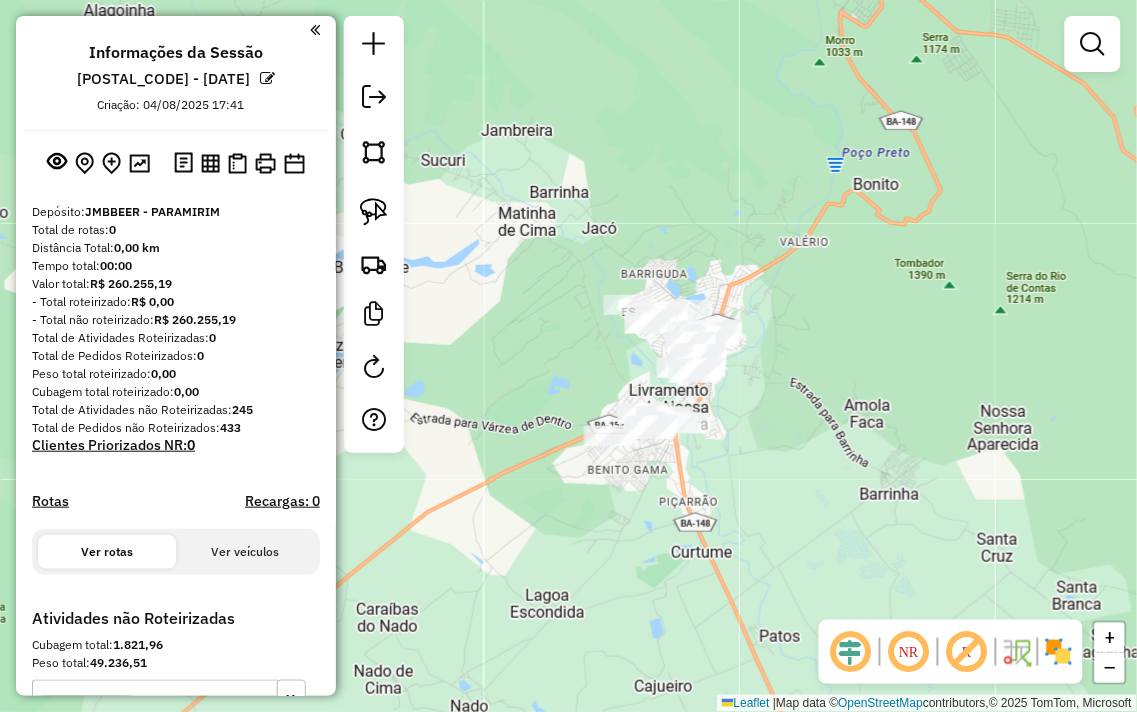 drag, startPoint x: 652, startPoint y: 420, endPoint x: 614, endPoint y: 457, distance: 53.037724 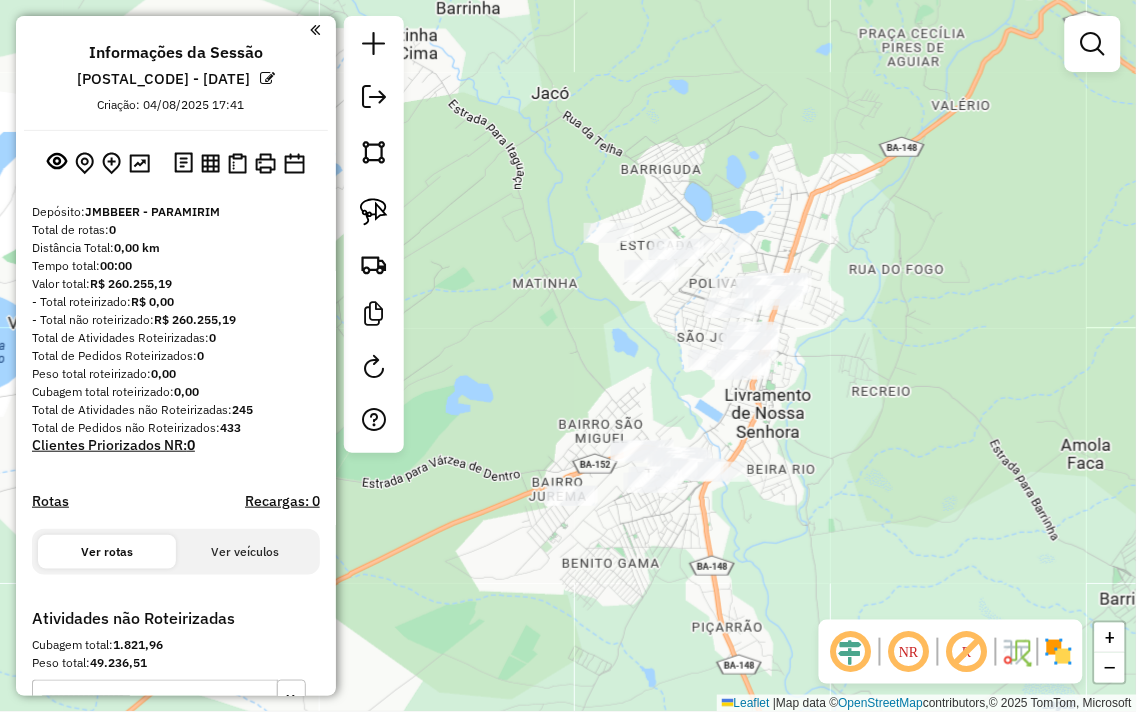 drag, startPoint x: 592, startPoint y: 382, endPoint x: 517, endPoint y: 264, distance: 139.81773 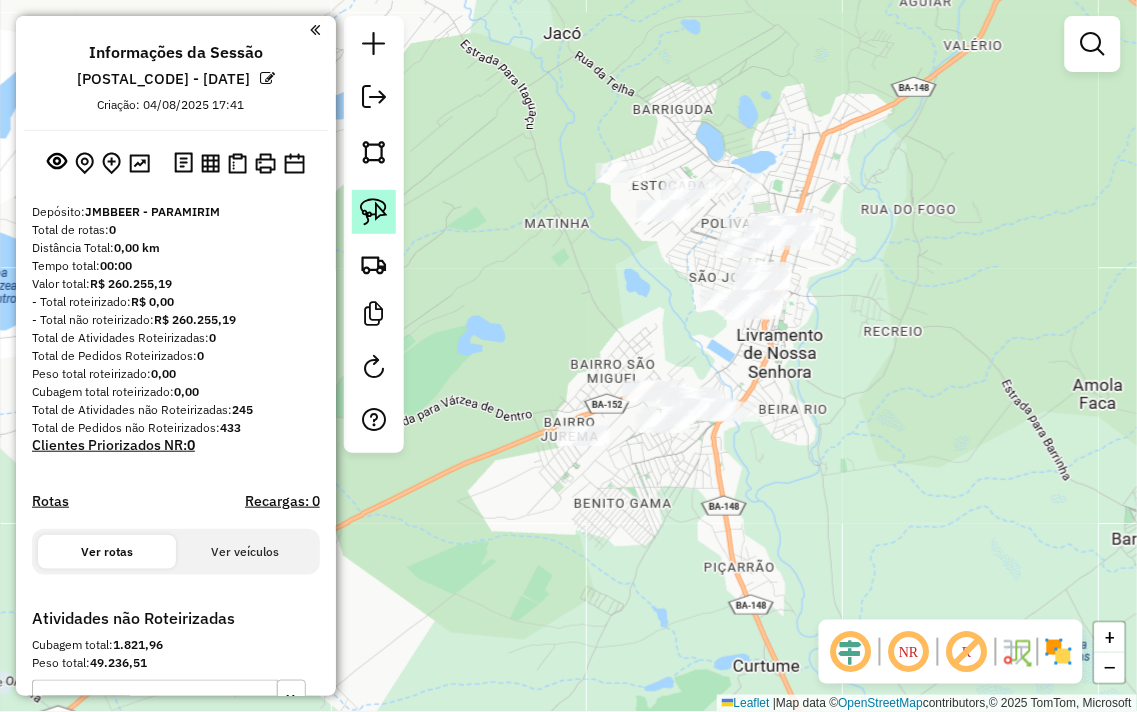 click 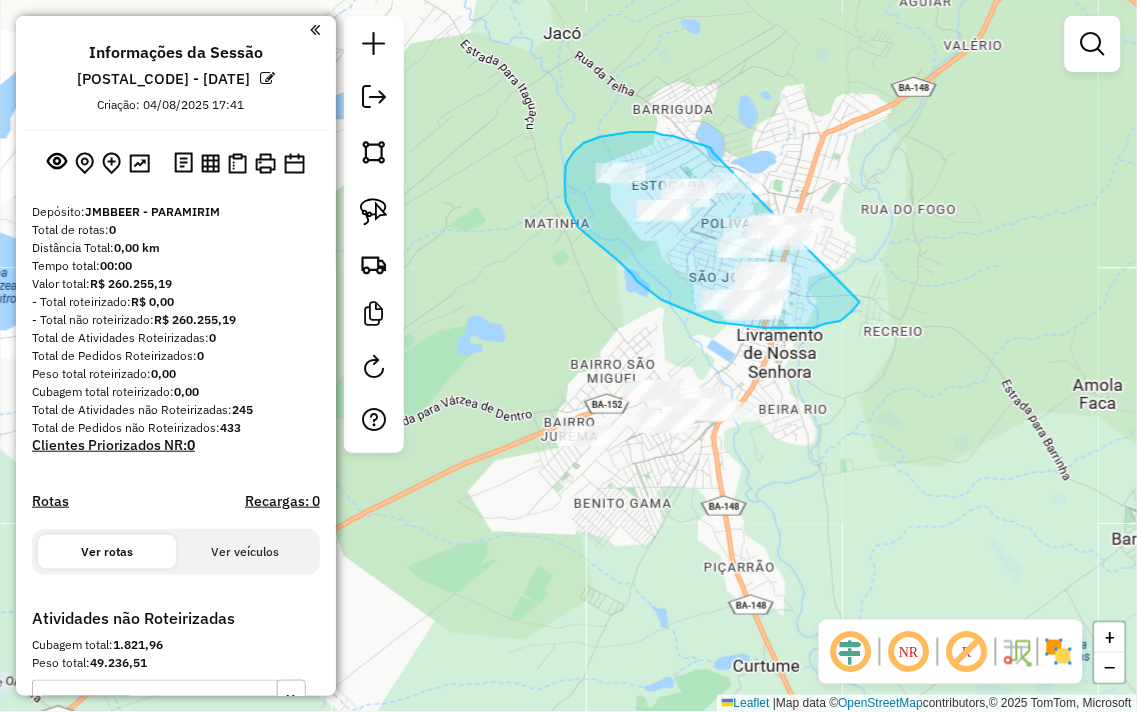 drag, startPoint x: 713, startPoint y: 152, endPoint x: 901, endPoint y: 207, distance: 195.88007 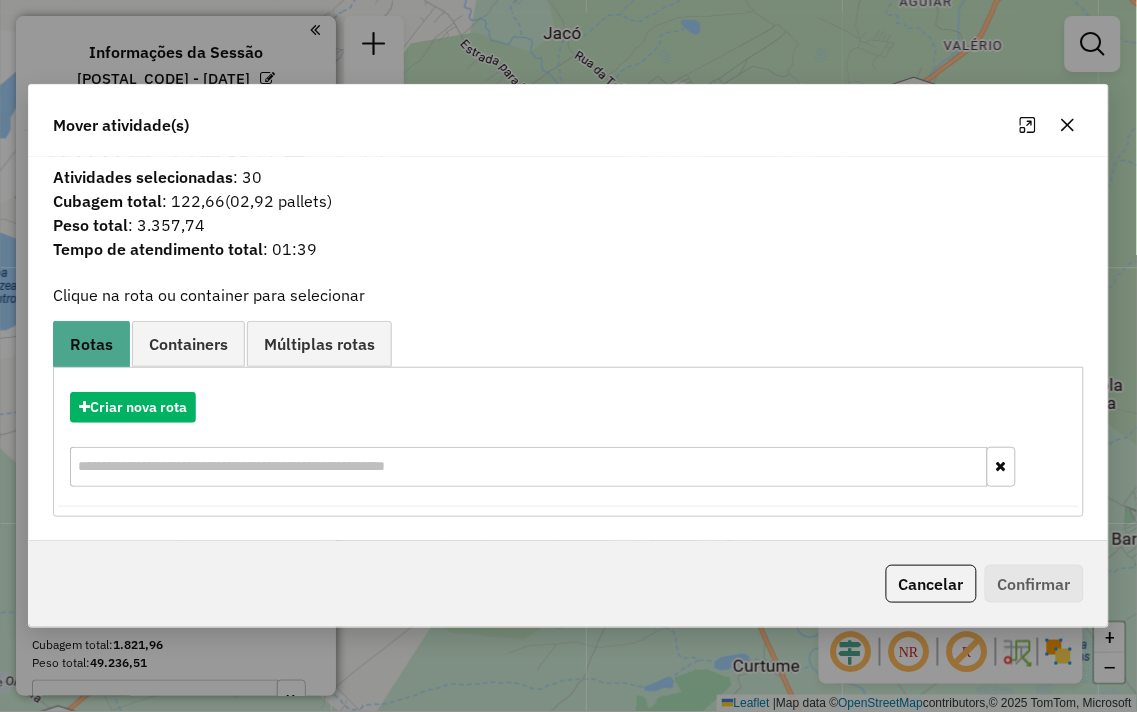 click 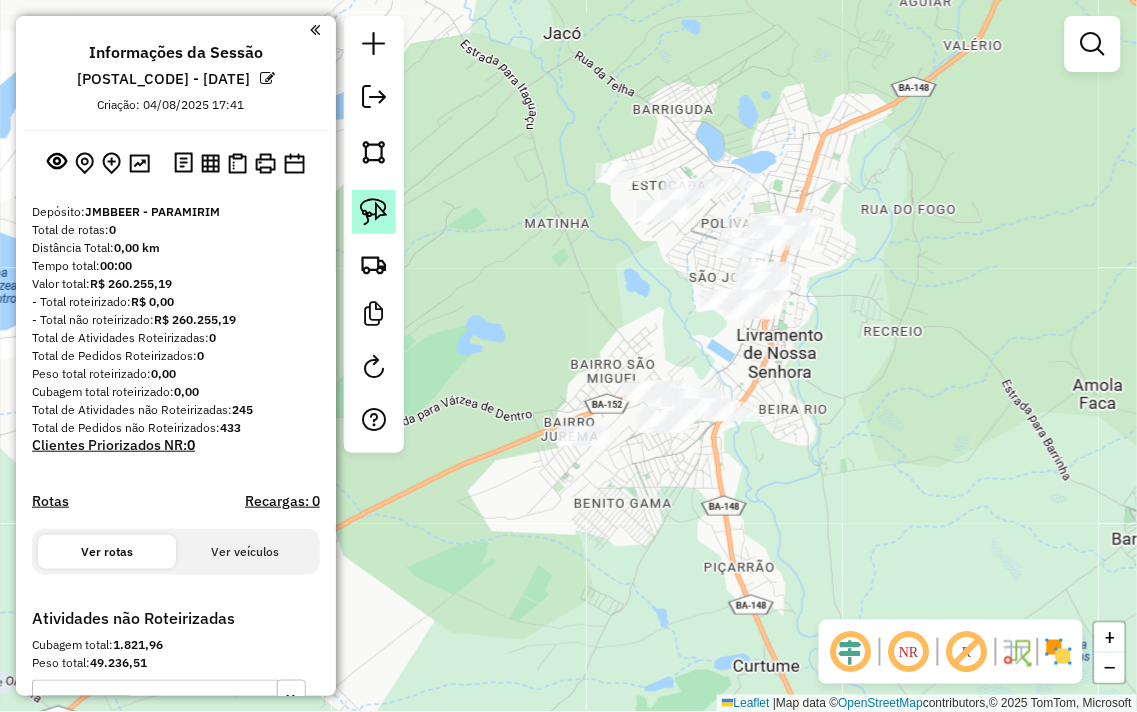click 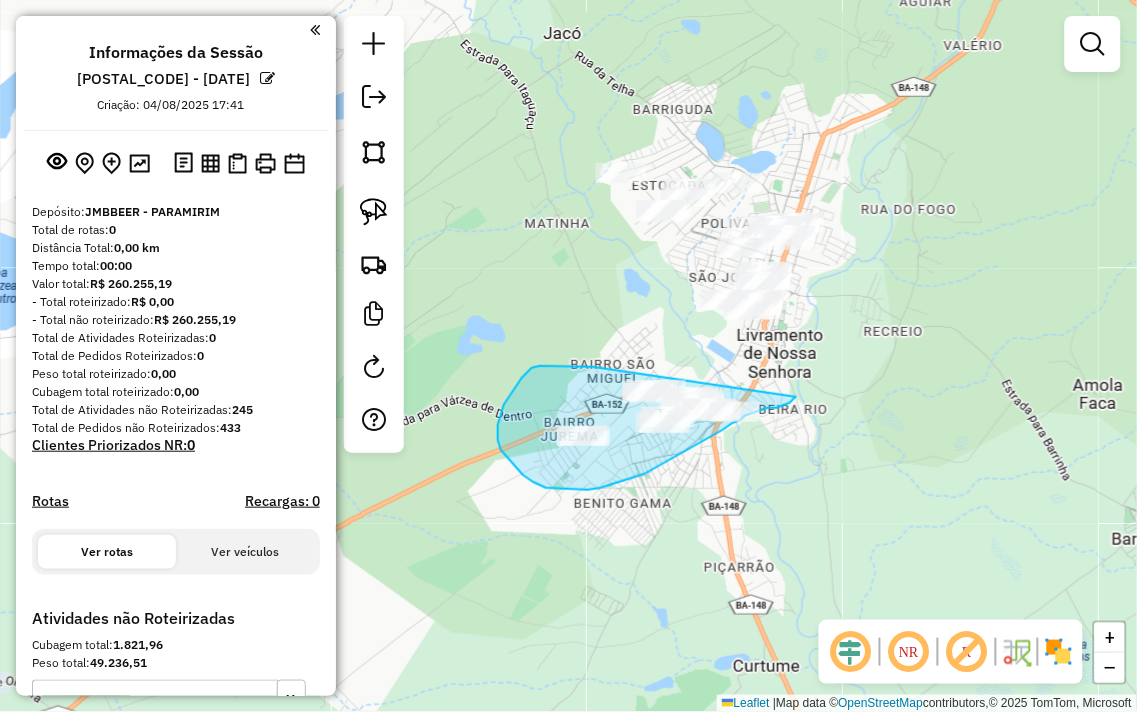 drag, startPoint x: 593, startPoint y: 367, endPoint x: 802, endPoint y: 387, distance: 209.95476 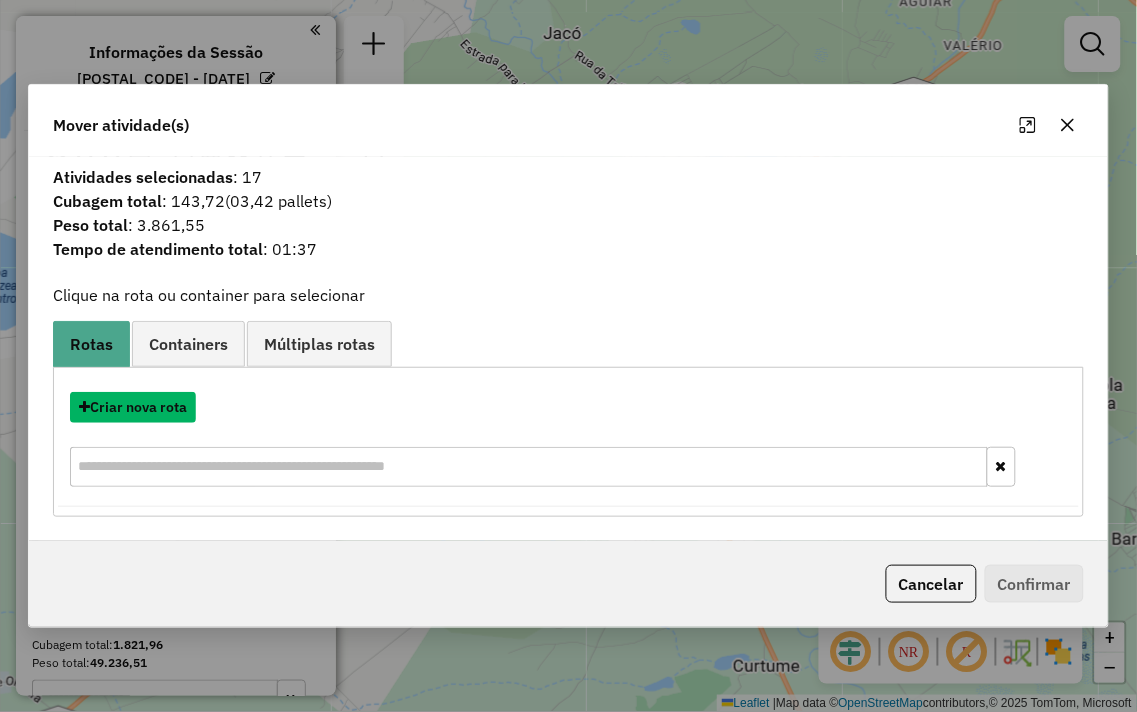 click on "Criar nova rota" at bounding box center [133, 407] 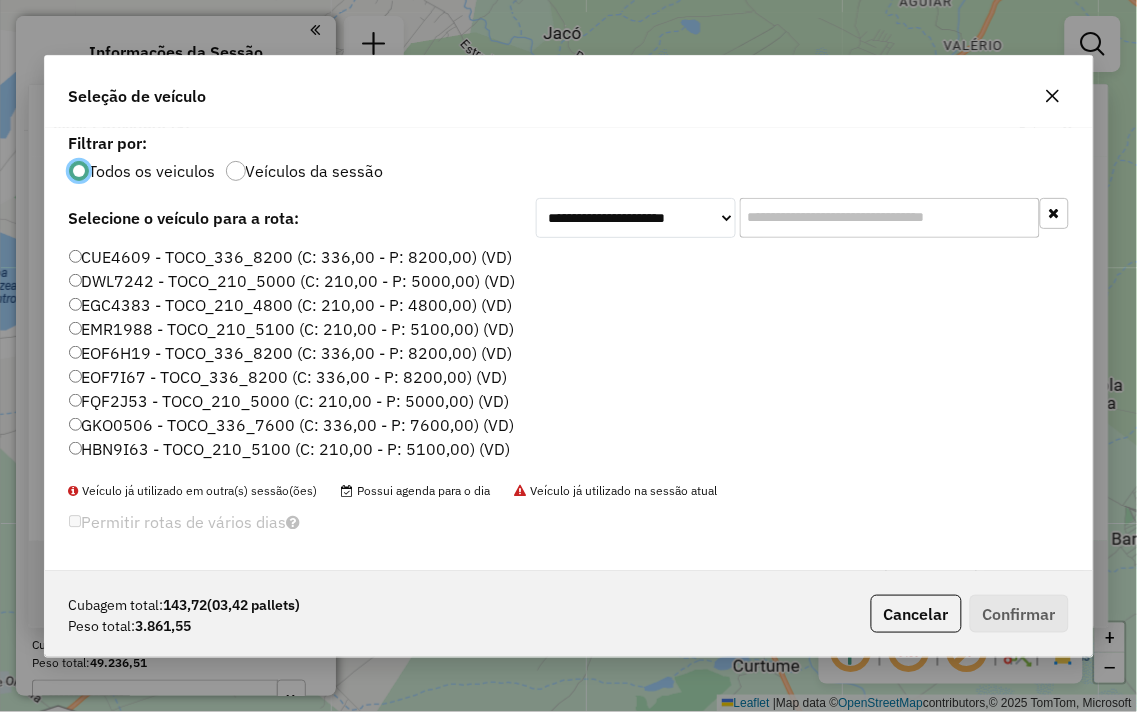 scroll, scrollTop: 11, scrollLeft: 5, axis: both 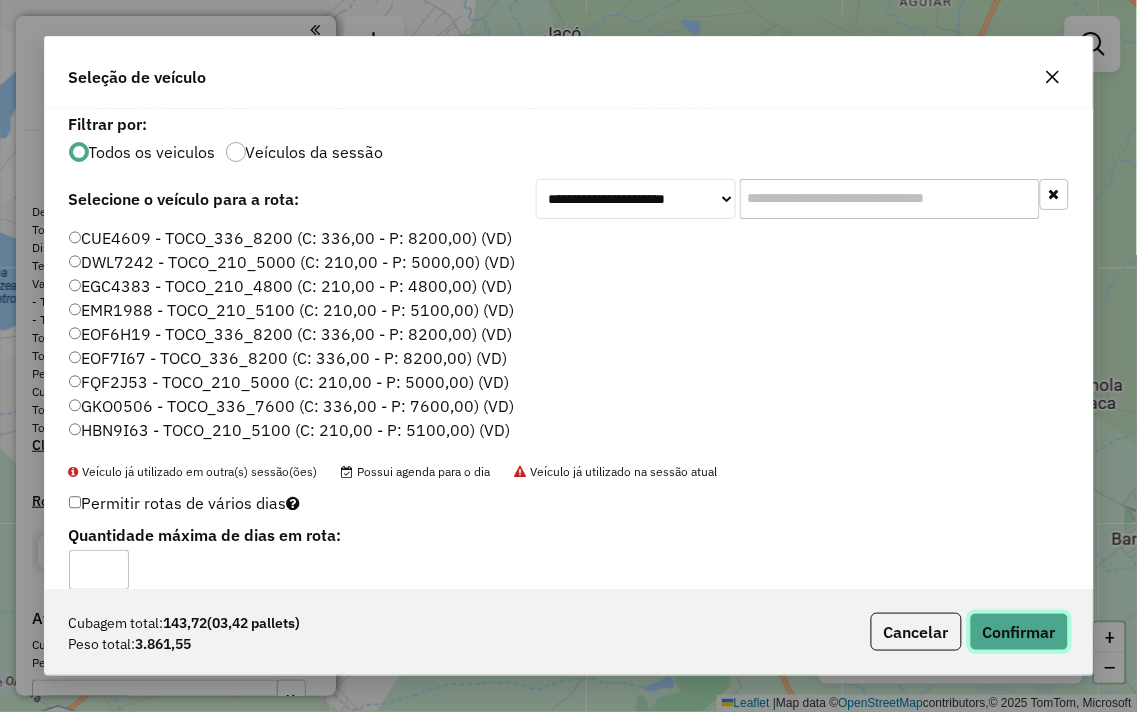 click on "Confirmar" 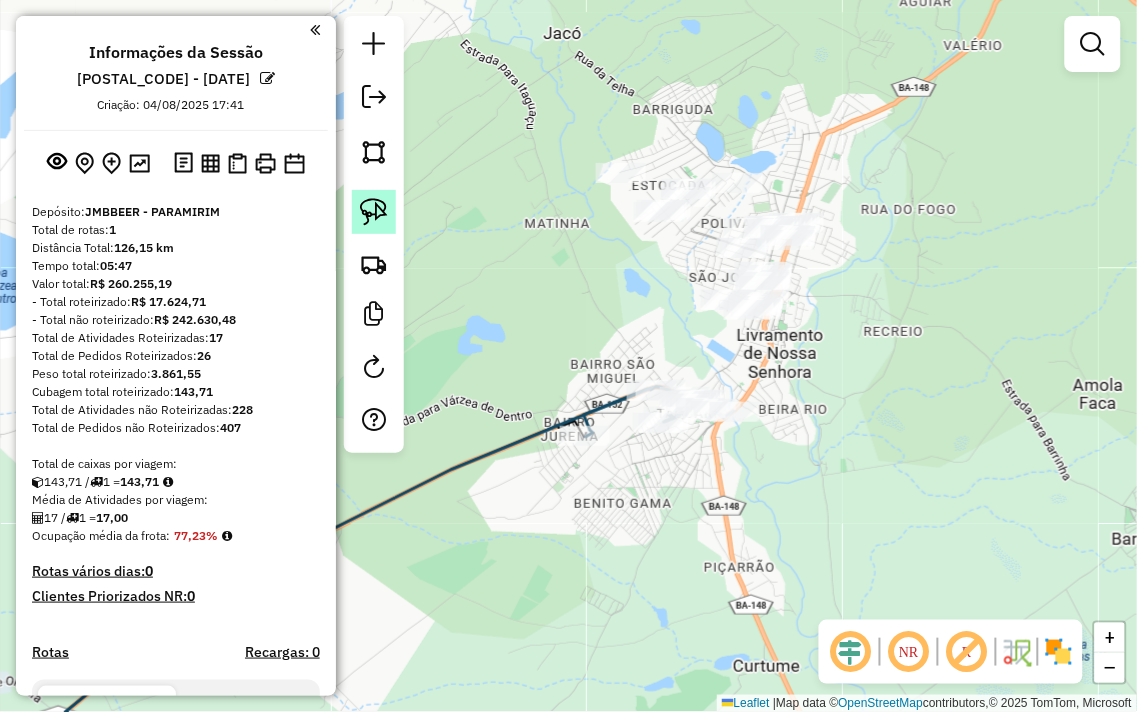 click 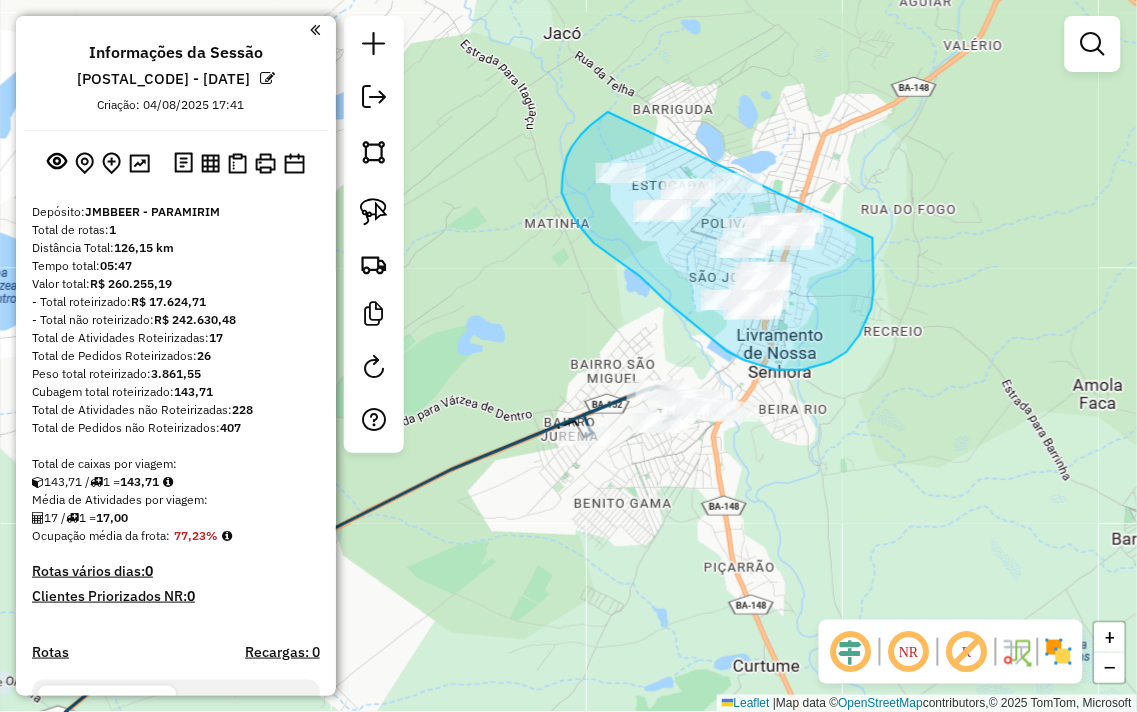 drag, startPoint x: 608, startPoint y: 112, endPoint x: 868, endPoint y: 212, distance: 278.56778 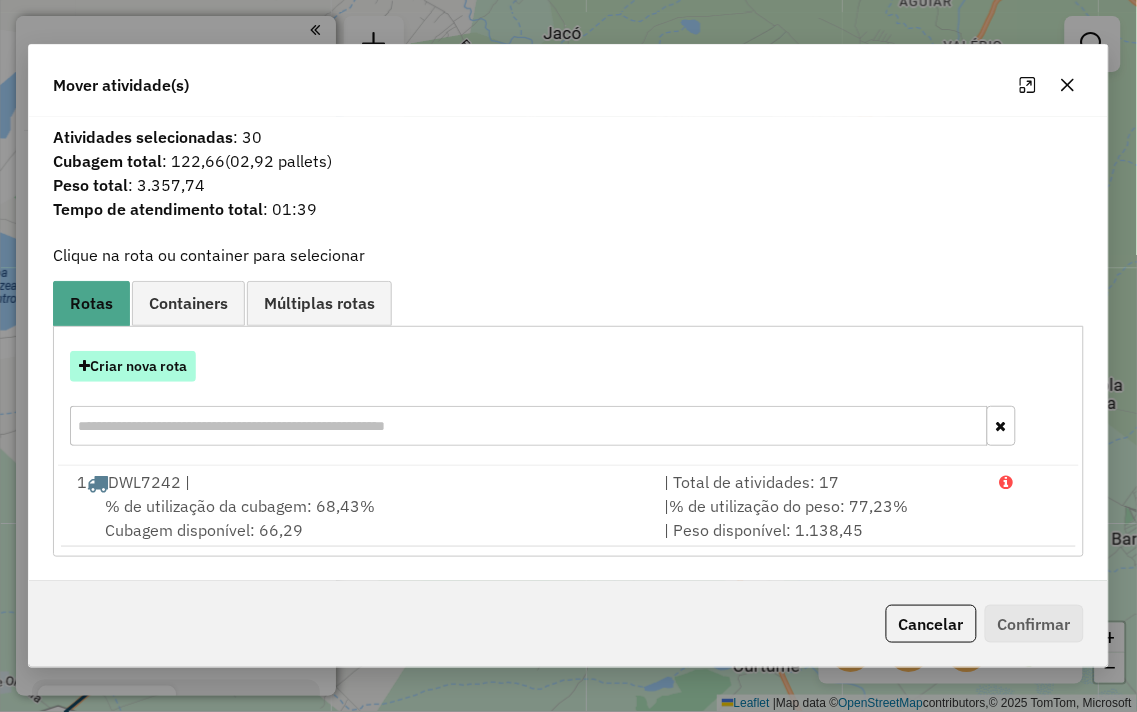 click on "Criar nova rota" at bounding box center (133, 366) 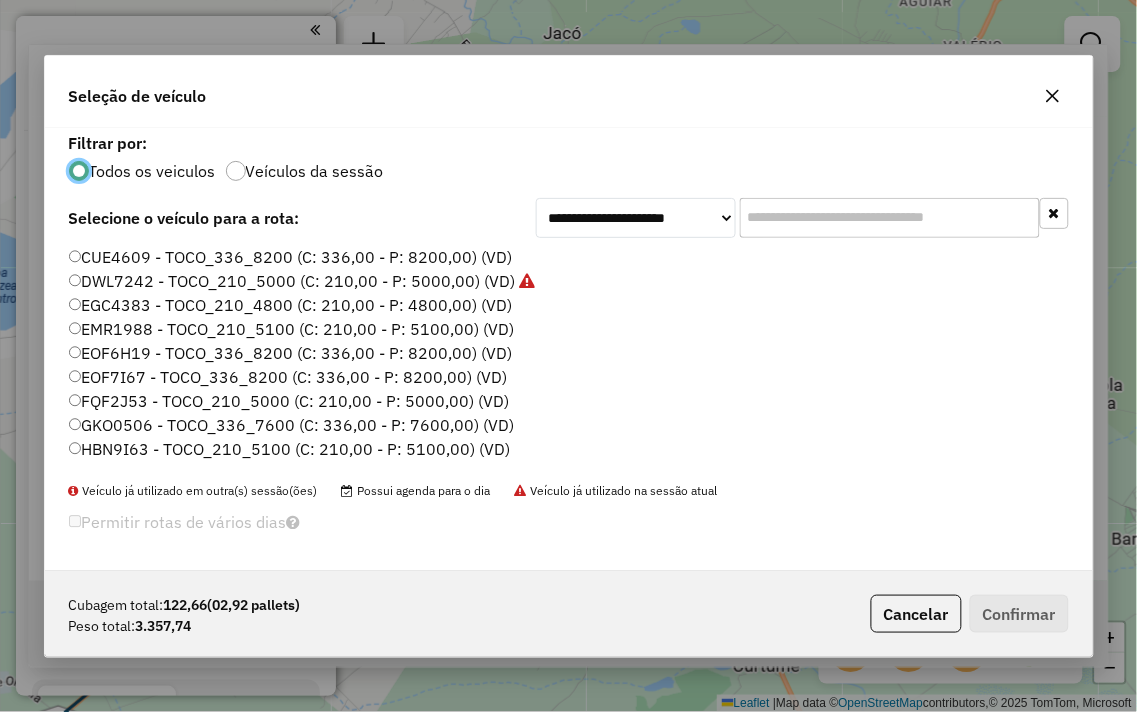 scroll, scrollTop: 11, scrollLeft: 5, axis: both 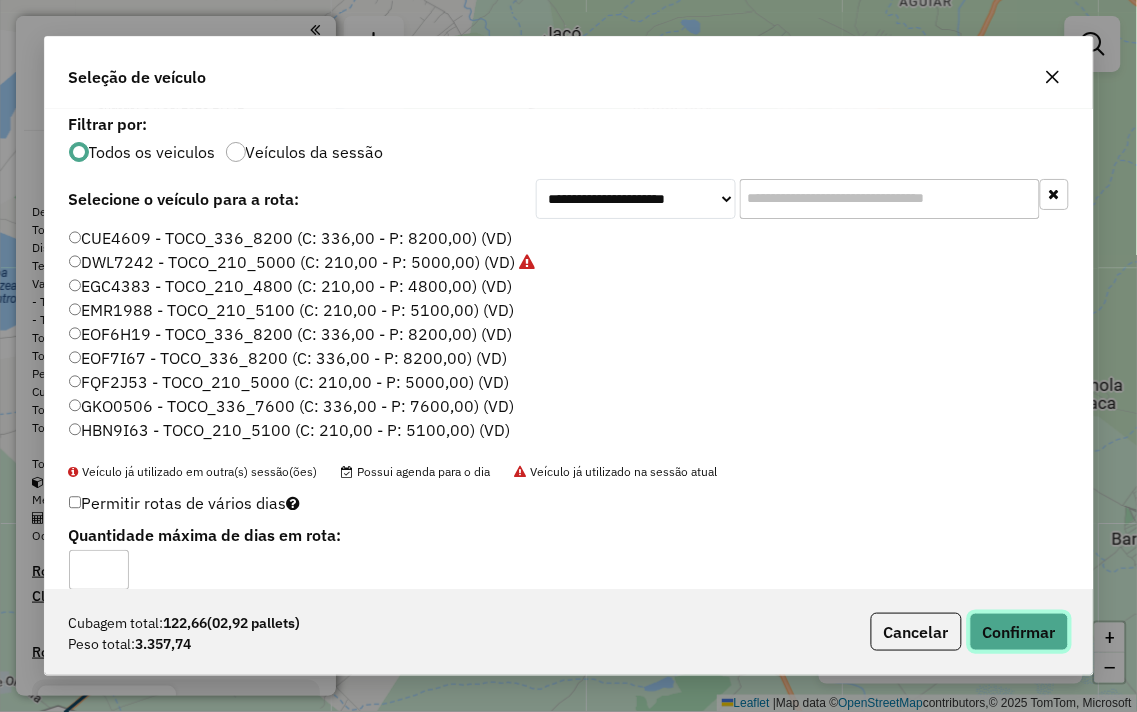 click on "Confirmar" 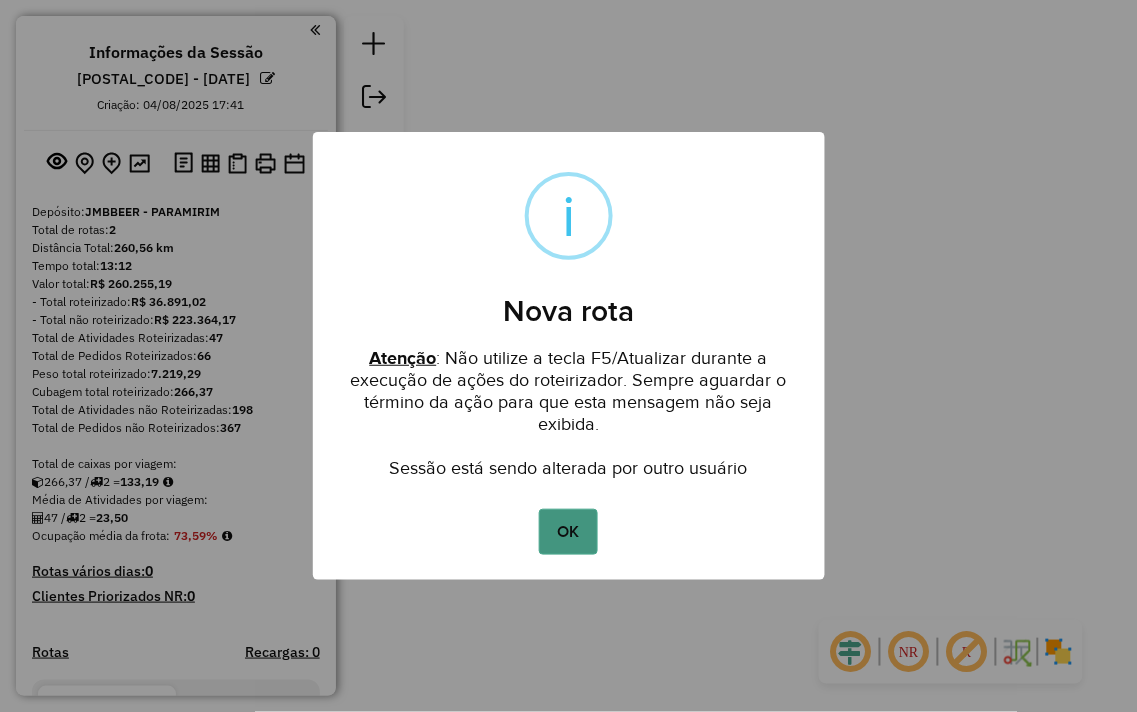 click on "OK" at bounding box center (568, 532) 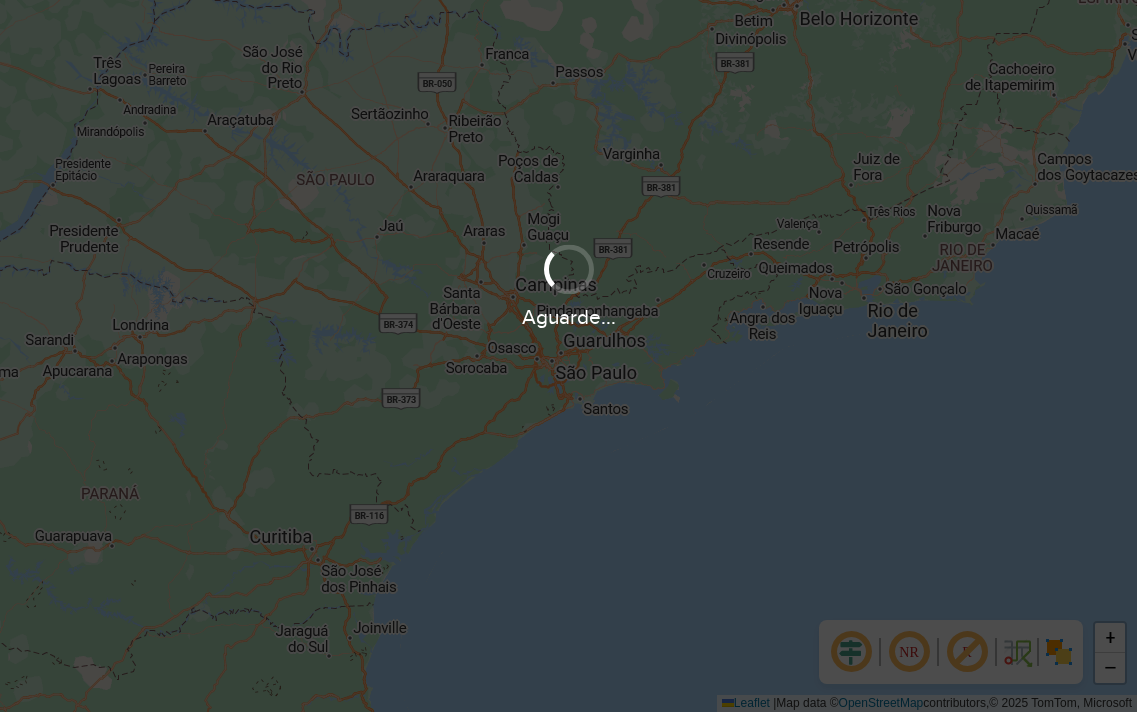 scroll, scrollTop: 0, scrollLeft: 0, axis: both 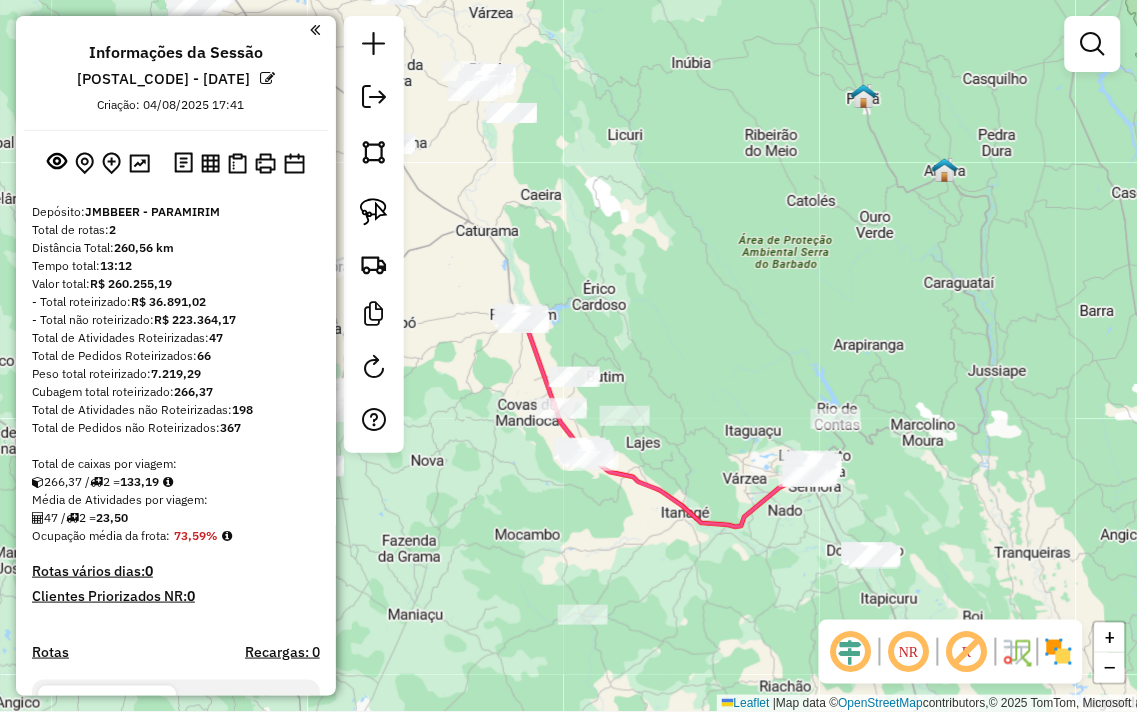 drag, startPoint x: 812, startPoint y: 332, endPoint x: 668, endPoint y: 193, distance: 200.14246 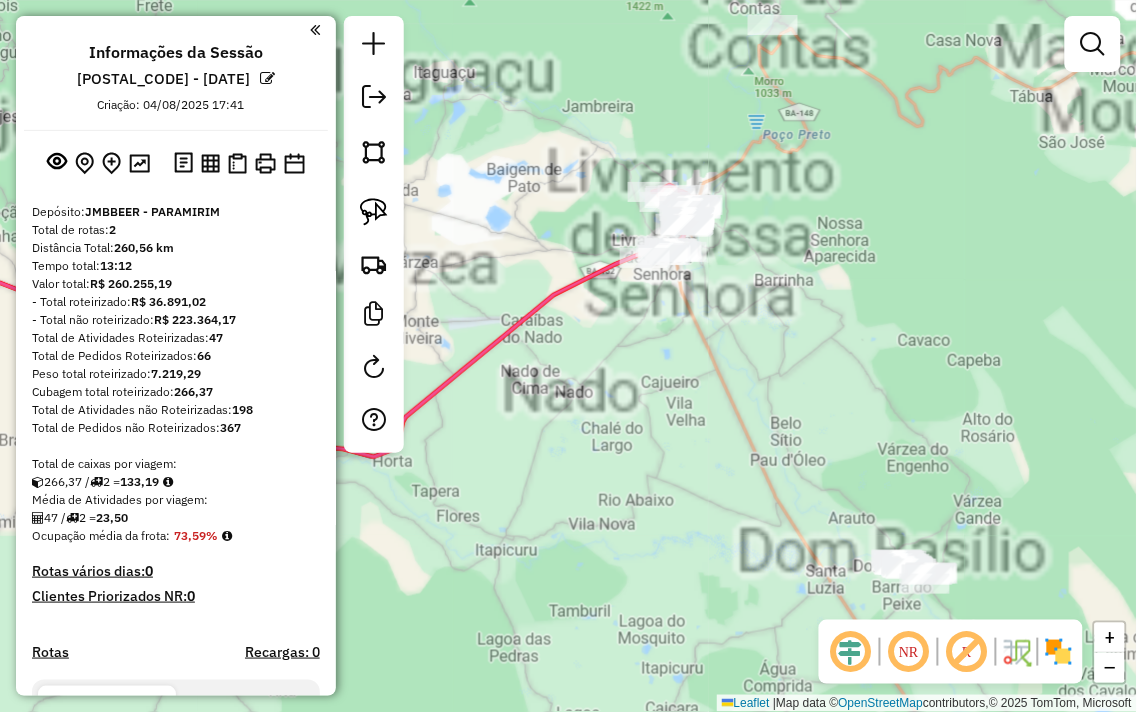 drag, startPoint x: 760, startPoint y: 448, endPoint x: 623, endPoint y: 193, distance: 289.47192 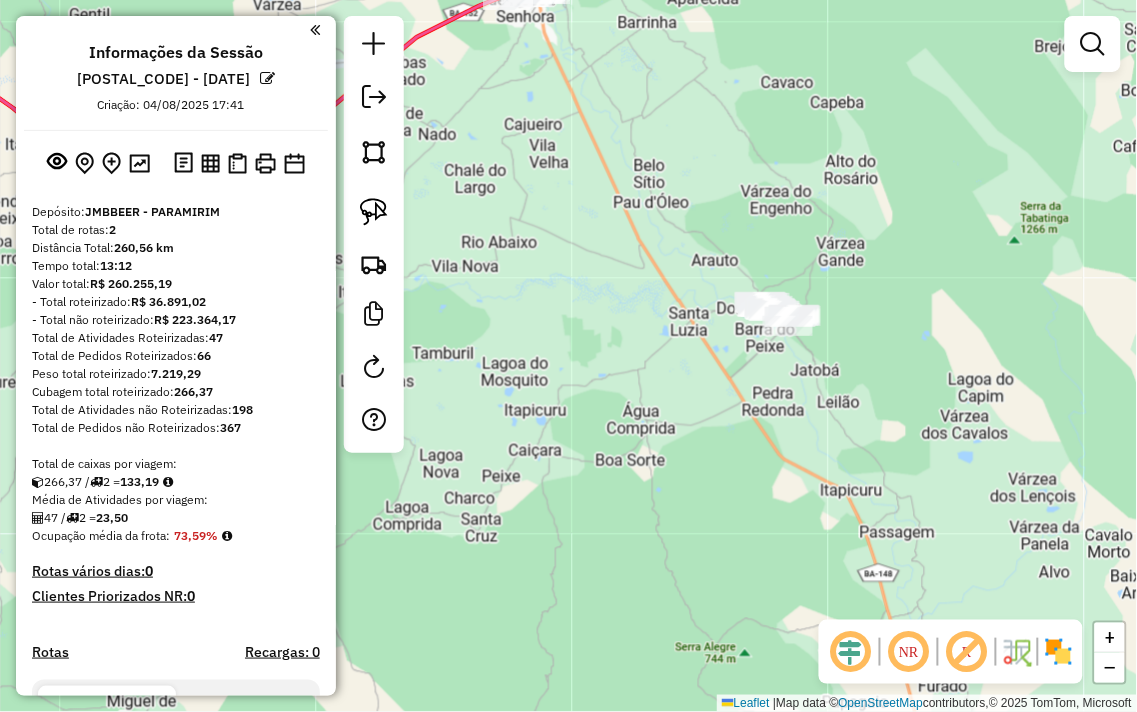 drag, startPoint x: 374, startPoint y: 203, endPoint x: 612, endPoint y: 210, distance: 238.10292 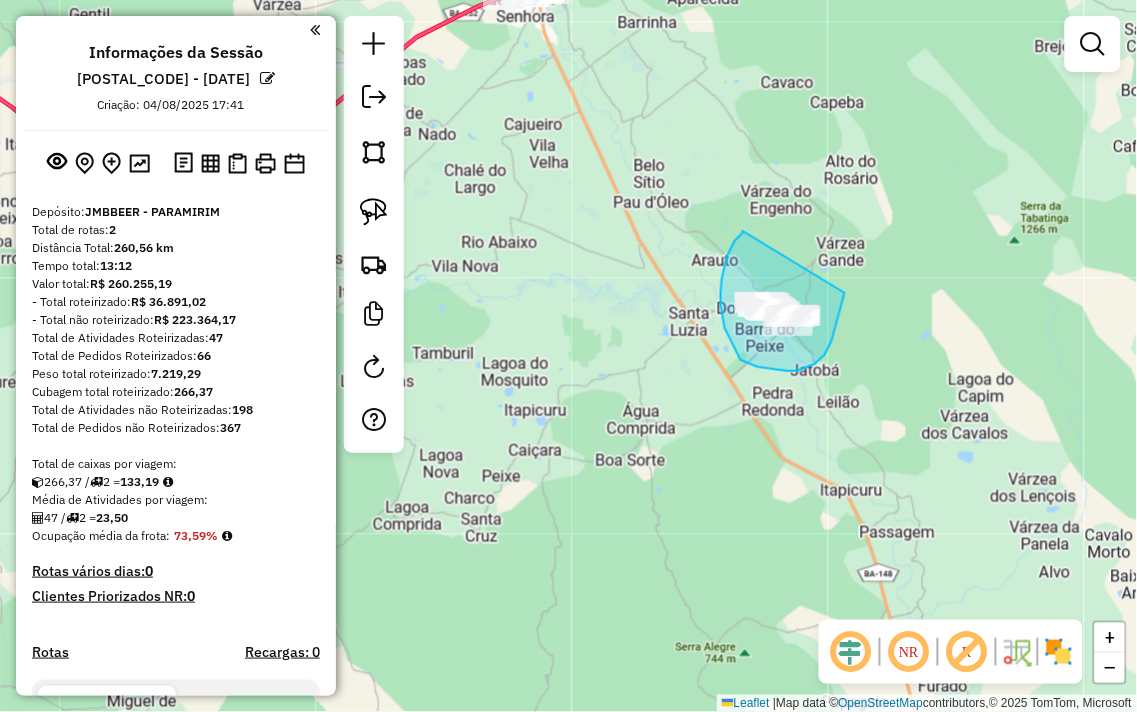 drag, startPoint x: 743, startPoint y: 231, endPoint x: 845, endPoint y: 293, distance: 119.36499 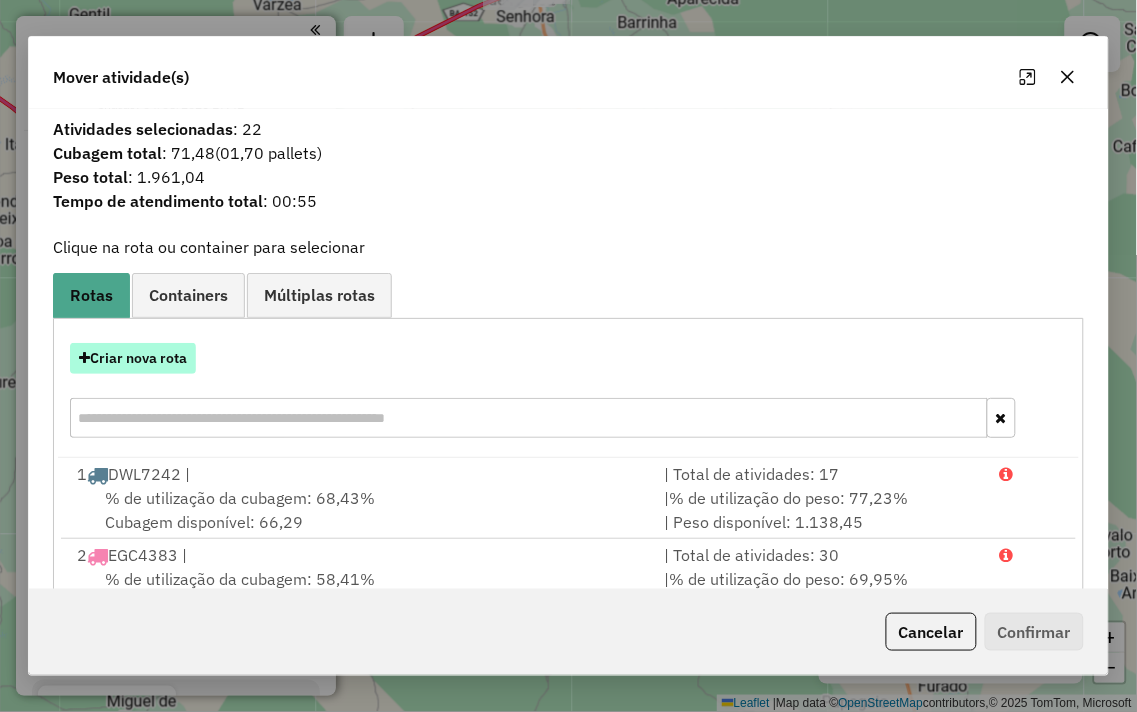 click on "Criar nova rota" at bounding box center [133, 358] 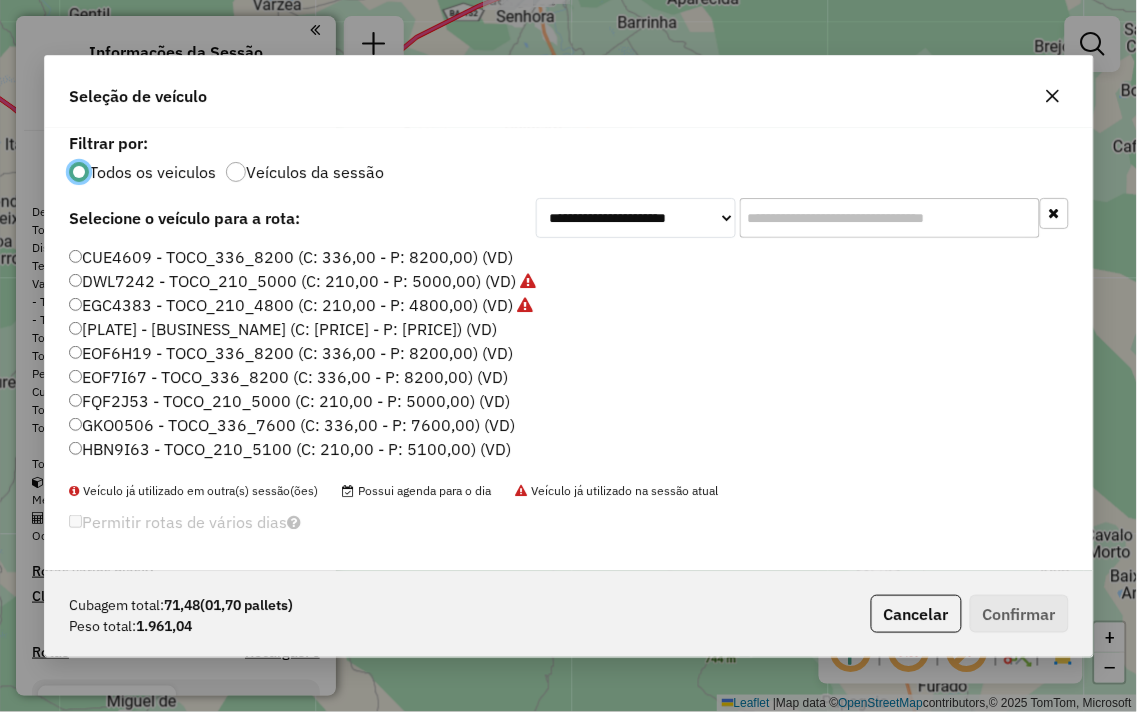 scroll, scrollTop: 11, scrollLeft: 5, axis: both 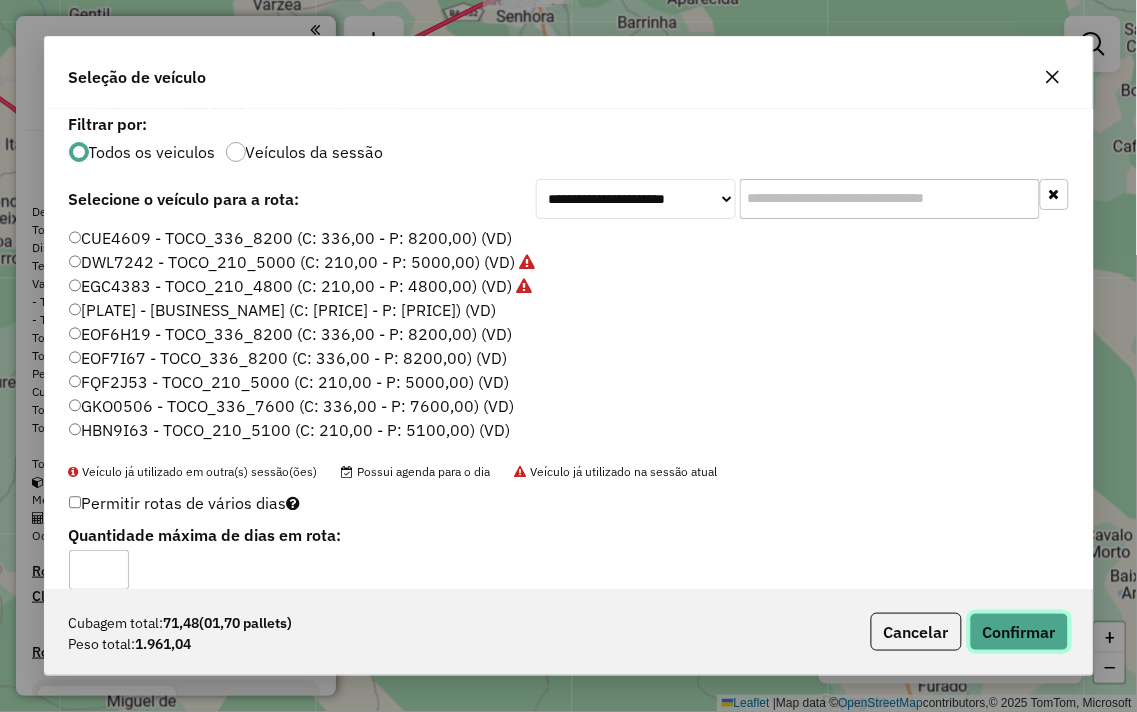 click on "Confirmar" 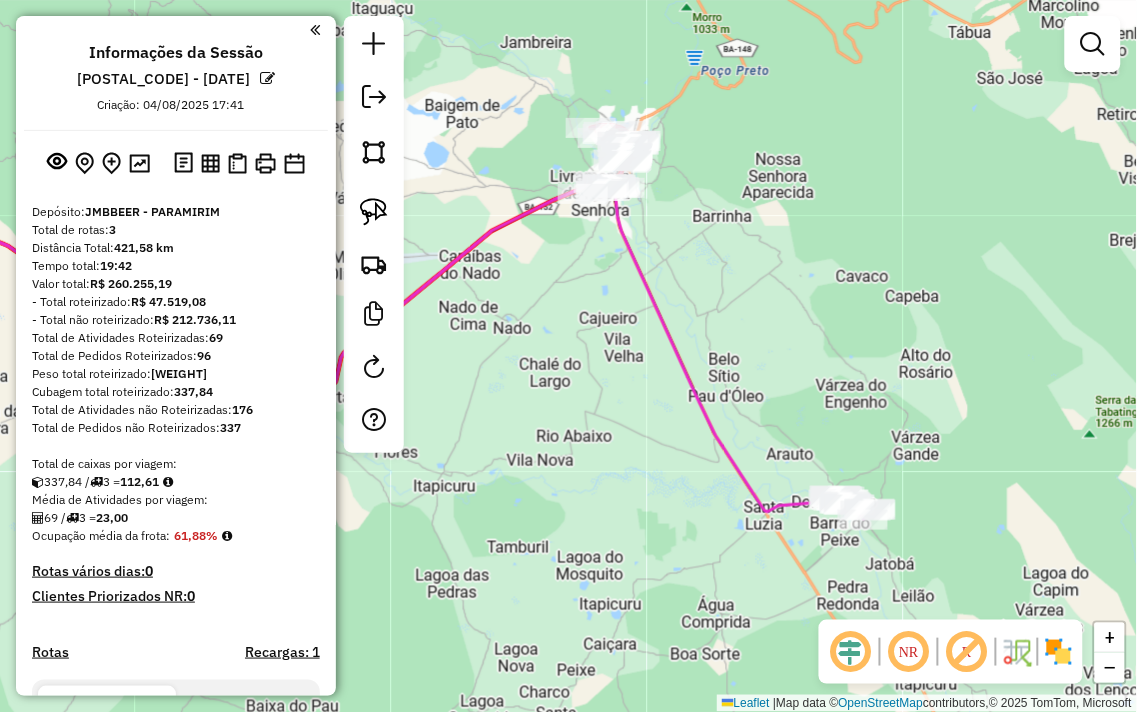 drag, startPoint x: 705, startPoint y: 231, endPoint x: 771, endPoint y: 405, distance: 186.09676 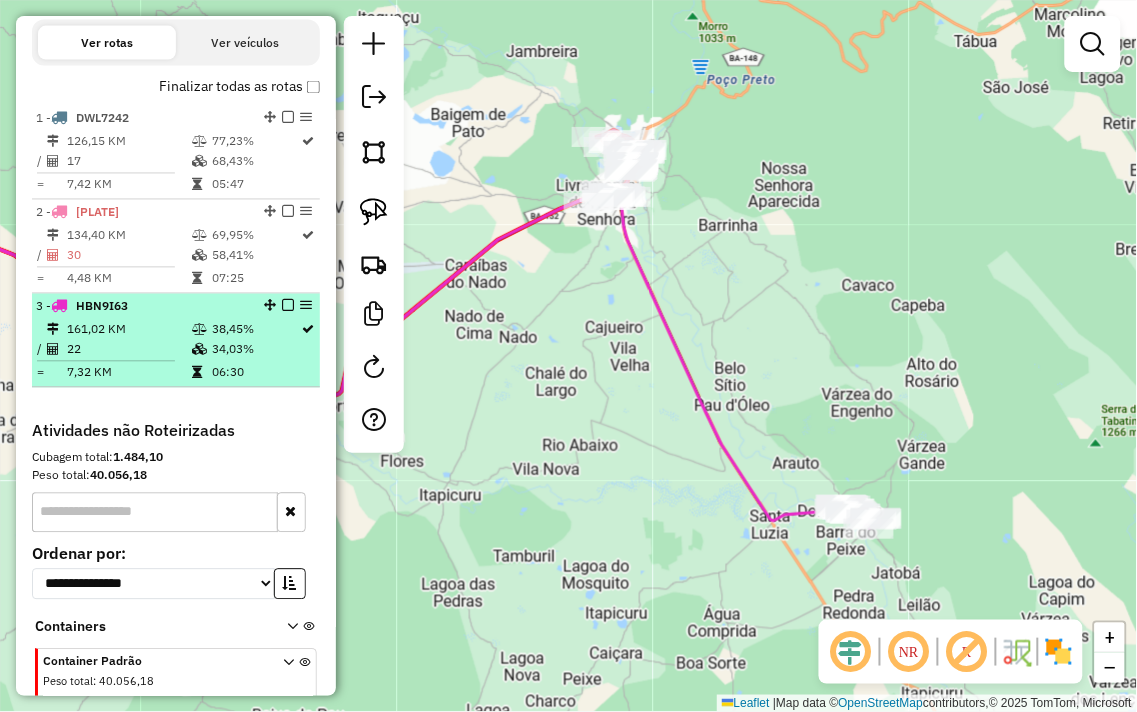 scroll, scrollTop: 666, scrollLeft: 0, axis: vertical 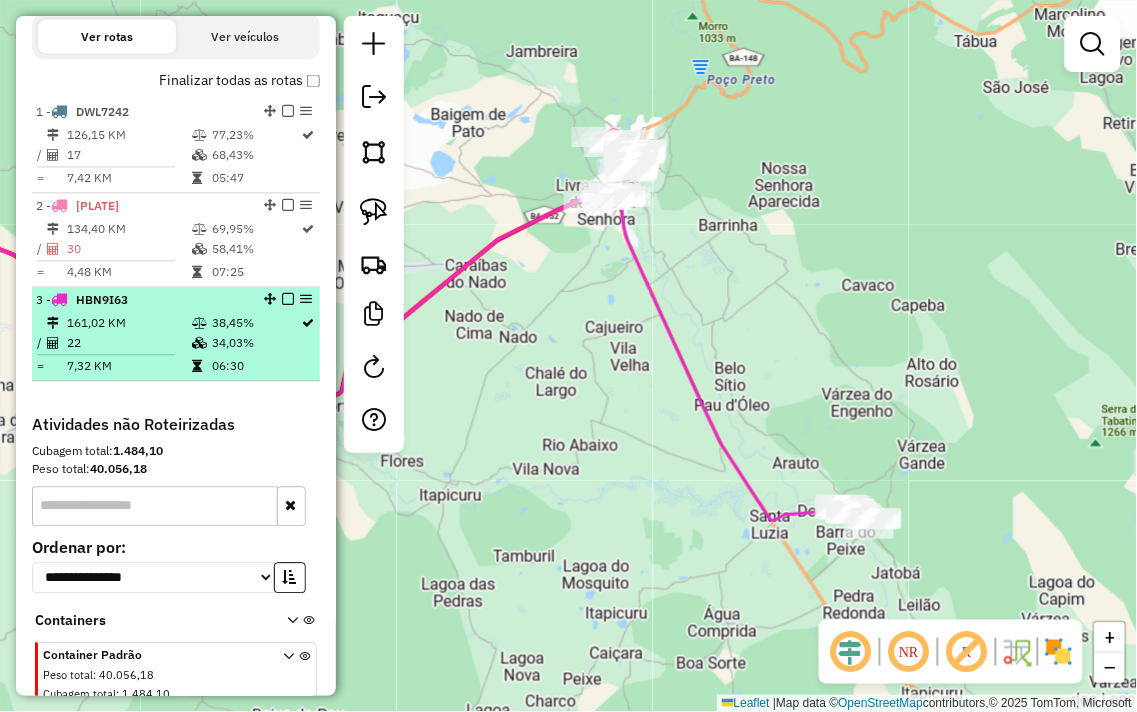 select on "**********" 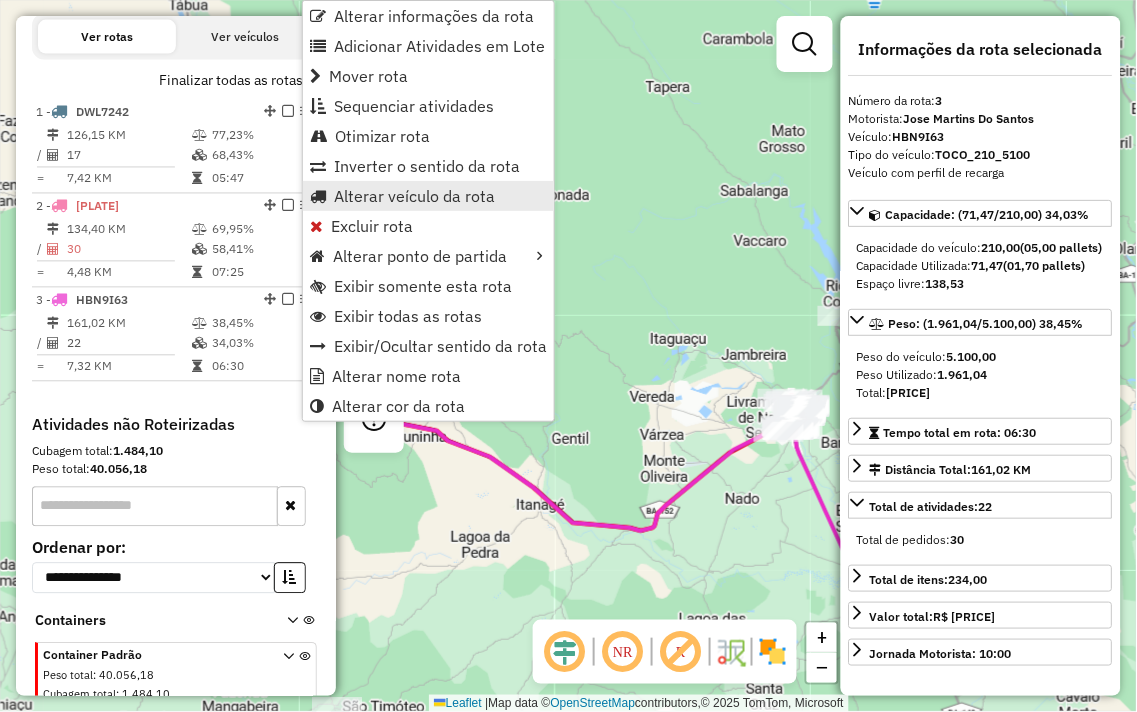 click on "Alterar veículo da rota" at bounding box center [414, 196] 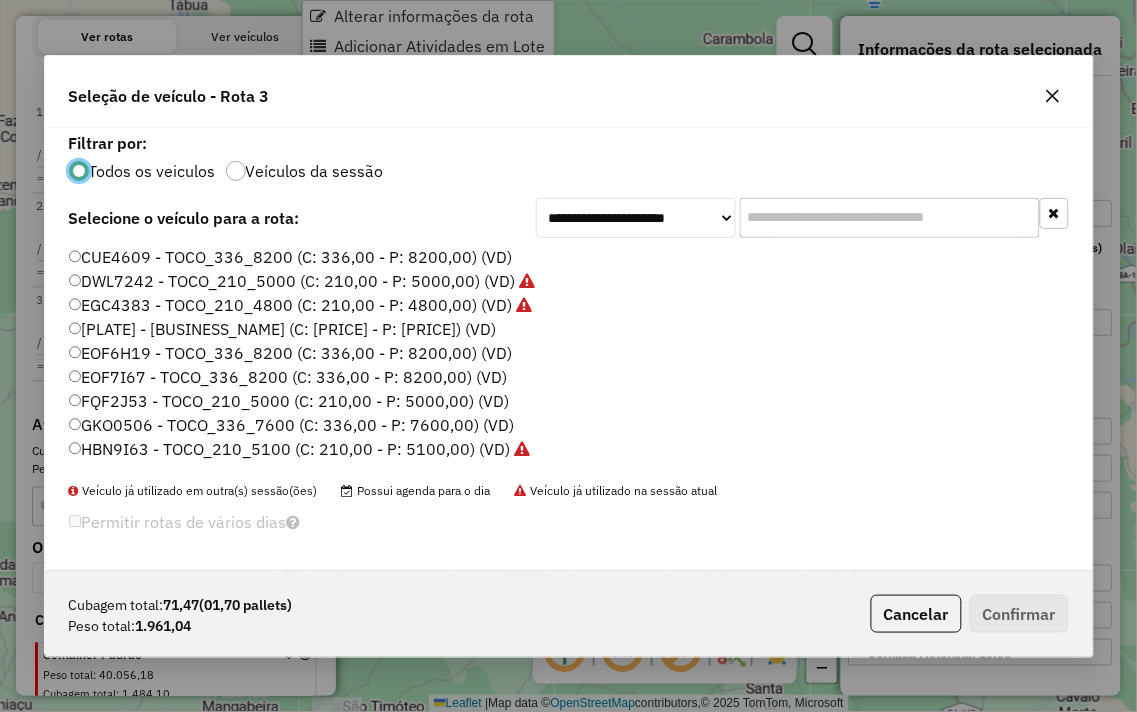 scroll, scrollTop: 11, scrollLeft: 5, axis: both 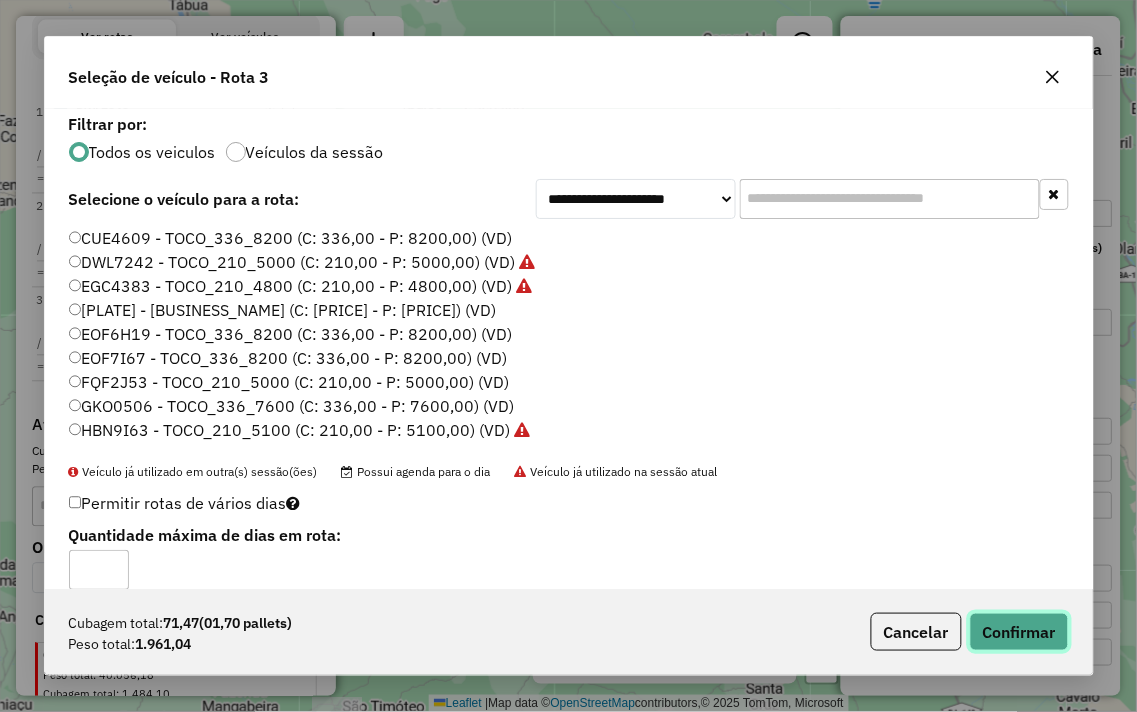 click on "Confirmar" 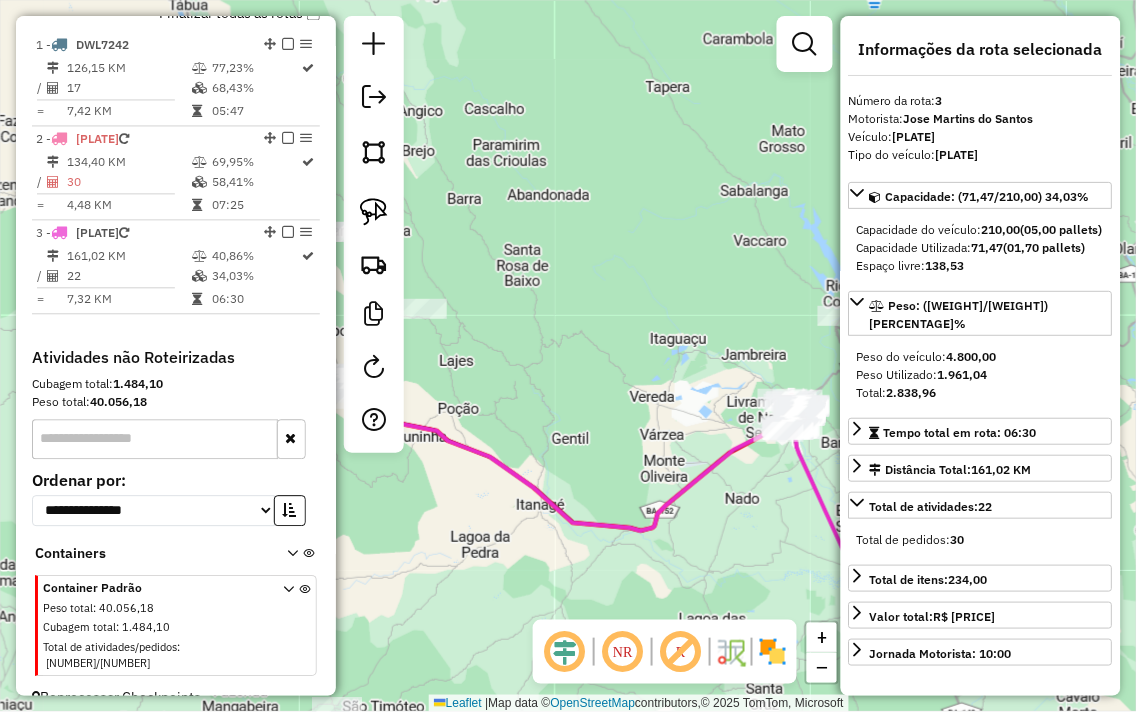 scroll, scrollTop: 744, scrollLeft: 0, axis: vertical 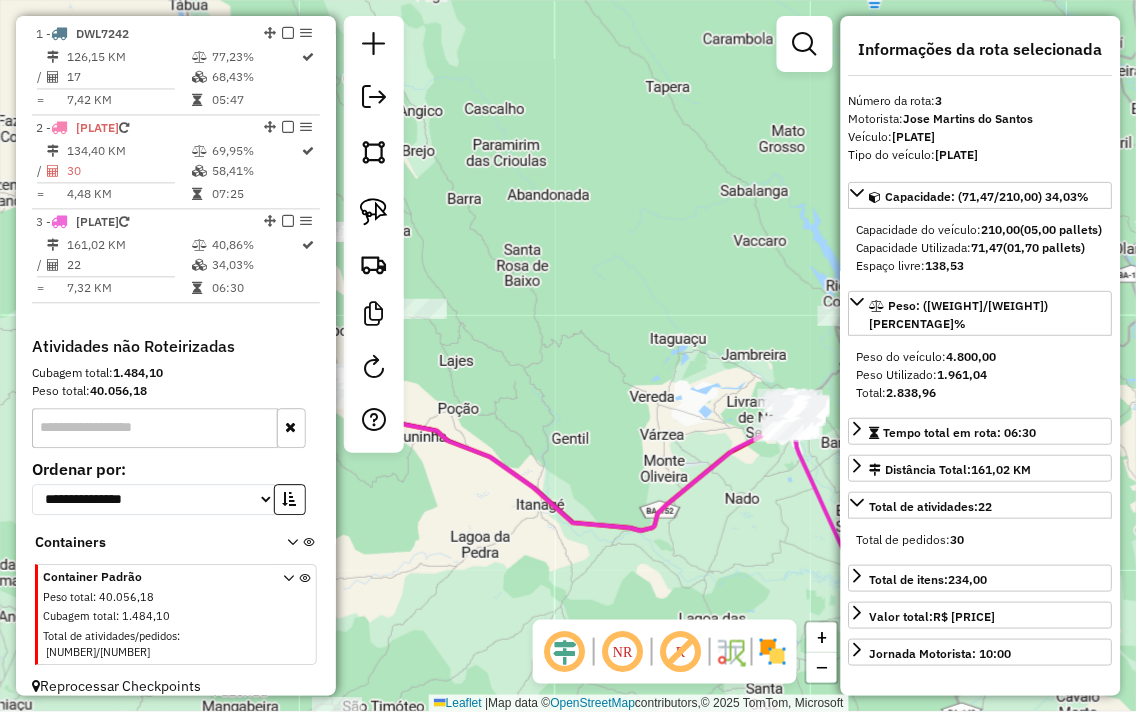 drag, startPoint x: 744, startPoint y: 273, endPoint x: 644, endPoint y: 205, distance: 120.92973 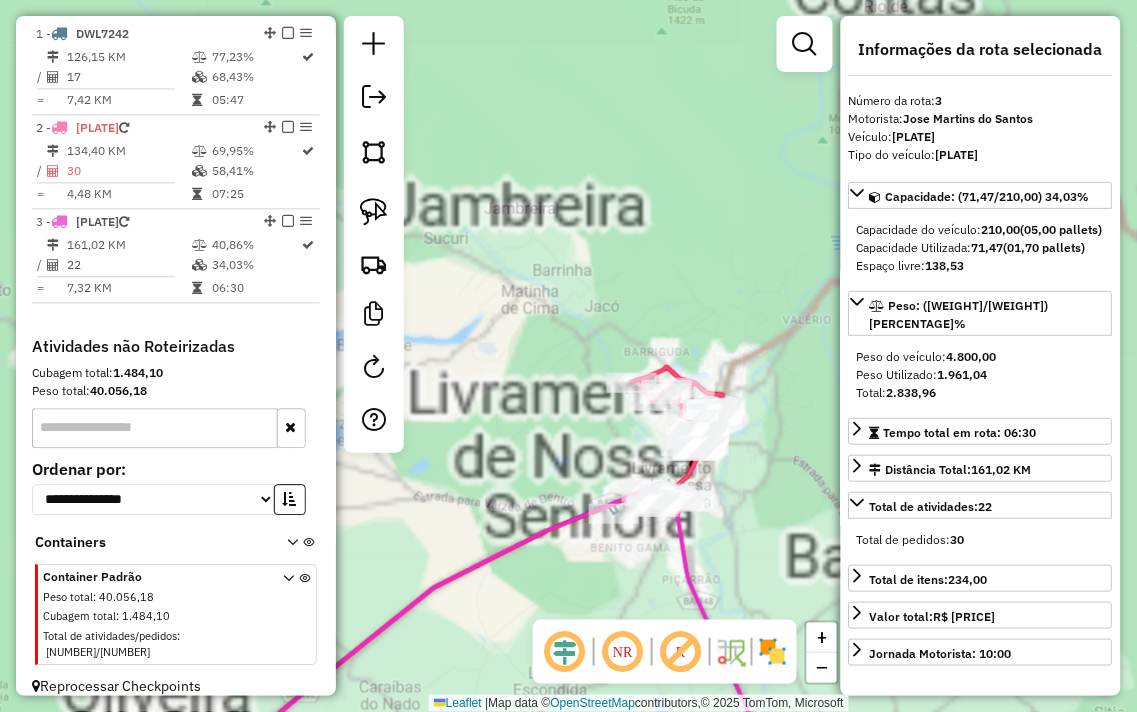drag, startPoint x: 664, startPoint y: 257, endPoint x: 673, endPoint y: 151, distance: 106.381386 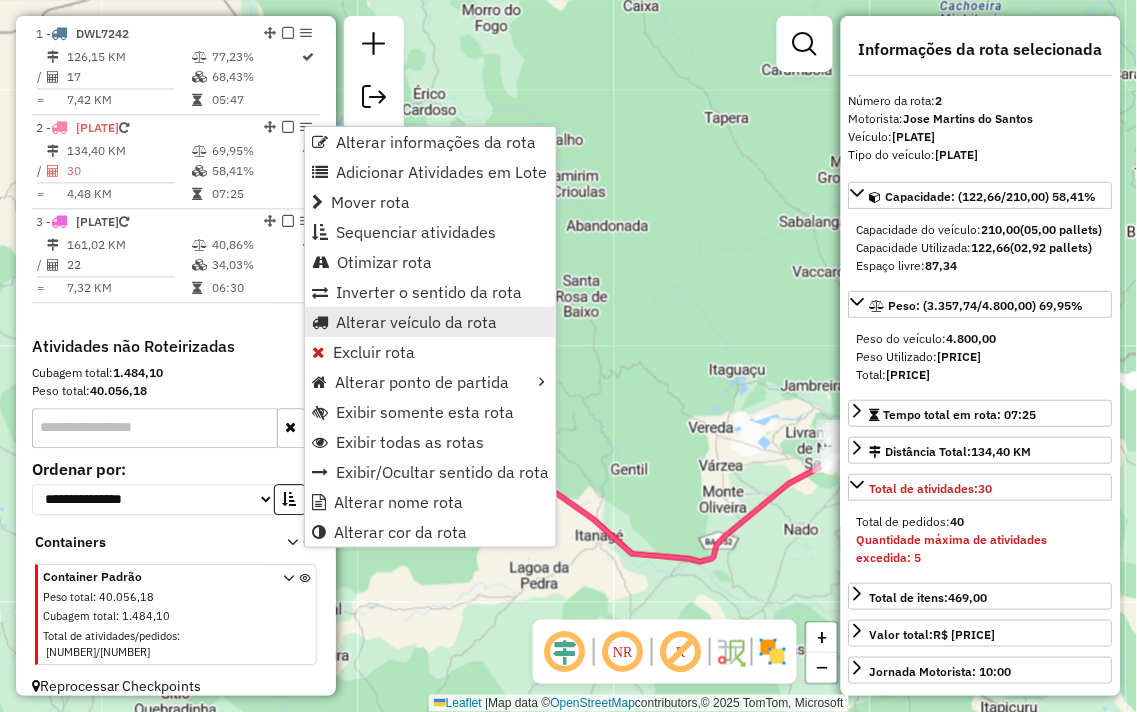 click on "Alterar veículo da rota" at bounding box center [416, 322] 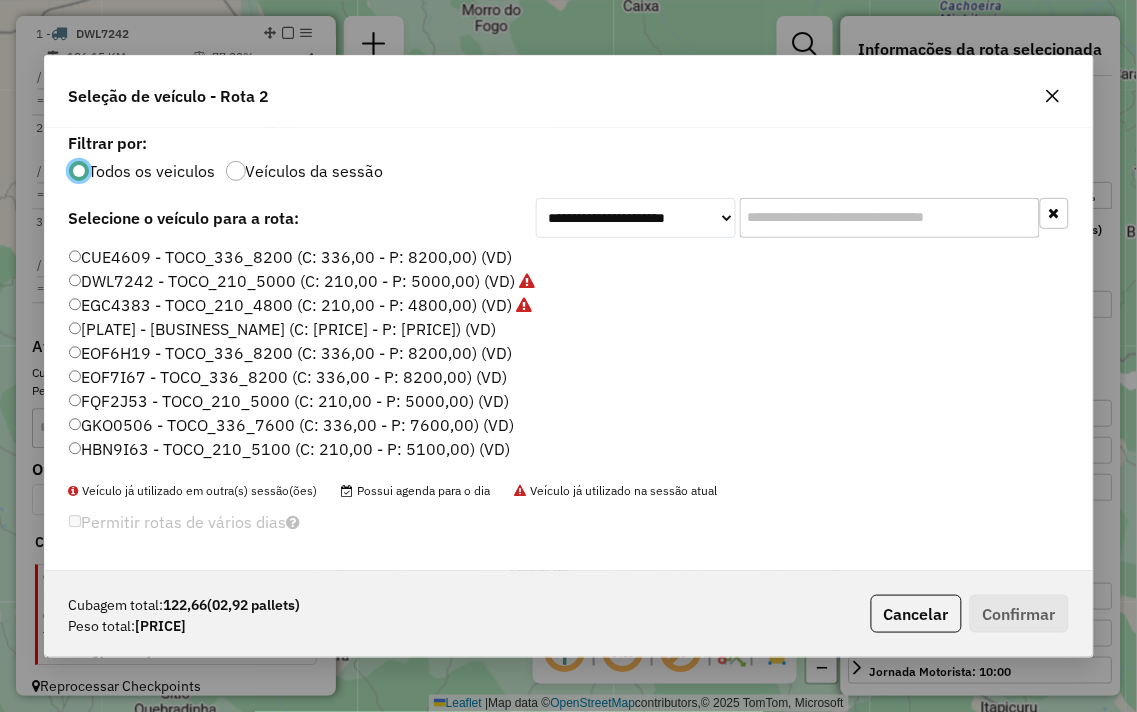 scroll, scrollTop: 11, scrollLeft: 5, axis: both 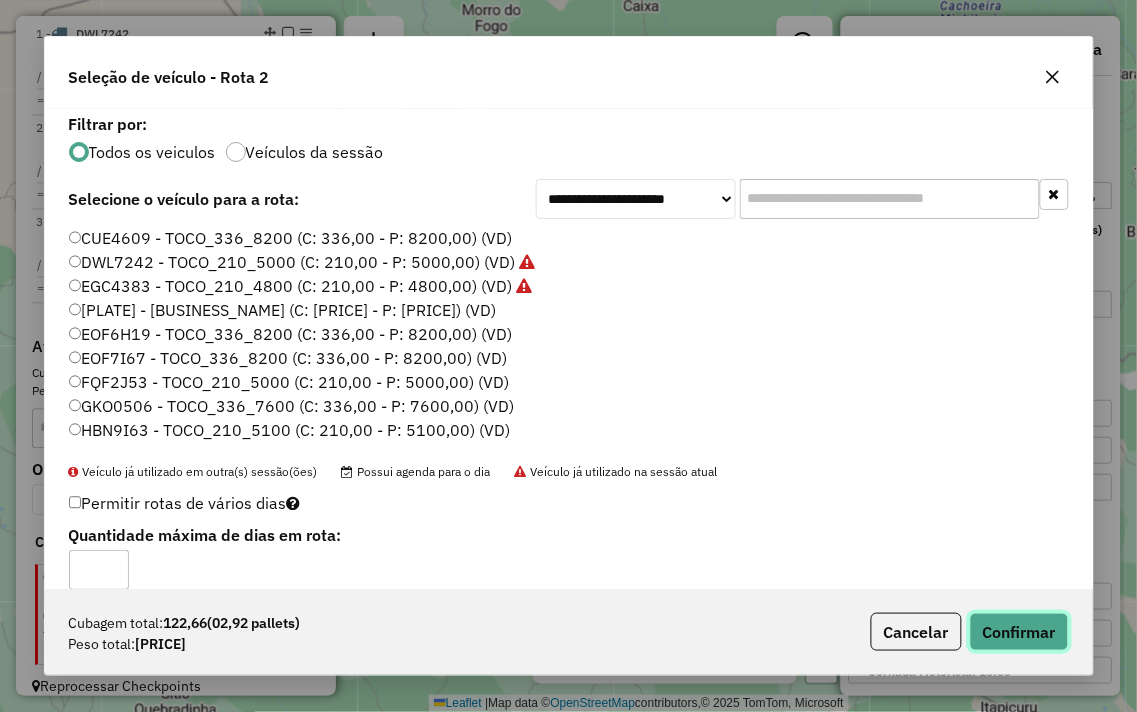 click on "Confirmar" 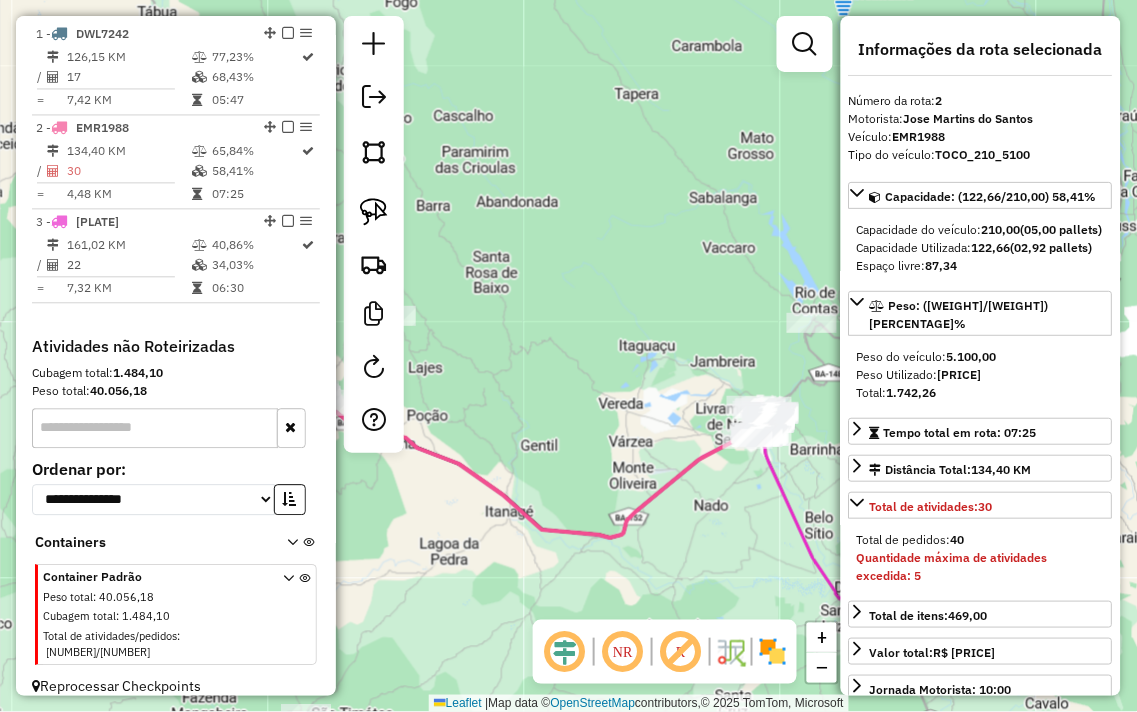 drag, startPoint x: 664, startPoint y: 304, endPoint x: 566, endPoint y: 275, distance: 102.20078 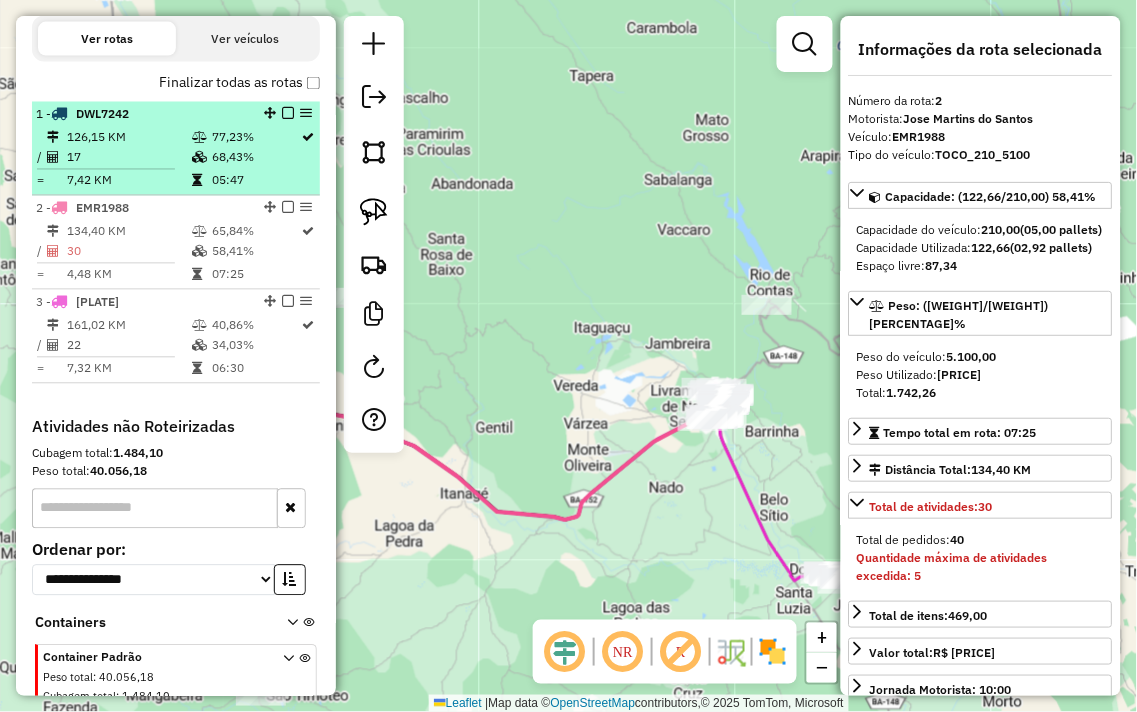 scroll, scrollTop: 633, scrollLeft: 0, axis: vertical 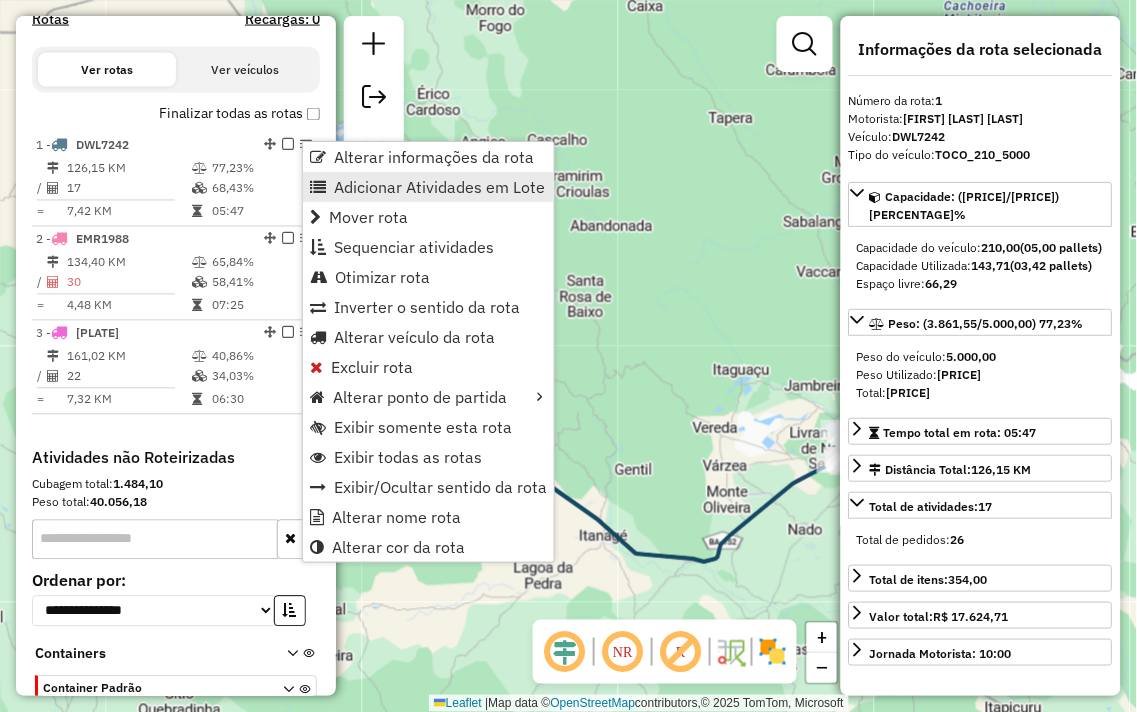 click on "Adicionar Atividades em Lote" at bounding box center (439, 187) 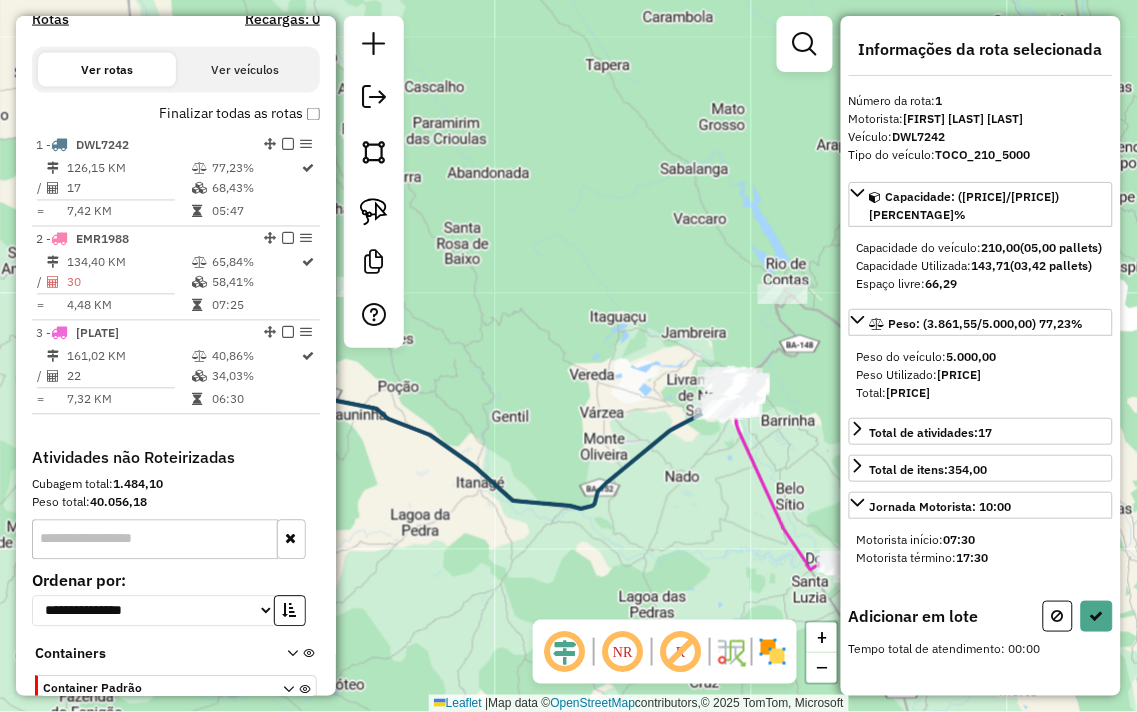 drag, startPoint x: 715, startPoint y: 315, endPoint x: 557, endPoint y: 250, distance: 170.84789 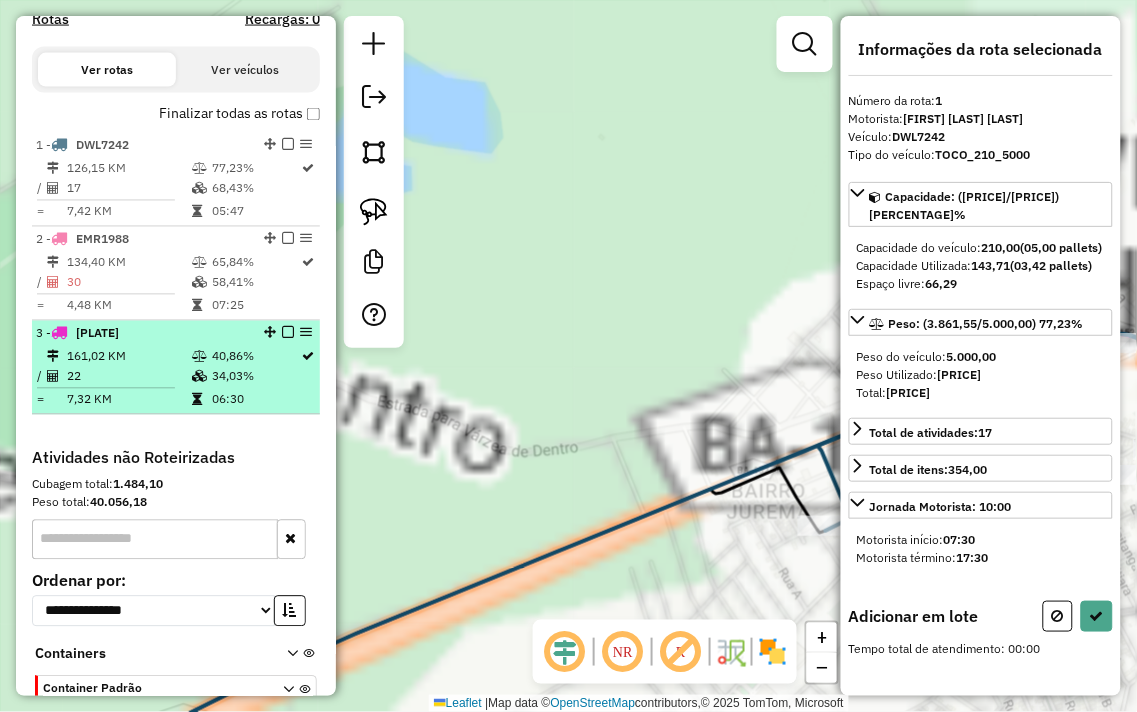 drag, startPoint x: 741, startPoint y: 268, endPoint x: 302, endPoint y: 374, distance: 451.616 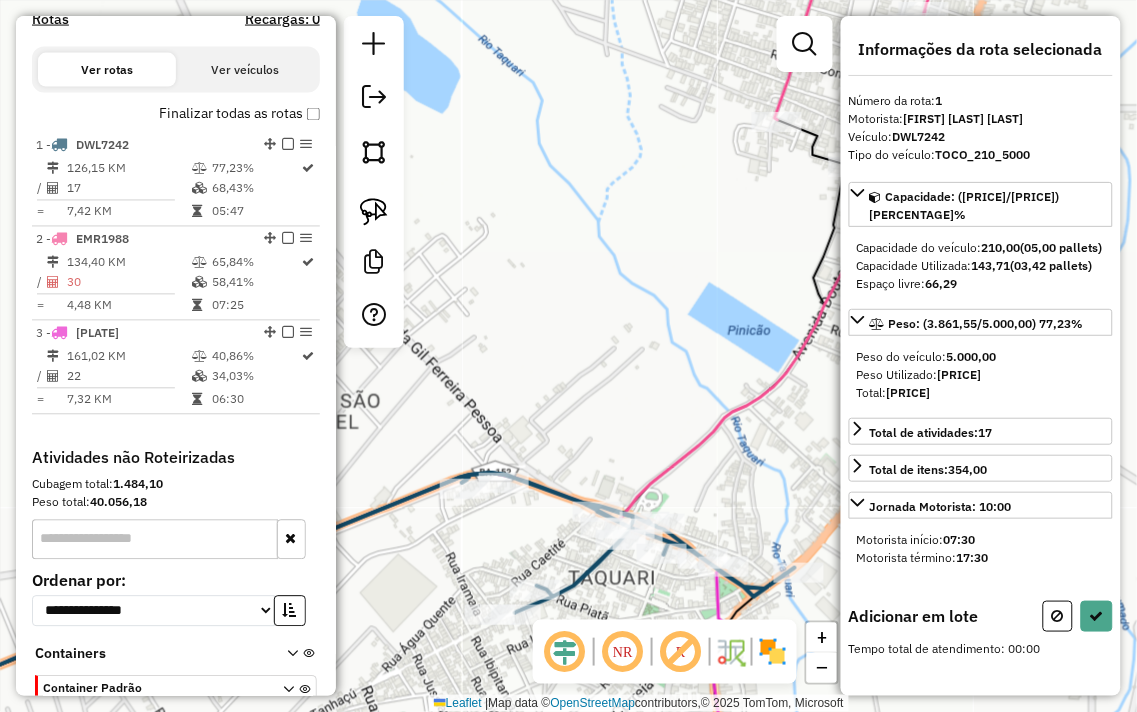 drag, startPoint x: 505, startPoint y: 376, endPoint x: 540, endPoint y: 395, distance: 39.824615 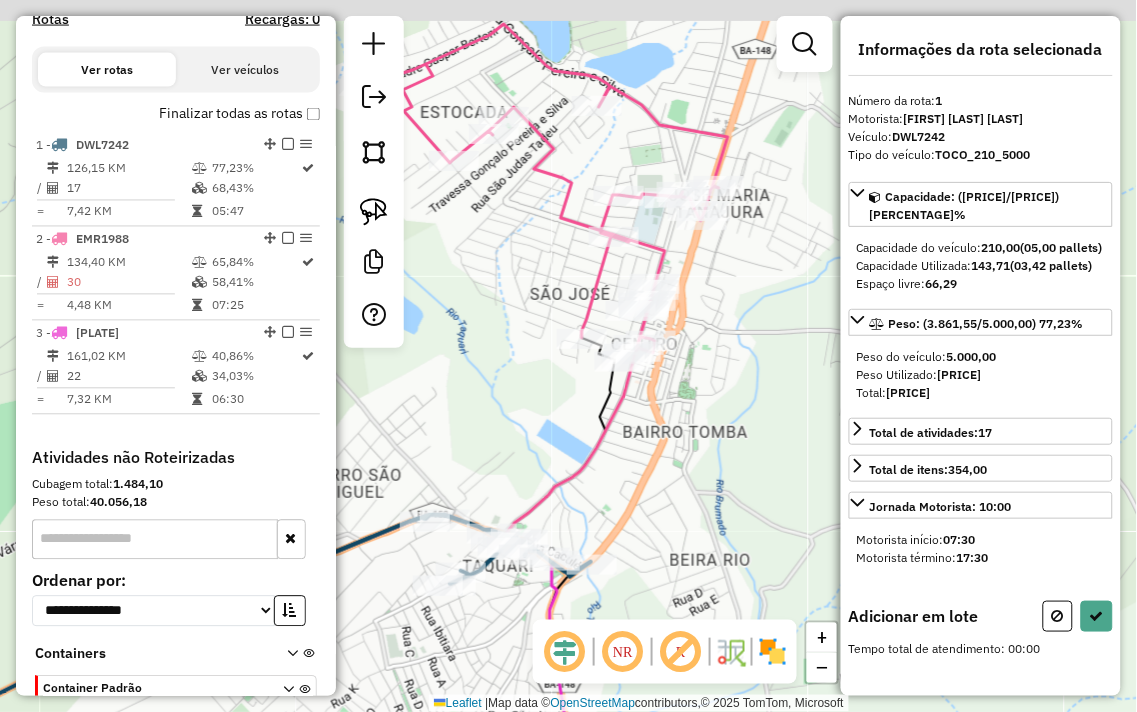 drag, startPoint x: 691, startPoint y: 415, endPoint x: 643, endPoint y: 558, distance: 150.84097 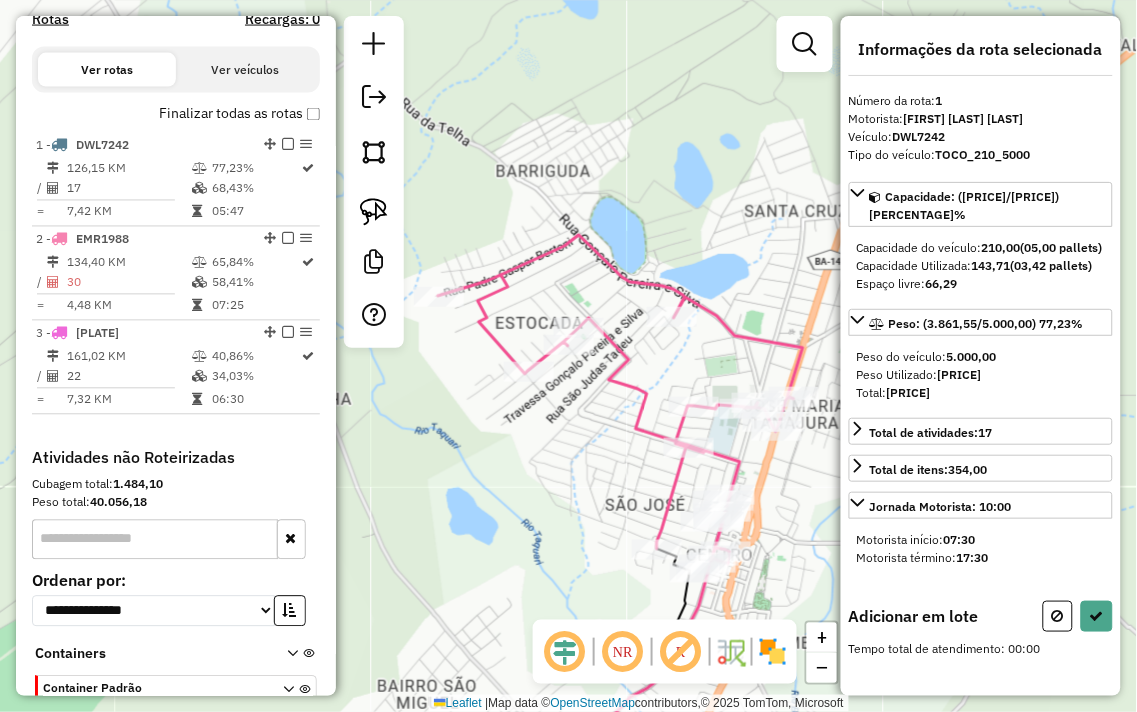 drag, startPoint x: 511, startPoint y: 256, endPoint x: 633, endPoint y: 325, distance: 140.16063 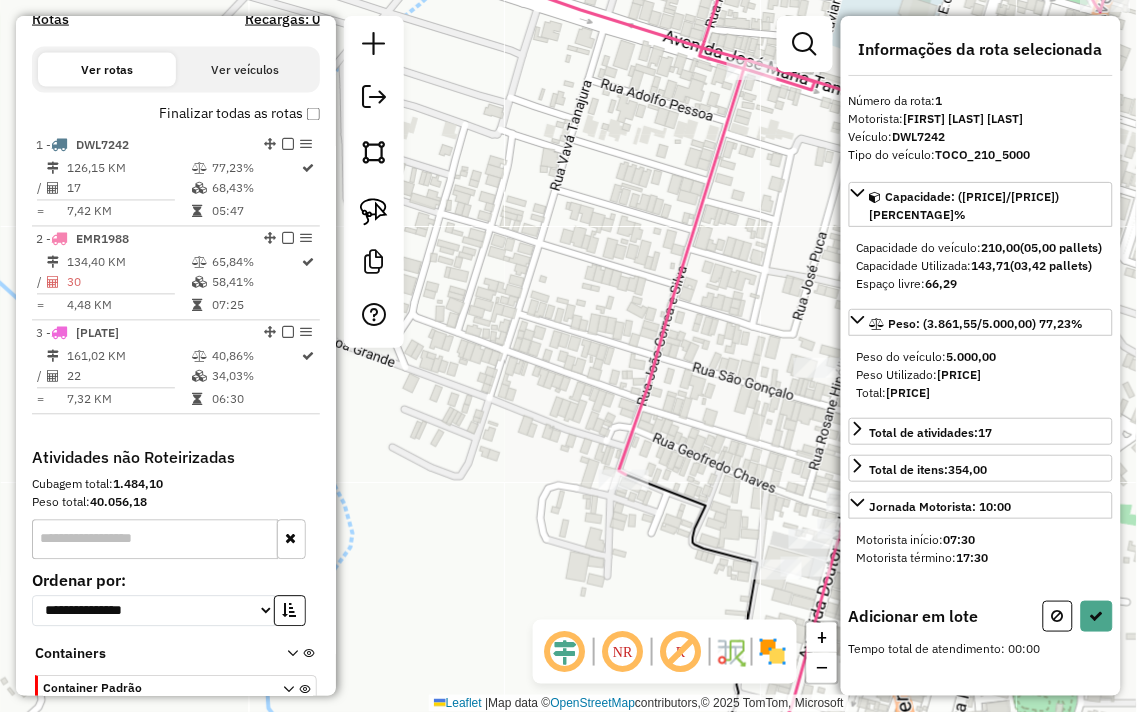 drag, startPoint x: 670, startPoint y: 567, endPoint x: 547, endPoint y: 385, distance: 219.66565 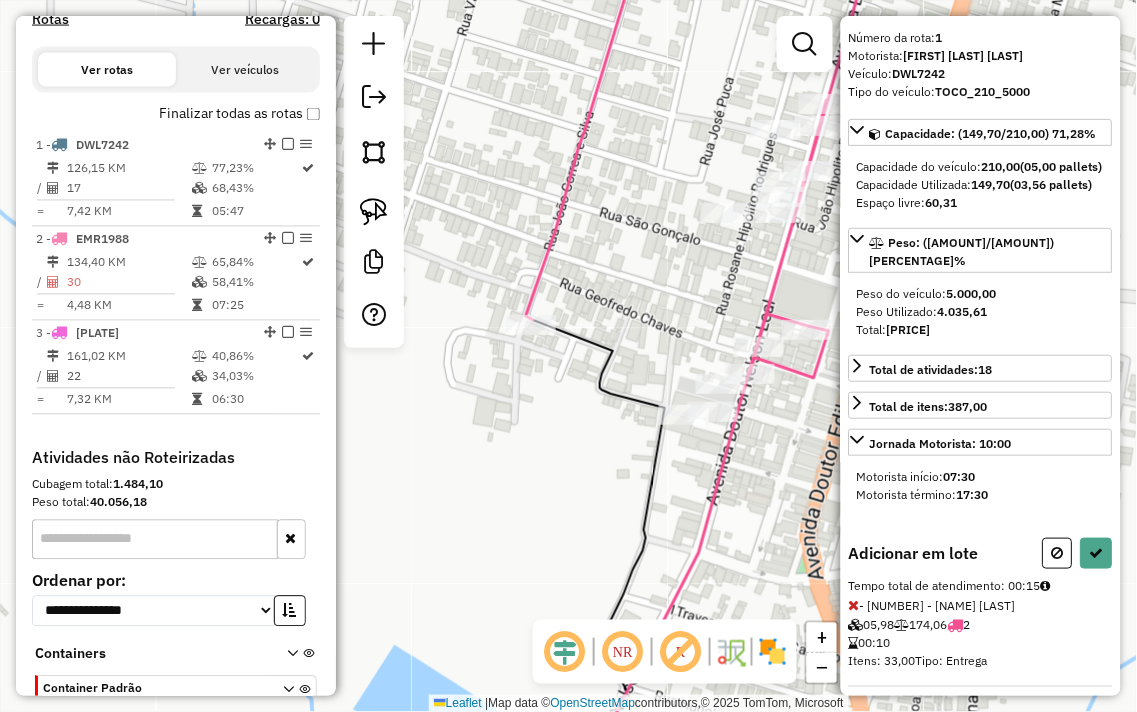 scroll, scrollTop: 94, scrollLeft: 0, axis: vertical 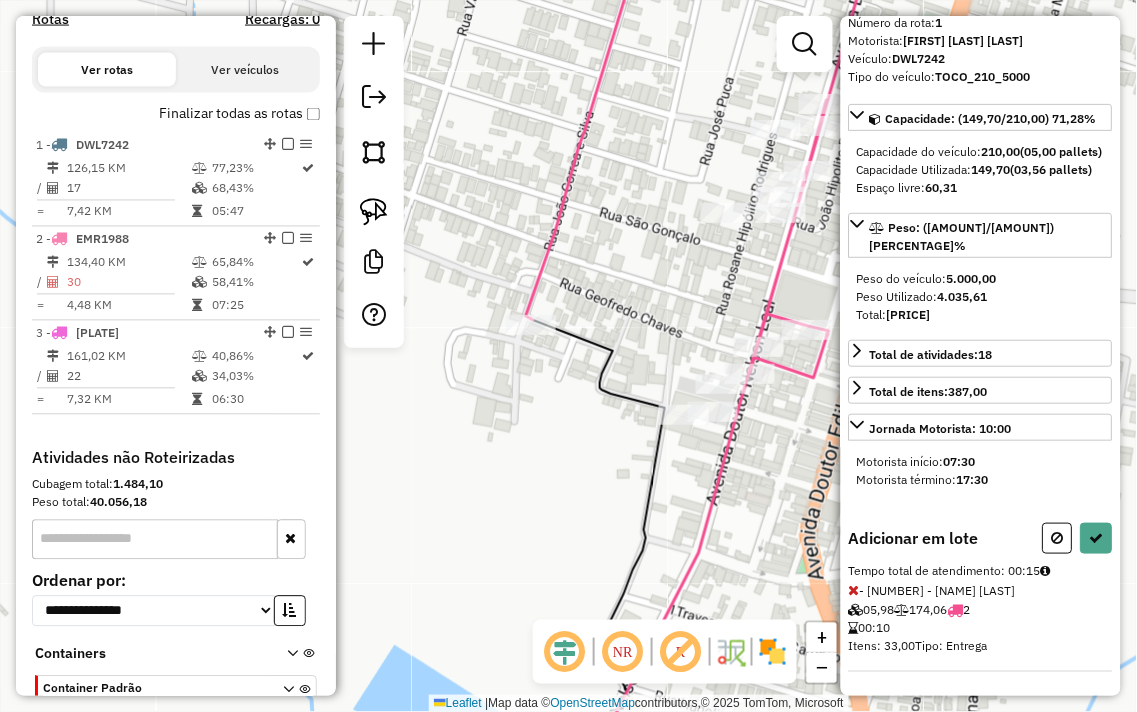 click at bounding box center (854, 590) 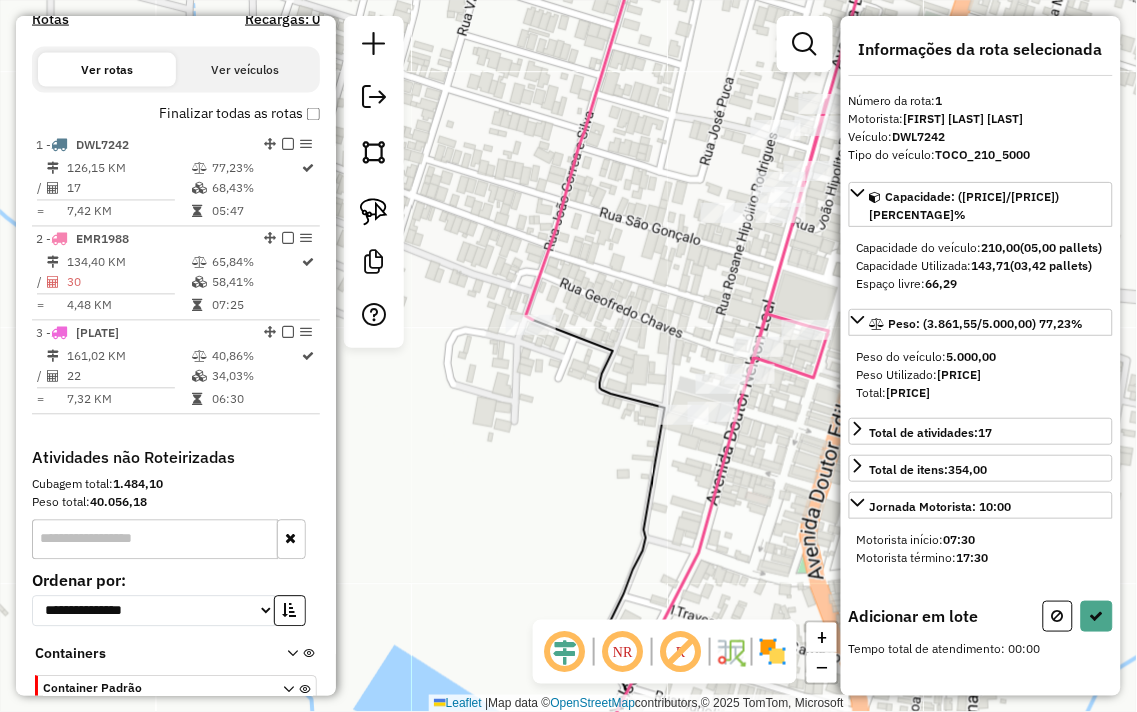 scroll, scrollTop: 0, scrollLeft: 0, axis: both 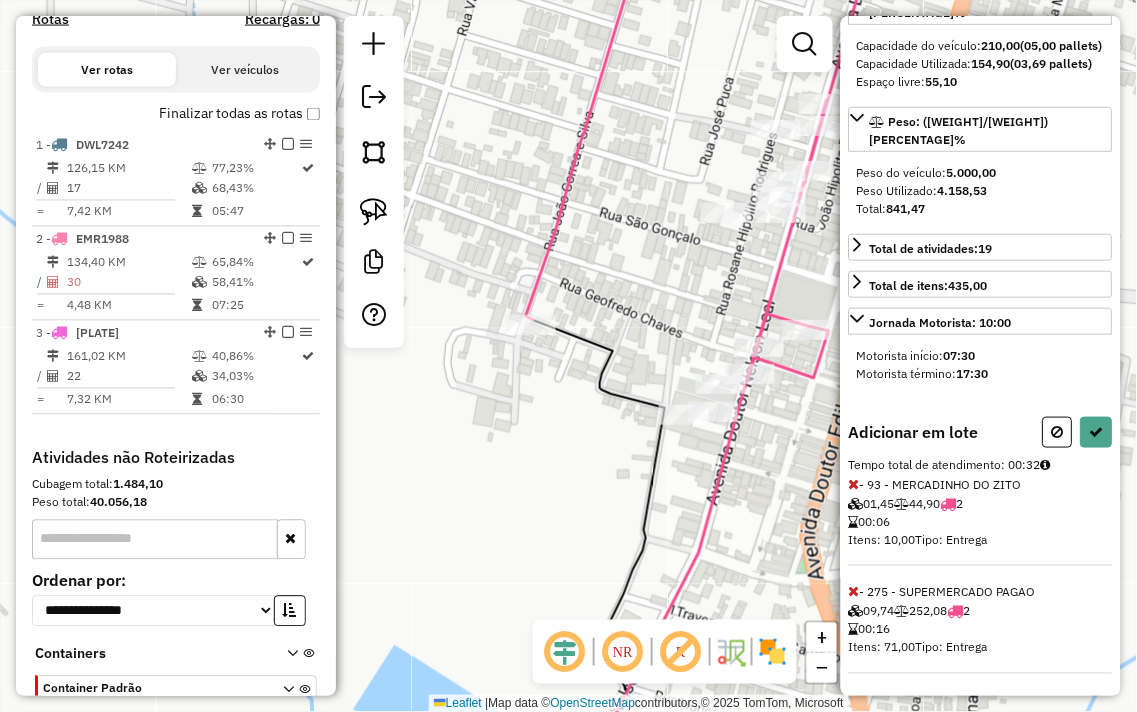 click at bounding box center [854, 592] 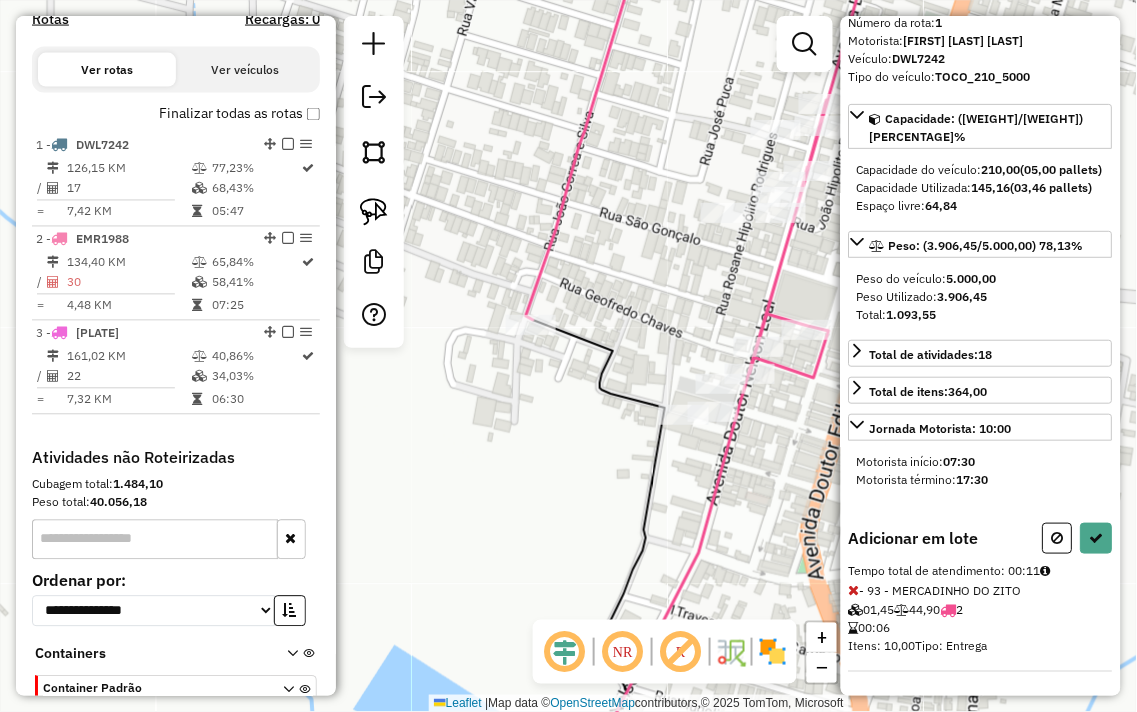 scroll, scrollTop: 95, scrollLeft: 0, axis: vertical 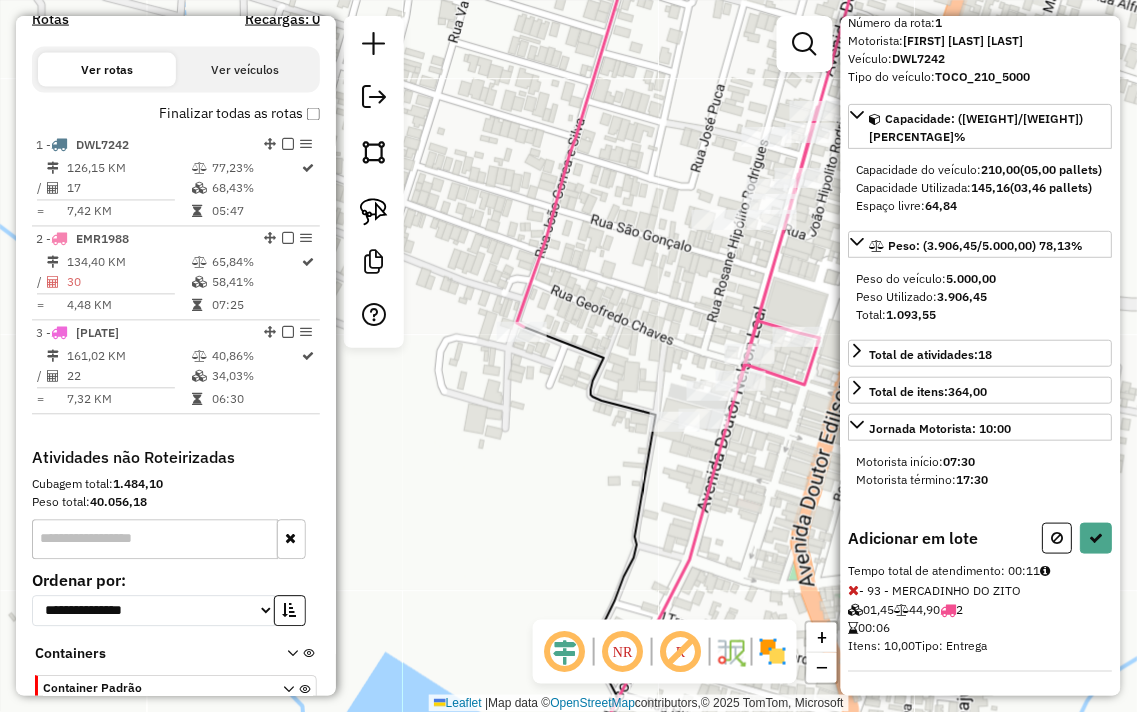 drag, startPoint x: 702, startPoint y: 301, endPoint x: 575, endPoint y: 442, distance: 189.76302 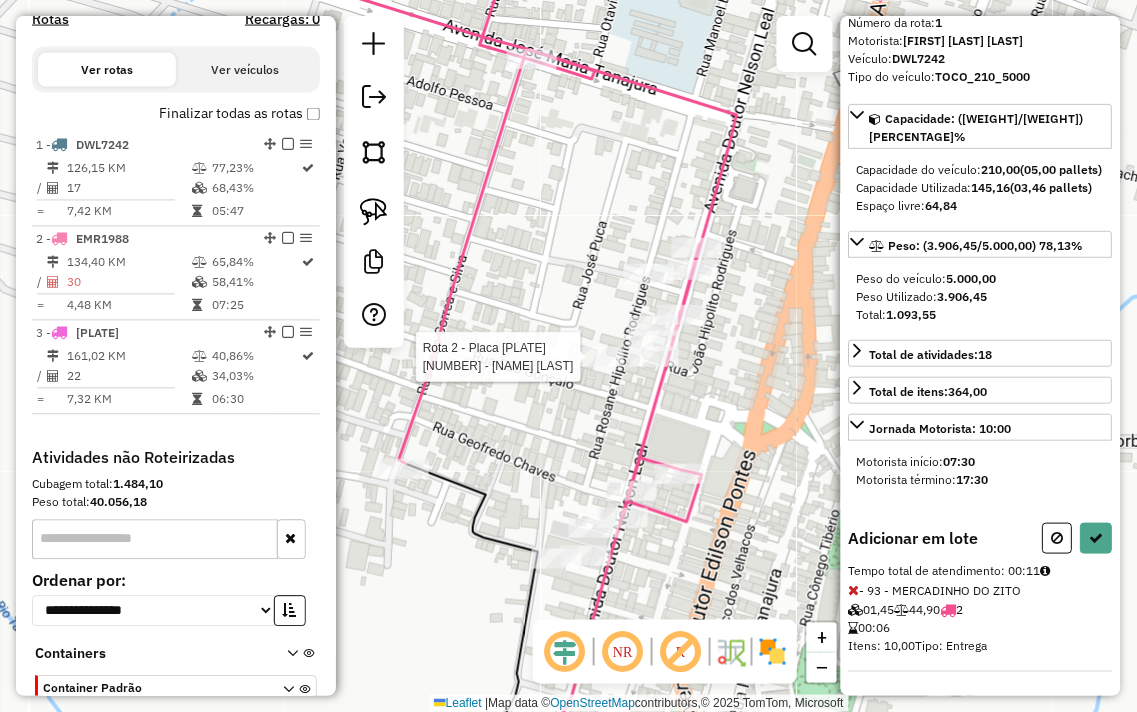 scroll, scrollTop: 202, scrollLeft: 0, axis: vertical 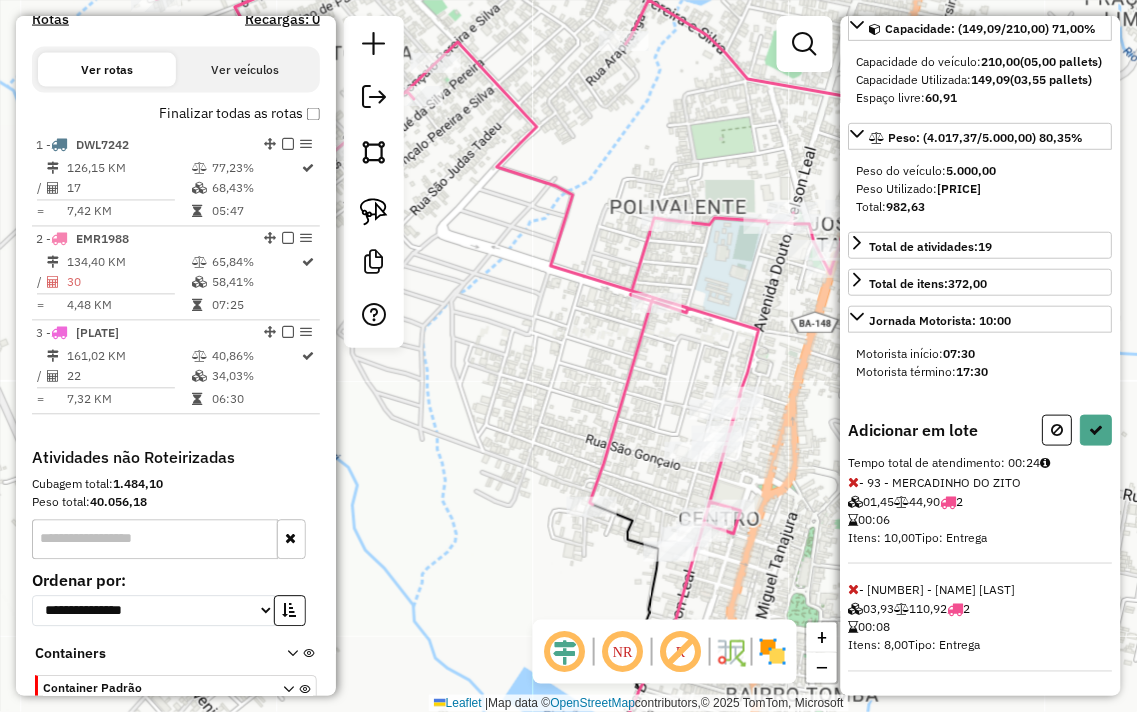 click at bounding box center [854, 590] 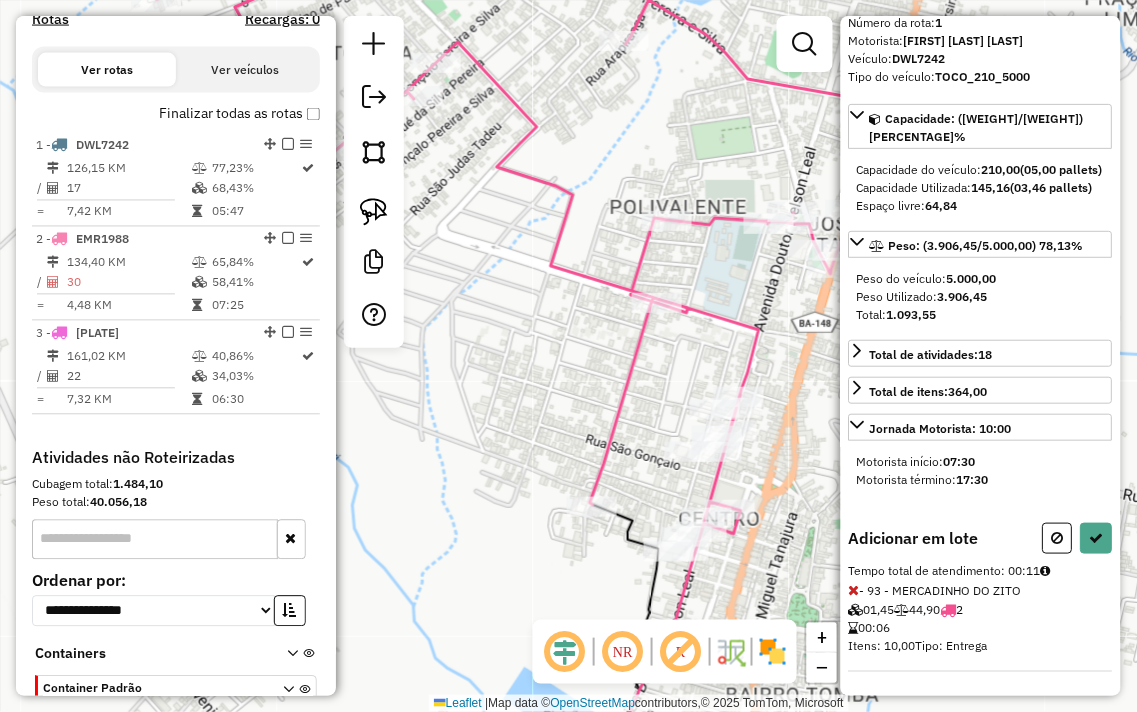 scroll, scrollTop: 95, scrollLeft: 0, axis: vertical 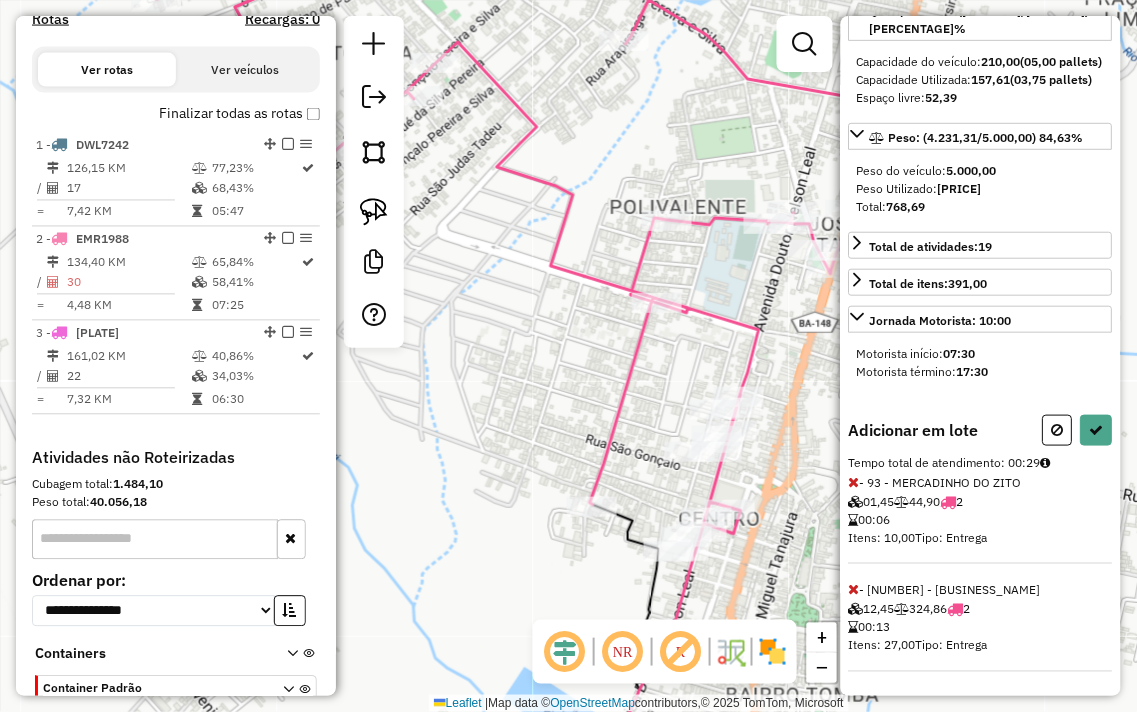 click at bounding box center [854, 590] 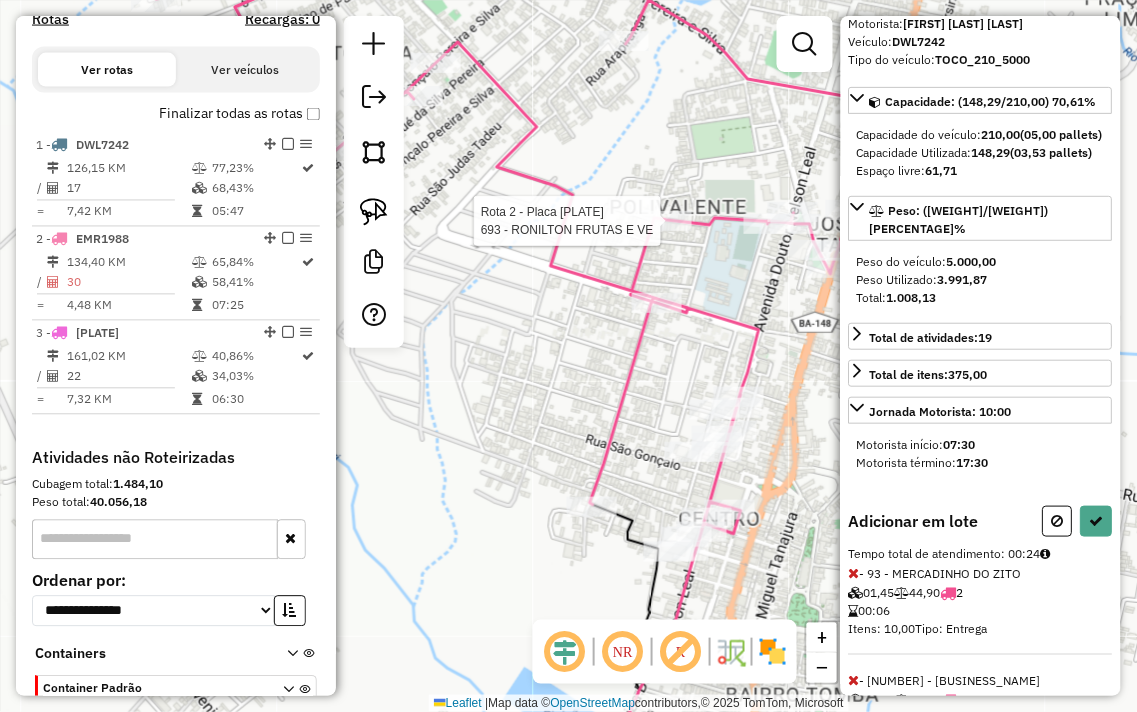 scroll, scrollTop: 202, scrollLeft: 0, axis: vertical 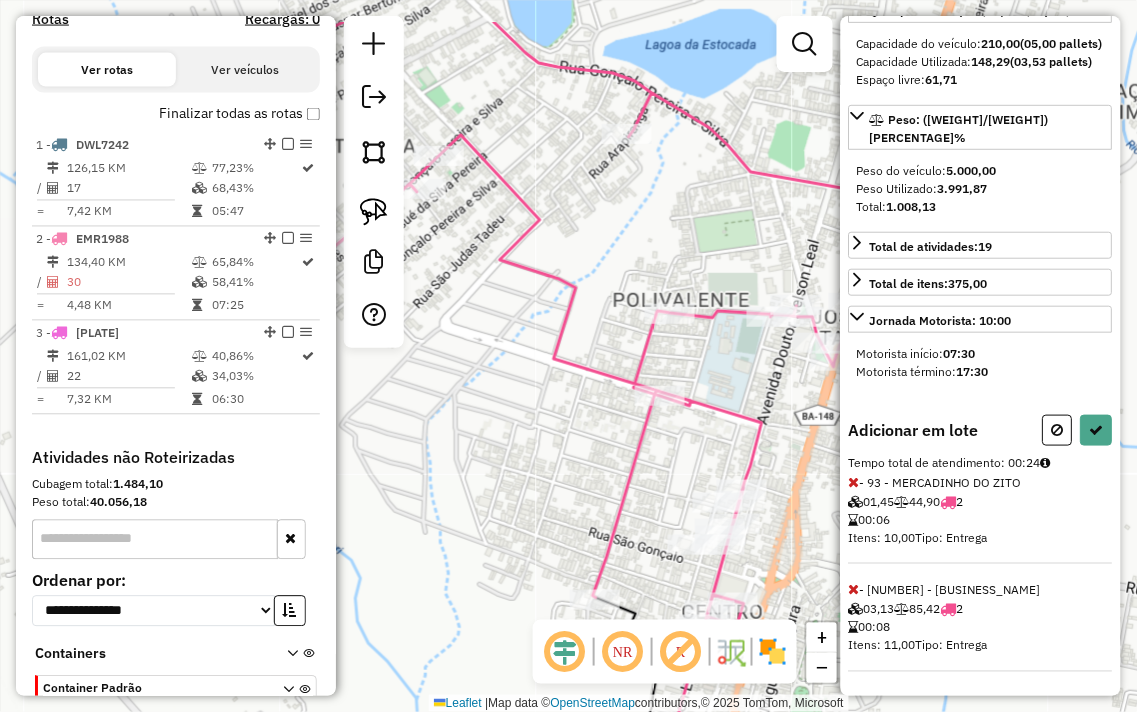 drag, startPoint x: 703, startPoint y: 92, endPoint x: 697, endPoint y: 280, distance: 188.09572 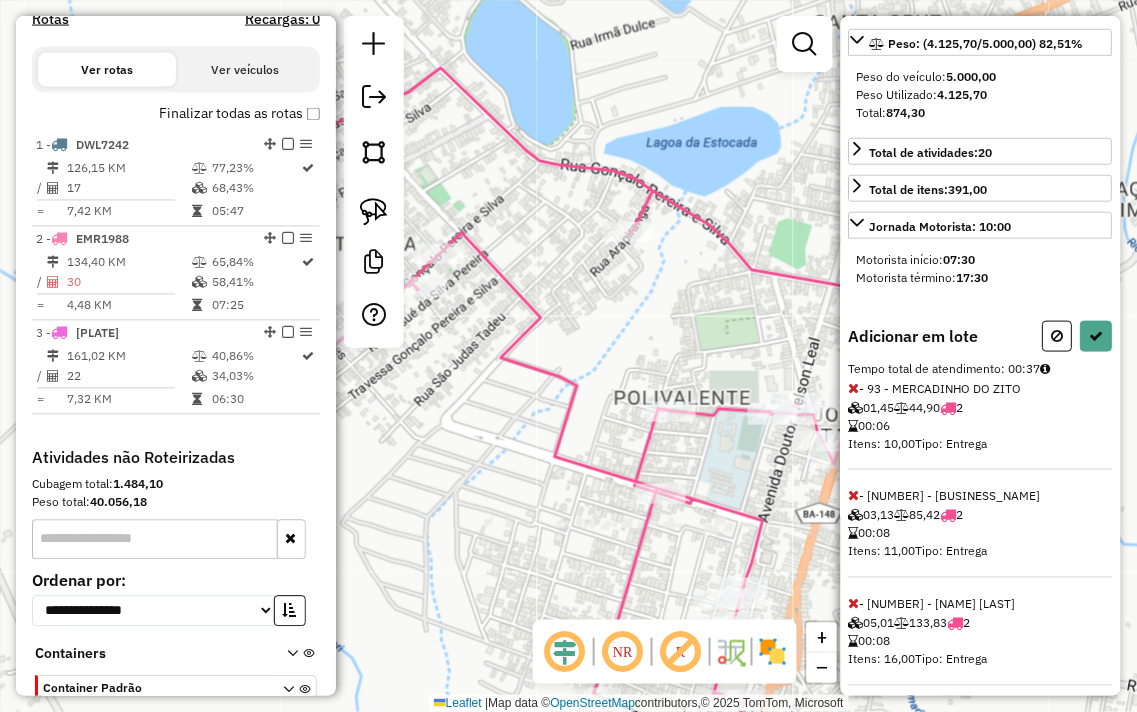 scroll, scrollTop: 311, scrollLeft: 0, axis: vertical 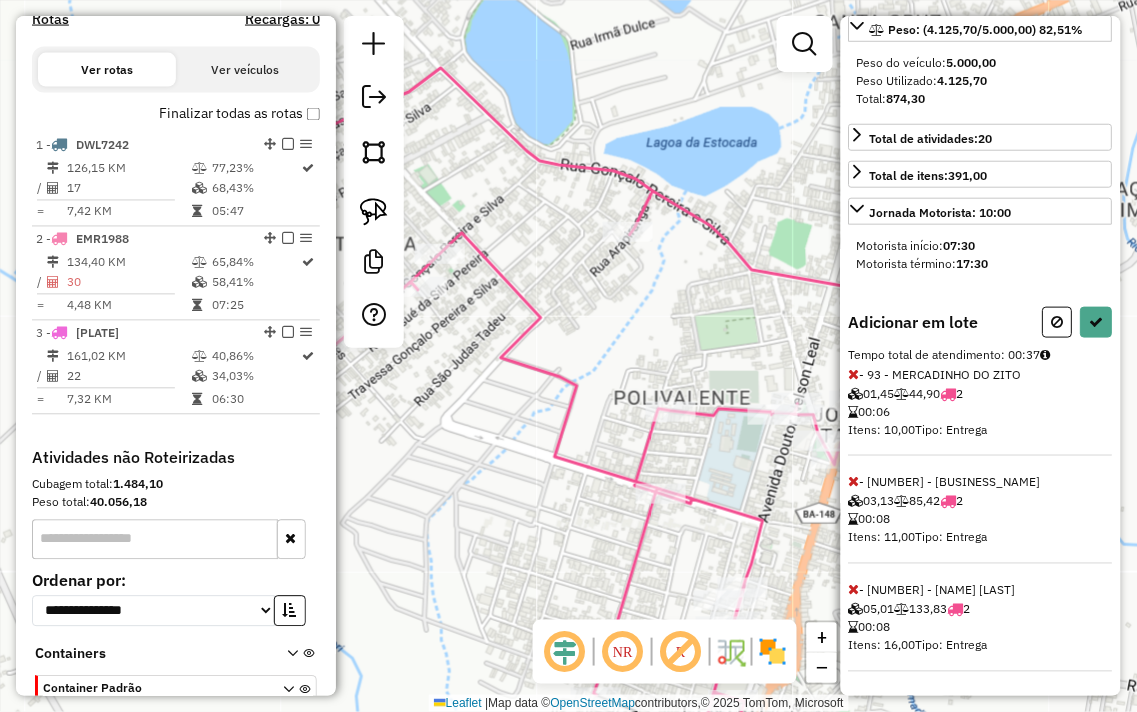 click at bounding box center [854, 590] 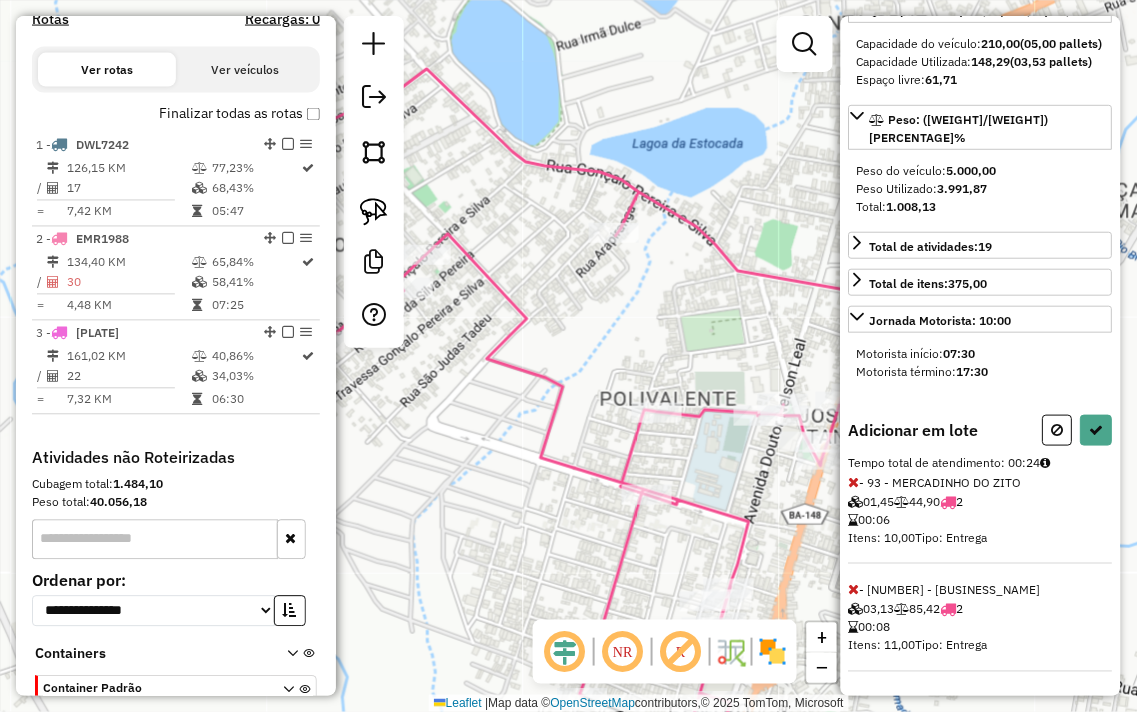 drag, startPoint x: 687, startPoint y: 298, endPoint x: 516, endPoint y: 297, distance: 171.00293 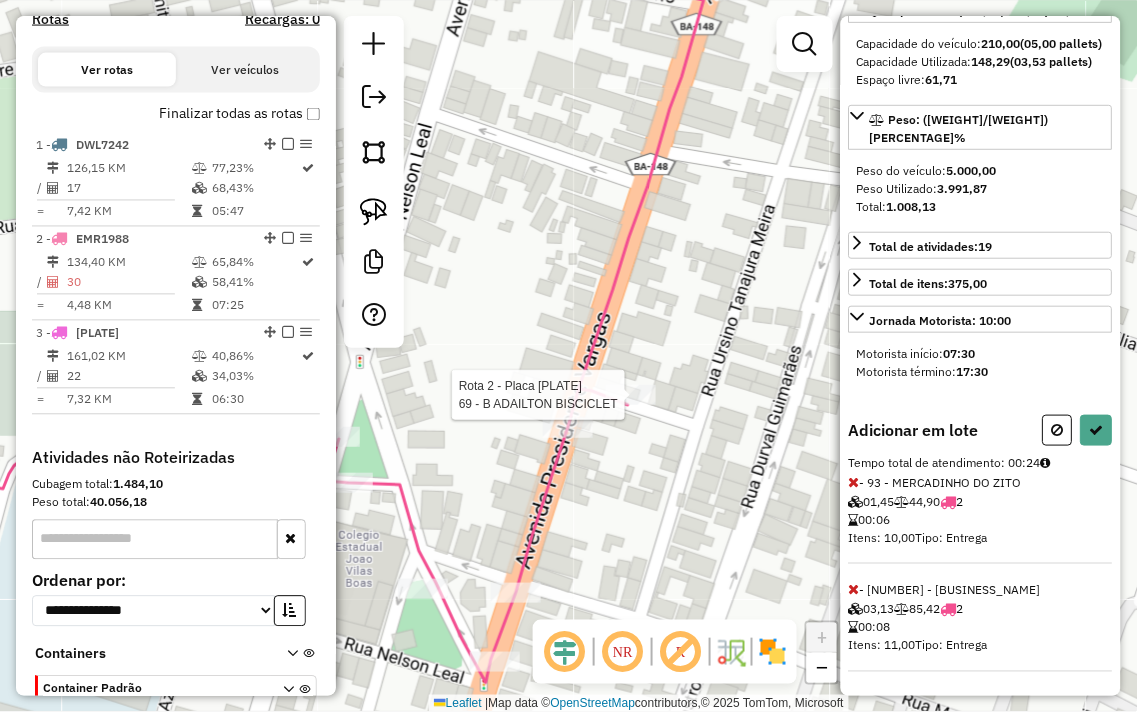 scroll, scrollTop: 311, scrollLeft: 0, axis: vertical 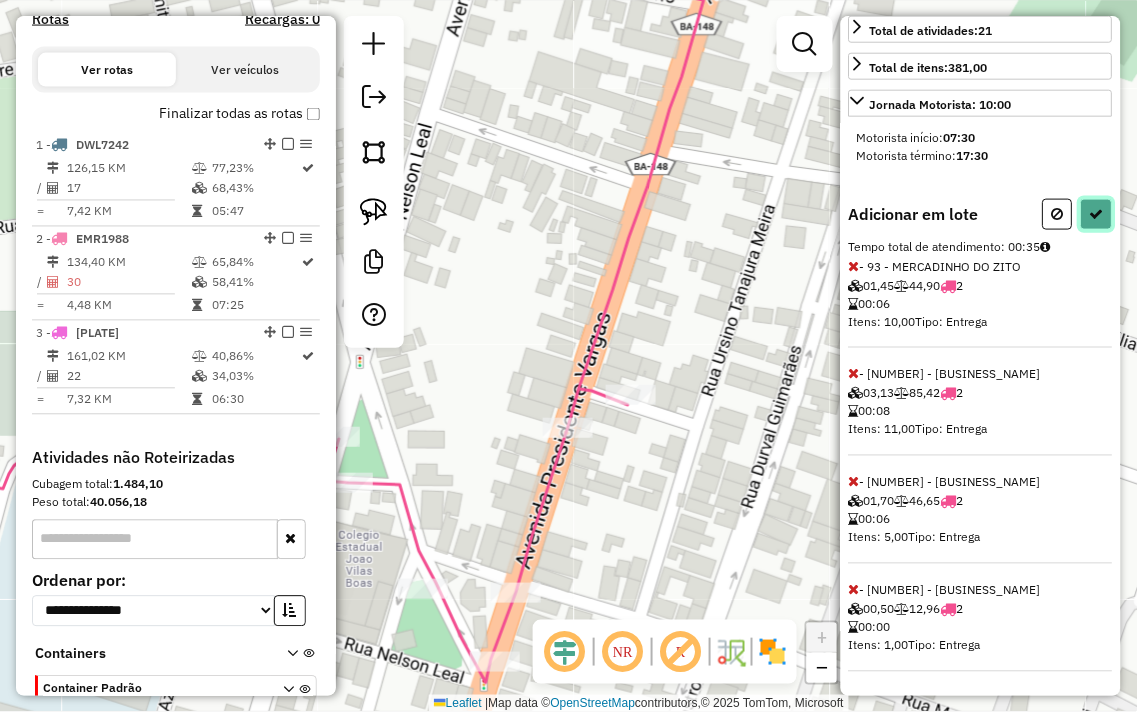 click at bounding box center [1097, 214] 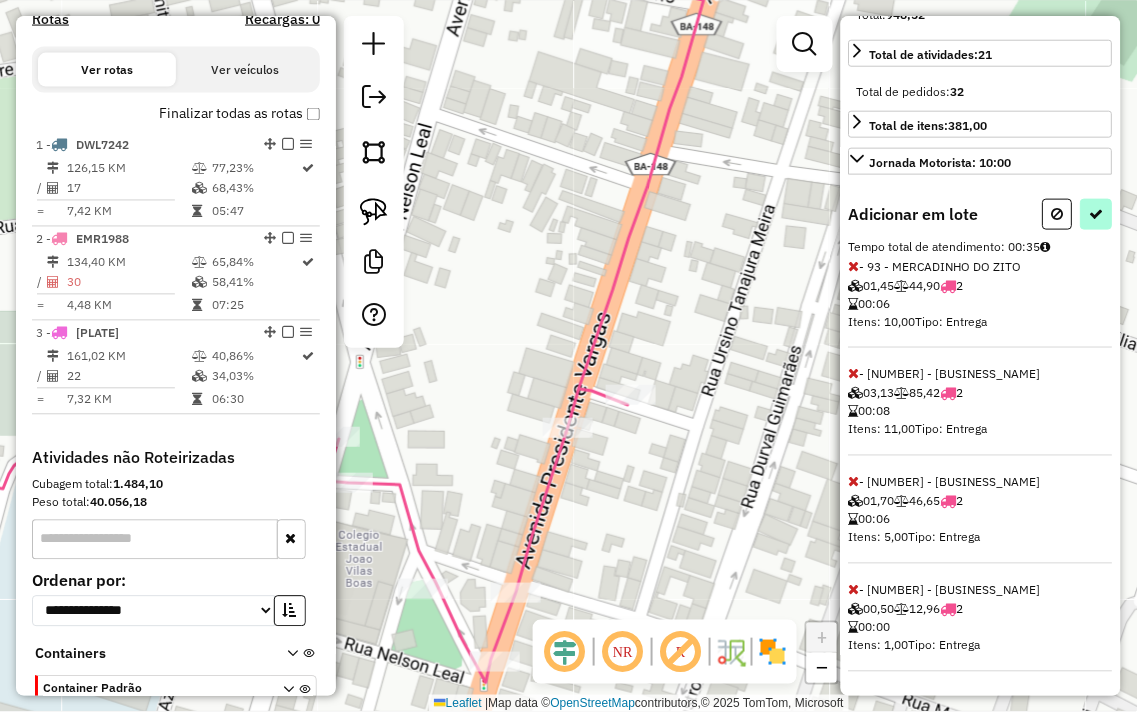 select on "**********" 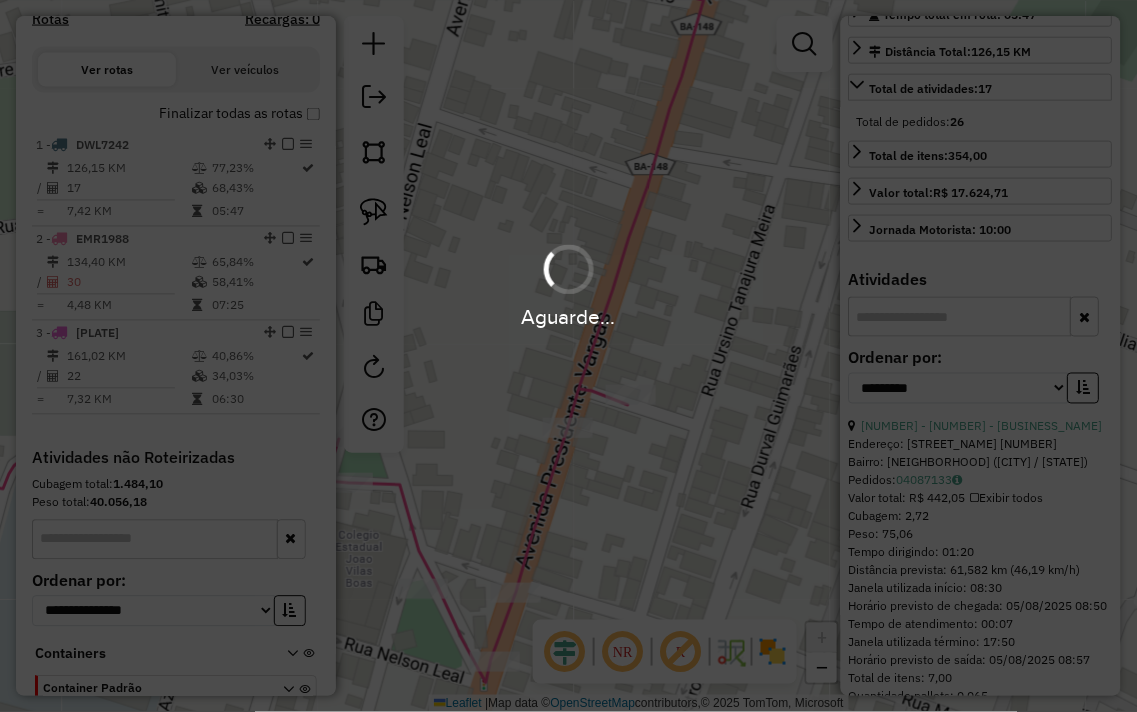 scroll, scrollTop: 492, scrollLeft: 0, axis: vertical 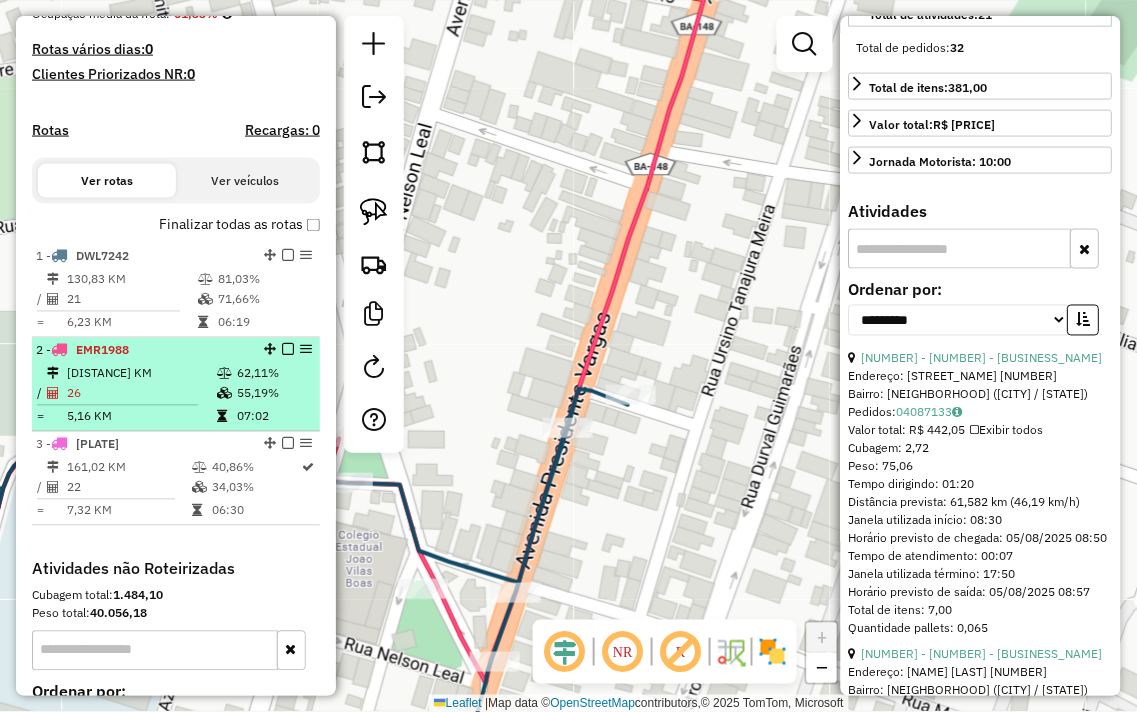 click on "134,27 KM" at bounding box center (141, 374) 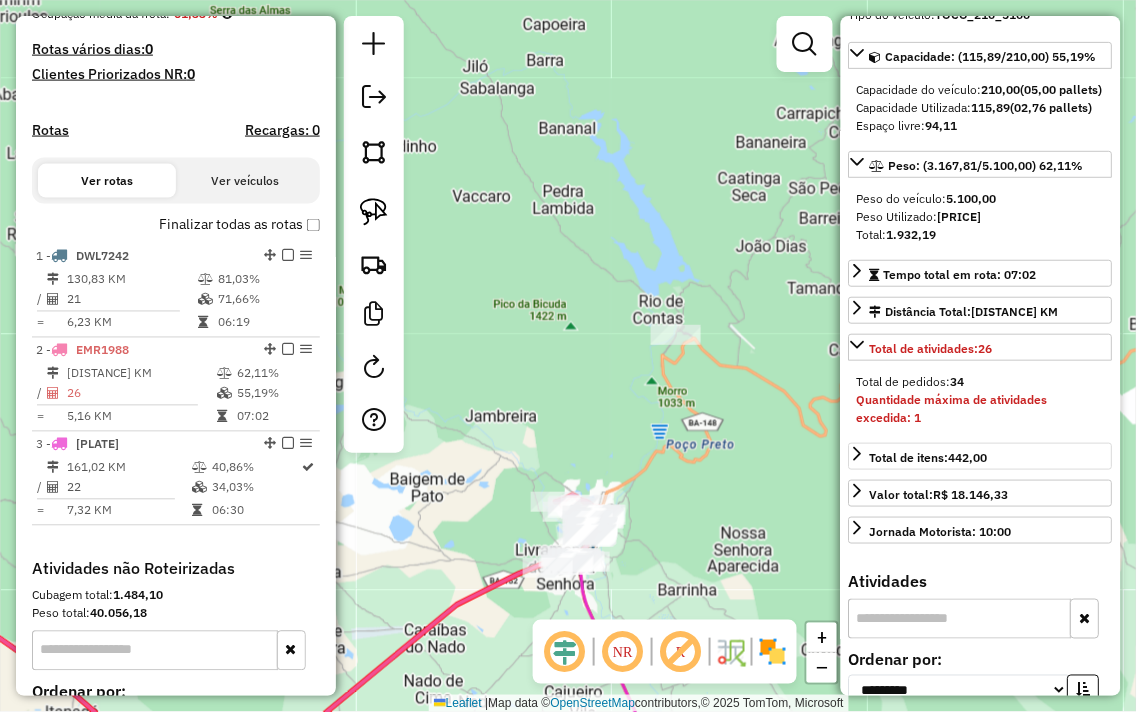scroll, scrollTop: 47, scrollLeft: 0, axis: vertical 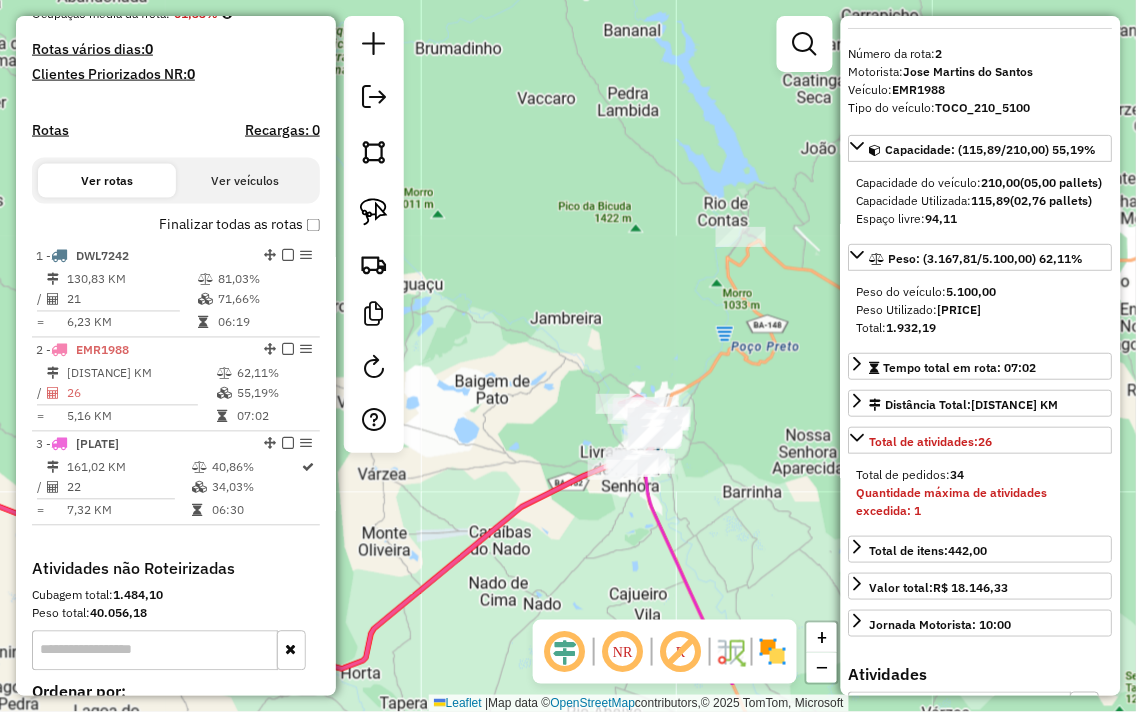 drag, startPoint x: 481, startPoint y: 281, endPoint x: 575, endPoint y: 120, distance: 186.4323 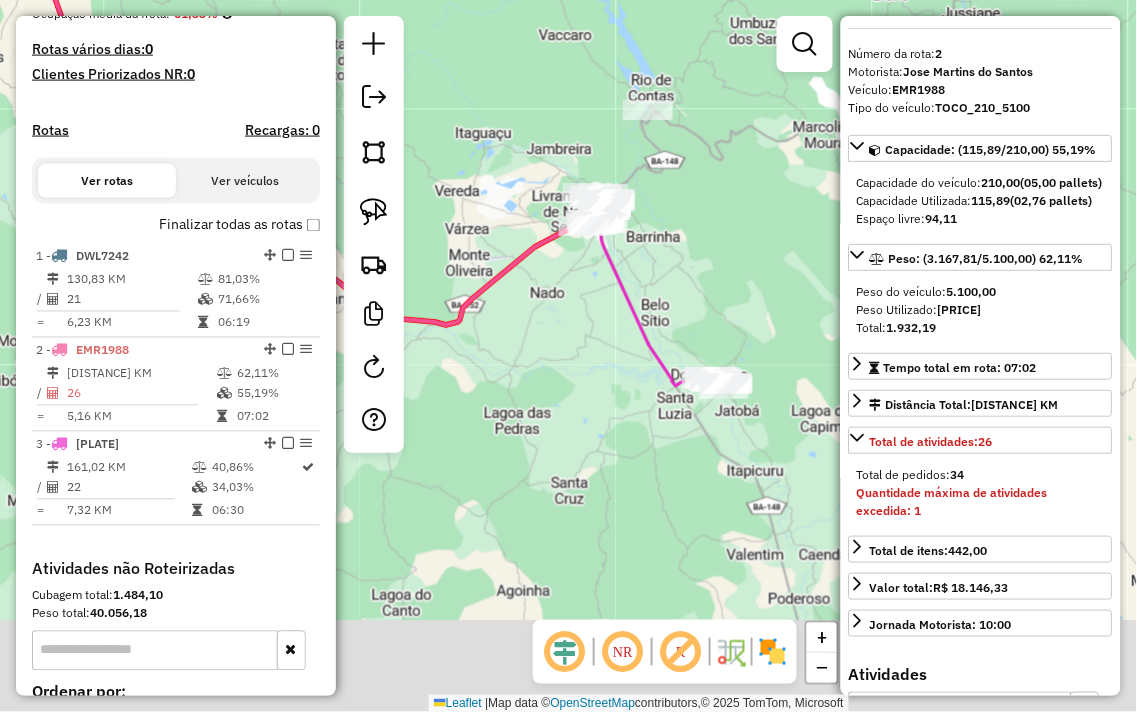 drag, startPoint x: 516, startPoint y: 276, endPoint x: 514, endPoint y: 87, distance: 189.01057 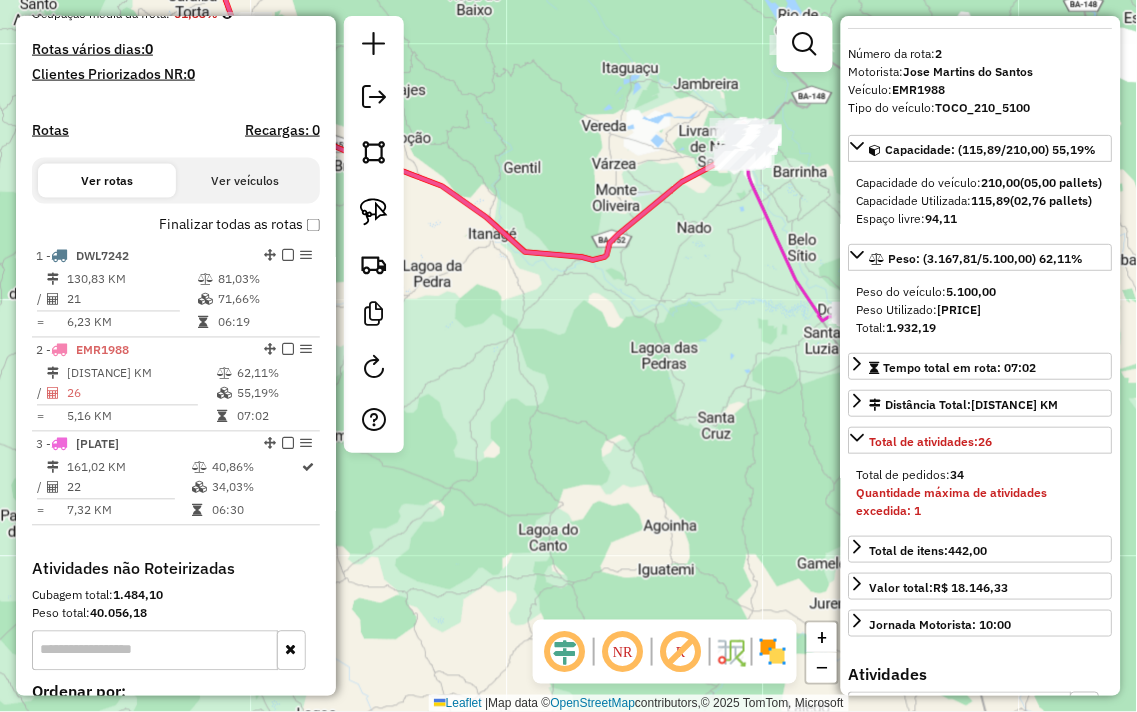 drag, startPoint x: 546, startPoint y: 354, endPoint x: 720, endPoint y: 471, distance: 209.67833 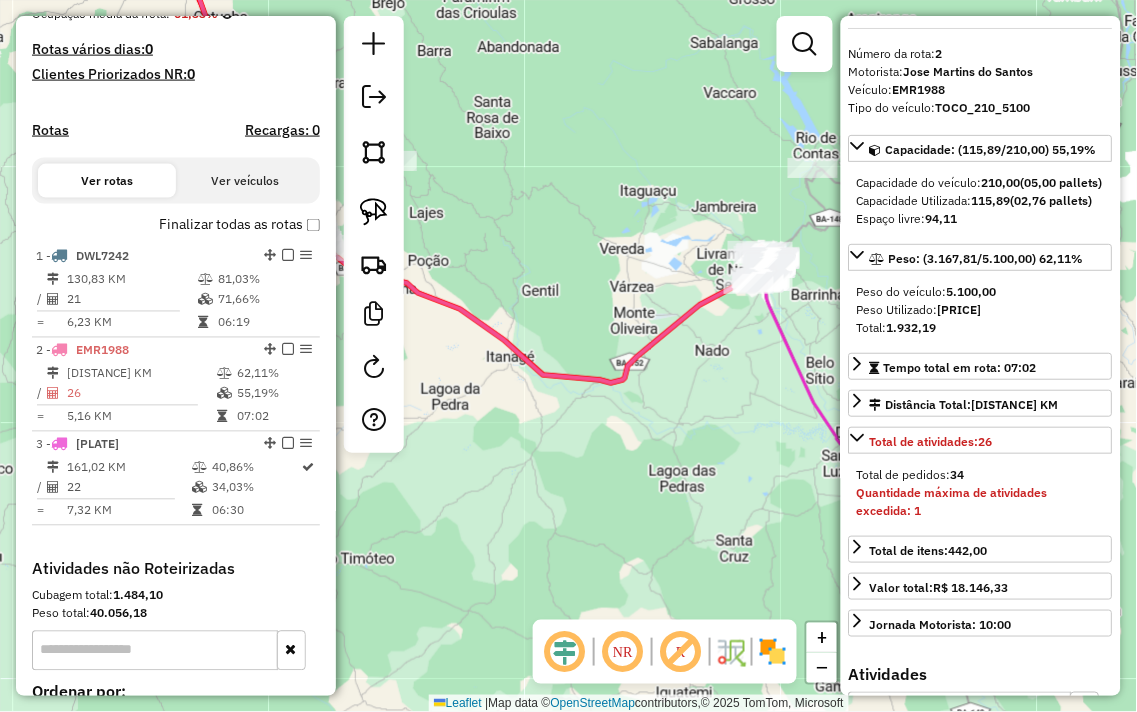 click on "Janela de atendimento Grade de atendimento Capacidade Transportadoras Veículos Cliente Pedidos  Rotas Selecione os dias de semana para filtrar as janelas de atendimento  Seg   Ter   Qua   Qui   Sex   Sáb   Dom  Informe o período da janela de atendimento: De: Até:  Filtrar exatamente a janela do cliente  Considerar janela de atendimento padrão  Selecione os dias de semana para filtrar as grades de atendimento  Seg   Ter   Qua   Qui   Sex   Sáb   Dom   Considerar clientes sem dia de atendimento cadastrado  Clientes fora do dia de atendimento selecionado Filtrar as atividades entre os valores definidos abaixo:  Peso mínimo:   Peso máximo:   Cubagem mínima:   Cubagem máxima:   De:   Até:  Filtrar as atividades entre o tempo de atendimento definido abaixo:  De:   Até:   Considerar capacidade total dos clientes não roteirizados Transportadora: Selecione um ou mais itens Tipo de veículo: Selecione um ou mais itens Veículo: Selecione um ou mais itens Motorista: Selecione um ou mais itens Nome: Rótulo:" 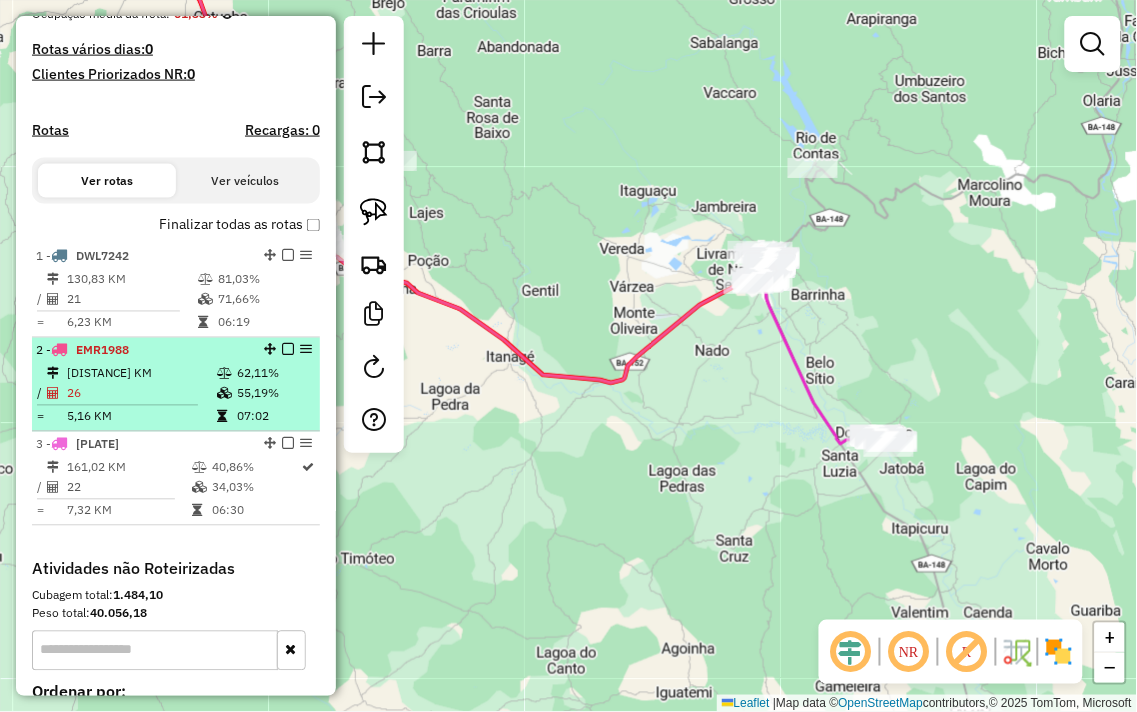click on "134,27 KM" at bounding box center (141, 374) 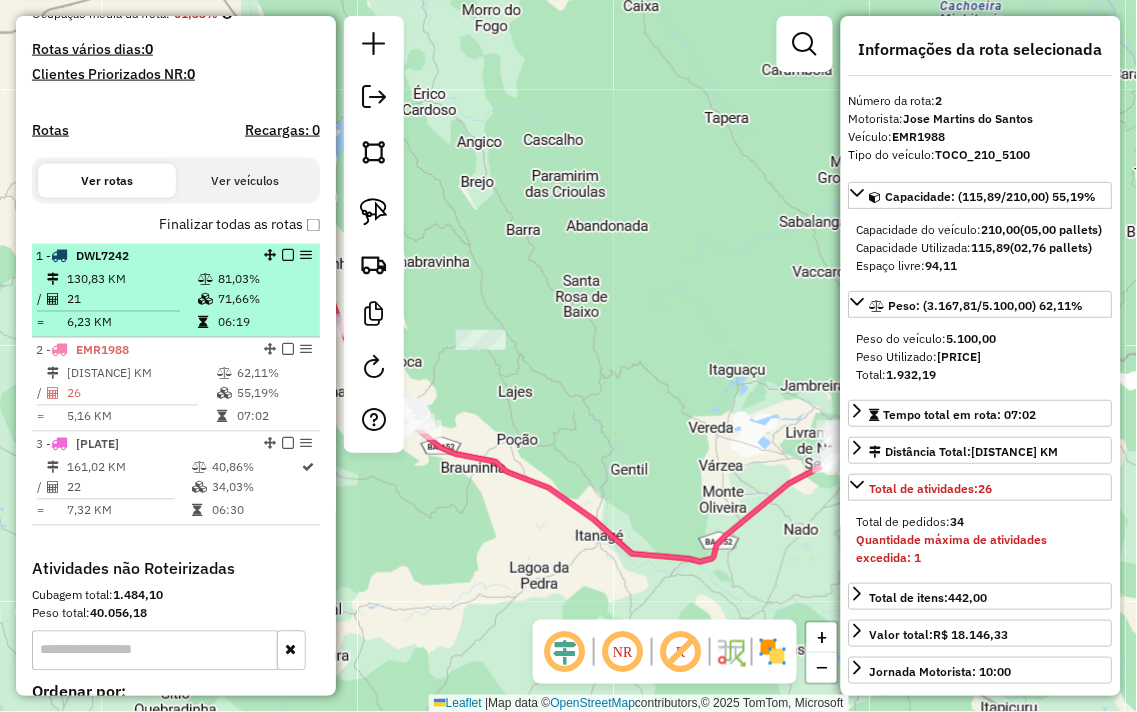 click on "130,83 KM" at bounding box center [131, 280] 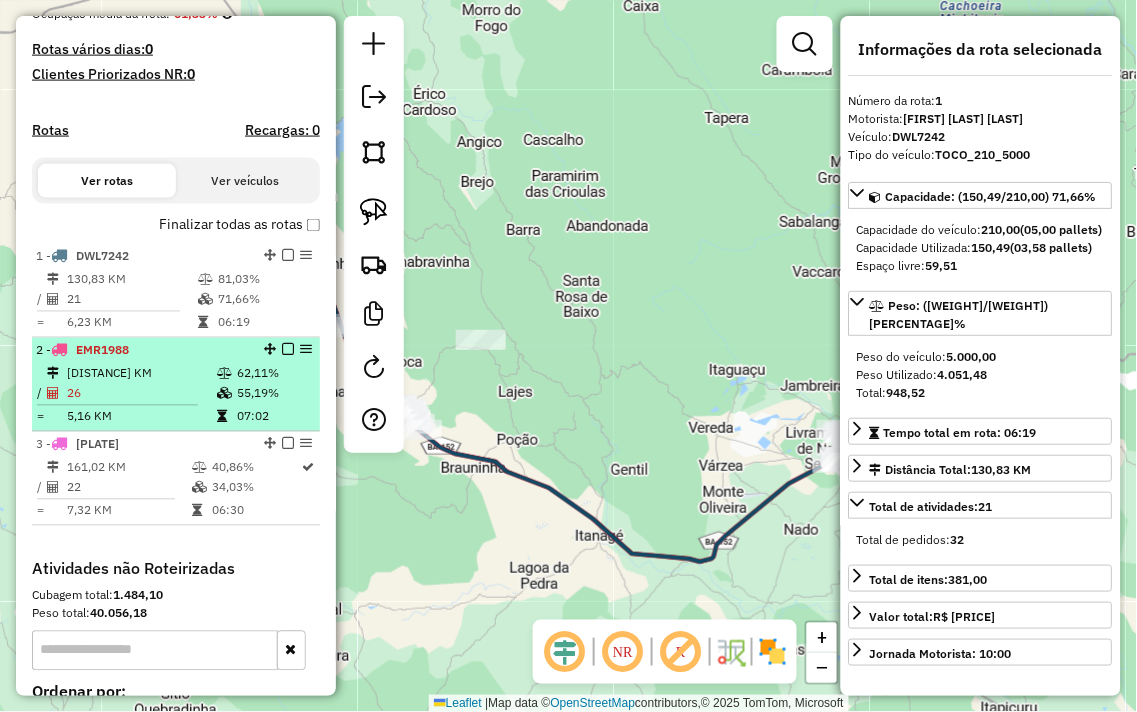 click on "[NUMBER]       [PLATE]" at bounding box center (142, 351) 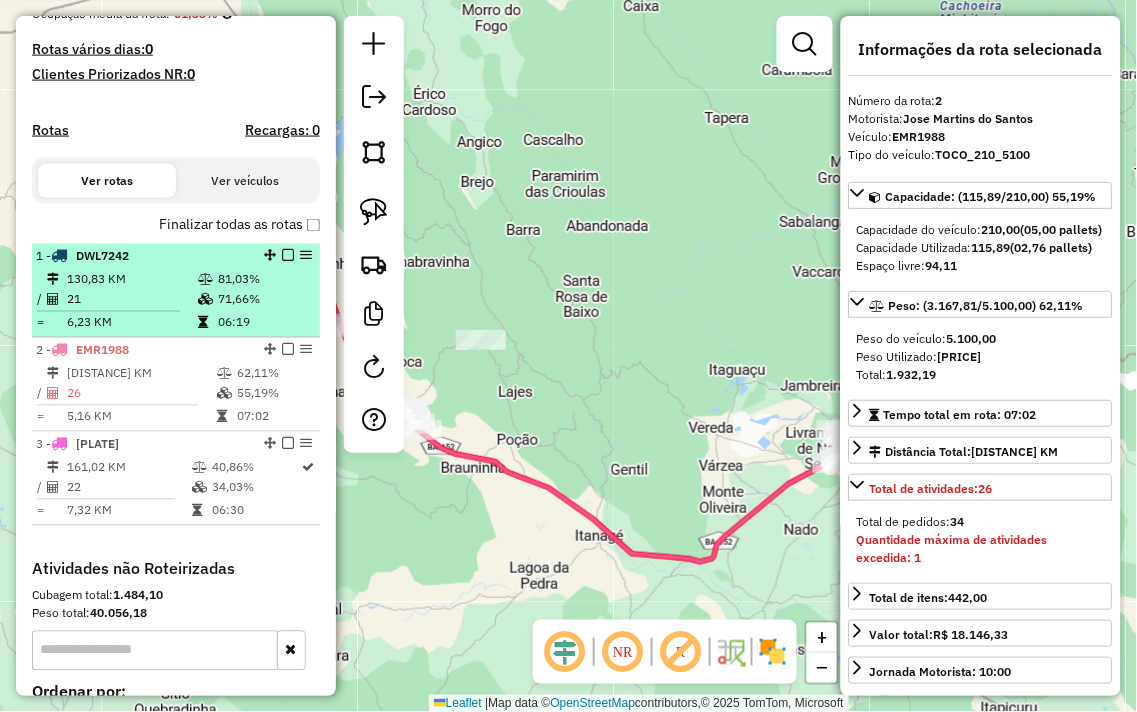 click on "130,83 KM" at bounding box center (131, 280) 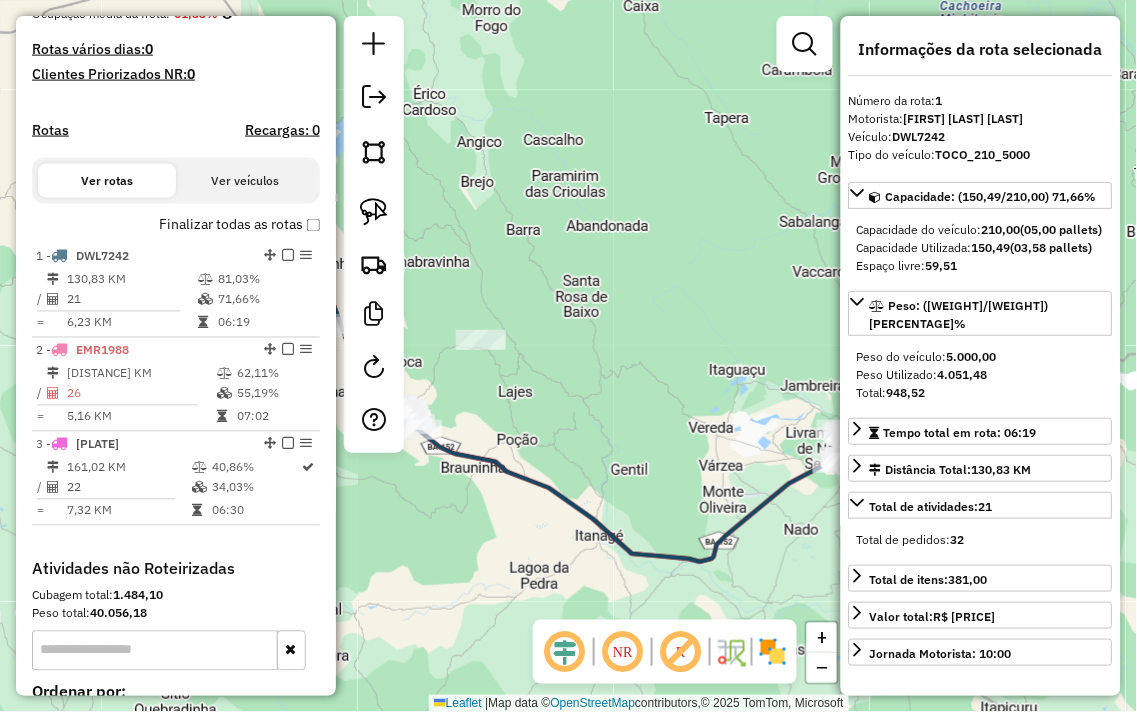 click on "Janela de atendimento Grade de atendimento Capacidade Transportadoras Veículos Cliente Pedidos  Rotas Selecione os dias de semana para filtrar as janelas de atendimento  Seg   Ter   Qua   Qui   Sex   Sáb   Dom  Informe o período da janela de atendimento: De: Até:  Filtrar exatamente a janela do cliente  Considerar janela de atendimento padrão  Selecione os dias de semana para filtrar as grades de atendimento  Seg   Ter   Qua   Qui   Sex   Sáb   Dom   Considerar clientes sem dia de atendimento cadastrado  Clientes fora do dia de atendimento selecionado Filtrar as atividades entre os valores definidos abaixo:  Peso mínimo:   Peso máximo:   Cubagem mínima:   Cubagem máxima:   De:   Até:  Filtrar as atividades entre o tempo de atendimento definido abaixo:  De:   Até:   Considerar capacidade total dos clientes não roteirizados Transportadora: Selecione um ou mais itens Tipo de veículo: Selecione um ou mais itens Veículo: Selecione um ou mais itens Motorista: Selecione um ou mais itens Nome: Rótulo:" 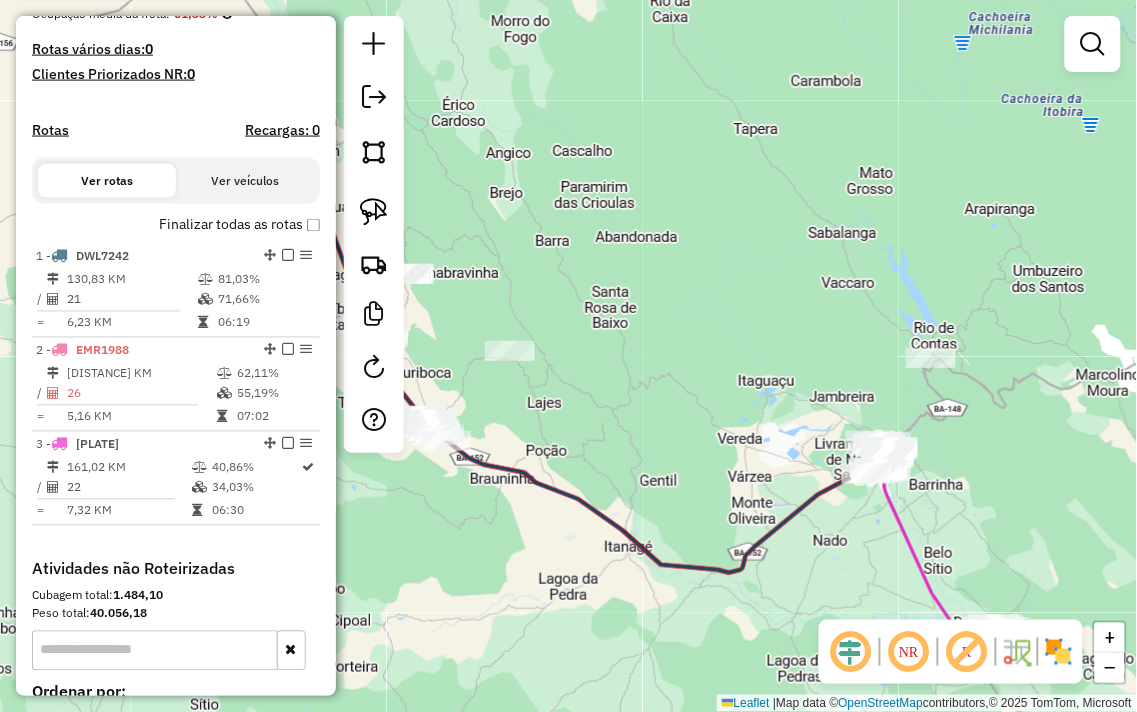 drag, startPoint x: 593, startPoint y: 294, endPoint x: 711, endPoint y: 300, distance: 118.15244 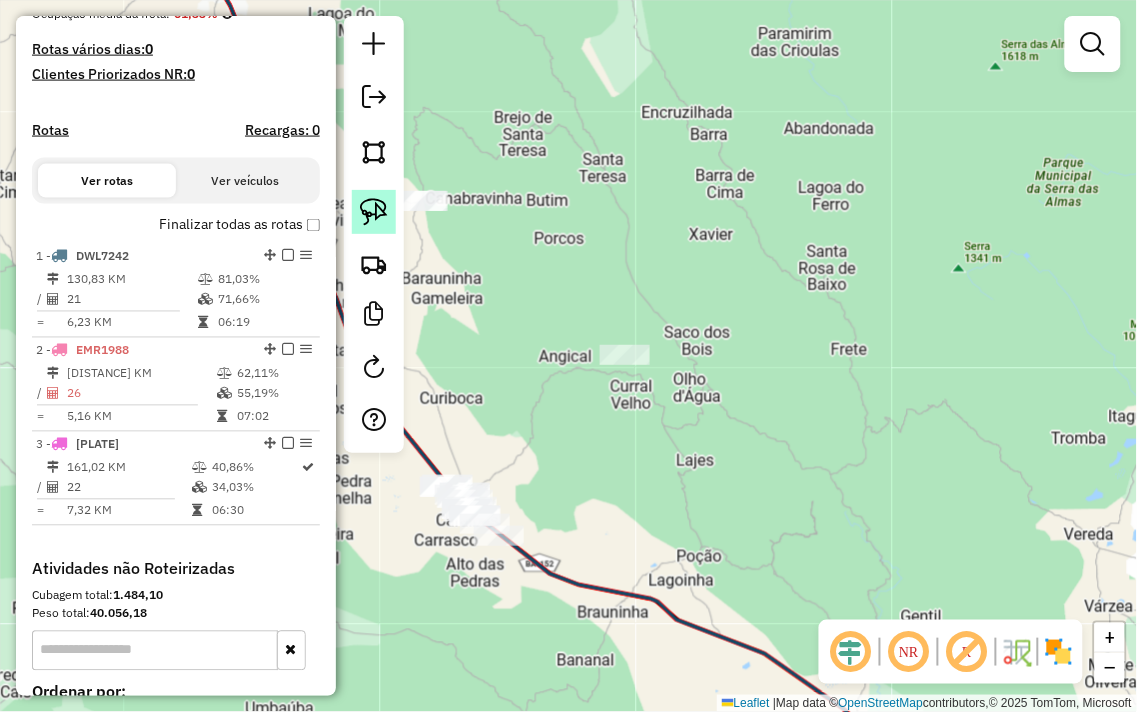 drag, startPoint x: 361, startPoint y: 223, endPoint x: 374, endPoint y: 226, distance: 13.341664 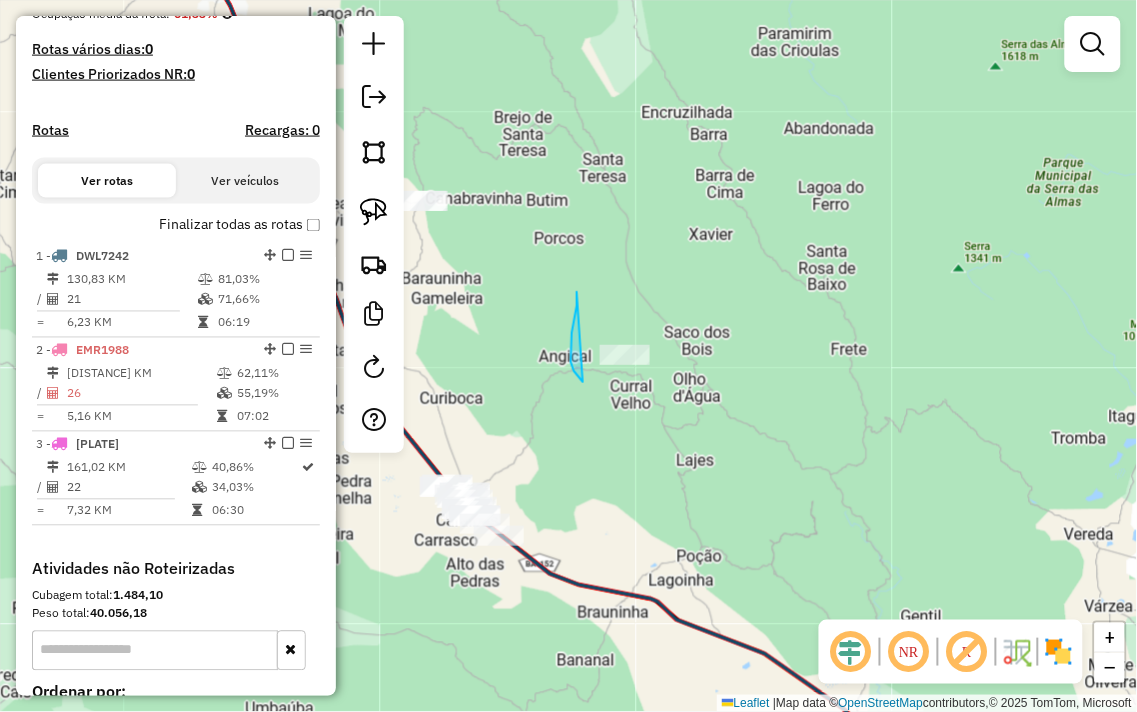 drag, startPoint x: 577, startPoint y: 292, endPoint x: 712, endPoint y: 334, distance: 141.38246 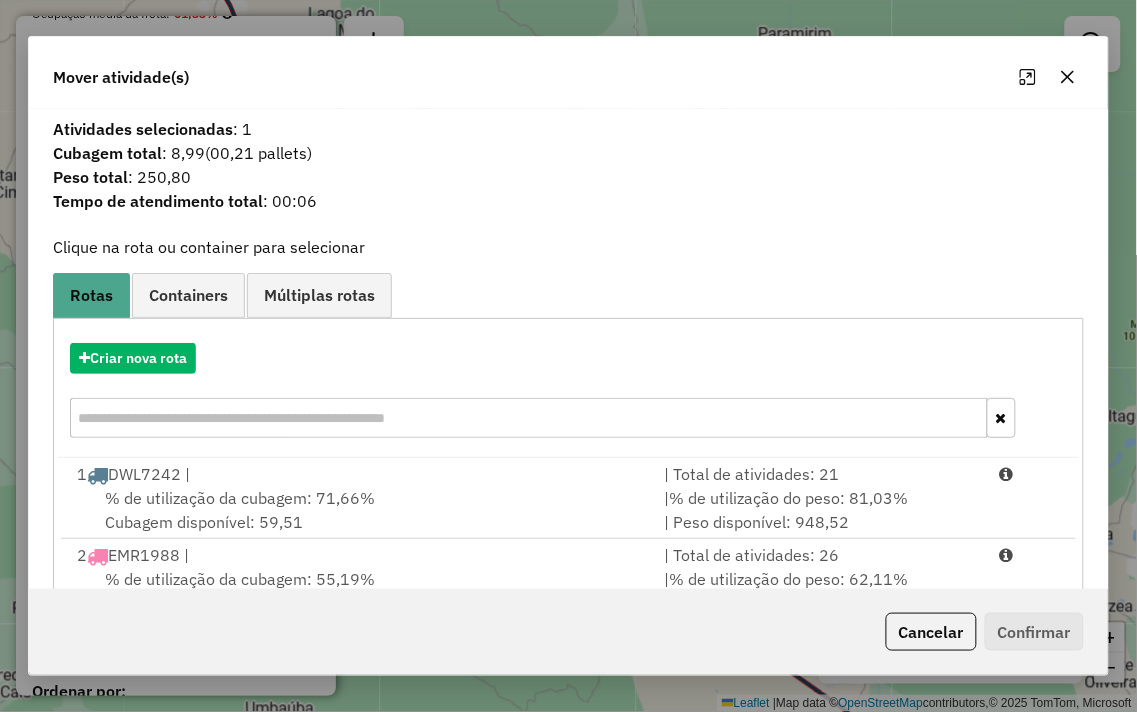 click 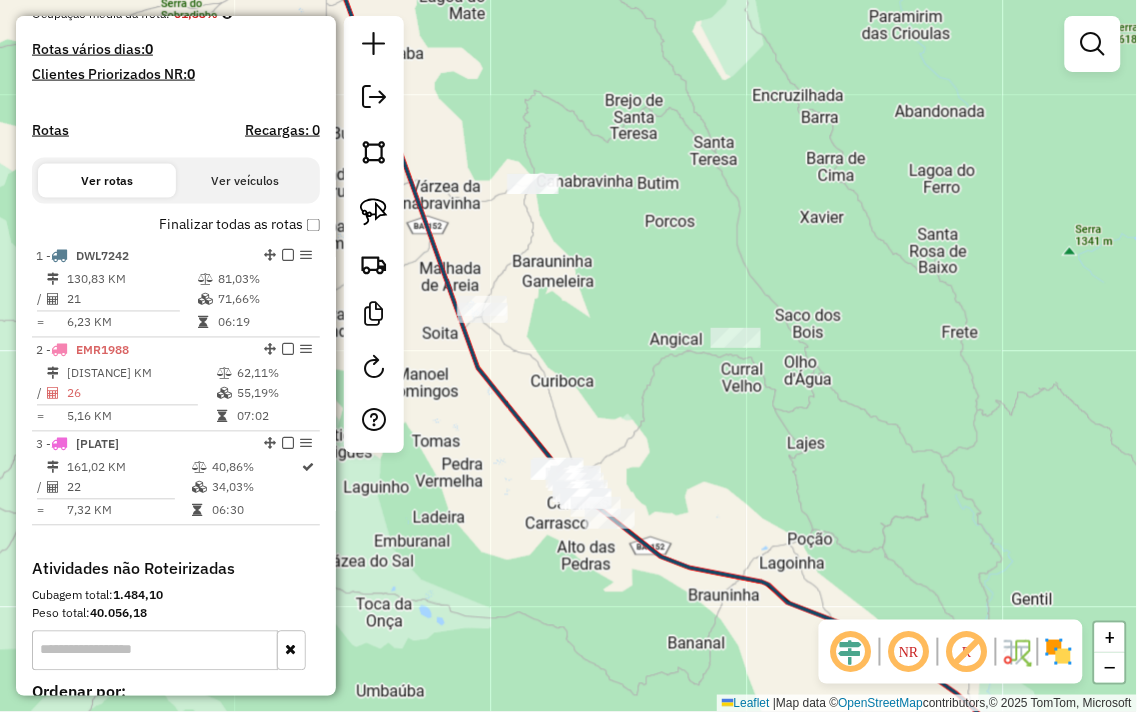 drag, startPoint x: 521, startPoint y: 393, endPoint x: 632, endPoint y: 376, distance: 112.29426 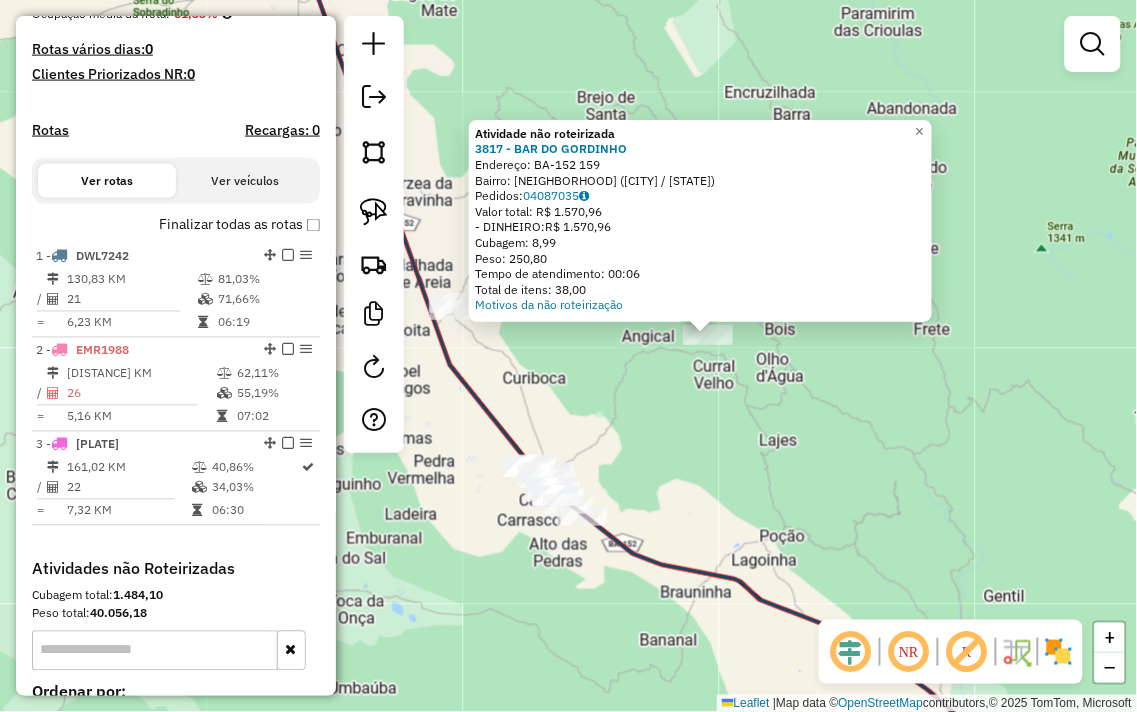 drag, startPoint x: 606, startPoint y: 446, endPoint x: 745, endPoint y: 426, distance: 140.43147 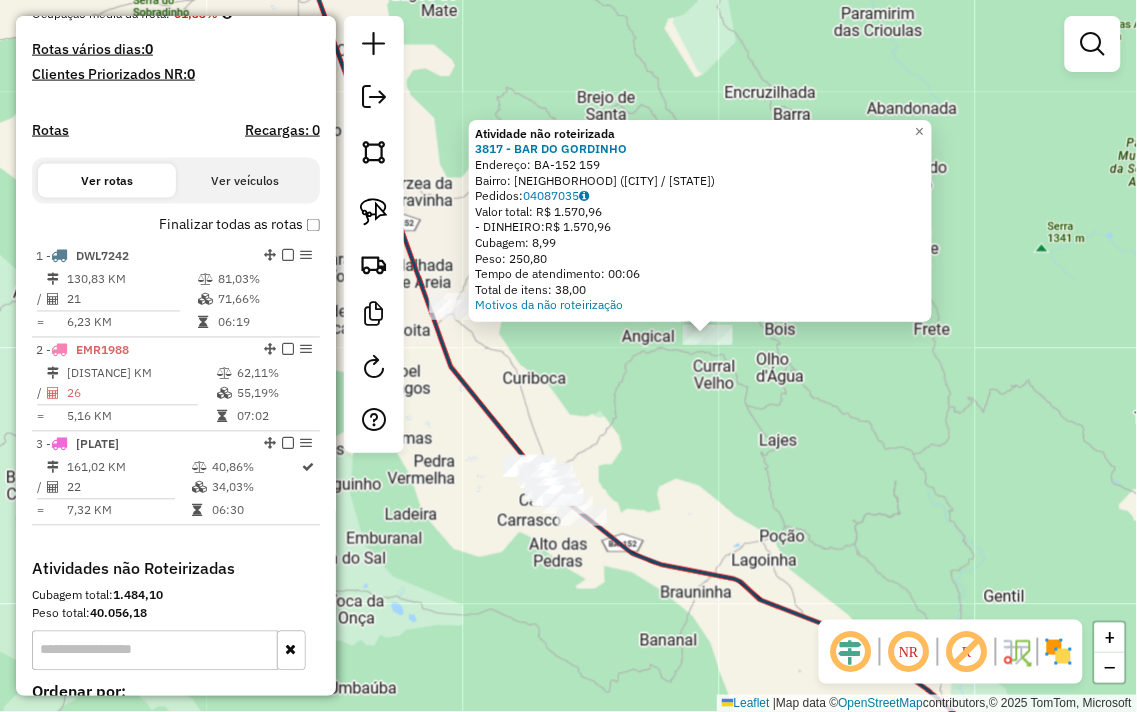 click on "Atividade não roteirizada 3817 - BAR DO GORDINHO  Endereço:  BA-152 159   Bairro: Centro (PARAMIRIM / BA)   Pedidos:  04087035   Valor total: R$ 1.570,96   - DINHEIRO:  R$ 1.570,96   Cubagem: 8,99   Peso: 250,80   Tempo de atendimento: 00:06   Total de itens: 38,00  Motivos da não roteirização × Janela de atendimento Grade de atendimento Capacidade Transportadoras Veículos Cliente Pedidos  Rotas Selecione os dias de semana para filtrar as janelas de atendimento  Seg   Ter   Qua   Qui   Sex   Sáb   Dom  Informe o período da janela de atendimento: De: Até:  Filtrar exatamente a janela do cliente  Considerar janela de atendimento padrão  Selecione os dias de semana para filtrar as grades de atendimento  Seg   Ter   Qua   Qui   Sex   Sáb   Dom   Considerar clientes sem dia de atendimento cadastrado  Clientes fora do dia de atendimento selecionado Filtrar as atividades entre os valores definidos abaixo:  Peso mínimo:   Peso máximo:   Cubagem mínima:   Cubagem máxima:   De:   Até:   De:   Até:  +" 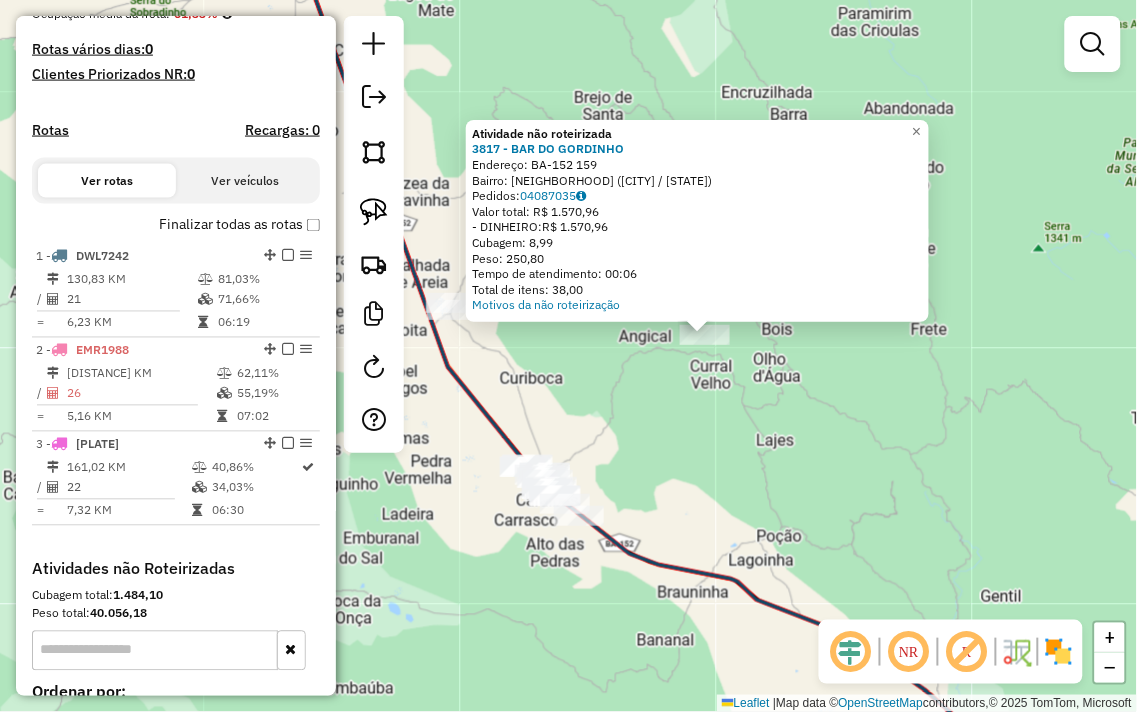 click on "Atividade não roteirizada 3817 - BAR DO GORDINHO  Endereço:  BA-152 159   Bairro: Centro (PARAMIRIM / BA)   Pedidos:  04087035   Valor total: R$ 1.570,96   - DINHEIRO:  R$ 1.570,96   Cubagem: 8,99   Peso: 250,80   Tempo de atendimento: 00:06   Total de itens: 38,00  Motivos da não roteirização × Janela de atendimento Grade de atendimento Capacidade Transportadoras Veículos Cliente Pedidos  Rotas Selecione os dias de semana para filtrar as janelas de atendimento  Seg   Ter   Qua   Qui   Sex   Sáb   Dom  Informe o período da janela de atendimento: De: Até:  Filtrar exatamente a janela do cliente  Considerar janela de atendimento padrão  Selecione os dias de semana para filtrar as grades de atendimento  Seg   Ter   Qua   Qui   Sex   Sáb   Dom   Considerar clientes sem dia de atendimento cadastrado  Clientes fora do dia de atendimento selecionado Filtrar as atividades entre os valores definidos abaixo:  Peso mínimo:   Peso máximo:   Cubagem mínima:   Cubagem máxima:   De:   Até:   De:   Até:  +" 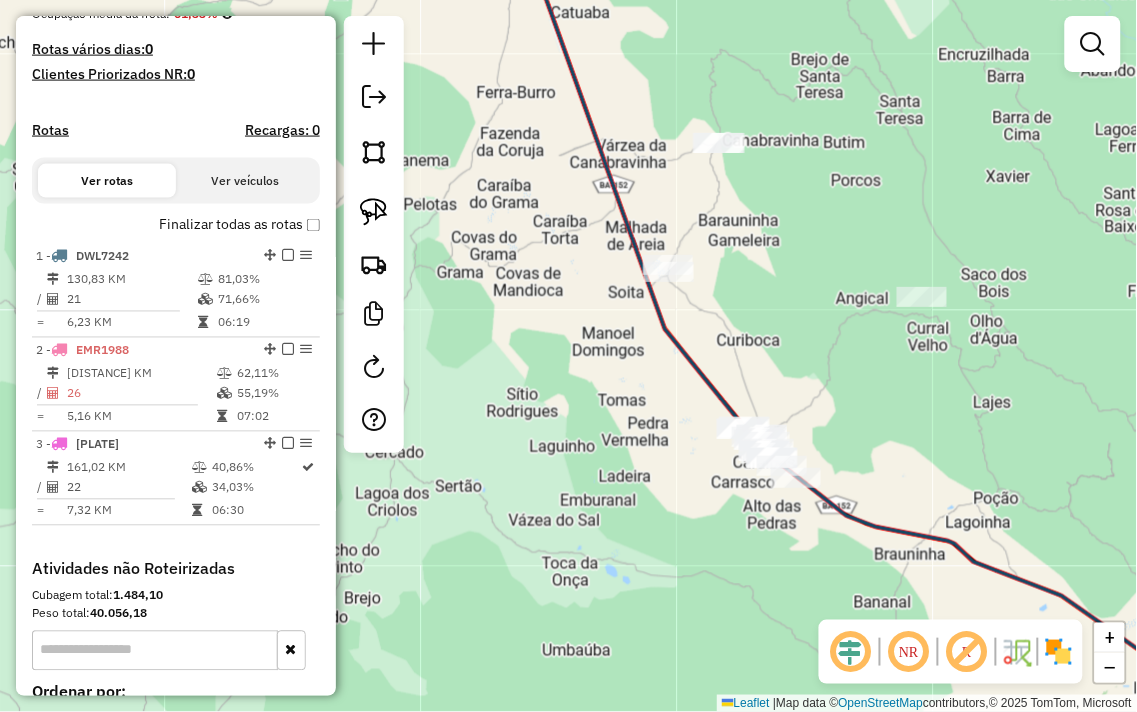 drag, startPoint x: 591, startPoint y: 384, endPoint x: 808, endPoint y: 346, distance: 220.30206 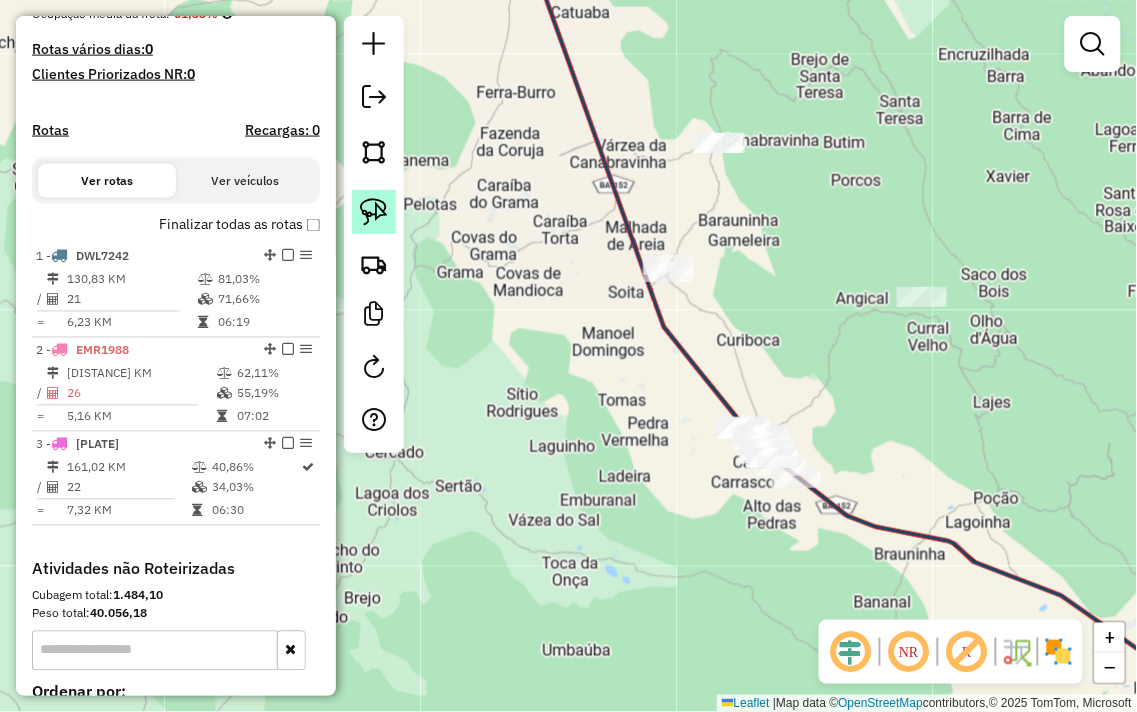 click 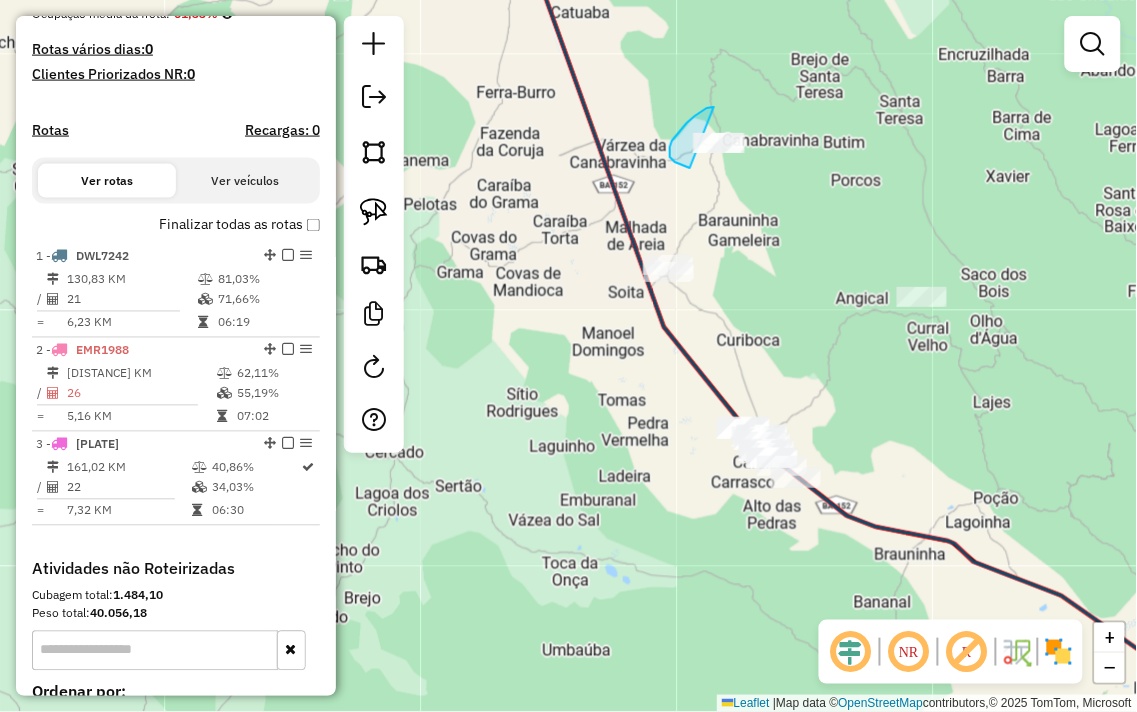 drag, startPoint x: 714, startPoint y: 107, endPoint x: 785, endPoint y: 123, distance: 72.780495 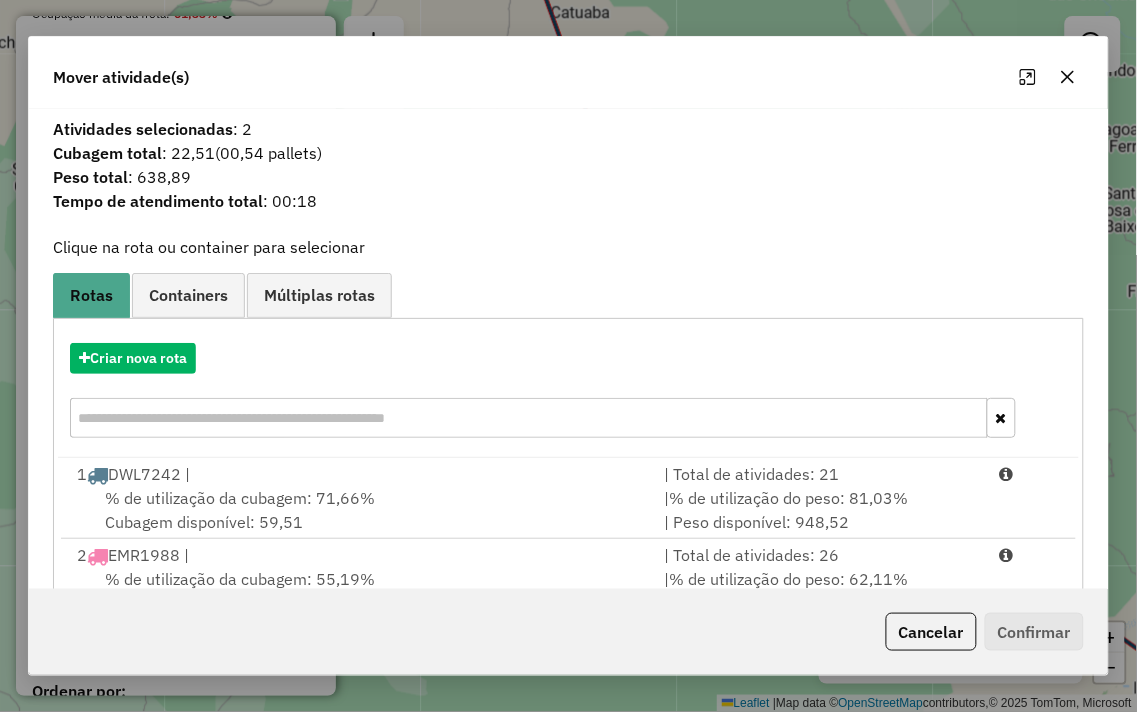 click 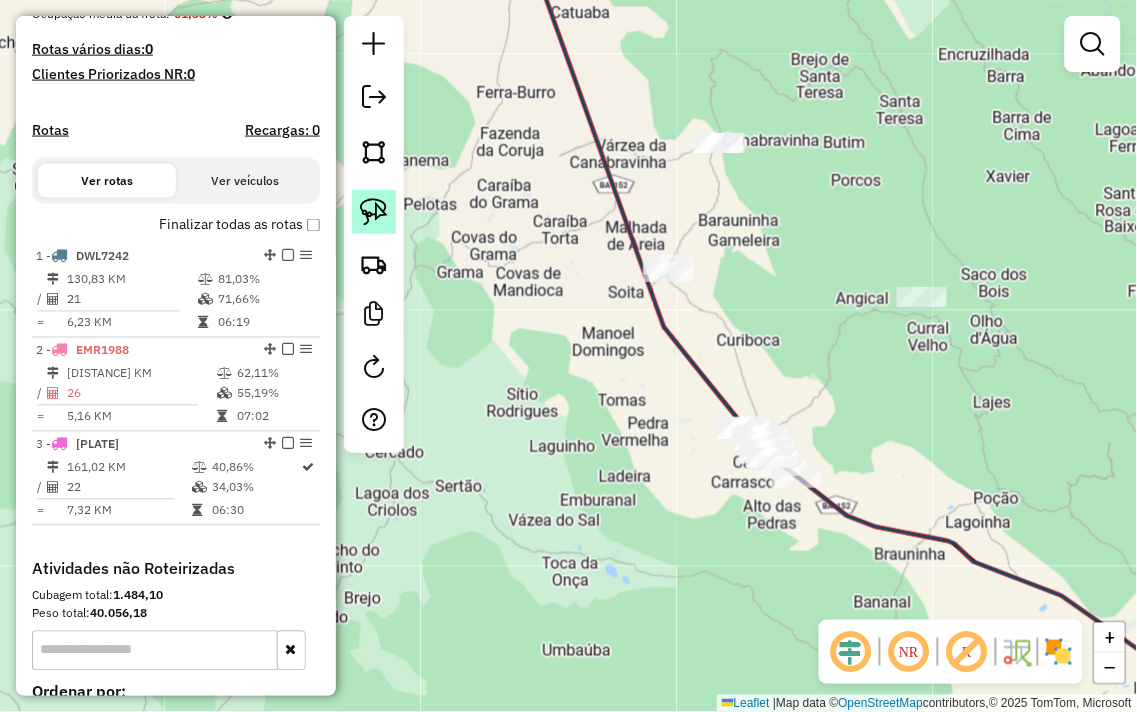 click 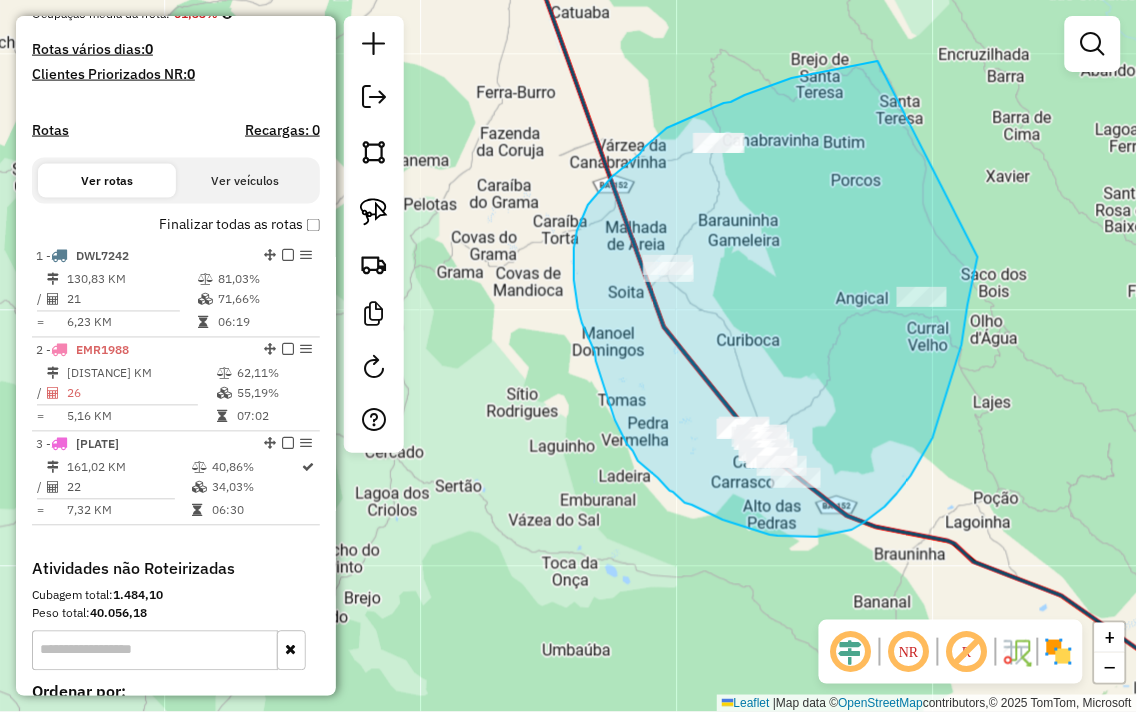 drag, startPoint x: 873, startPoint y: 61, endPoint x: 978, endPoint y: 257, distance: 222.35332 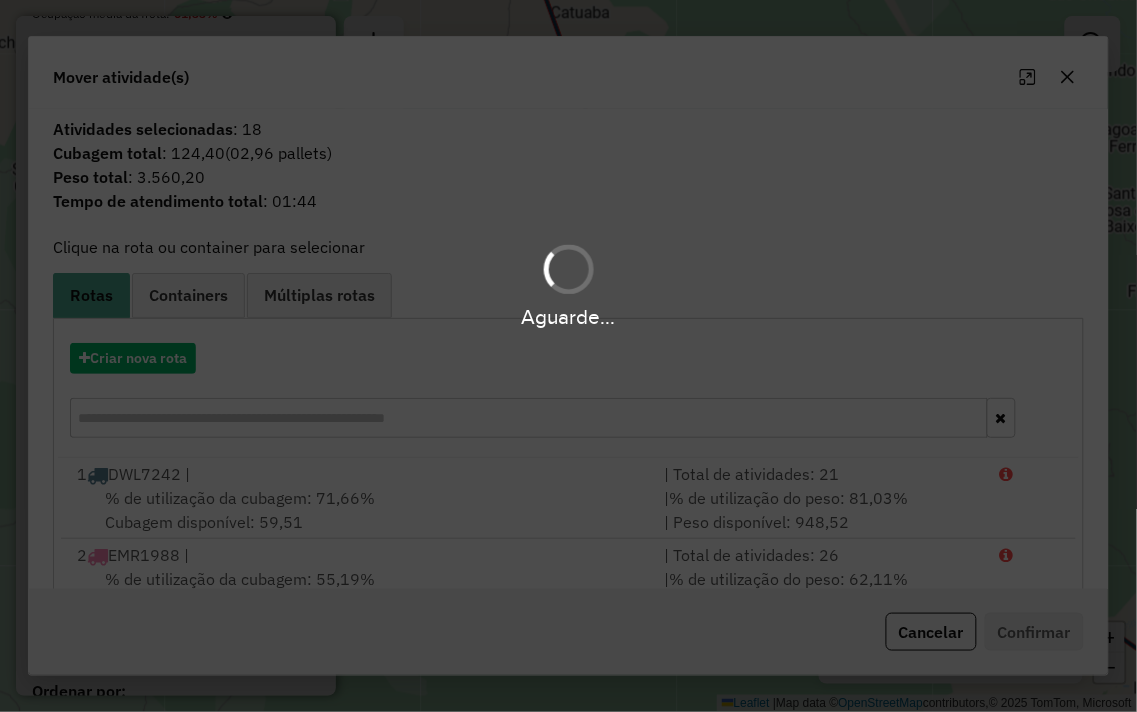 click on "Aguarde..." at bounding box center (568, 356) 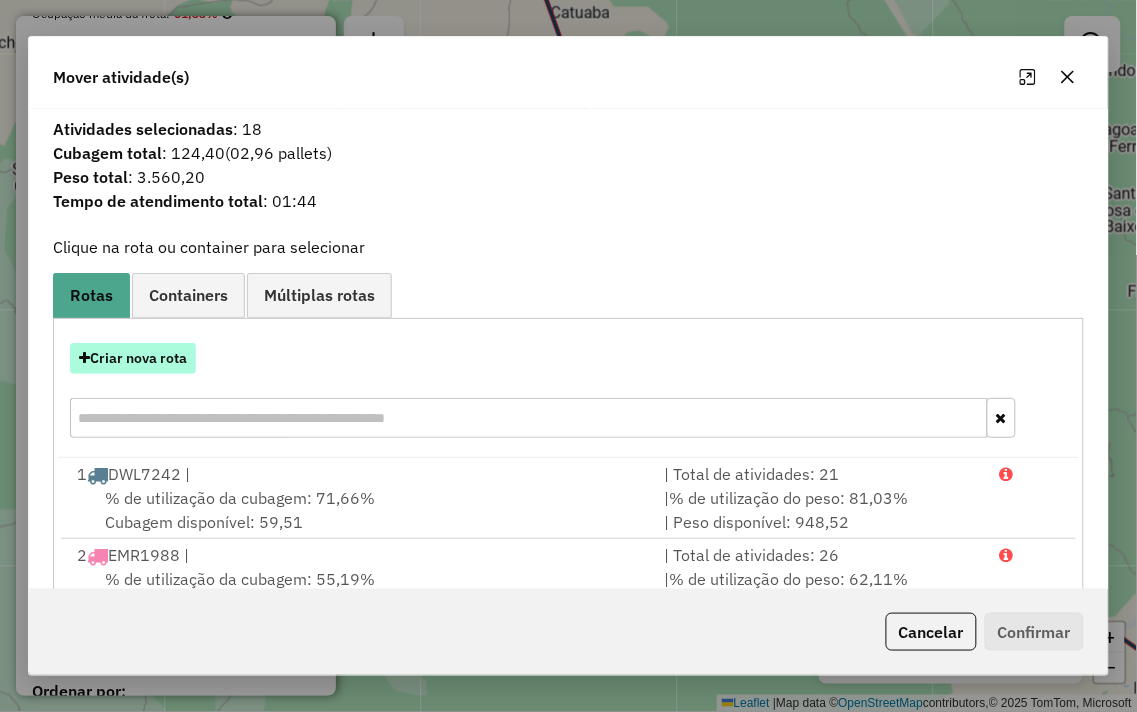 click on "Criar nova rota" at bounding box center (133, 358) 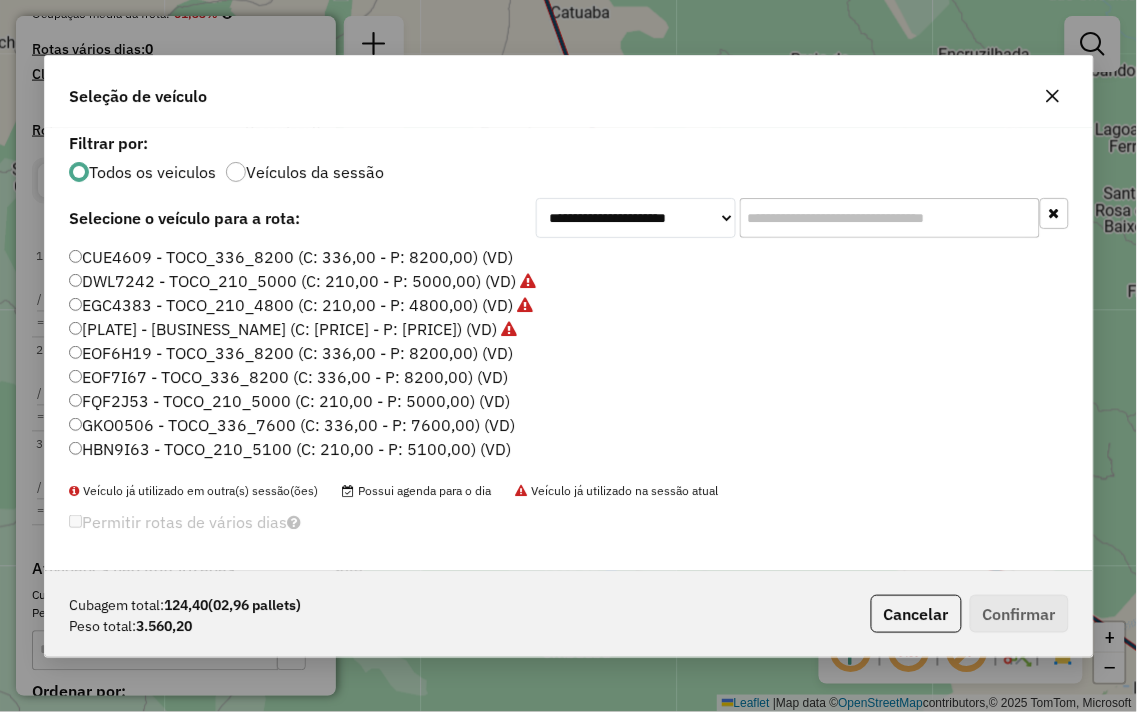 scroll, scrollTop: 11, scrollLeft: 5, axis: both 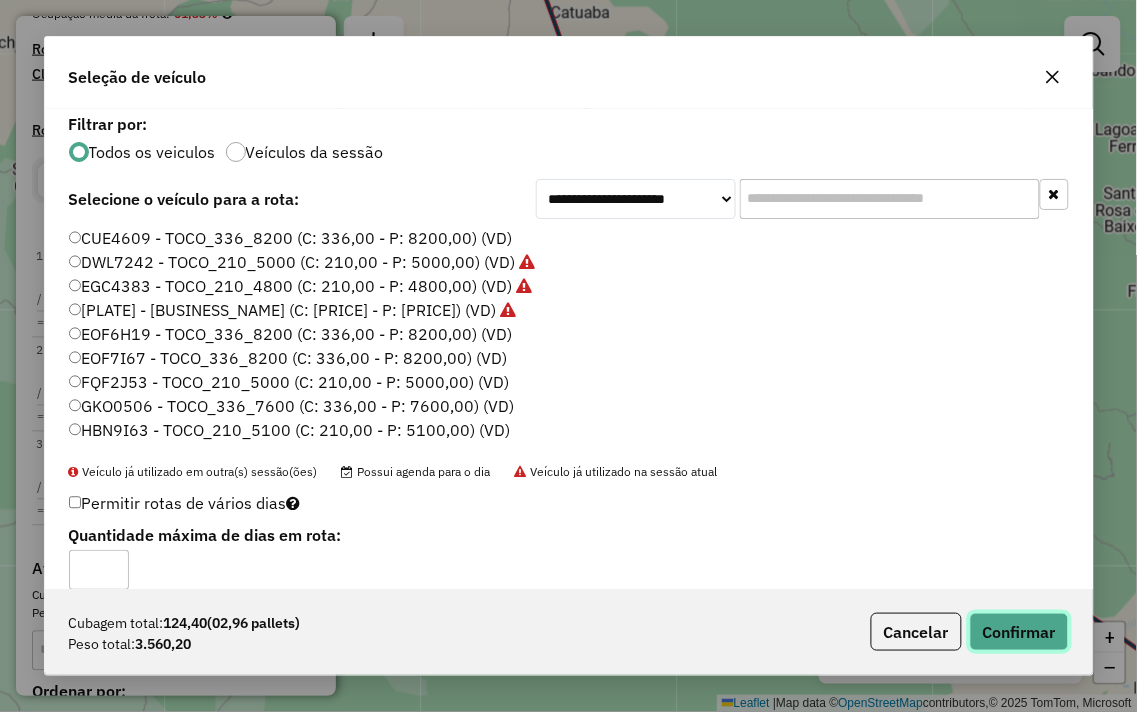 click on "Confirmar" 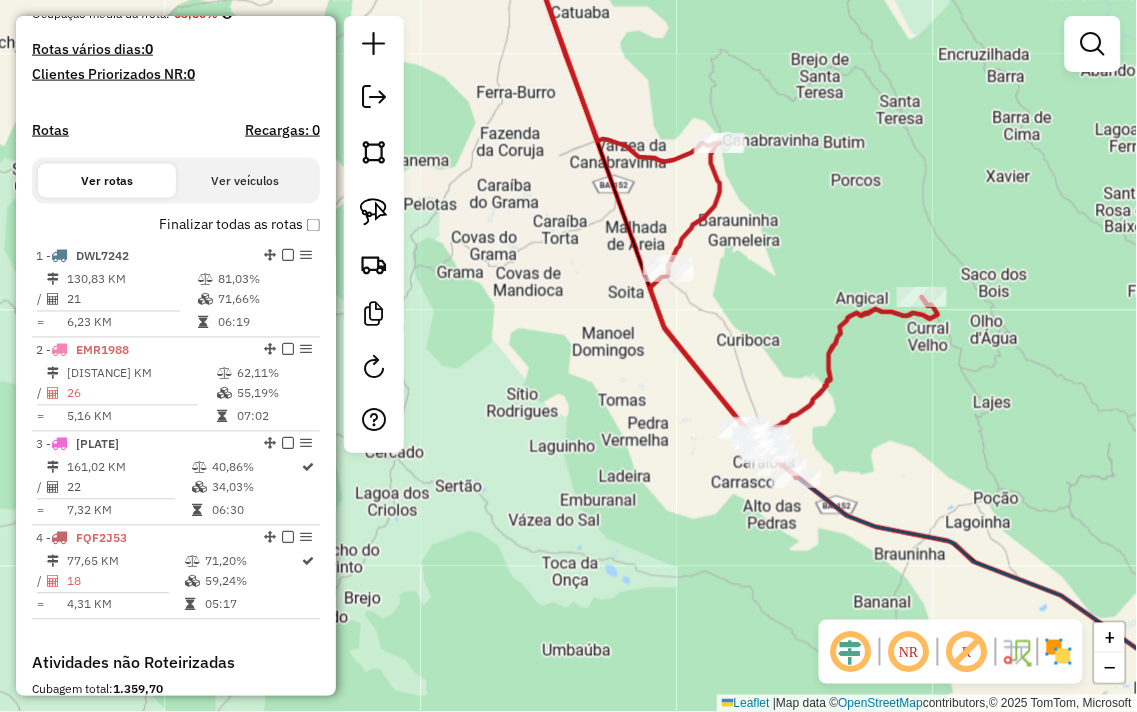 drag, startPoint x: 784, startPoint y: 121, endPoint x: 830, endPoint y: 414, distance: 296.58893 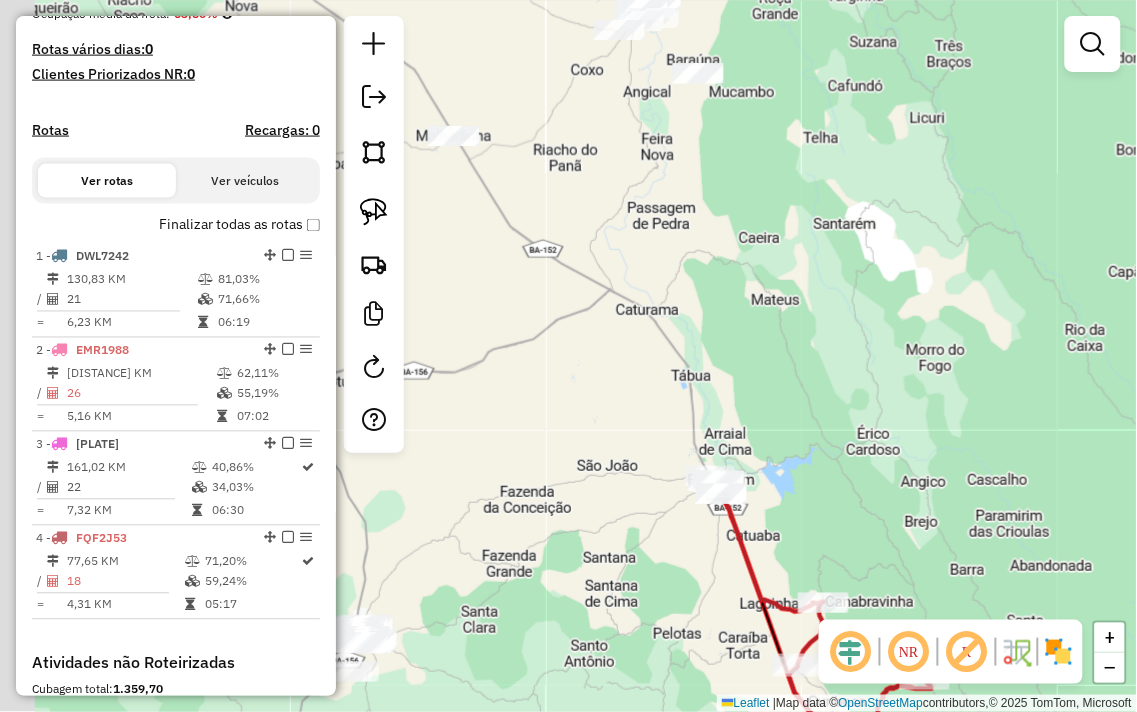 drag, startPoint x: 720, startPoint y: 405, endPoint x: 770, endPoint y: 492, distance: 100.344406 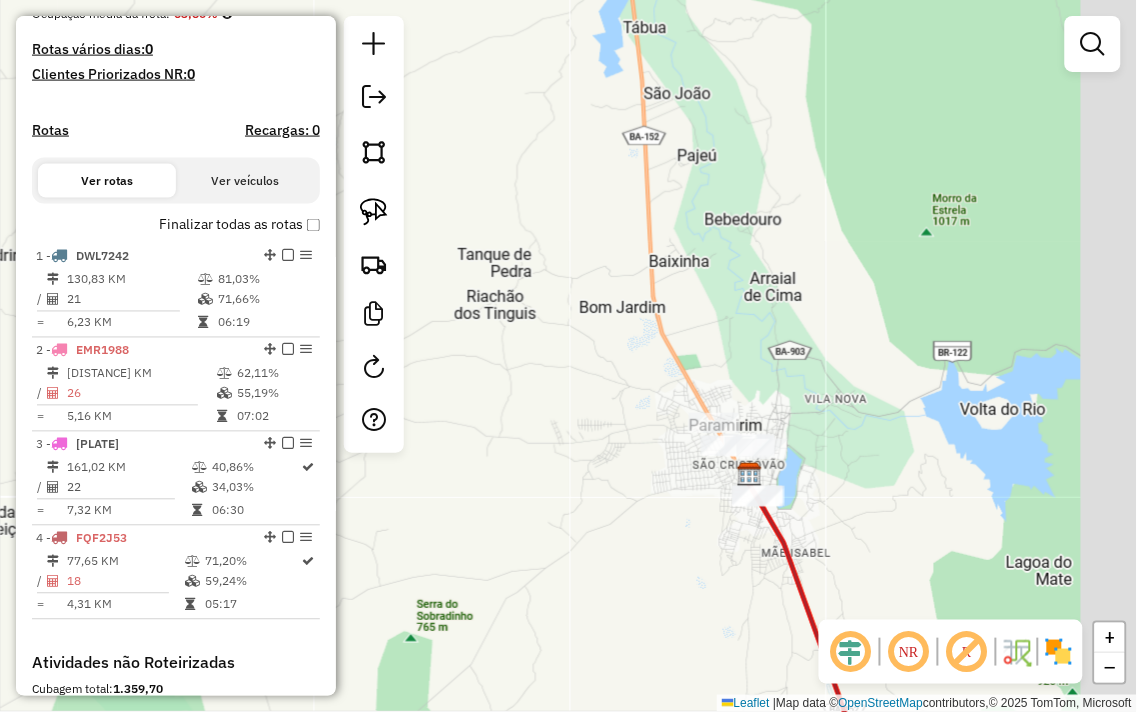 drag, startPoint x: 750, startPoint y: 505, endPoint x: 635, endPoint y: 483, distance: 117.08544 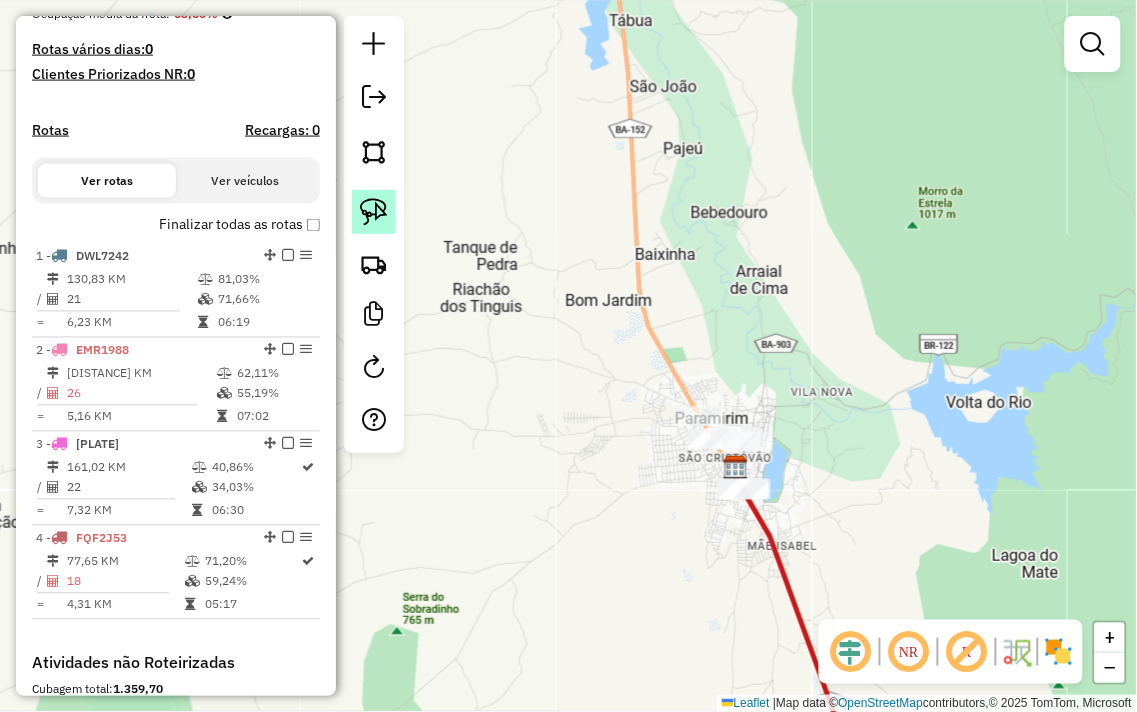 click 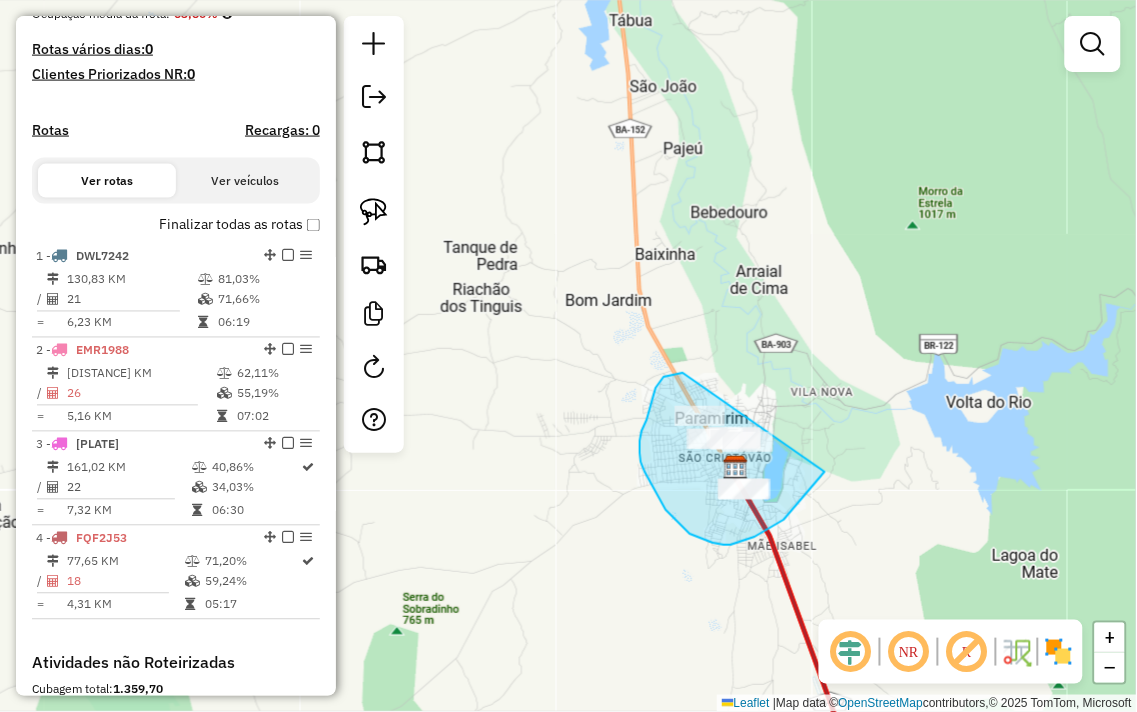 drag, startPoint x: 656, startPoint y: 388, endPoint x: 848, endPoint y: 407, distance: 192.93782 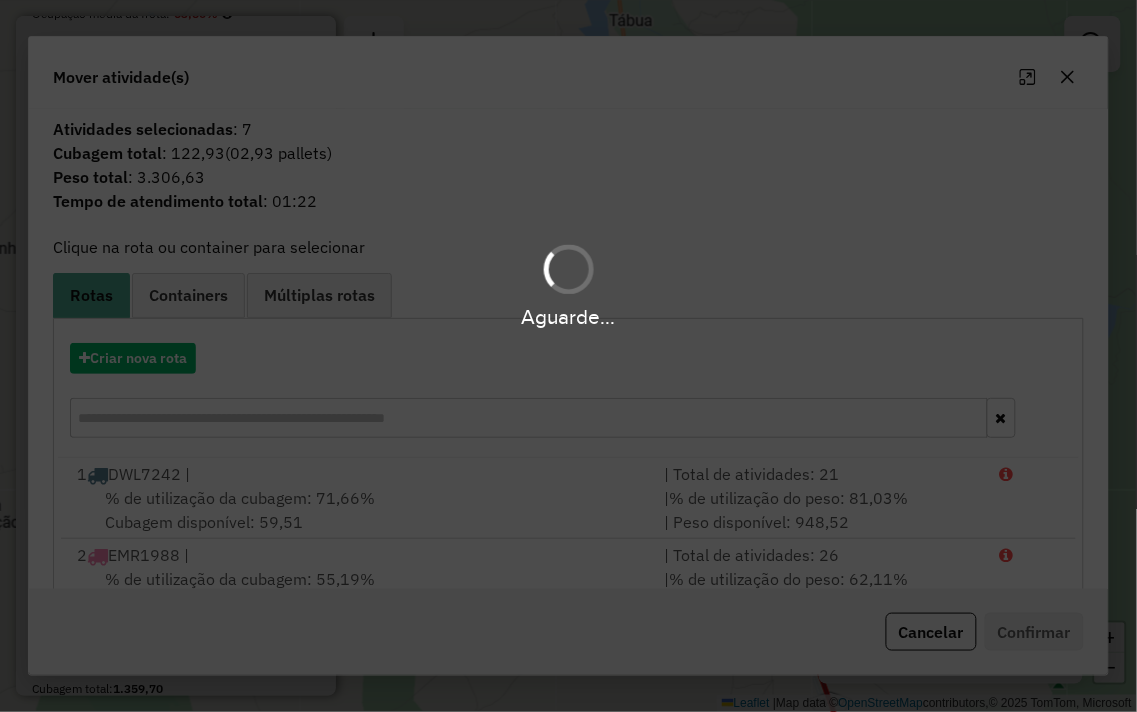 click on "Aguarde..." at bounding box center (568, 356) 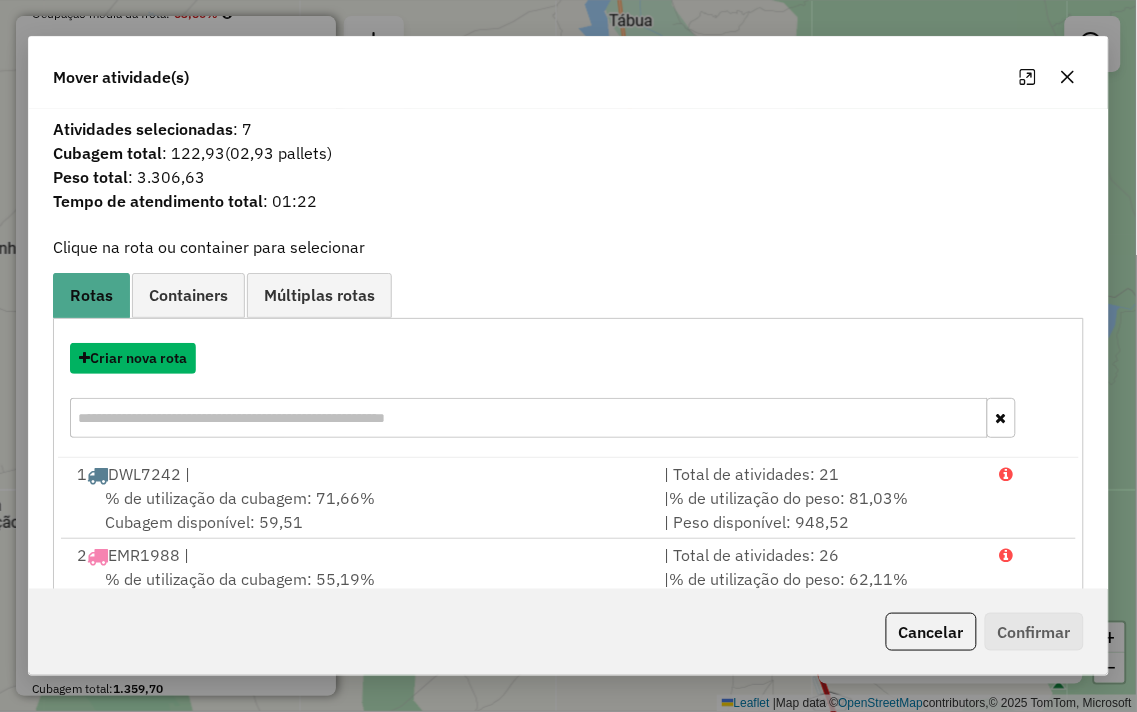 click on "Criar nova rota" at bounding box center (133, 358) 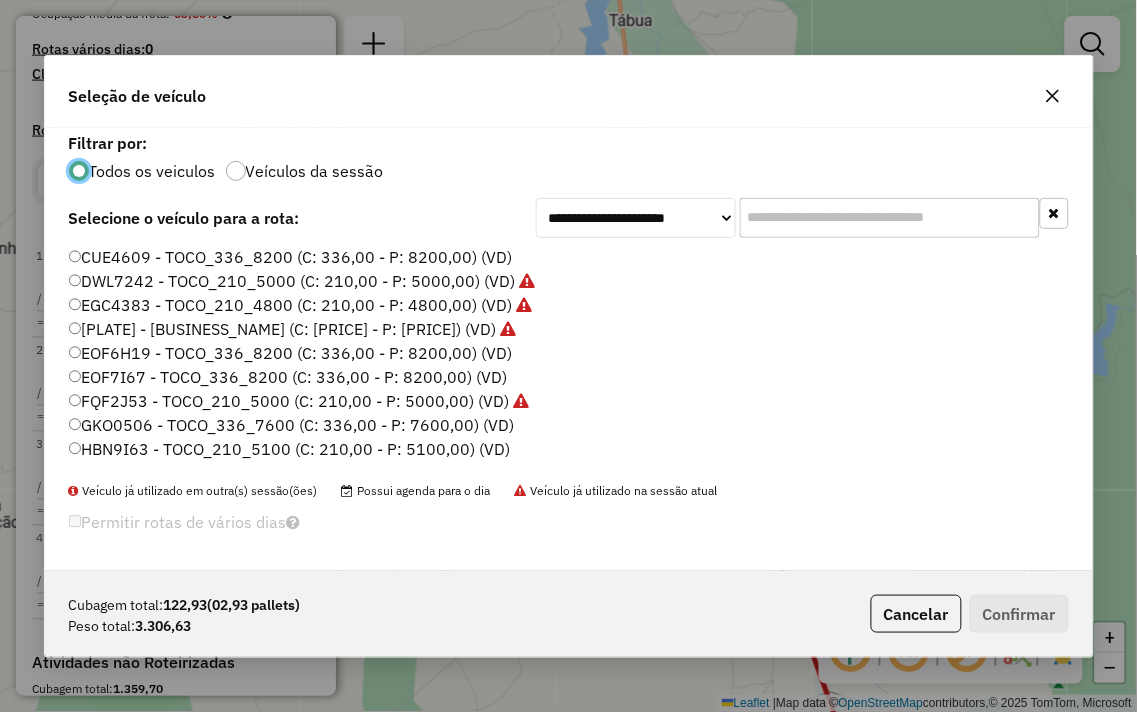 scroll, scrollTop: 11, scrollLeft: 5, axis: both 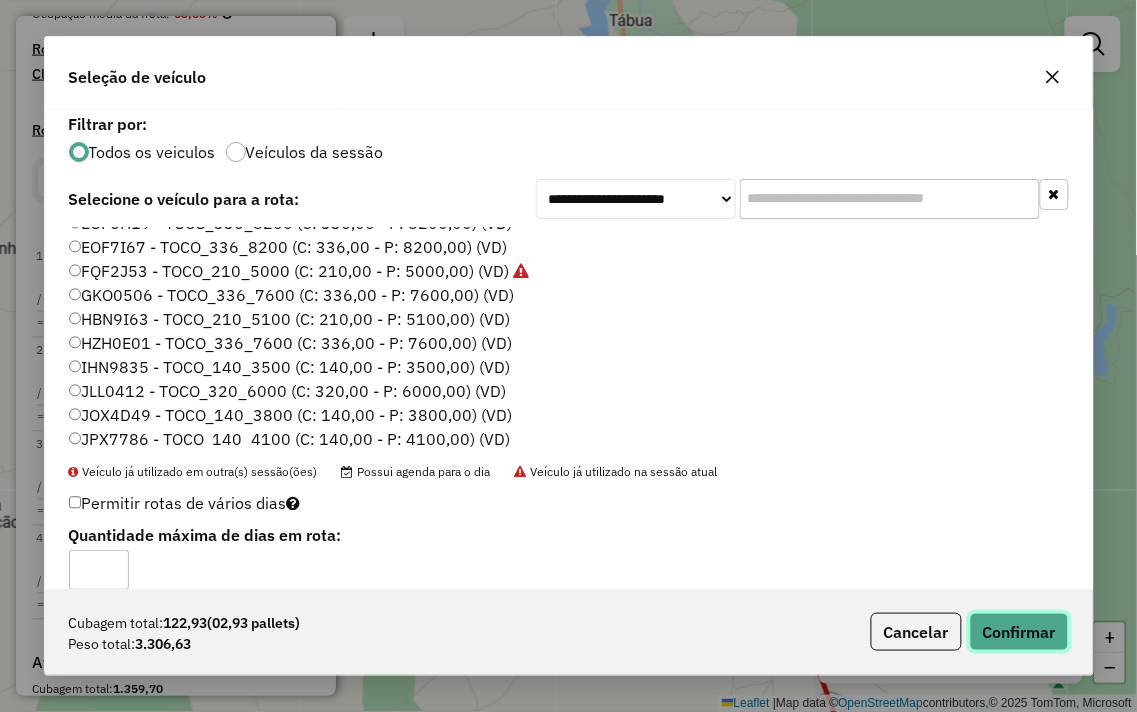 click on "Confirmar" 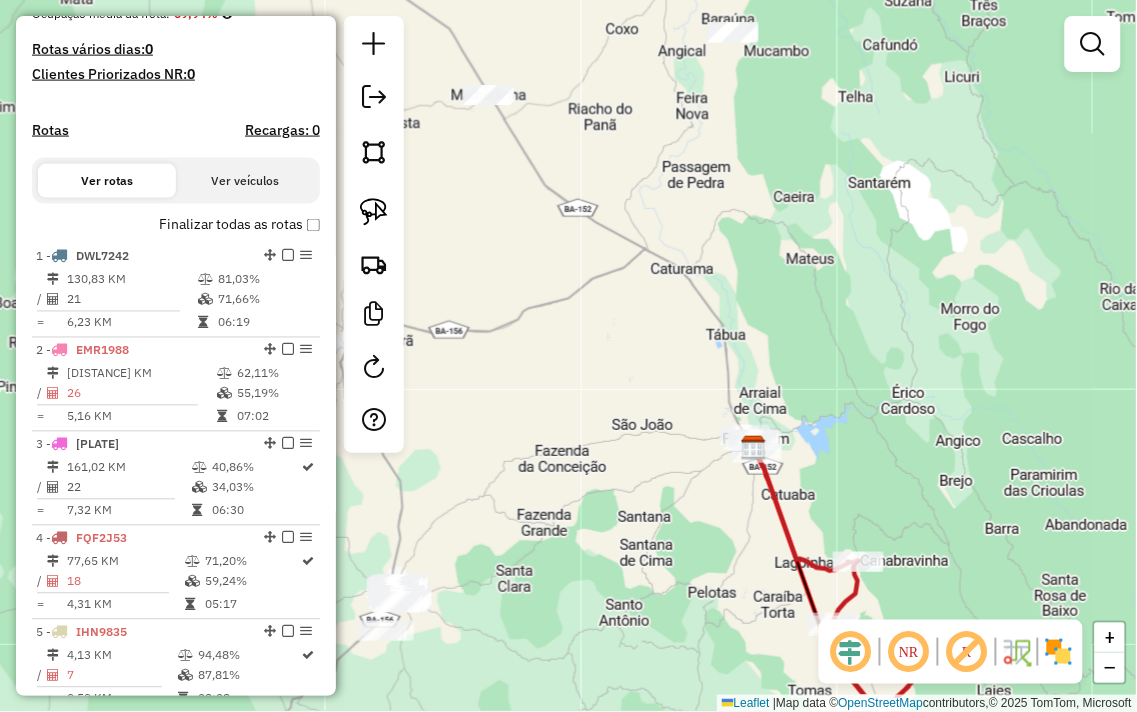 drag, startPoint x: 841, startPoint y: 388, endPoint x: 837, endPoint y: 168, distance: 220.03636 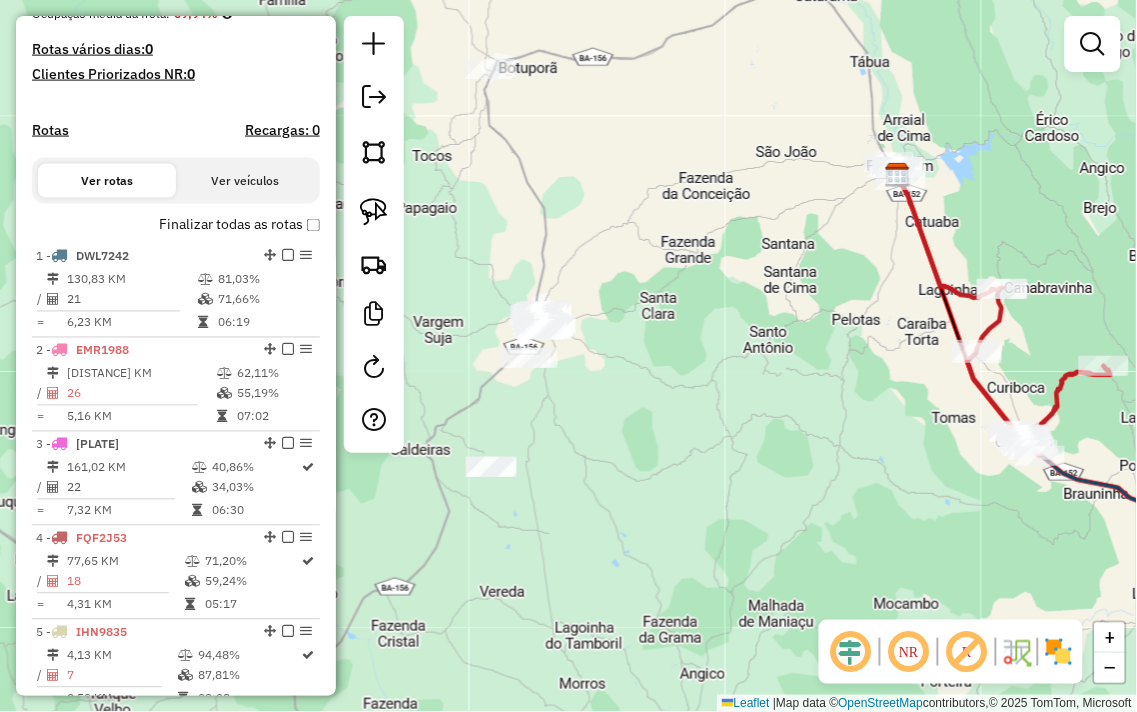 drag, startPoint x: 814, startPoint y: 284, endPoint x: 1001, endPoint y: 215, distance: 199.32385 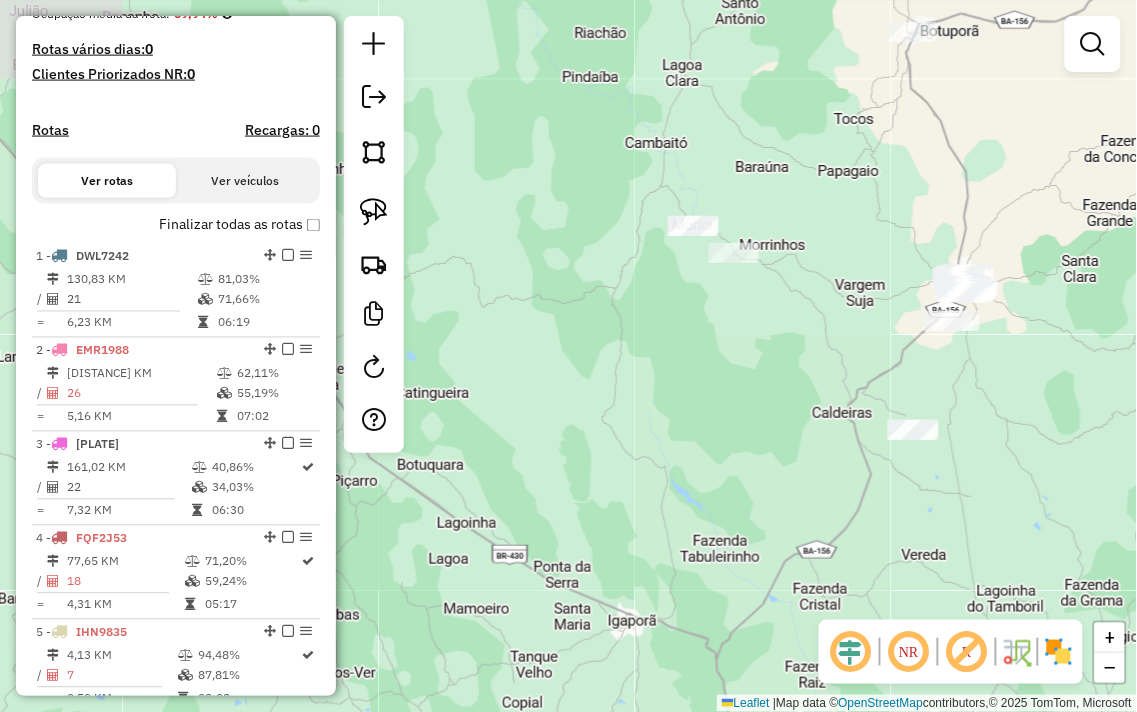 drag, startPoint x: 611, startPoint y: 313, endPoint x: 853, endPoint y: 390, distance: 253.95473 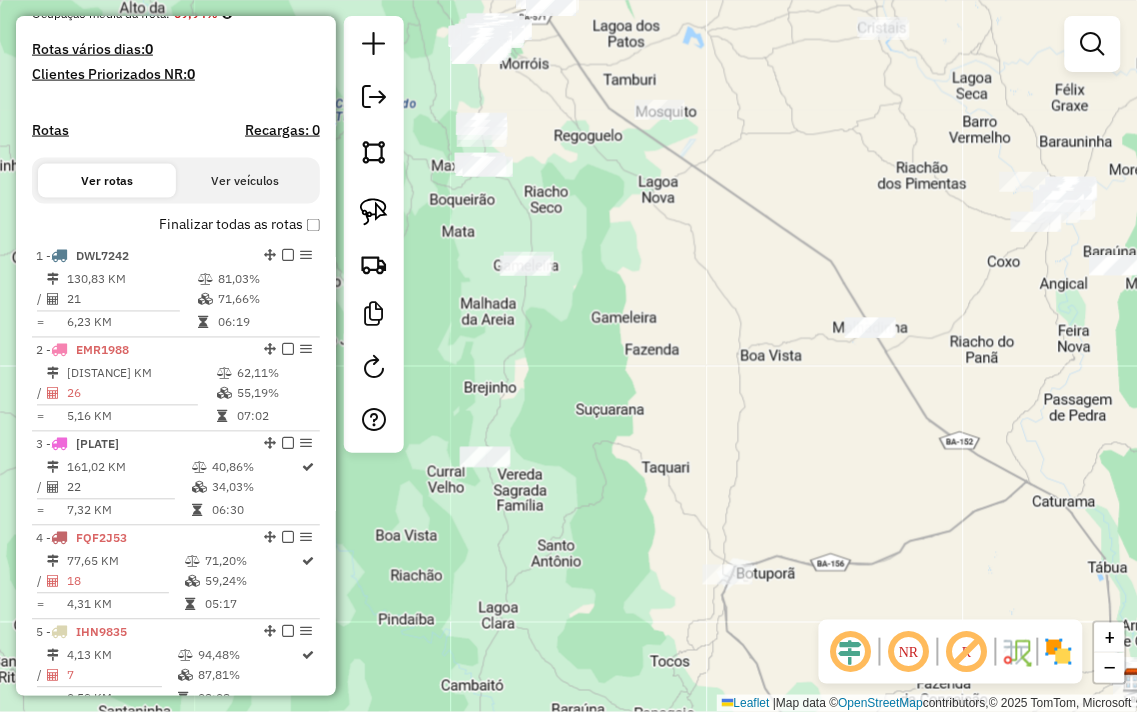 drag, startPoint x: 987, startPoint y: 160, endPoint x: 814, endPoint y: 665, distance: 533.81085 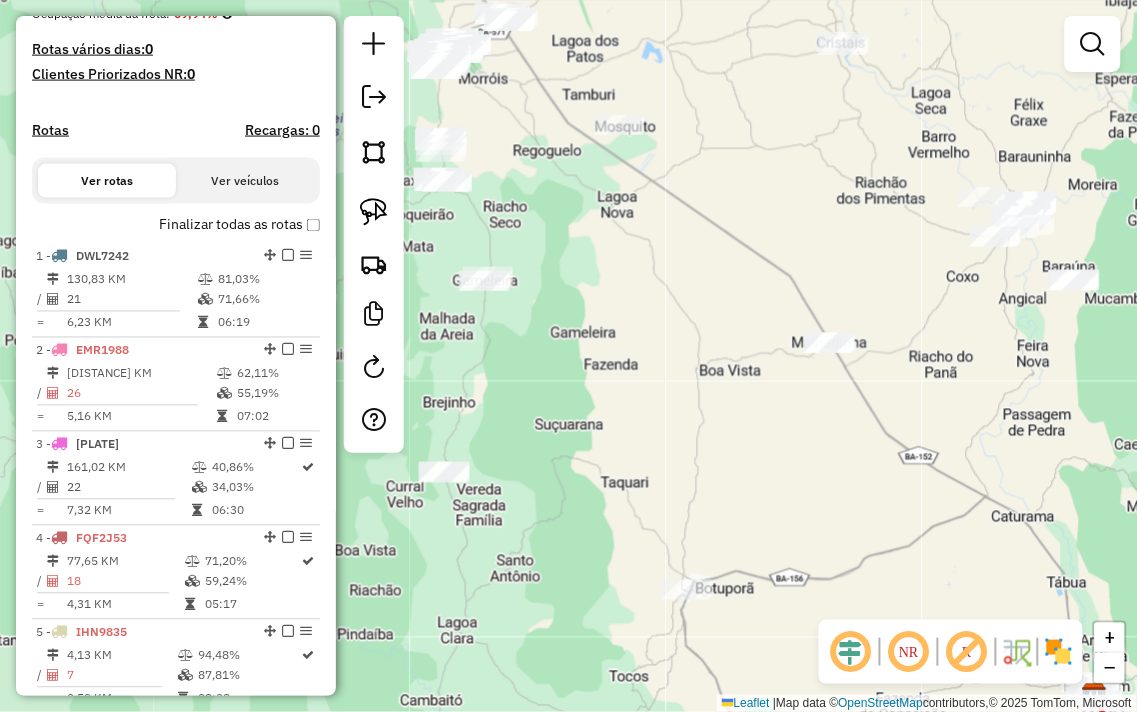 drag, startPoint x: 796, startPoint y: 416, endPoint x: 520, endPoint y: 592, distance: 327.3408 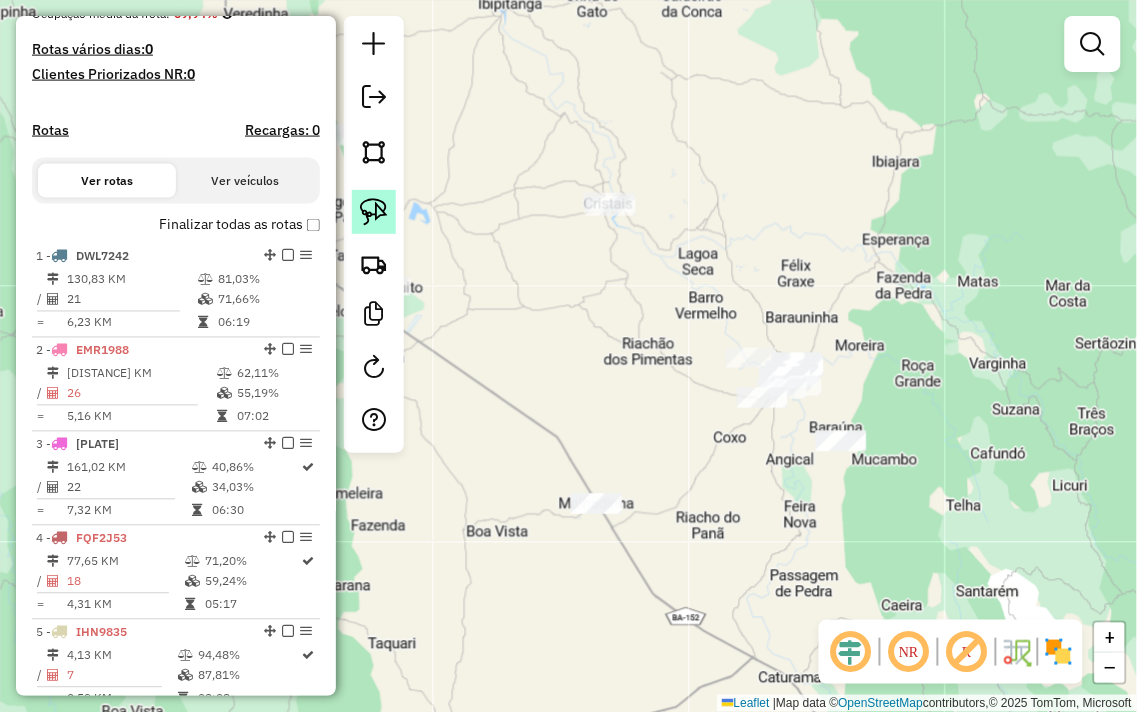 click 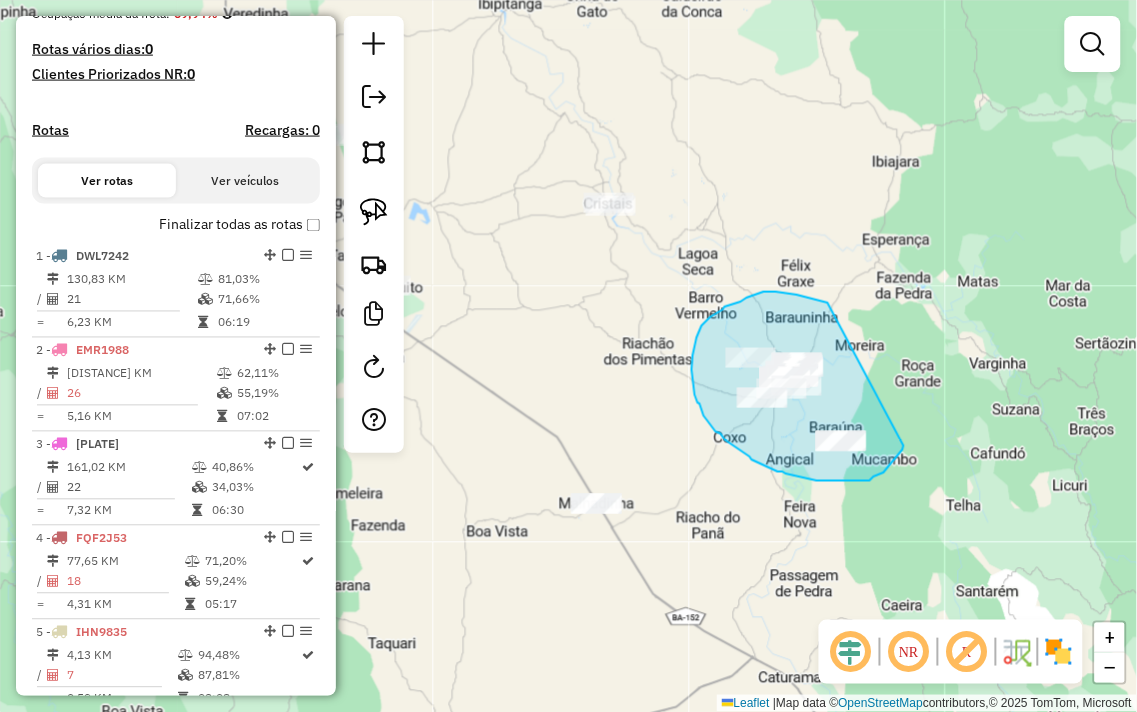 drag, startPoint x: 828, startPoint y: 303, endPoint x: 904, endPoint y: 446, distance: 161.94135 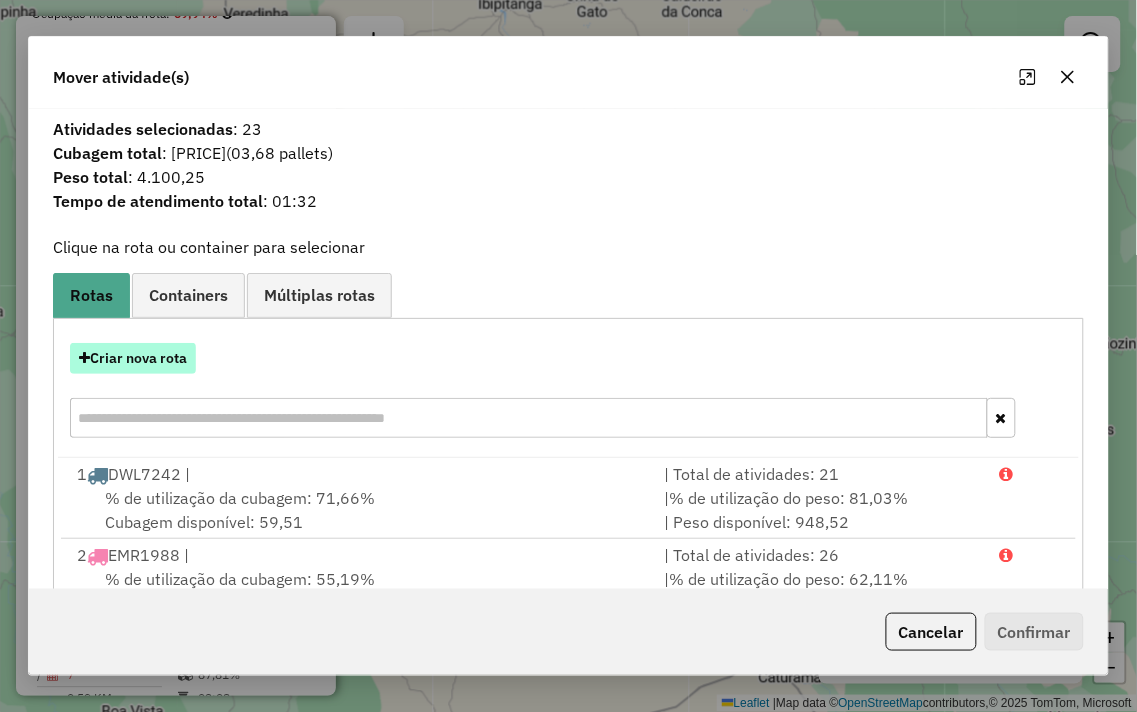 click on "Criar nova rota" at bounding box center (133, 358) 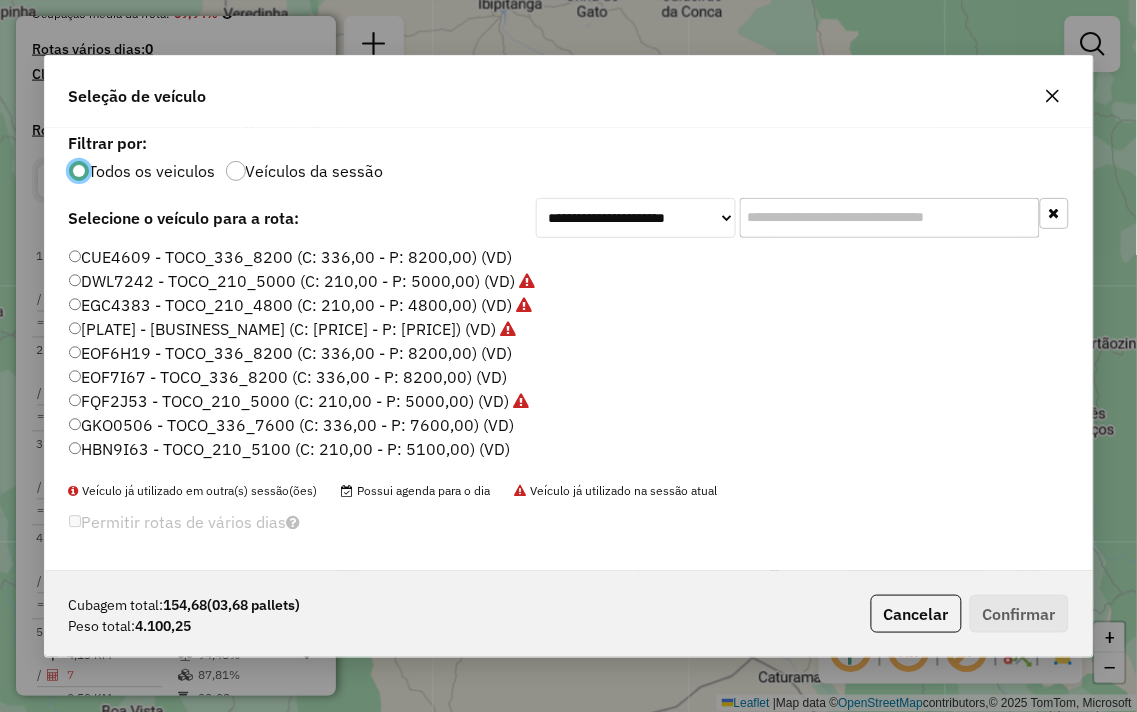scroll, scrollTop: 11, scrollLeft: 5, axis: both 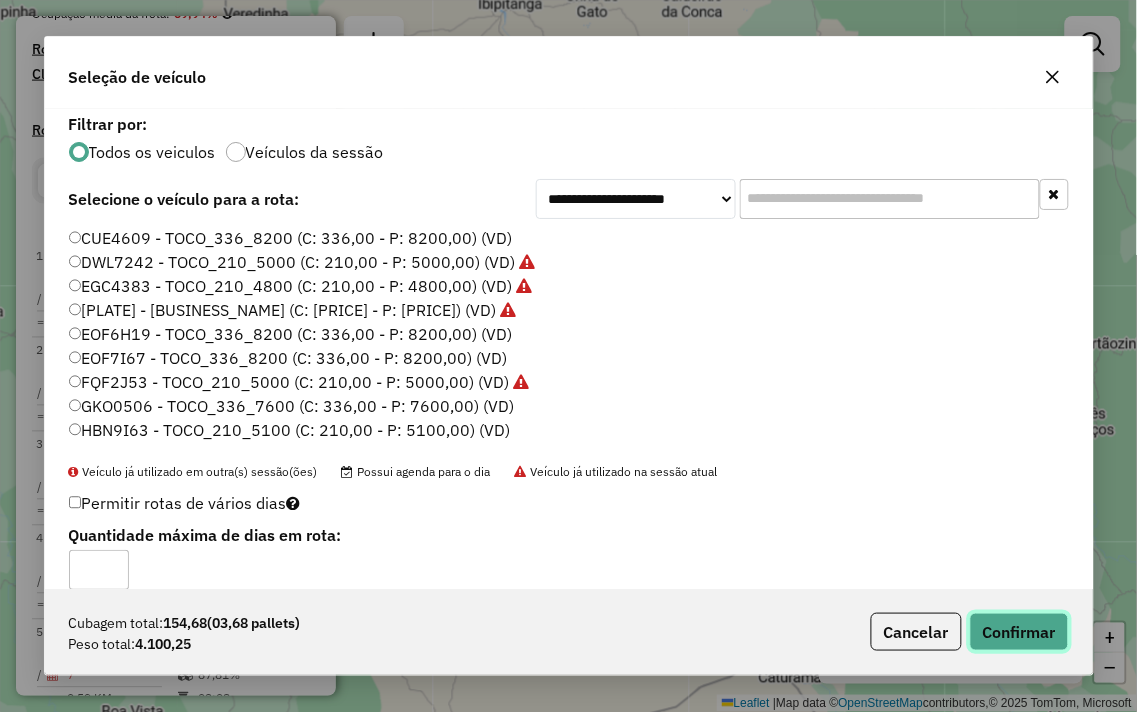 click on "Confirmar" 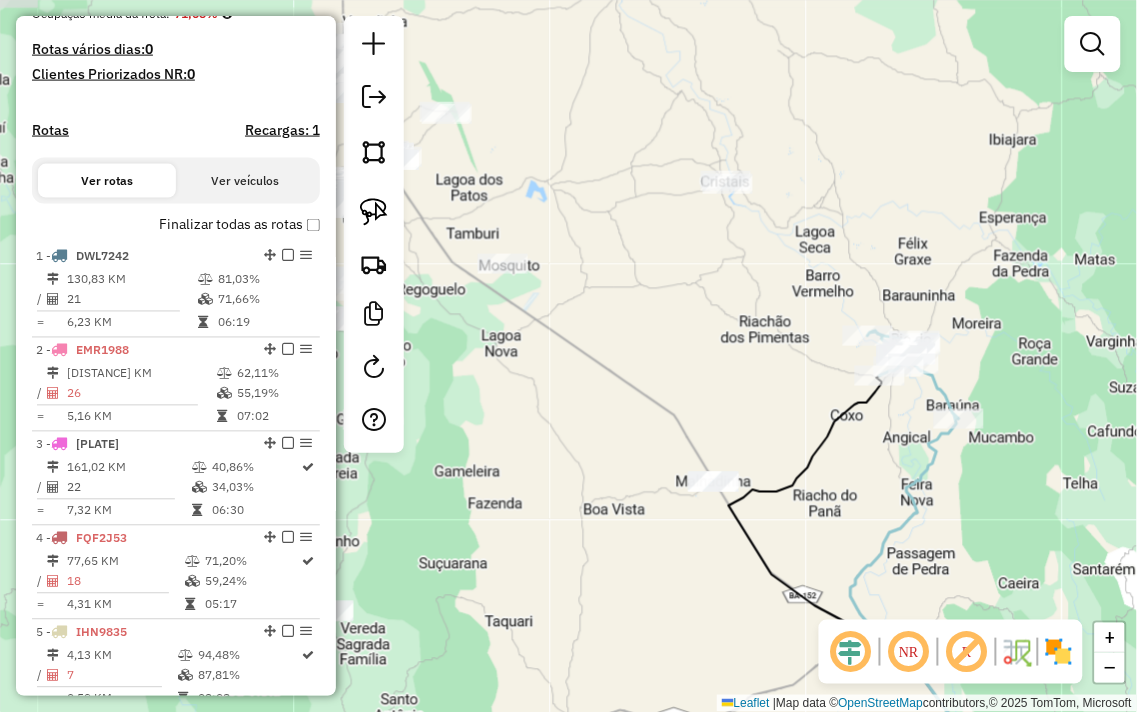 drag, startPoint x: 594, startPoint y: 304, endPoint x: 702, endPoint y: 282, distance: 110.217964 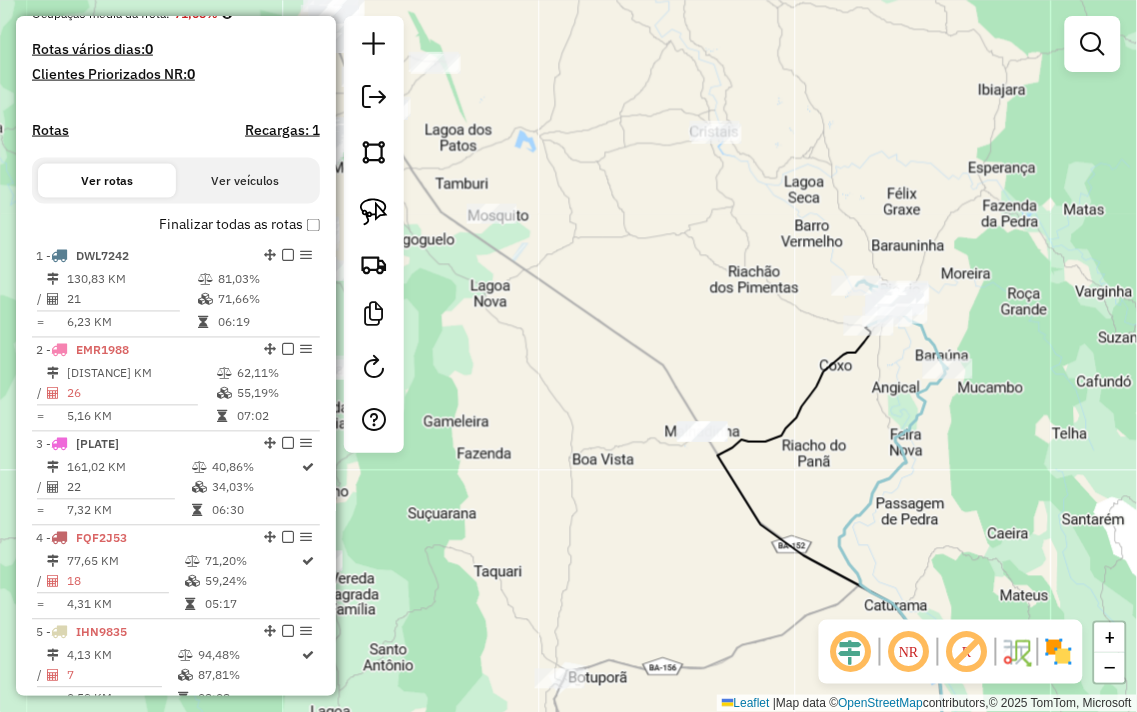 drag, startPoint x: 758, startPoint y: 374, endPoint x: 747, endPoint y: 266, distance: 108.55874 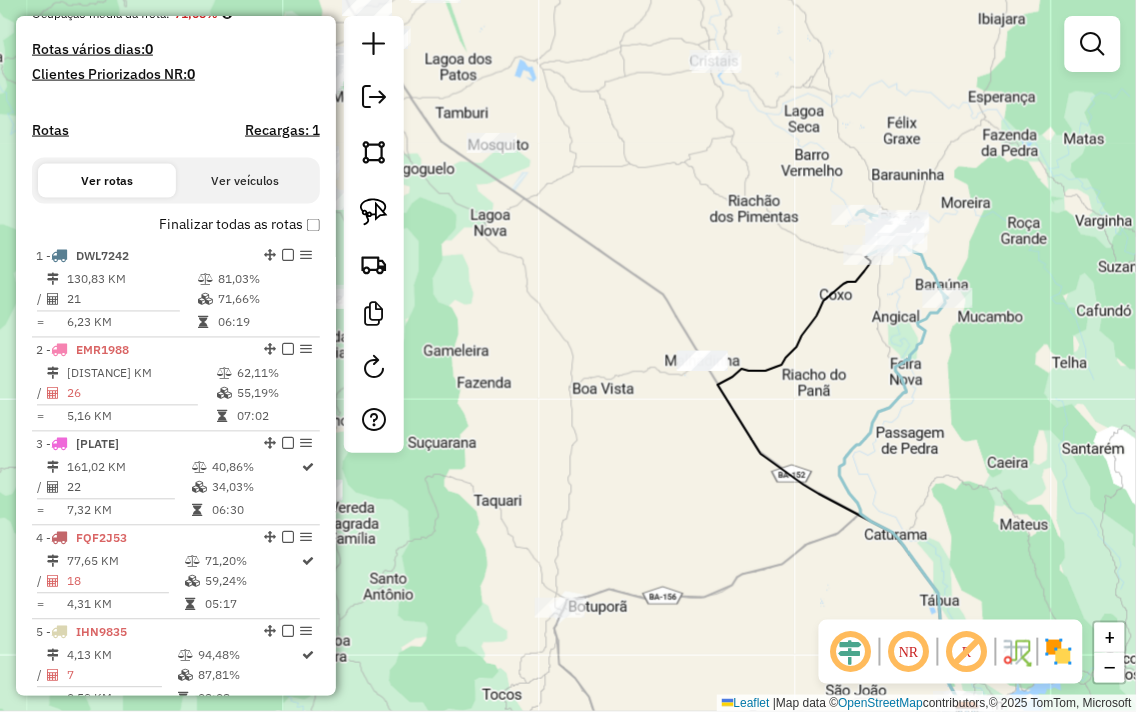 drag, startPoint x: 895, startPoint y: 360, endPoint x: 952, endPoint y: 286, distance: 93.40771 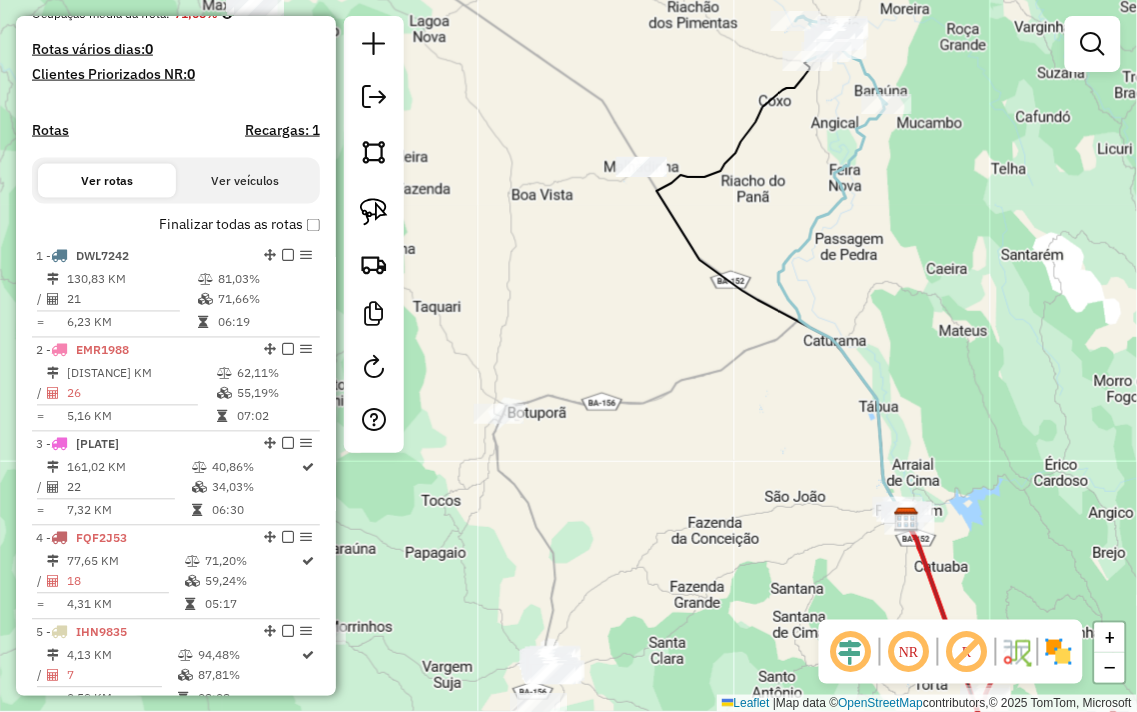 drag, startPoint x: 822, startPoint y: 321, endPoint x: 544, endPoint y: 223, distance: 294.7677 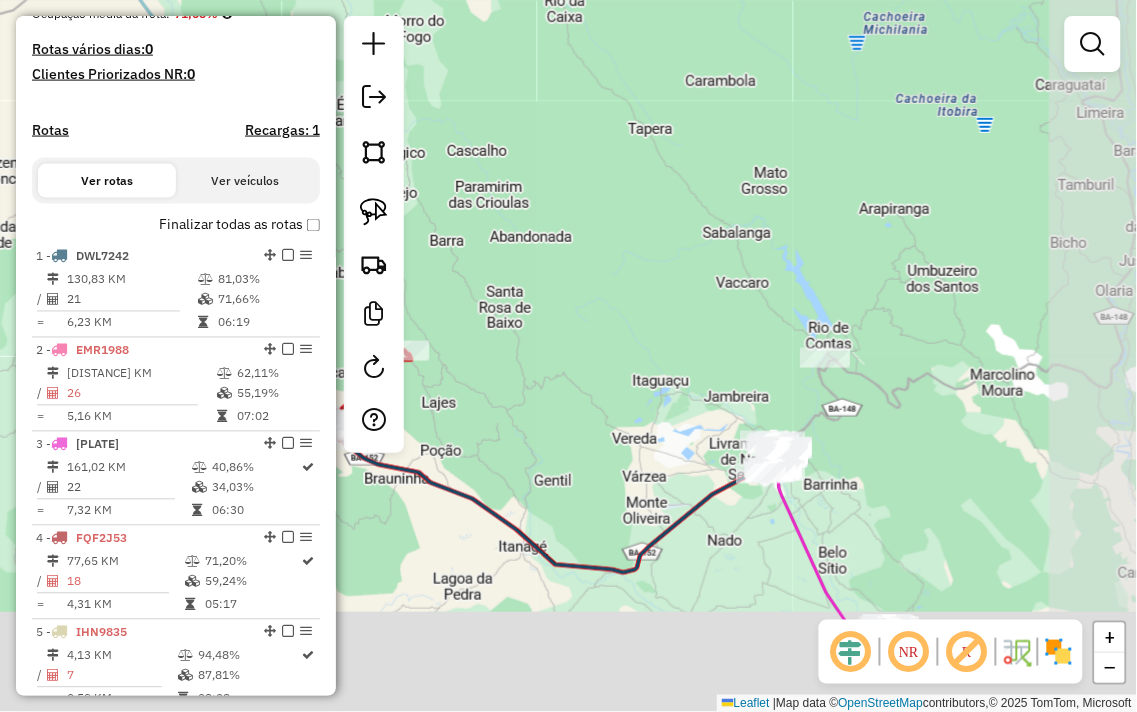 drag, startPoint x: 631, startPoint y: 247, endPoint x: 616, endPoint y: 164, distance: 84.34453 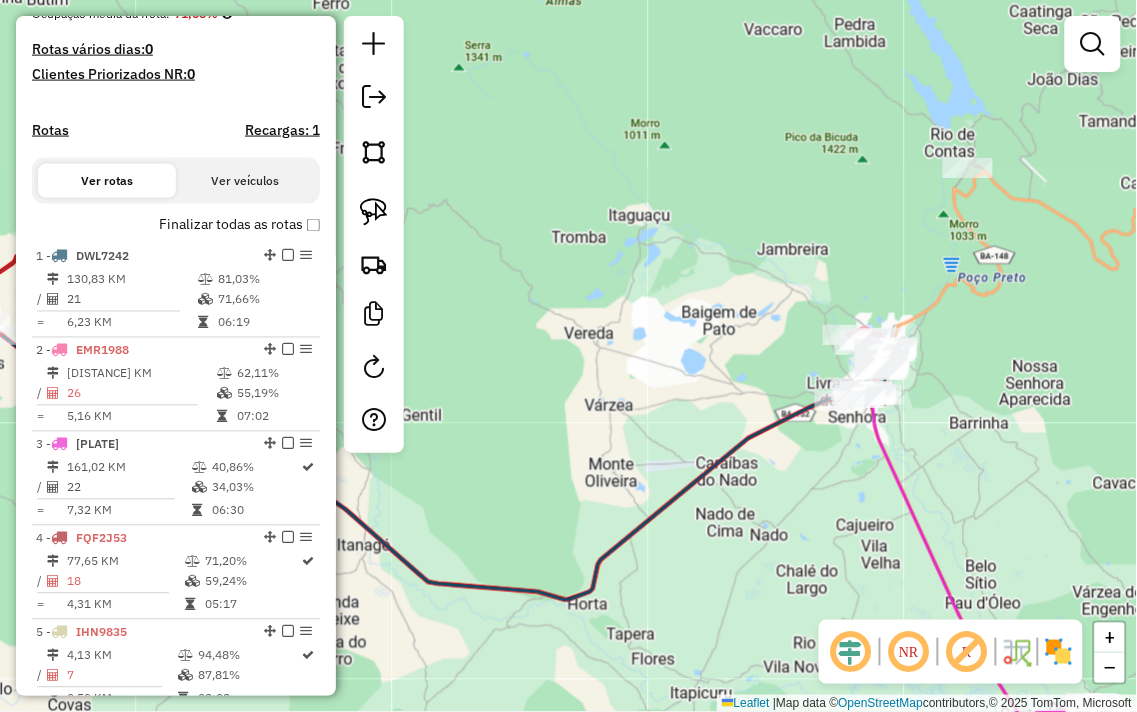 drag, startPoint x: 644, startPoint y: 416, endPoint x: 691, endPoint y: 392, distance: 52.773098 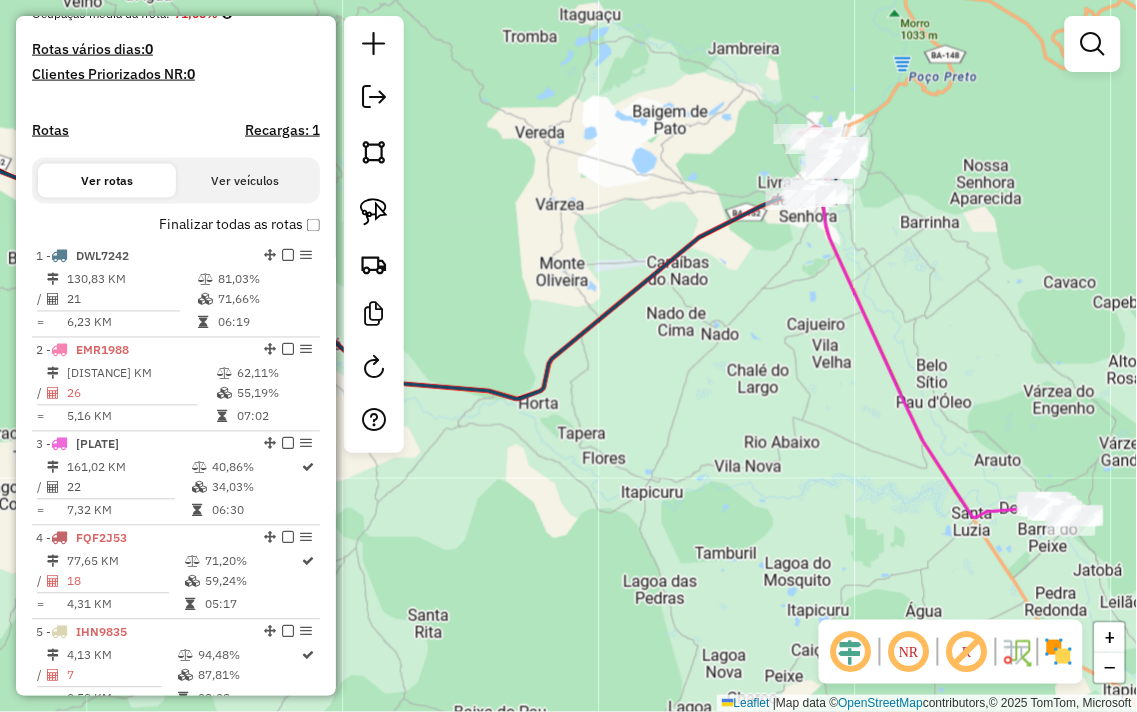 drag, startPoint x: 672, startPoint y: 338, endPoint x: 624, endPoint y: 148, distance: 195.96939 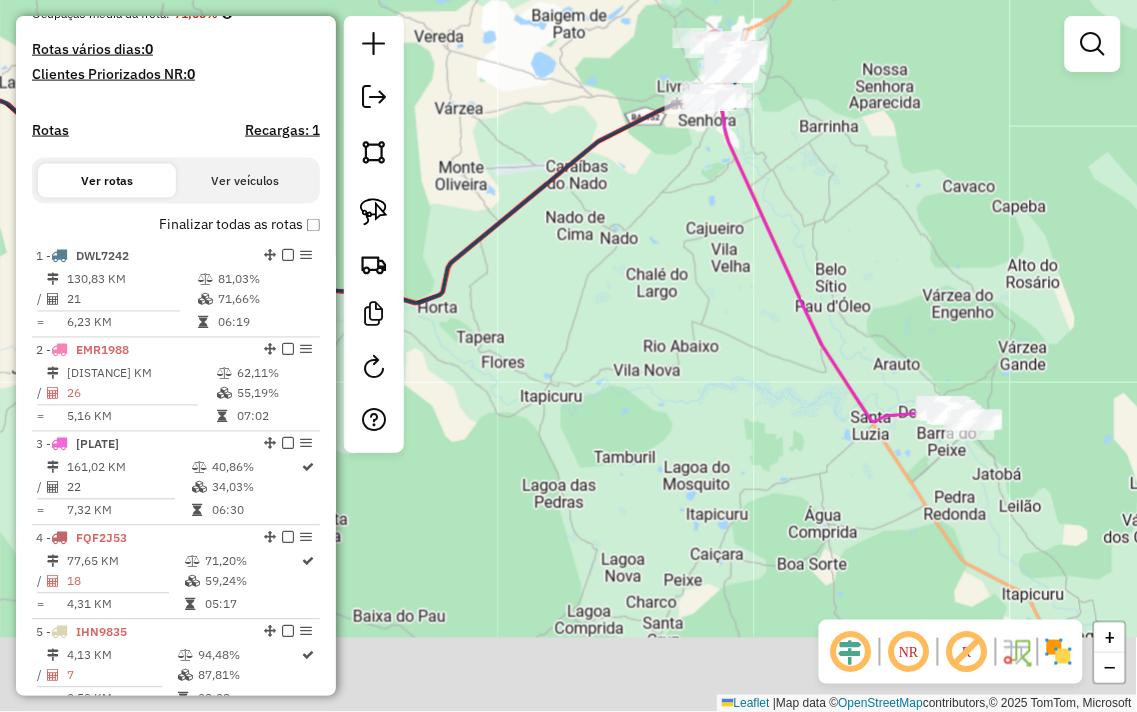 drag, startPoint x: 950, startPoint y: 354, endPoint x: 844, endPoint y: 237, distance: 157.87654 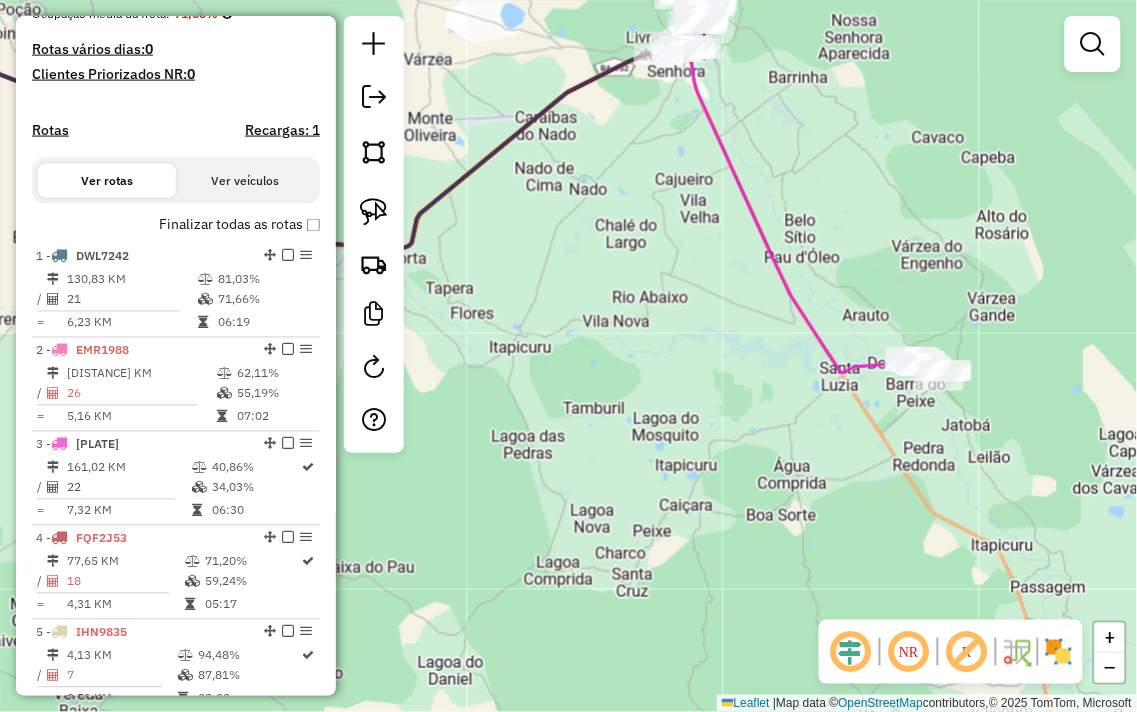 click on "Rota 3 - Placa EGC4383  536 - BAR DO KELE Rota 3 - Placa EGC4383  491 - LANCHONETE E MERCADI Janela de atendimento Grade de atendimento Capacidade Transportadoras Veículos Cliente Pedidos  Rotas Selecione os dias de semana para filtrar as janelas de atendimento  Seg   Ter   Qua   Qui   Sex   Sáb   Dom  Informe o período da janela de atendimento: De: Até:  Filtrar exatamente a janela do cliente  Considerar janela de atendimento padrão  Selecione os dias de semana para filtrar as grades de atendimento  Seg   Ter   Qua   Qui   Sex   Sáb   Dom   Considerar clientes sem dia de atendimento cadastrado  Clientes fora do dia de atendimento selecionado Filtrar as atividades entre os valores definidos abaixo:  Peso mínimo:   Peso máximo:   Cubagem mínima:   Cubagem máxima:   De:   Até:  Filtrar as atividades entre o tempo de atendimento definido abaixo:  De:   Até:   Considerar capacidade total dos clientes não roteirizados Transportadora: Selecione um ou mais itens Tipo de veículo: Veículo: Motorista: +" 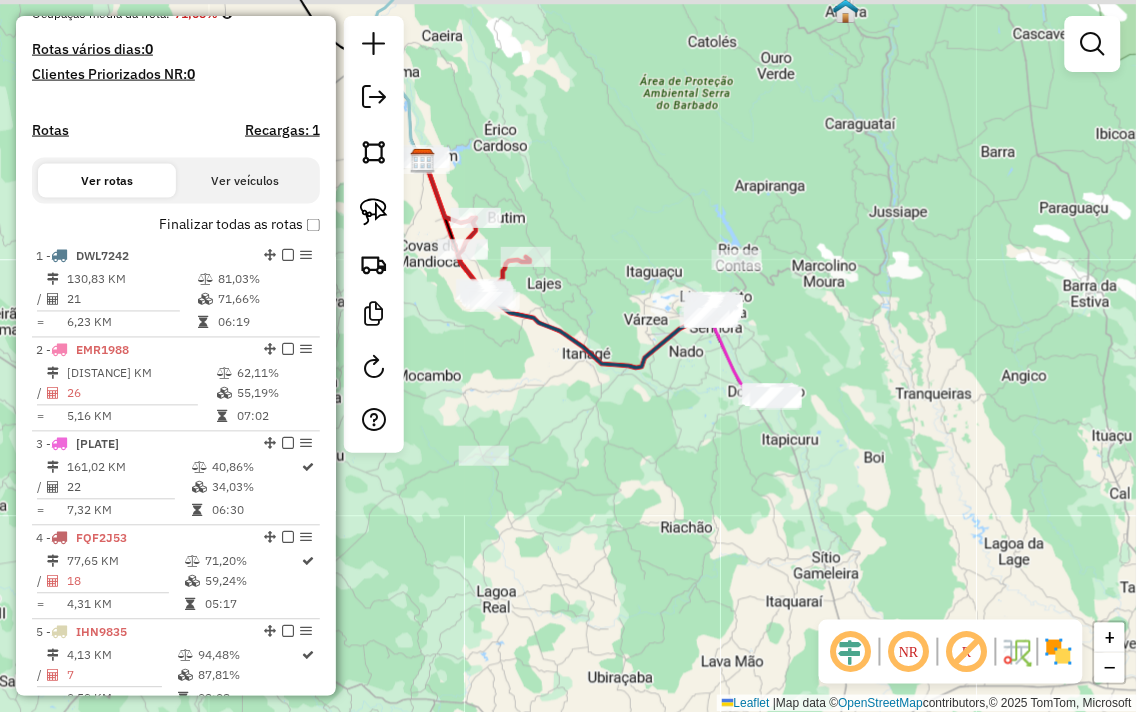 drag, startPoint x: 584, startPoint y: 344, endPoint x: 812, endPoint y: 412, distance: 237.92436 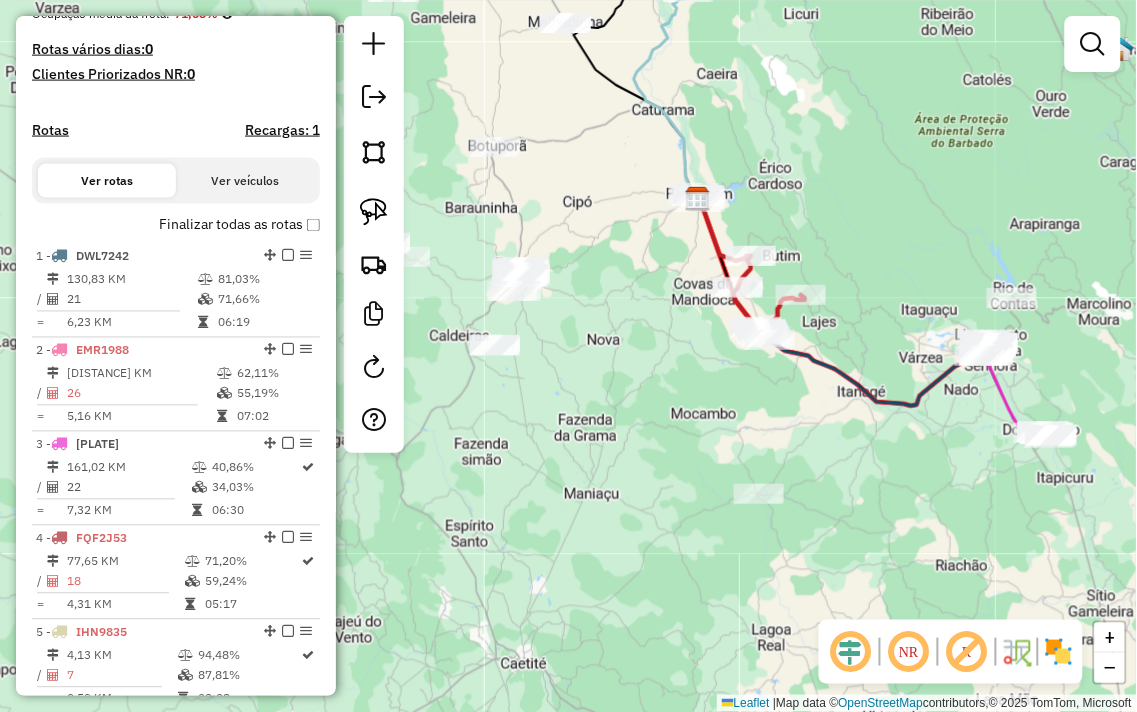 drag, startPoint x: 756, startPoint y: 310, endPoint x: 878, endPoint y: 304, distance: 122.14745 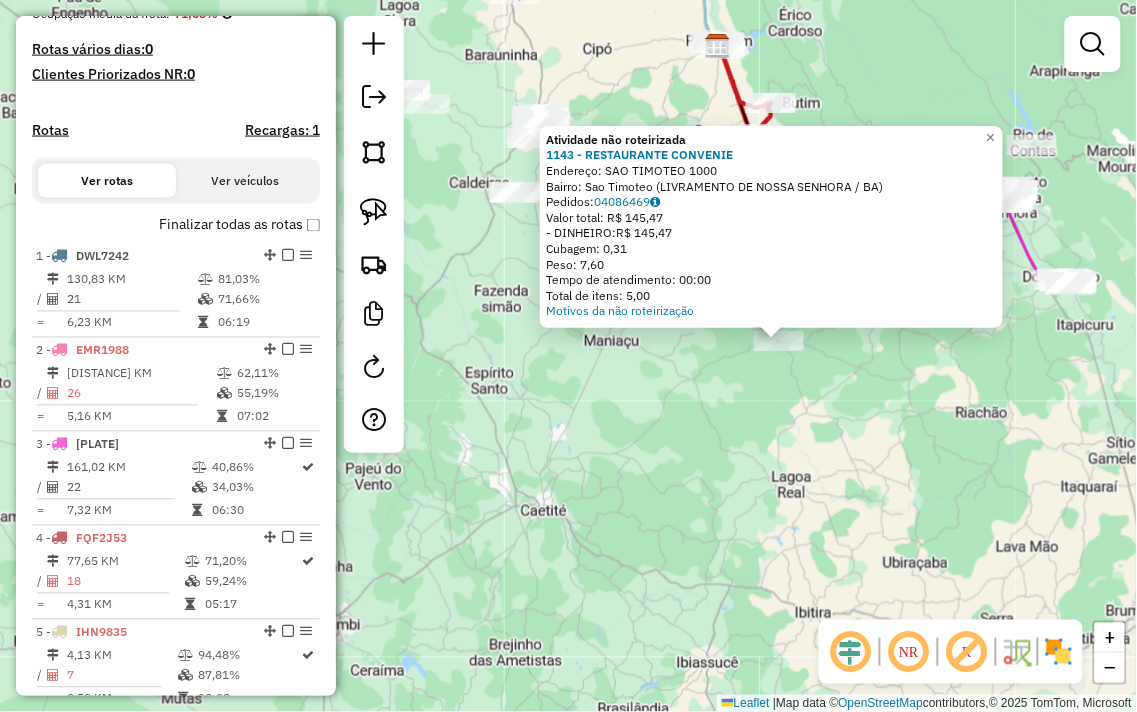 drag, startPoint x: 641, startPoint y: 492, endPoint x: 850, endPoint y: 477, distance: 209.53758 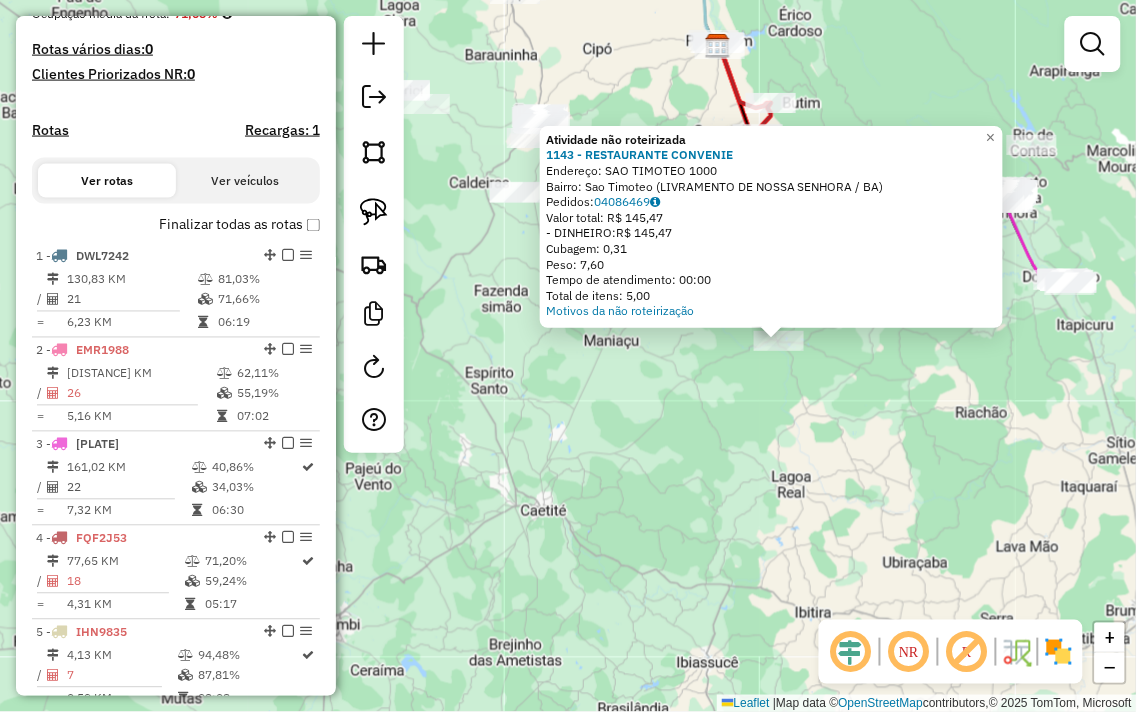 click on "Atividade não roteirizada 1143 - RESTAURANTE CONVENIE  Endereço:  SAO TIMOTEO 1000   Bairro: Sao Timoteo (LIVRAMENTO DE NOSSA SENHORA / BA)   Pedidos:  04086469   Valor total: R$ 145,47   - DINHEIRO:  R$ 145,47   Cubagem: 0,31   Peso: 7,60   Tempo de atendimento: 00:00   Total de itens: 5,00  Motivos da não roteirização × Janela de atendimento Grade de atendimento Capacidade Transportadoras Veículos Cliente Pedidos  Rotas Selecione os dias de semana para filtrar as janelas de atendimento  Seg   Ter   Qua   Qui   Sex   Sáb   Dom  Informe o período da janela de atendimento: De: Até:  Filtrar exatamente a janela do cliente  Considerar janela de atendimento padrão  Selecione os dias de semana para filtrar as grades de atendimento  Seg   Ter   Qua   Qui   Sex   Sáb   Dom   Considerar clientes sem dia de atendimento cadastrado  Clientes fora do dia de atendimento selecionado Filtrar as atividades entre os valores definidos abaixo:  Peso mínimo:   Peso máximo:   Cubagem mínima:   Cubagem máxima:  De:" 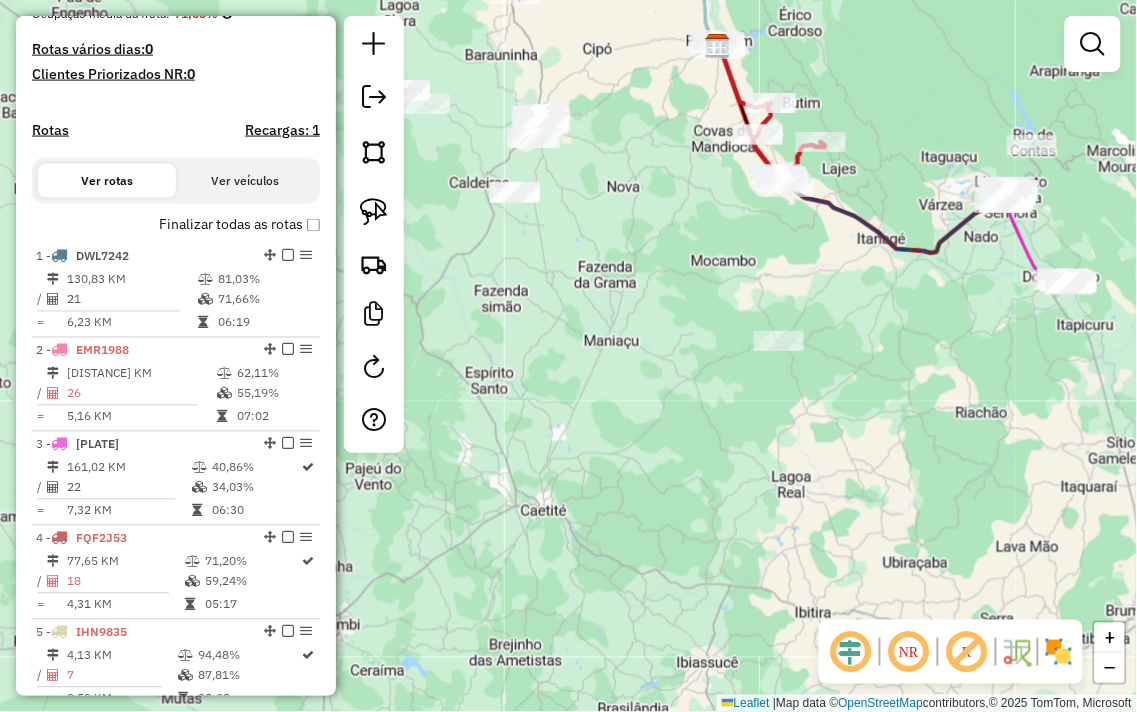 drag, startPoint x: 967, startPoint y: 300, endPoint x: 832, endPoint y: 407, distance: 172.26143 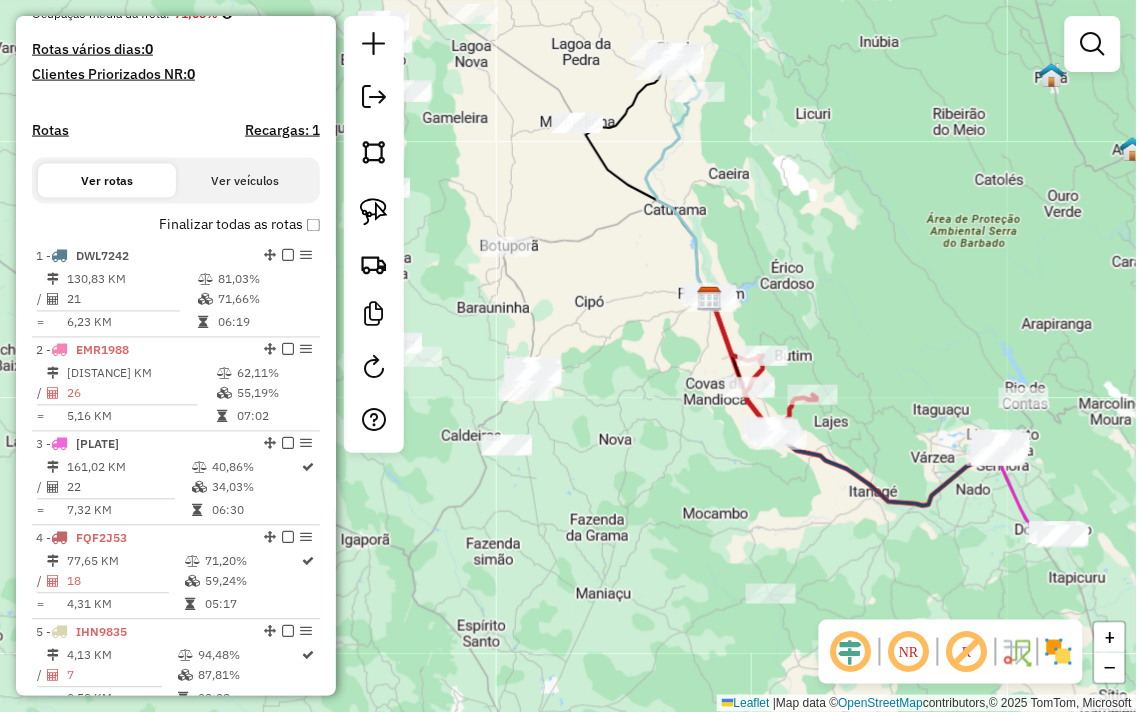 drag, startPoint x: 825, startPoint y: 354, endPoint x: 1023, endPoint y: 275, distance: 213.17833 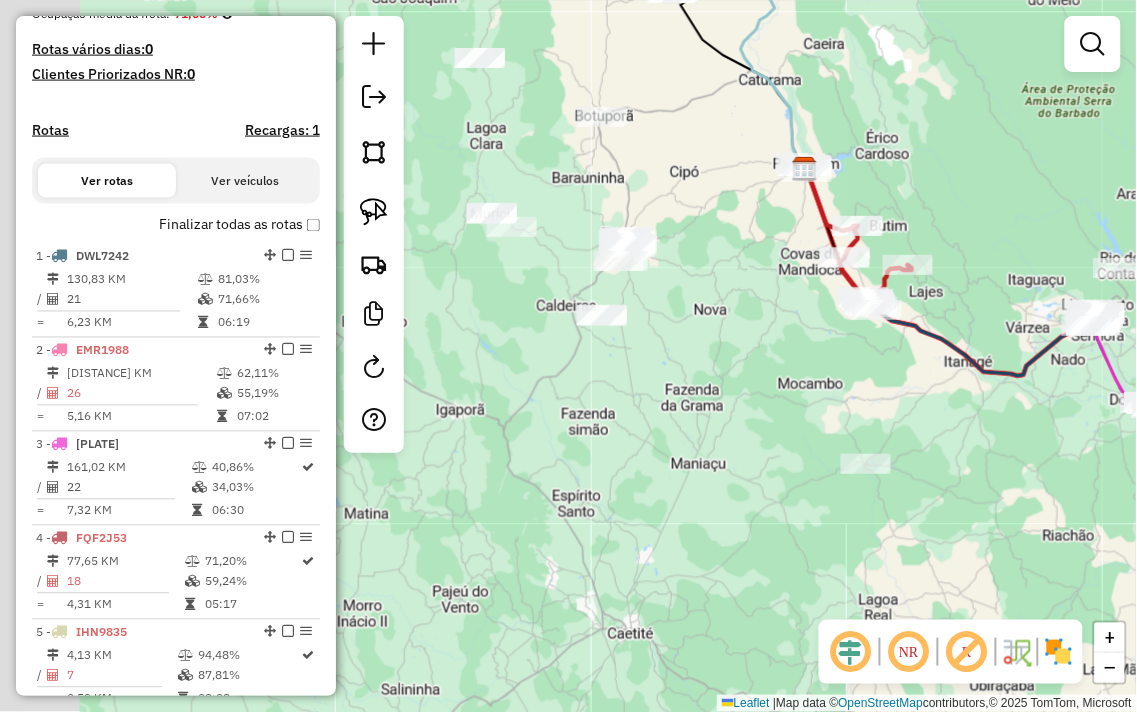 drag, startPoint x: 916, startPoint y: 344, endPoint x: 1018, endPoint y: 205, distance: 172.4094 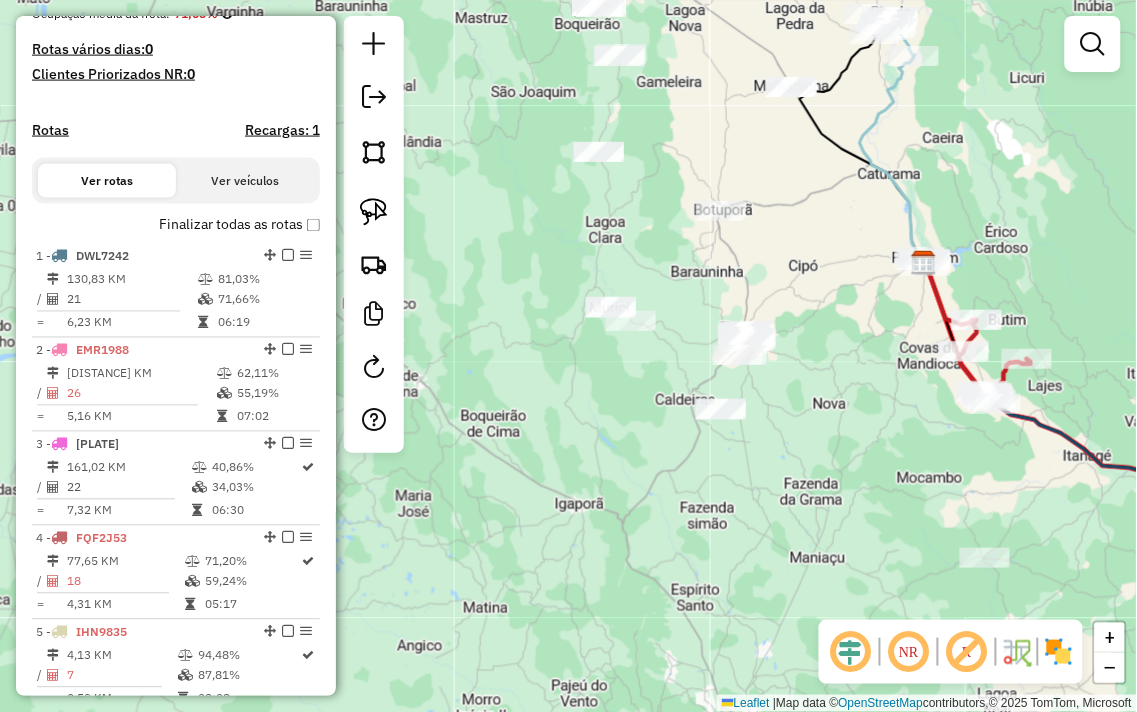 drag, startPoint x: 780, startPoint y: 267, endPoint x: 892, endPoint y: 371, distance: 152.83978 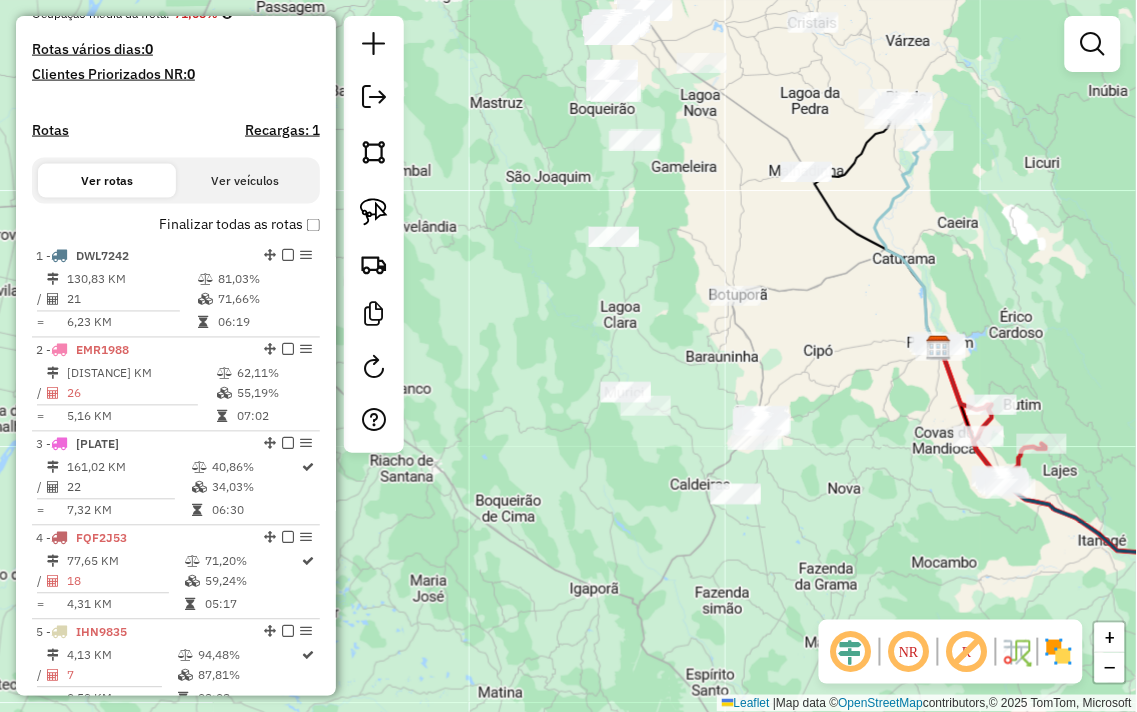 drag, startPoint x: 807, startPoint y: 257, endPoint x: 822, endPoint y: 343, distance: 87.29834 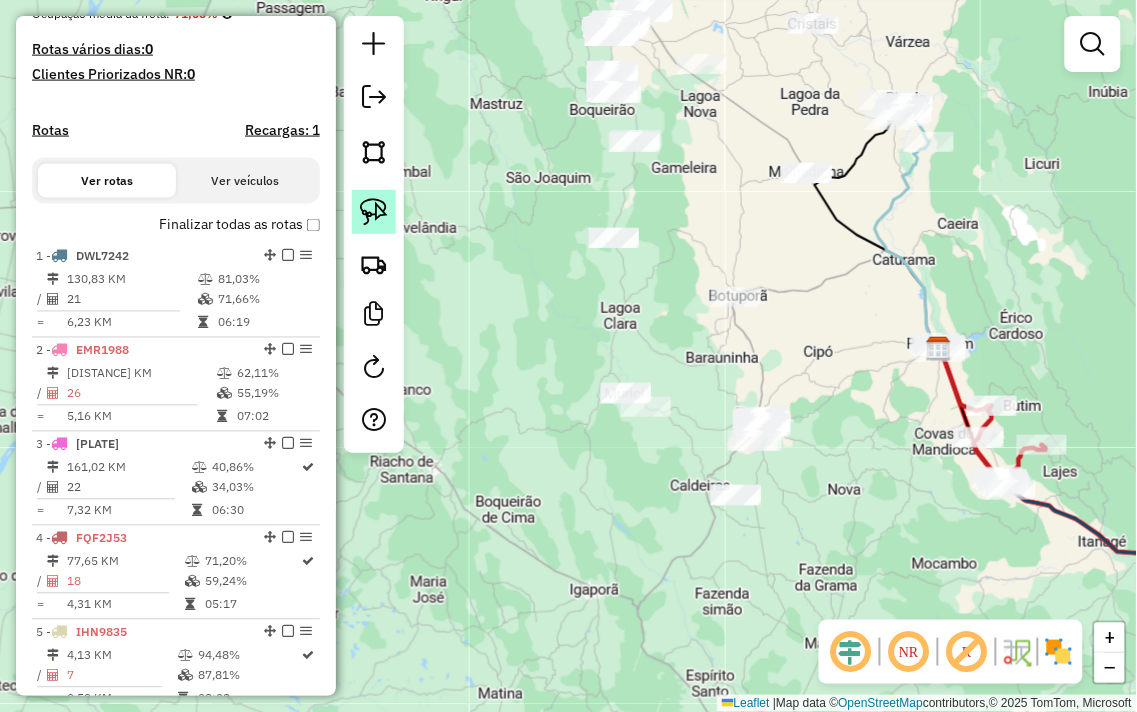 click 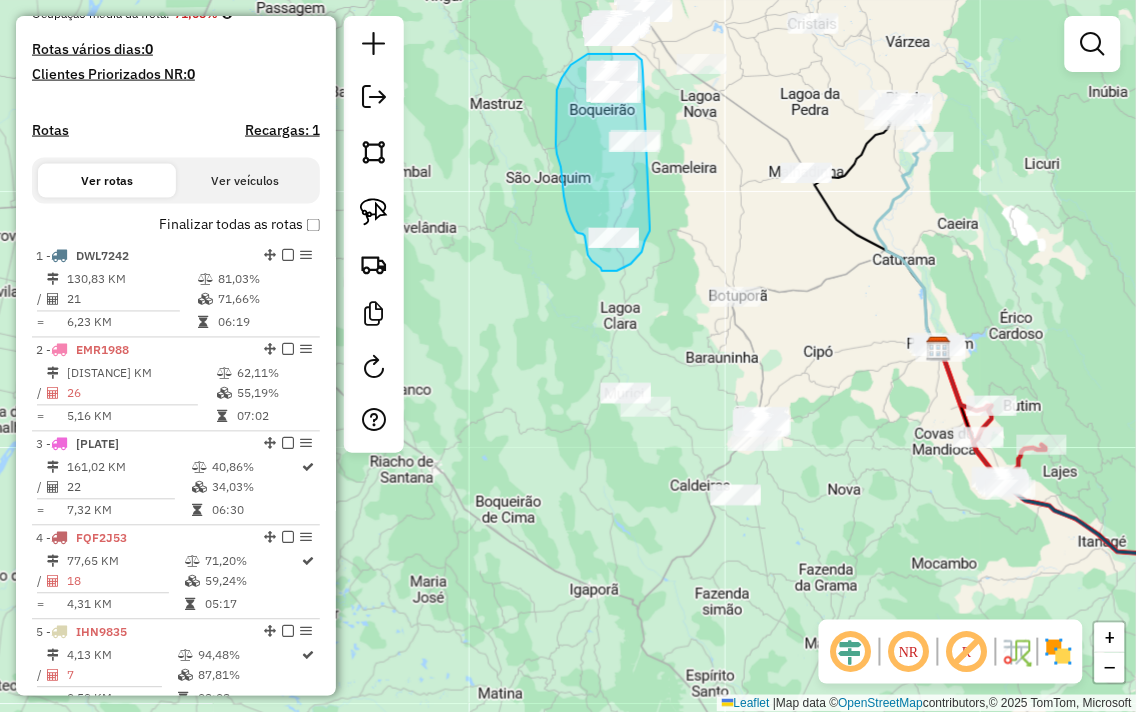drag, startPoint x: 643, startPoint y: 65, endPoint x: 651, endPoint y: 227, distance: 162.19742 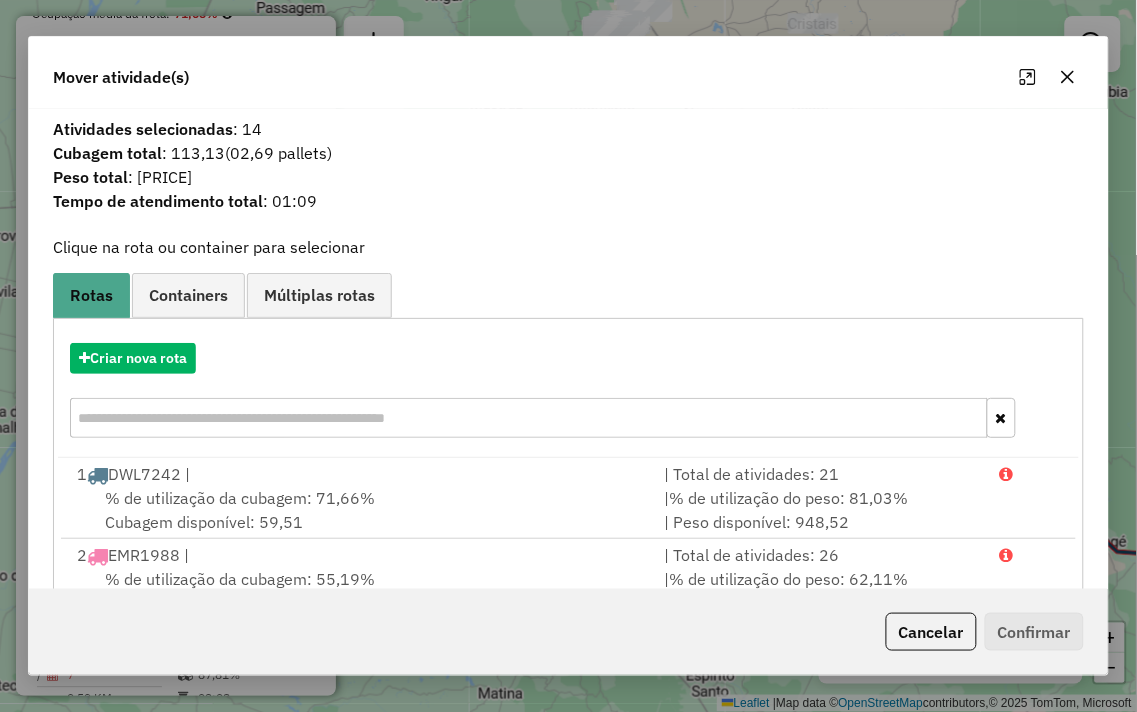 click 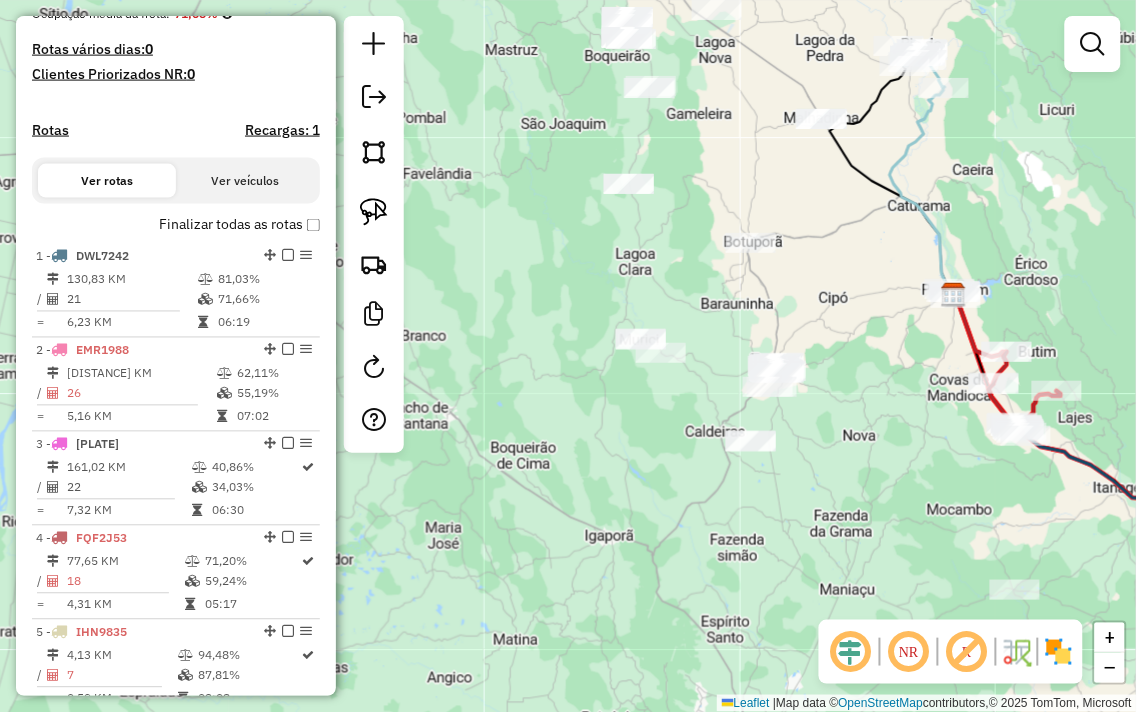 drag, startPoint x: 838, startPoint y: 407, endPoint x: 868, endPoint y: 282, distance: 128.5496 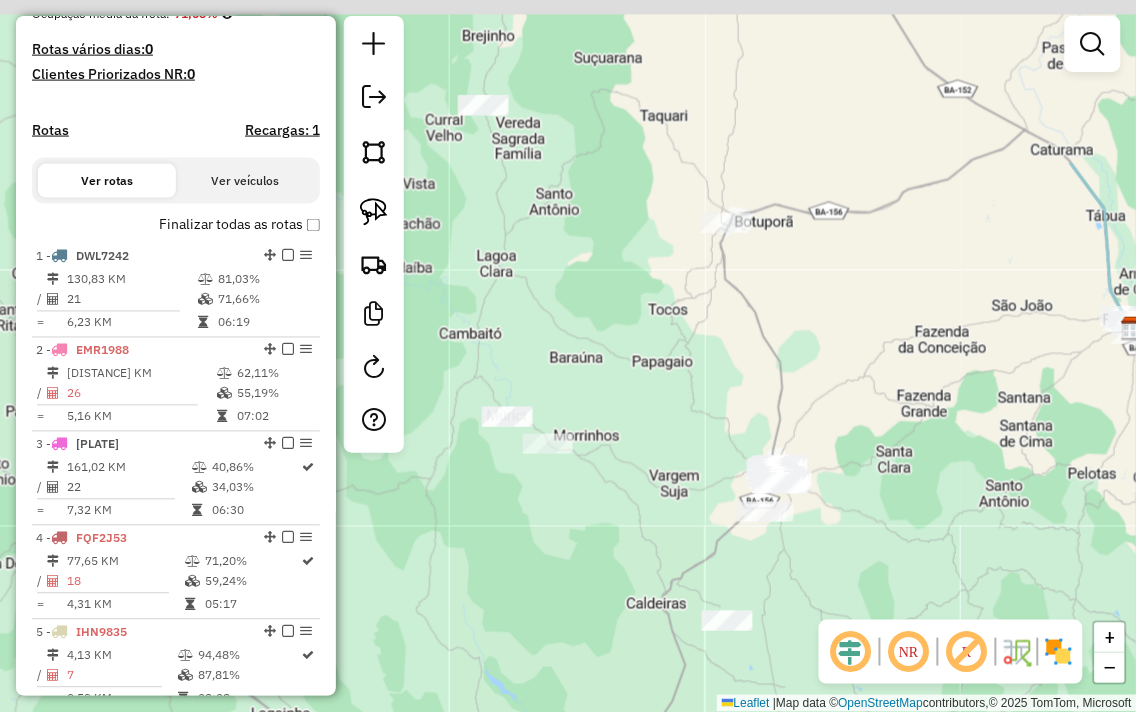 drag, startPoint x: 670, startPoint y: 240, endPoint x: 673, endPoint y: 480, distance: 240.01875 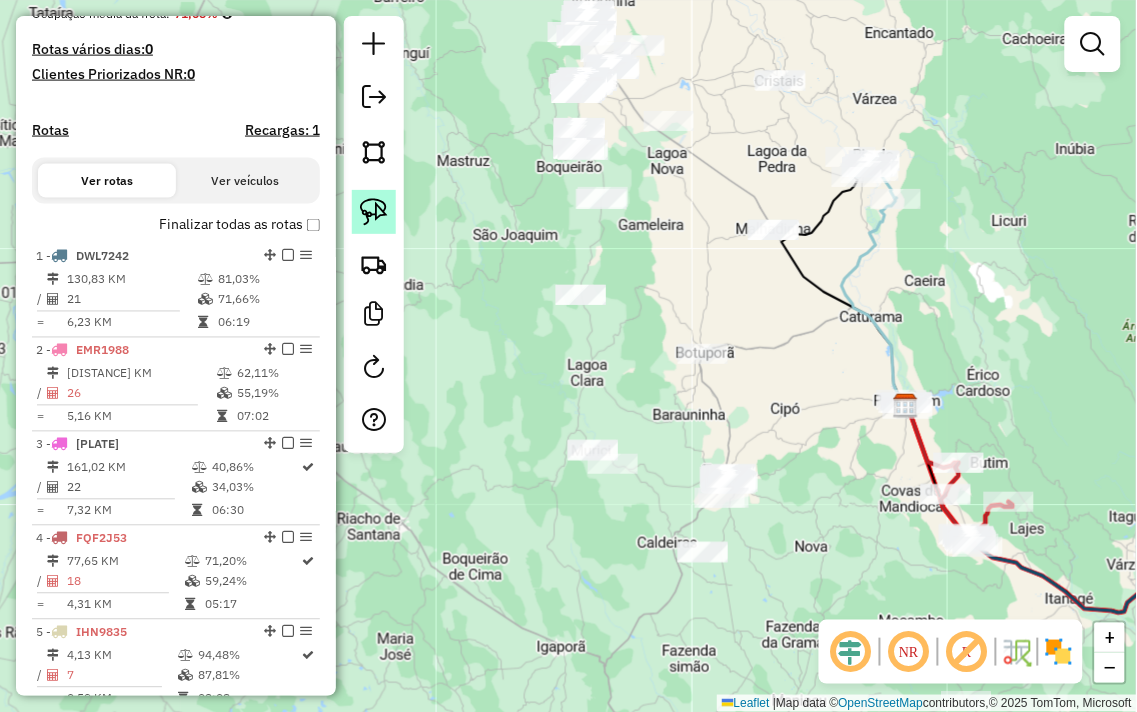 click 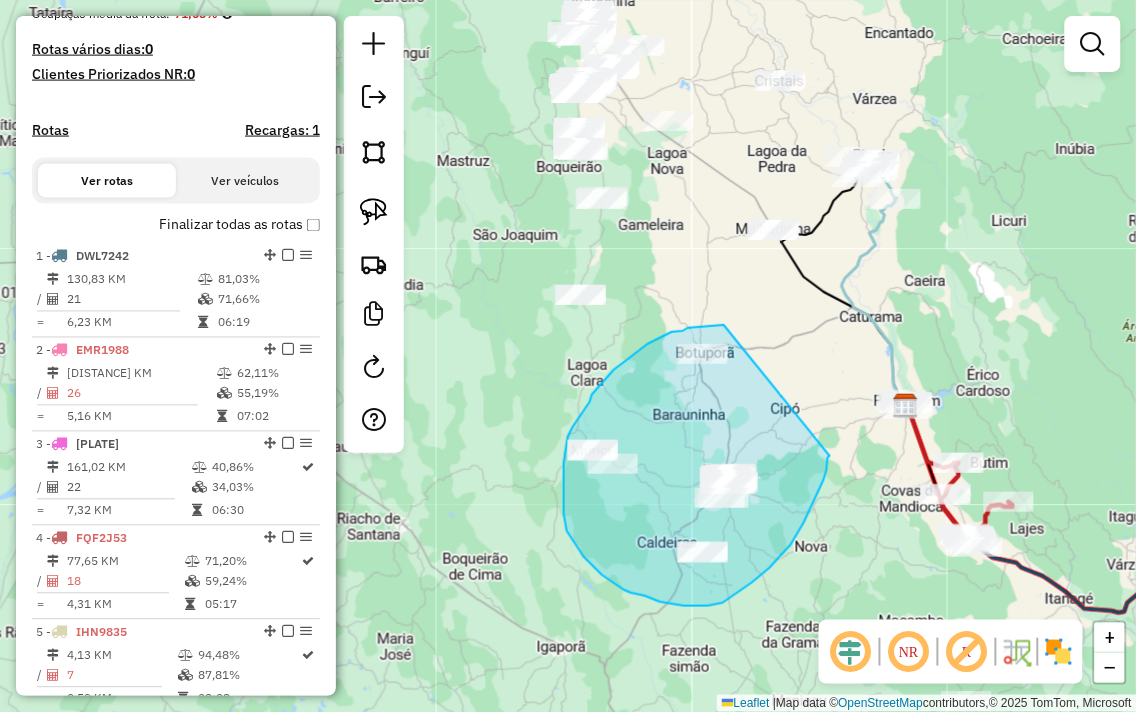drag, startPoint x: 724, startPoint y: 325, endPoint x: 830, endPoint y: 456, distance: 168.5141 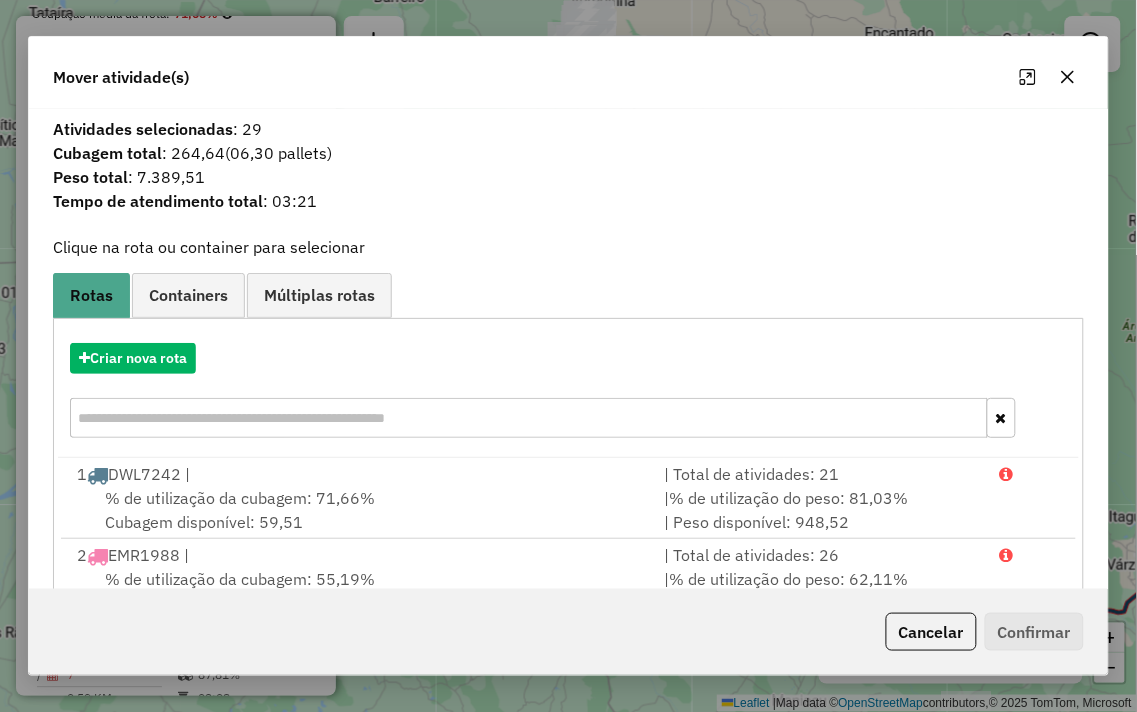 click on "Criar nova rota" at bounding box center [568, 393] 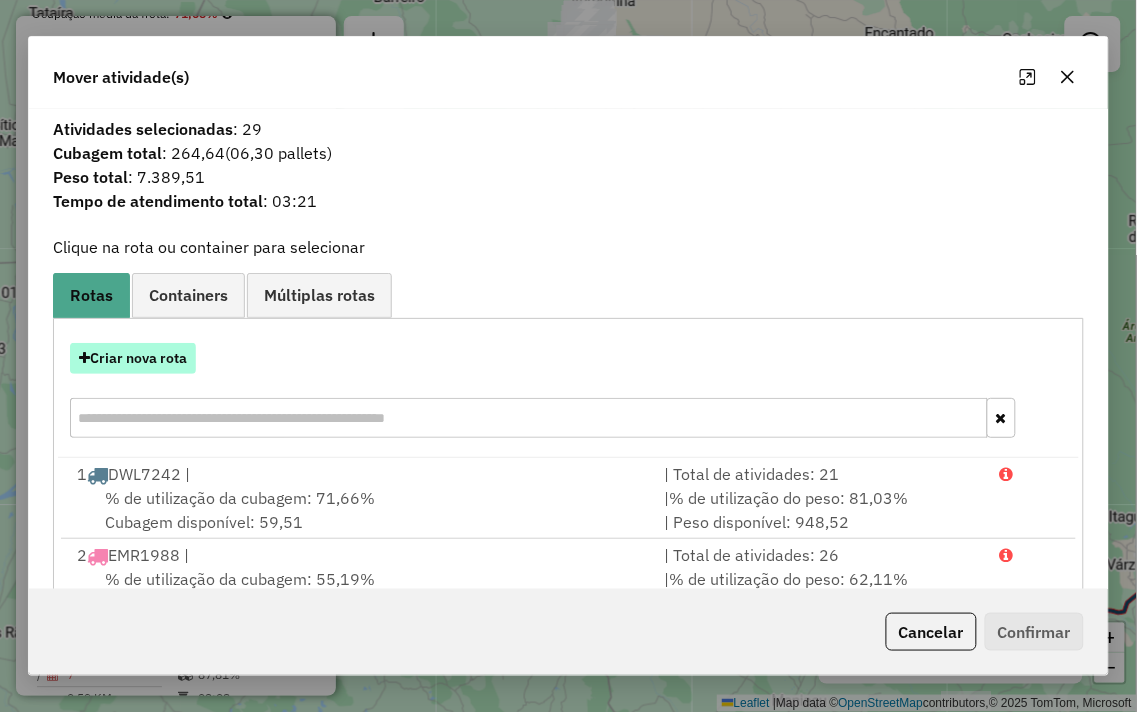 click on "Criar nova rota" at bounding box center [133, 358] 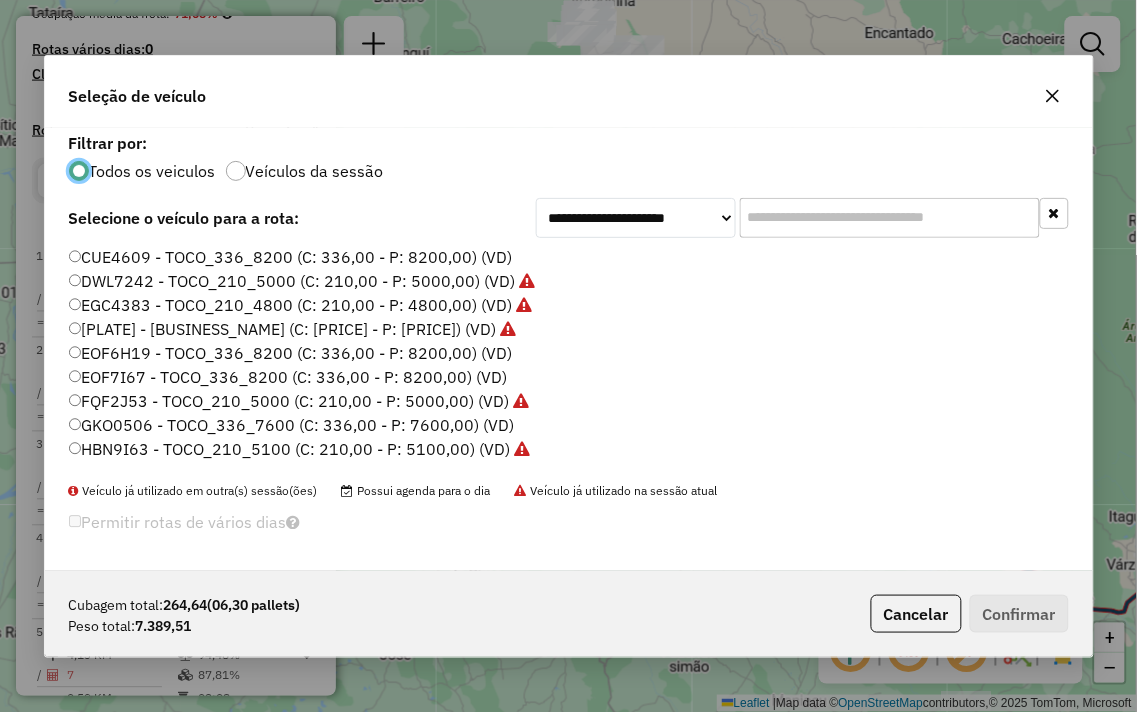 scroll, scrollTop: 11, scrollLeft: 5, axis: both 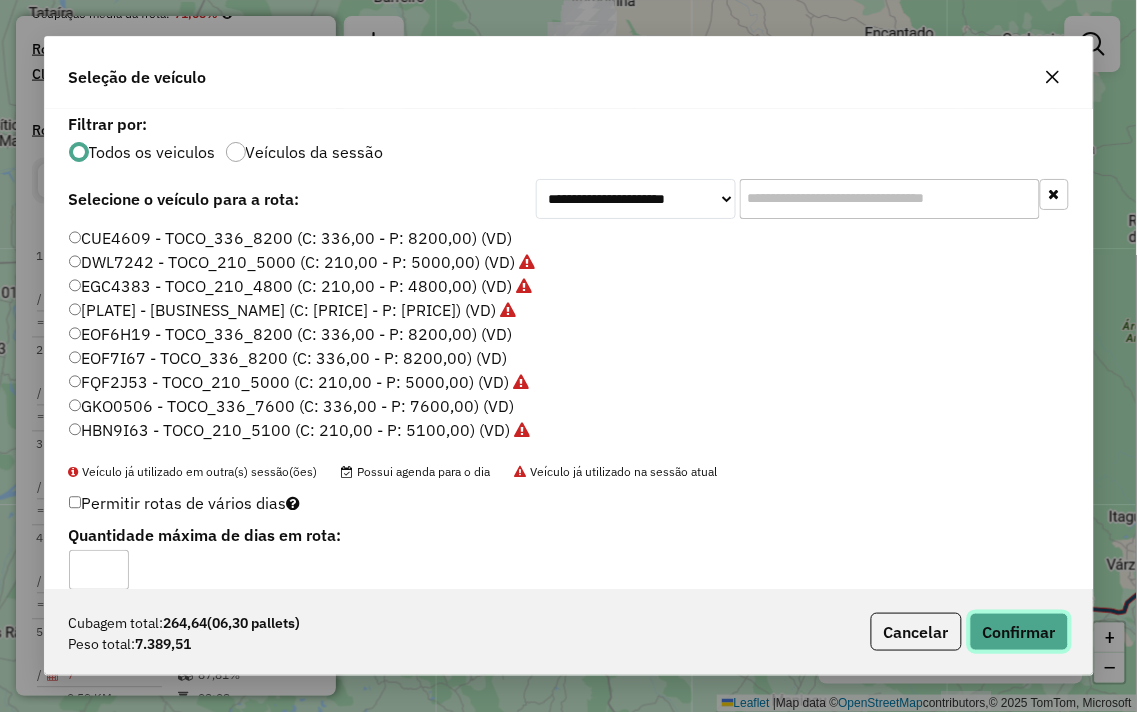 click on "Confirmar" 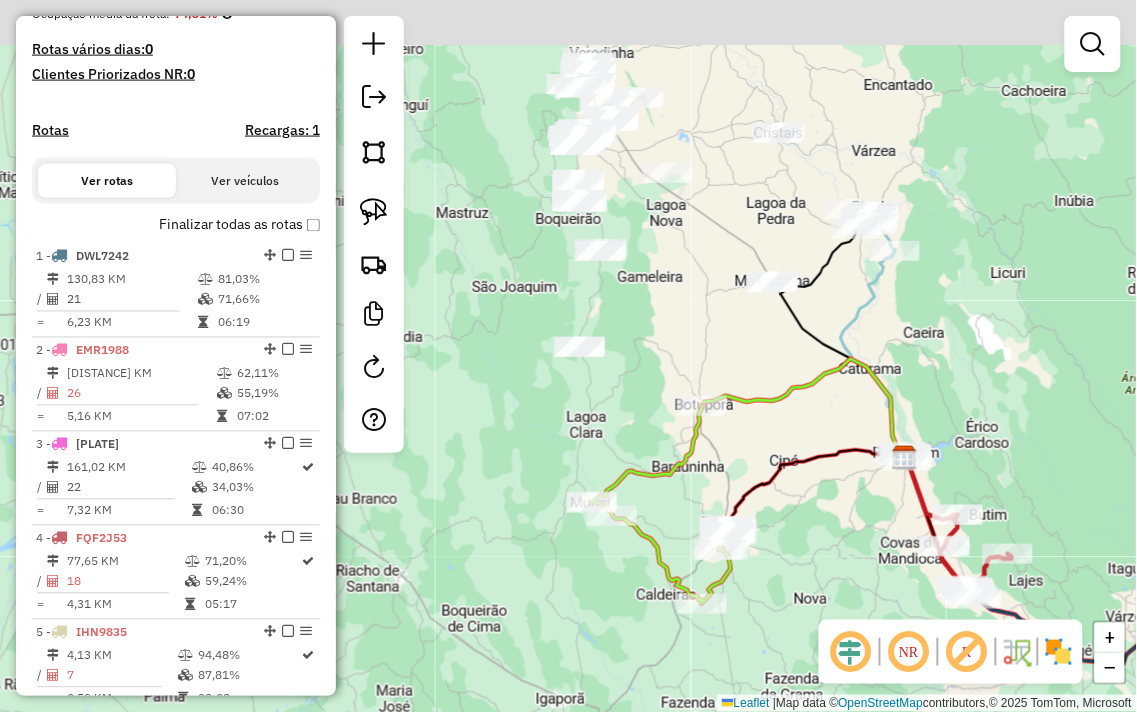 drag, startPoint x: 664, startPoint y: 285, endPoint x: 645, endPoint y: 410, distance: 126.43575 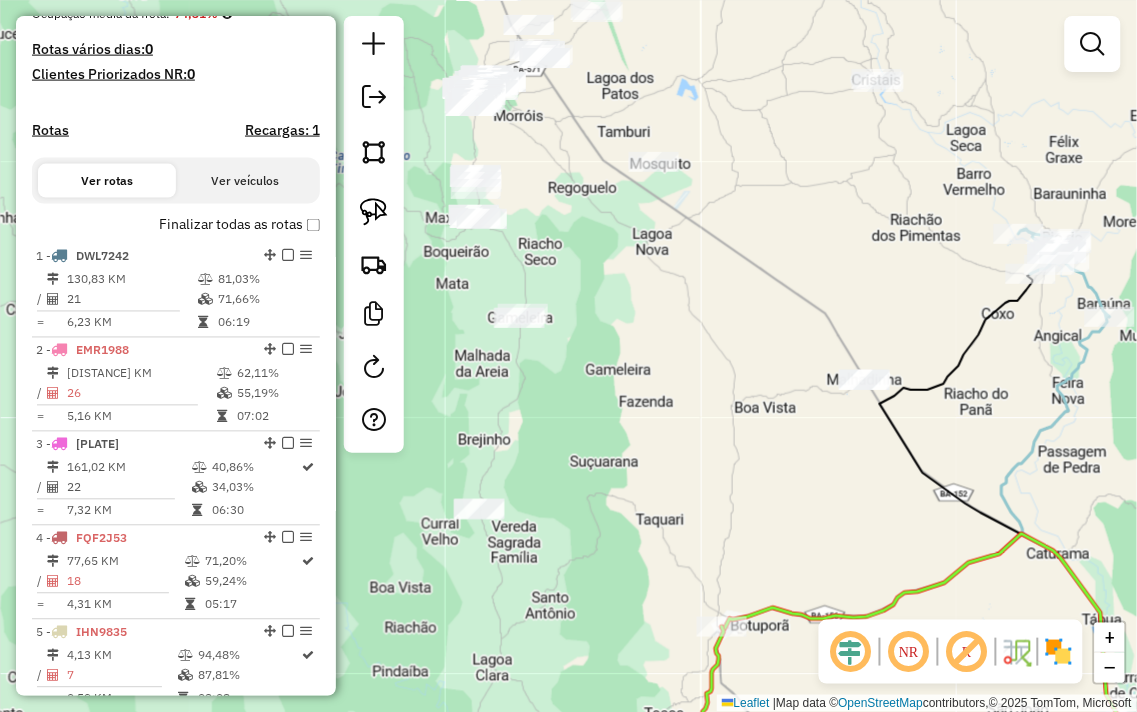 drag, startPoint x: 654, startPoint y: 326, endPoint x: 687, endPoint y: 277, distance: 59.07622 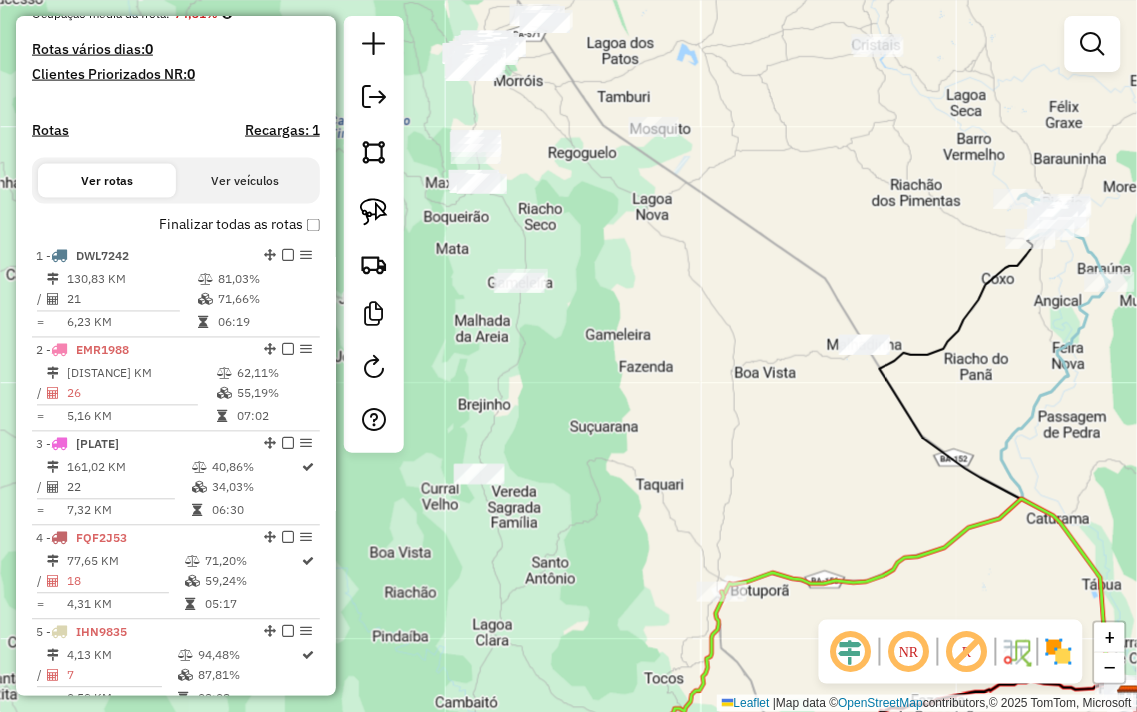 drag, startPoint x: 716, startPoint y: 371, endPoint x: 691, endPoint y: 371, distance: 25 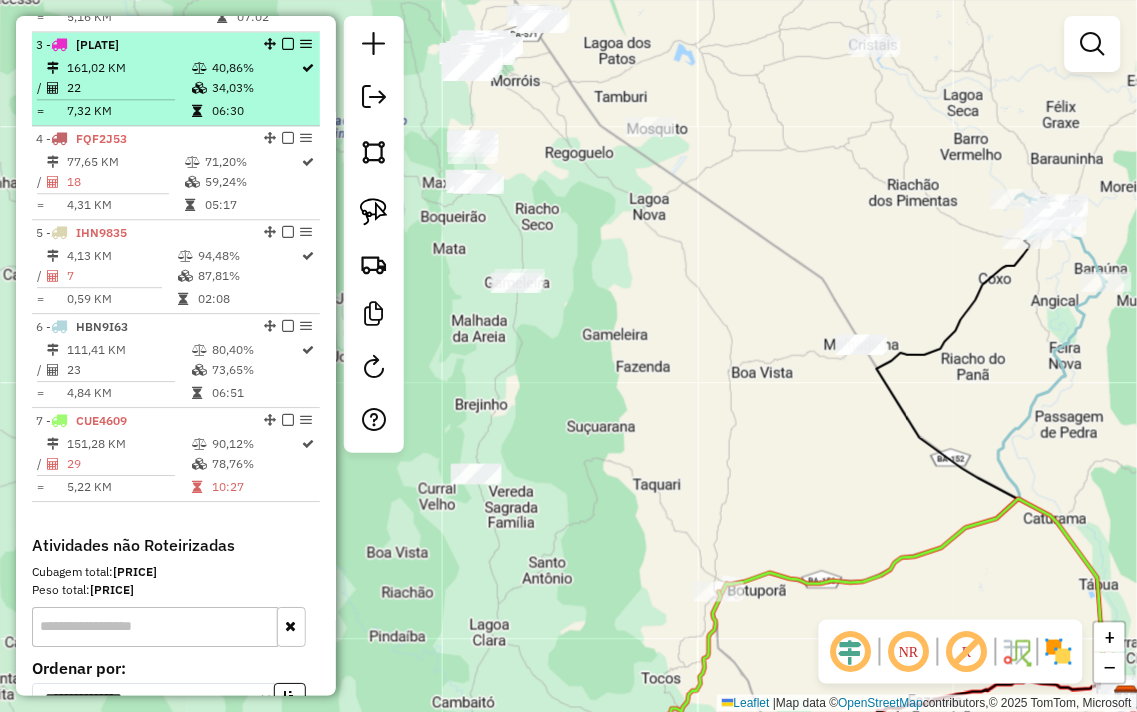 scroll, scrollTop: 966, scrollLeft: 0, axis: vertical 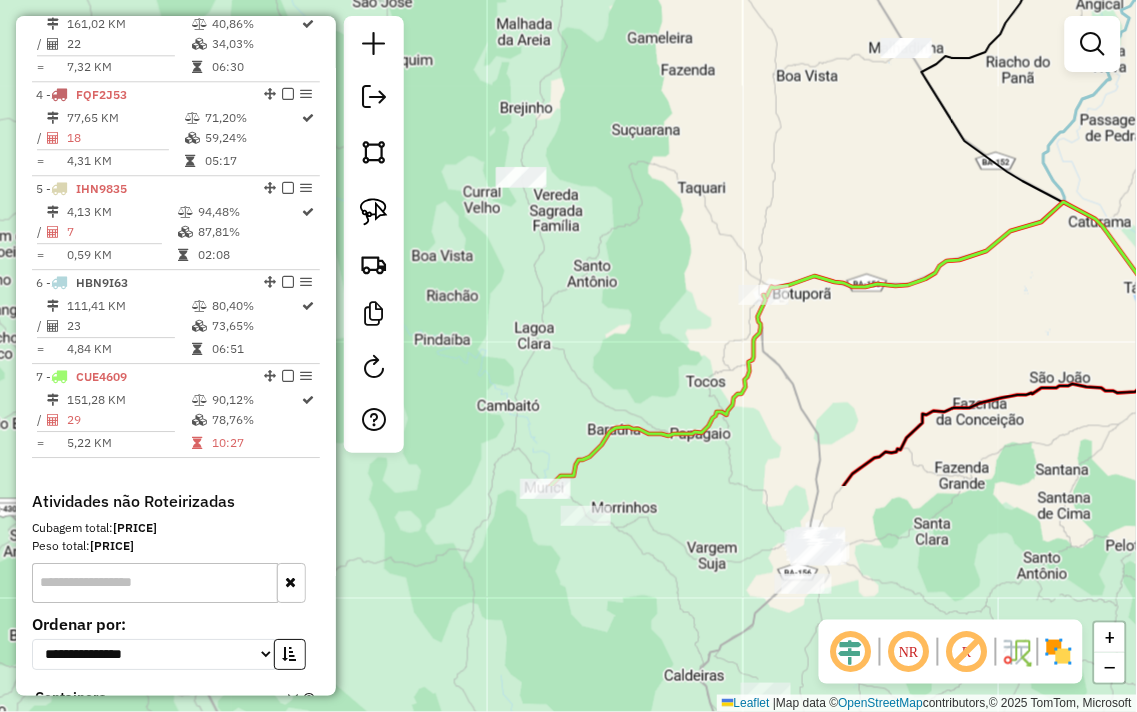 drag, startPoint x: 602, startPoint y: 384, endPoint x: 626, endPoint y: 251, distance: 135.14807 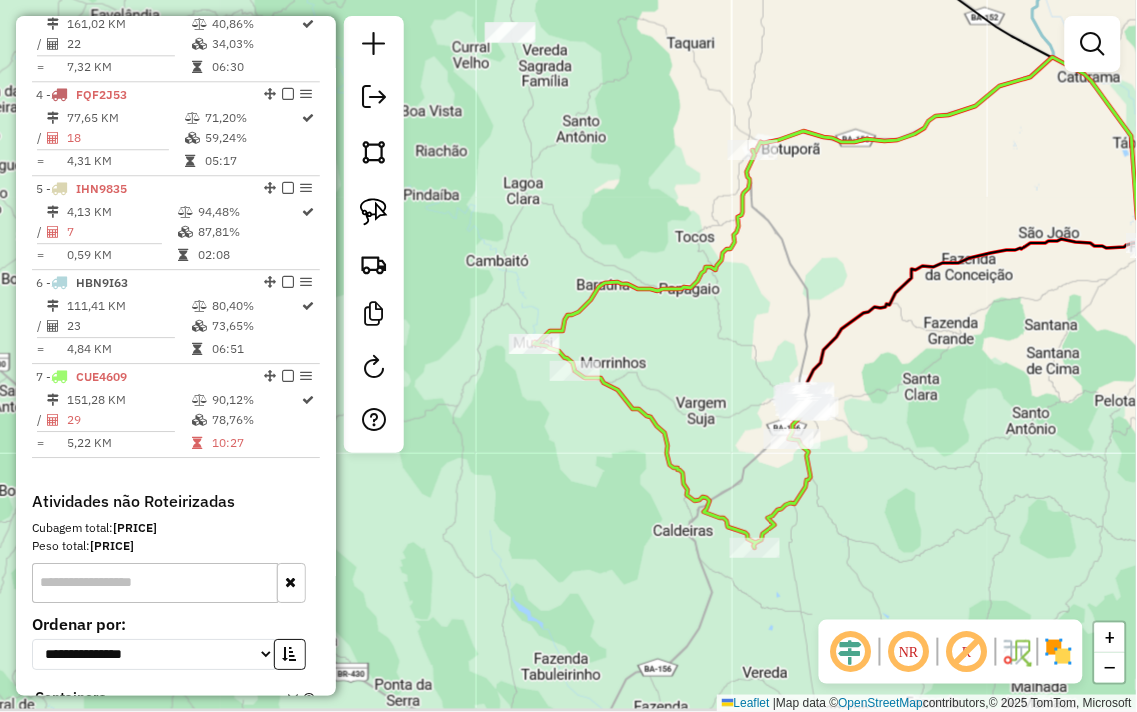 drag, startPoint x: 612, startPoint y: 337, endPoint x: 605, endPoint y: 146, distance: 191.12823 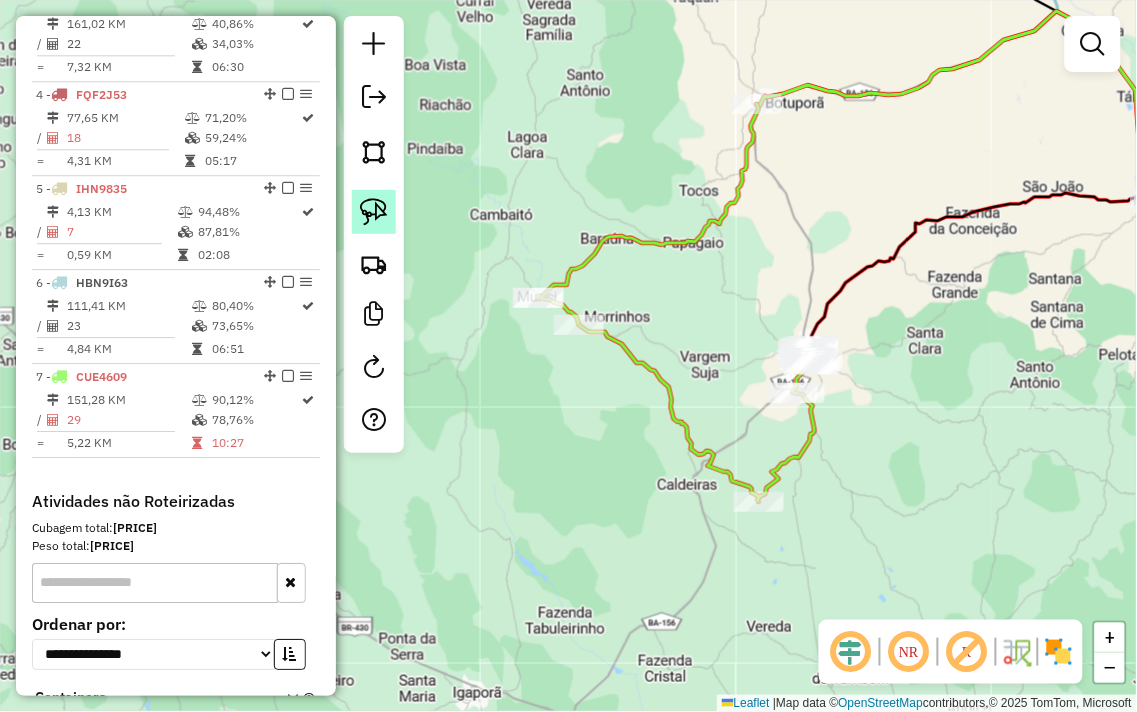 click 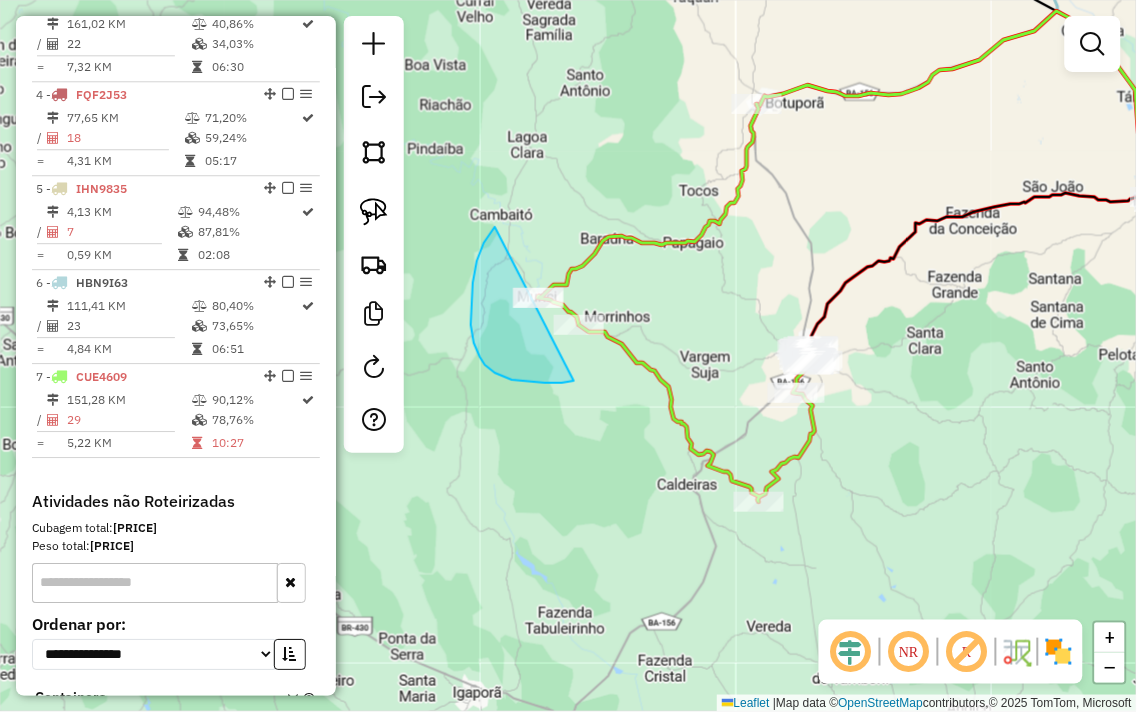 drag, startPoint x: 484, startPoint y: 243, endPoint x: 630, endPoint y: 293, distance: 154.32434 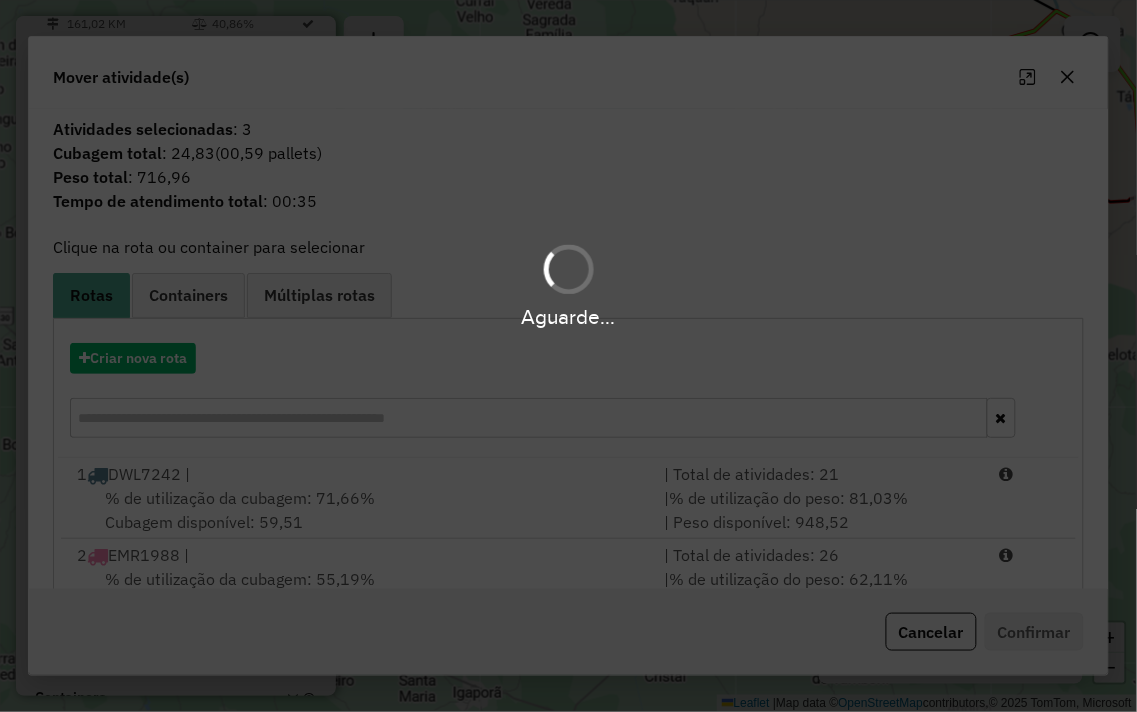 click on "Aguarde..." at bounding box center [568, 356] 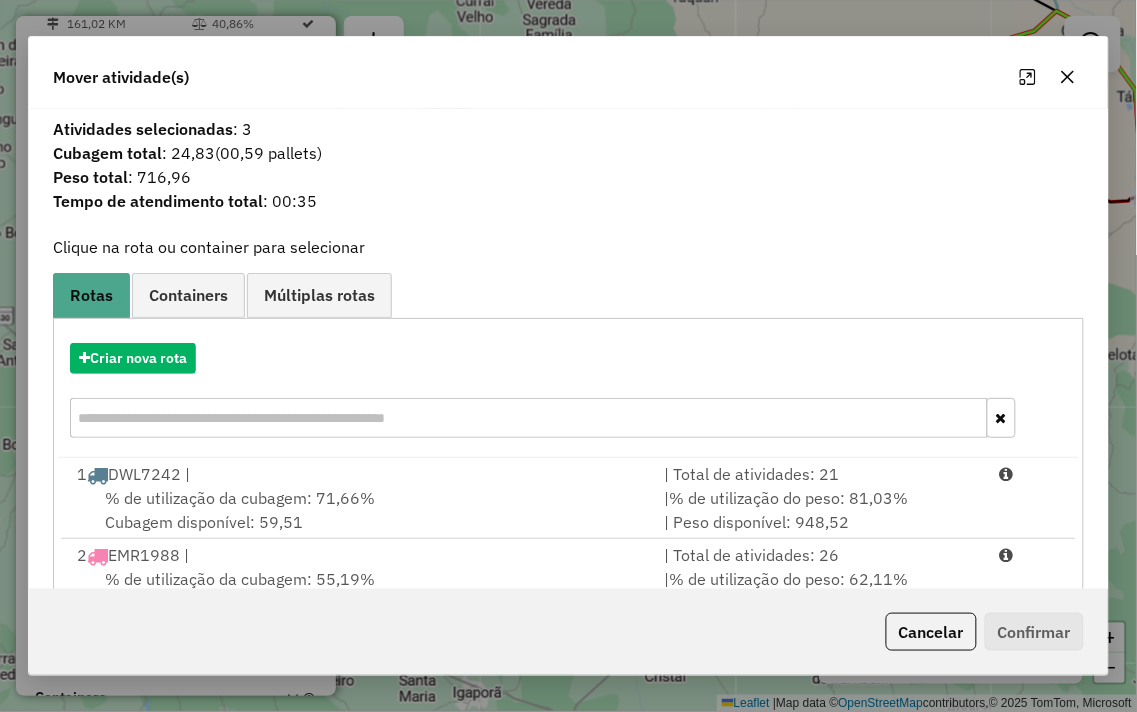 click 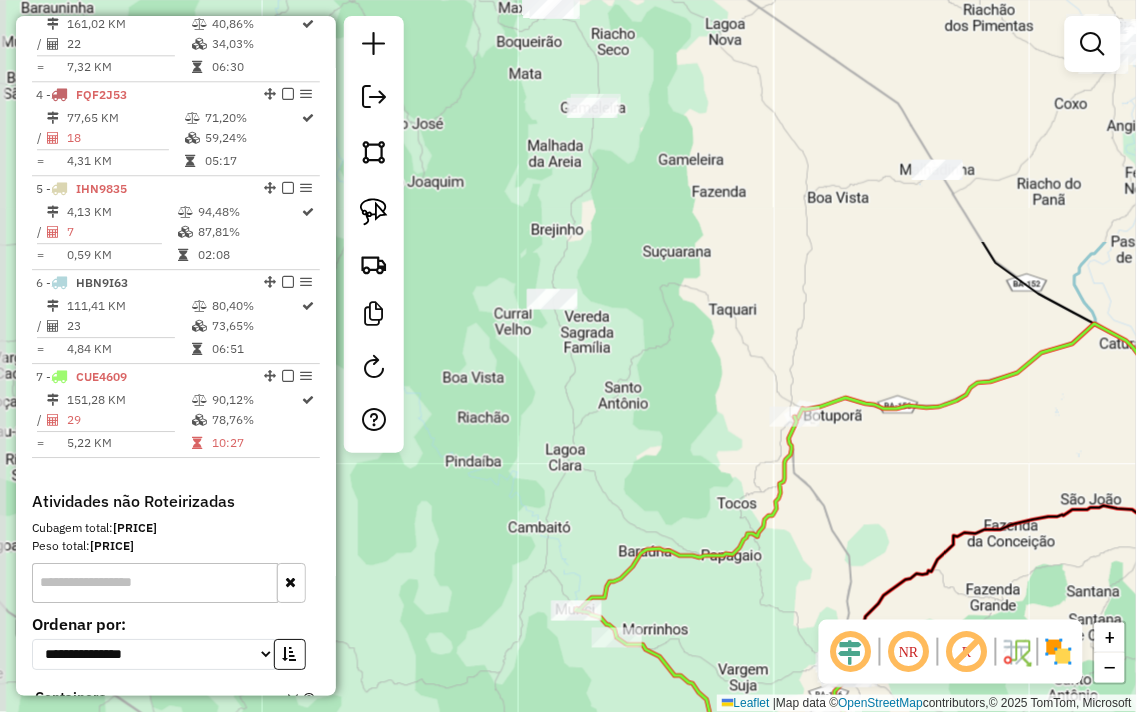 drag, startPoint x: 524, startPoint y: 182, endPoint x: 562, endPoint y: 495, distance: 315.29828 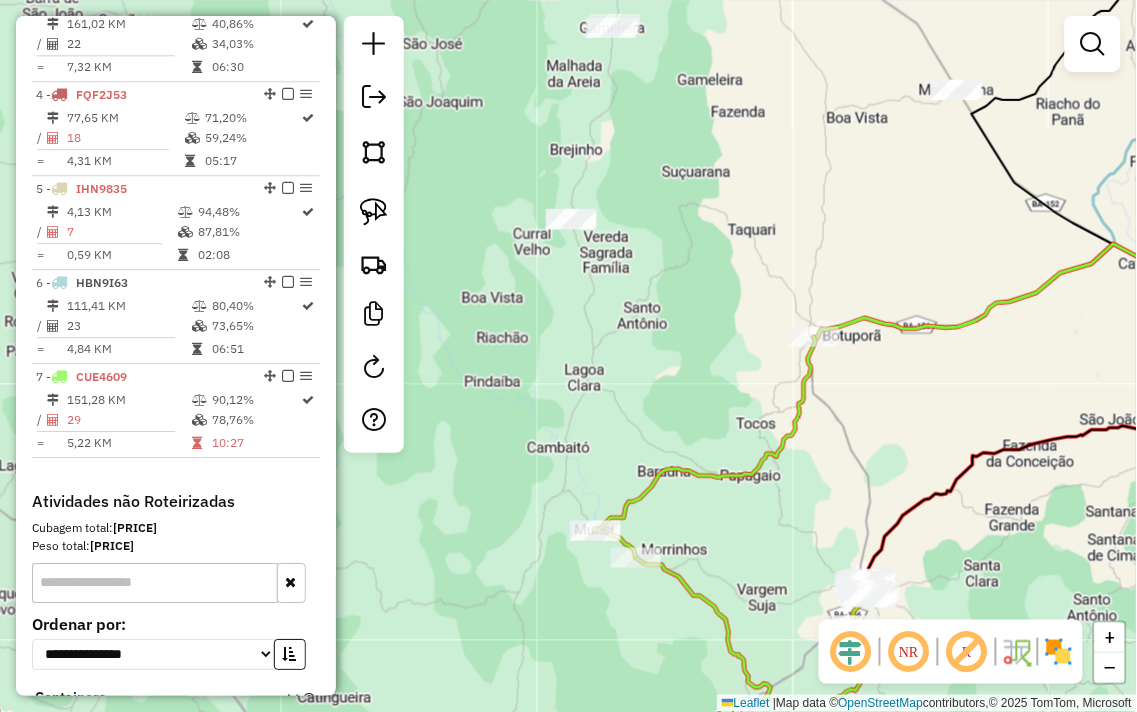 drag, startPoint x: 578, startPoint y: 433, endPoint x: 591, endPoint y: 386, distance: 48.76474 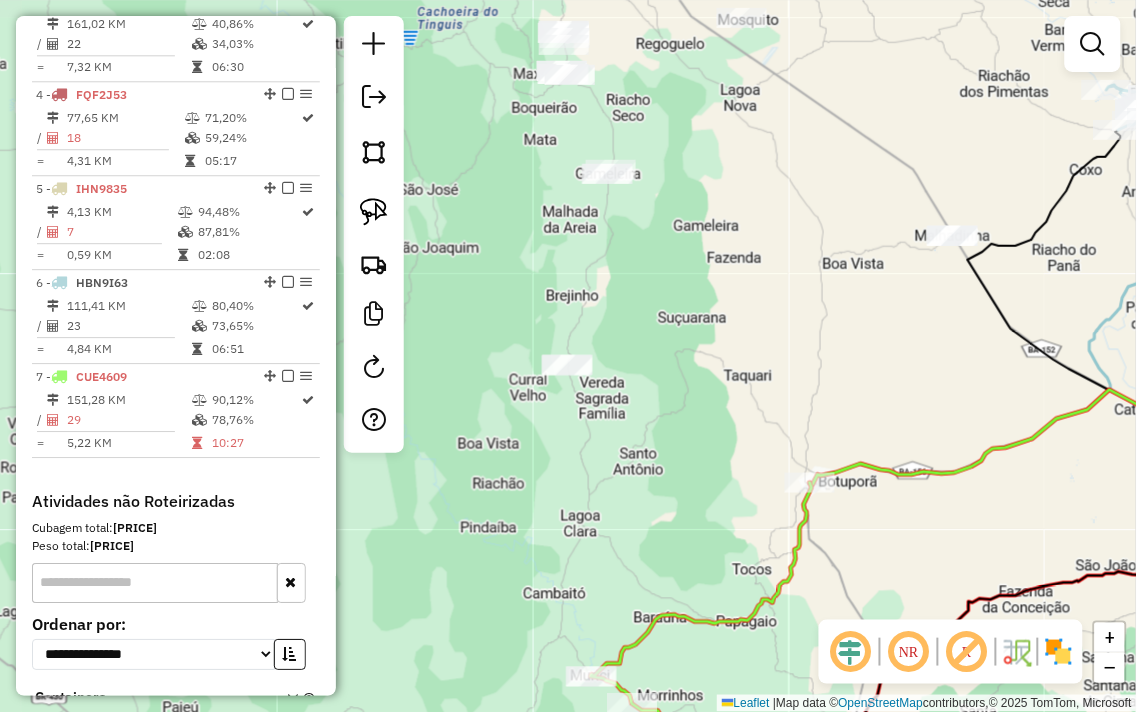 drag, startPoint x: 746, startPoint y: 300, endPoint x: 754, endPoint y: 196, distance: 104.307236 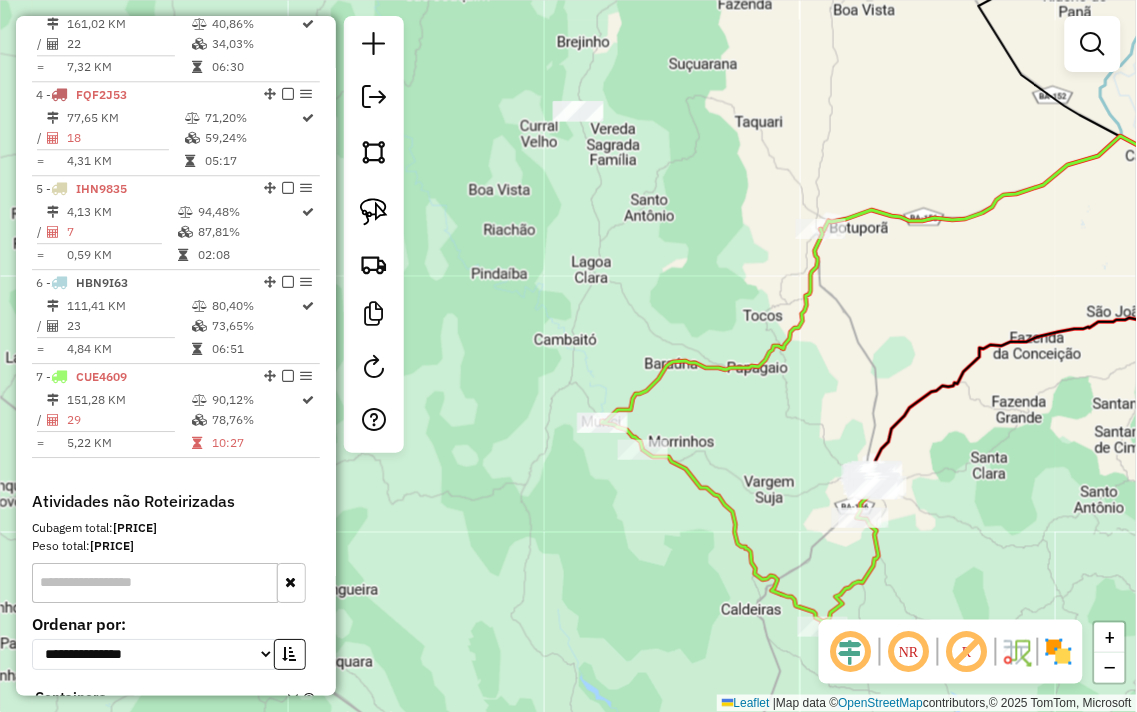 drag, startPoint x: 891, startPoint y: 338, endPoint x: 895, endPoint y: 318, distance: 20.396078 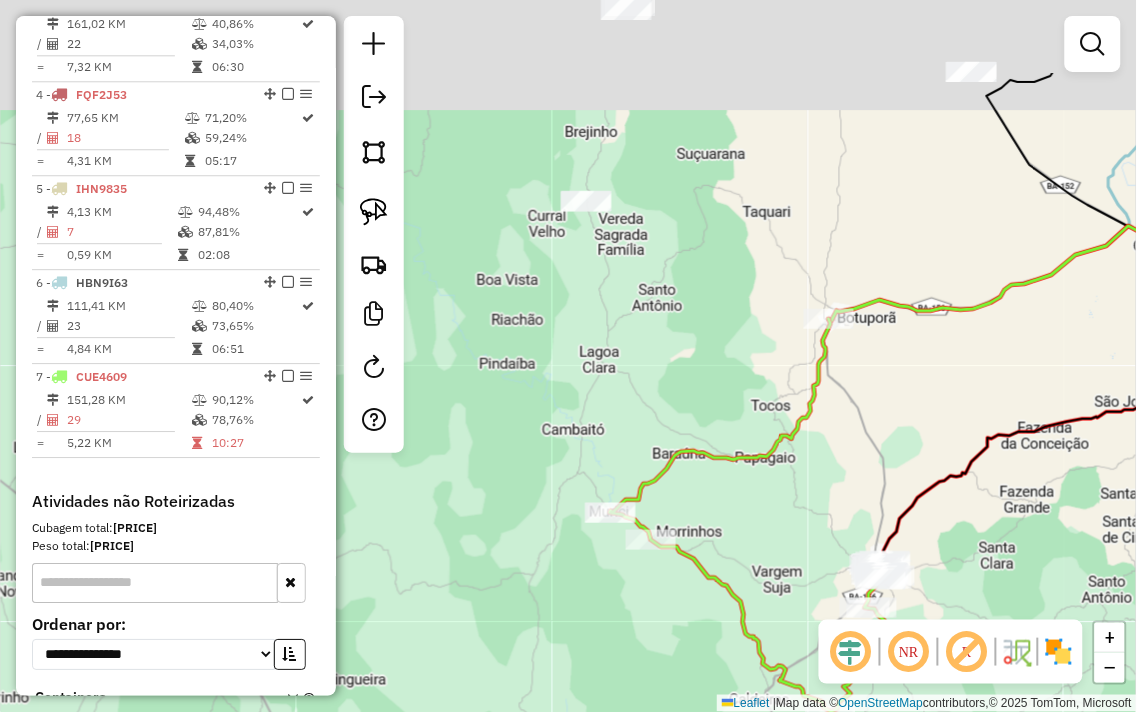 drag, startPoint x: 867, startPoint y: 448, endPoint x: 827, endPoint y: 582, distance: 139.84277 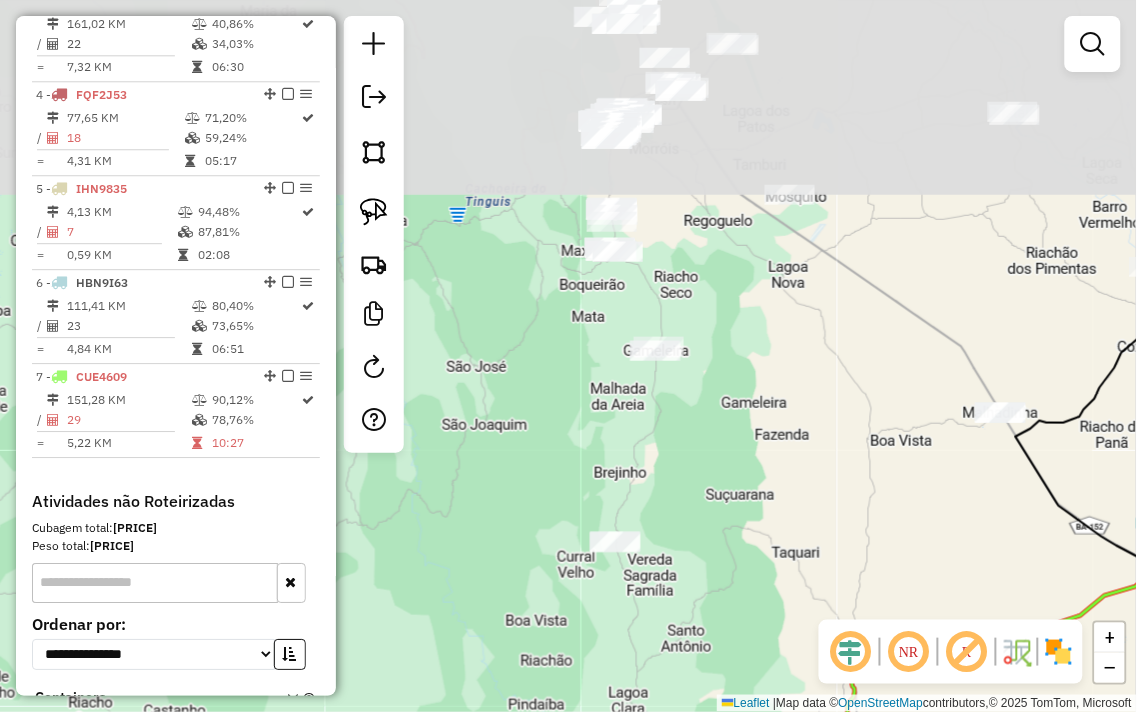 drag, startPoint x: 680, startPoint y: 321, endPoint x: 728, endPoint y: 551, distance: 234.95532 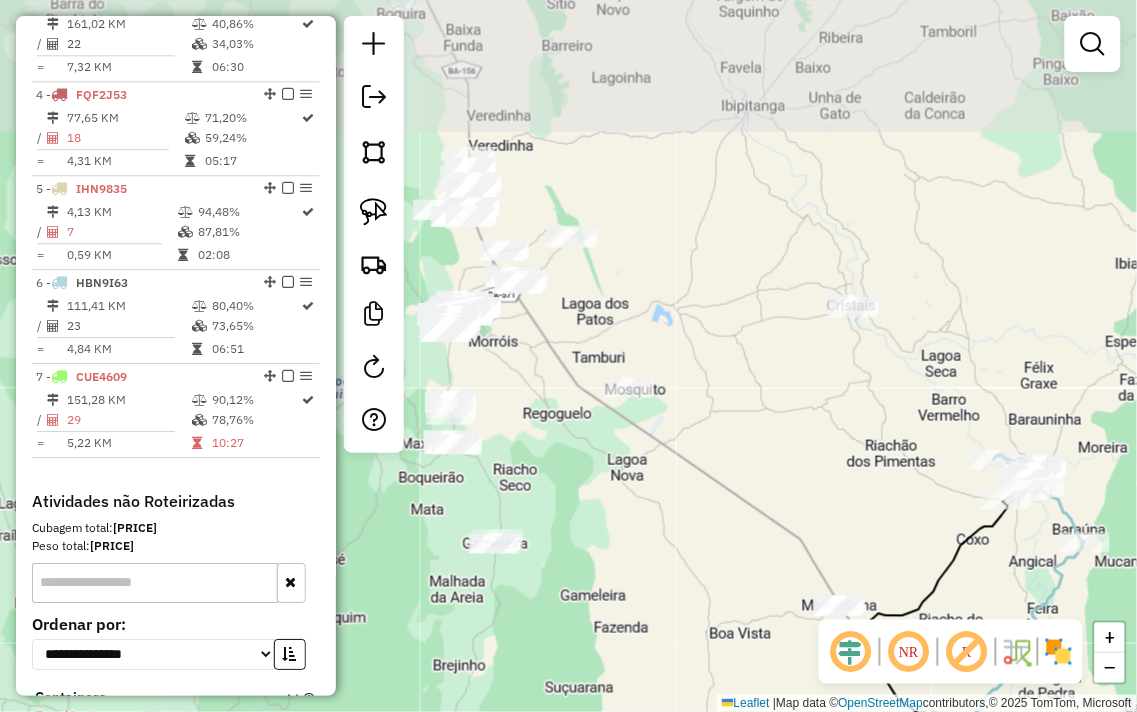 drag, startPoint x: 790, startPoint y: 332, endPoint x: 623, endPoint y: 505, distance: 240.45374 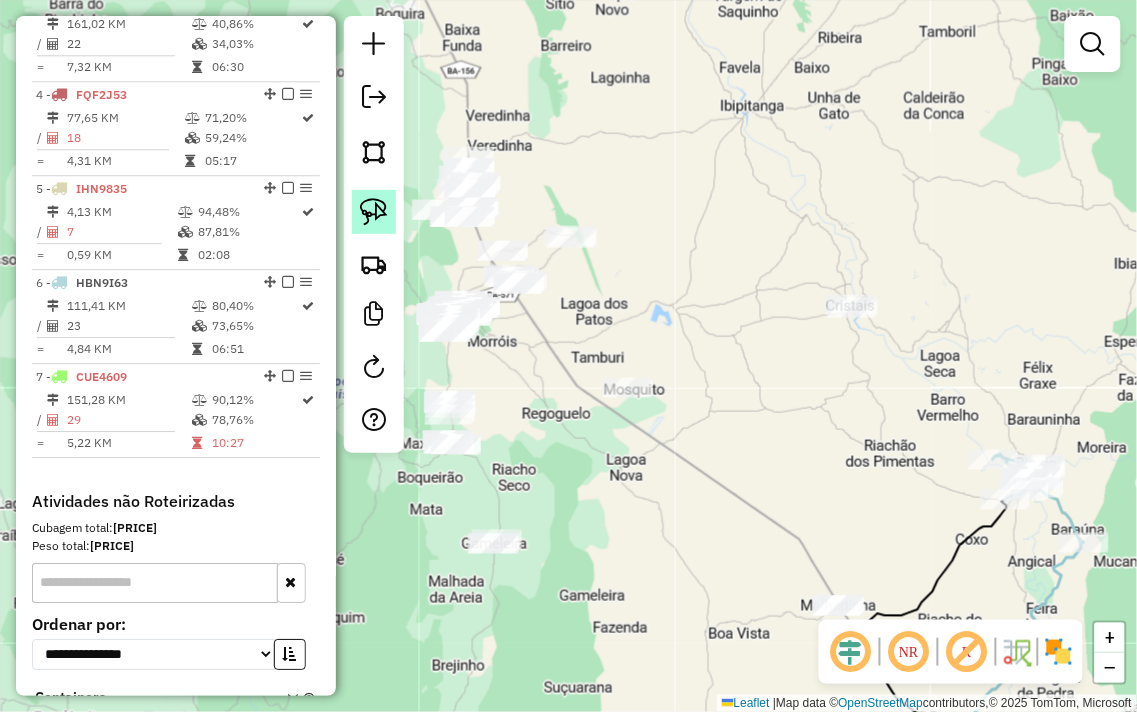 click 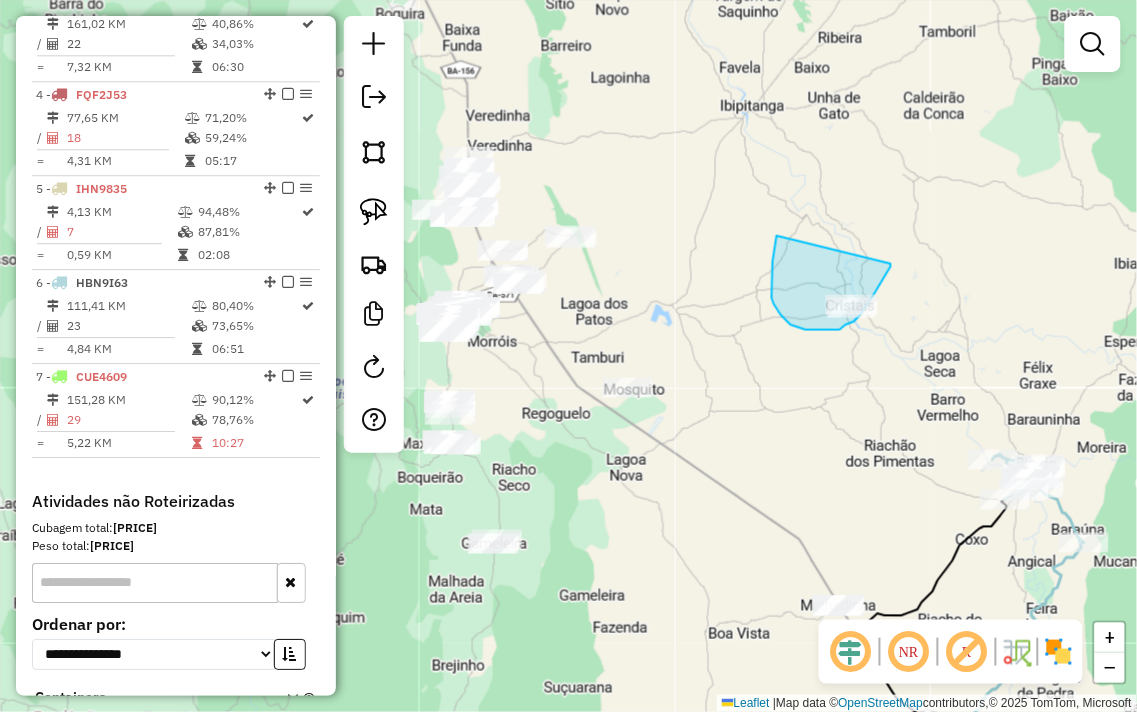 drag, startPoint x: 777, startPoint y: 236, endPoint x: 891, endPoint y: 264, distance: 117.388245 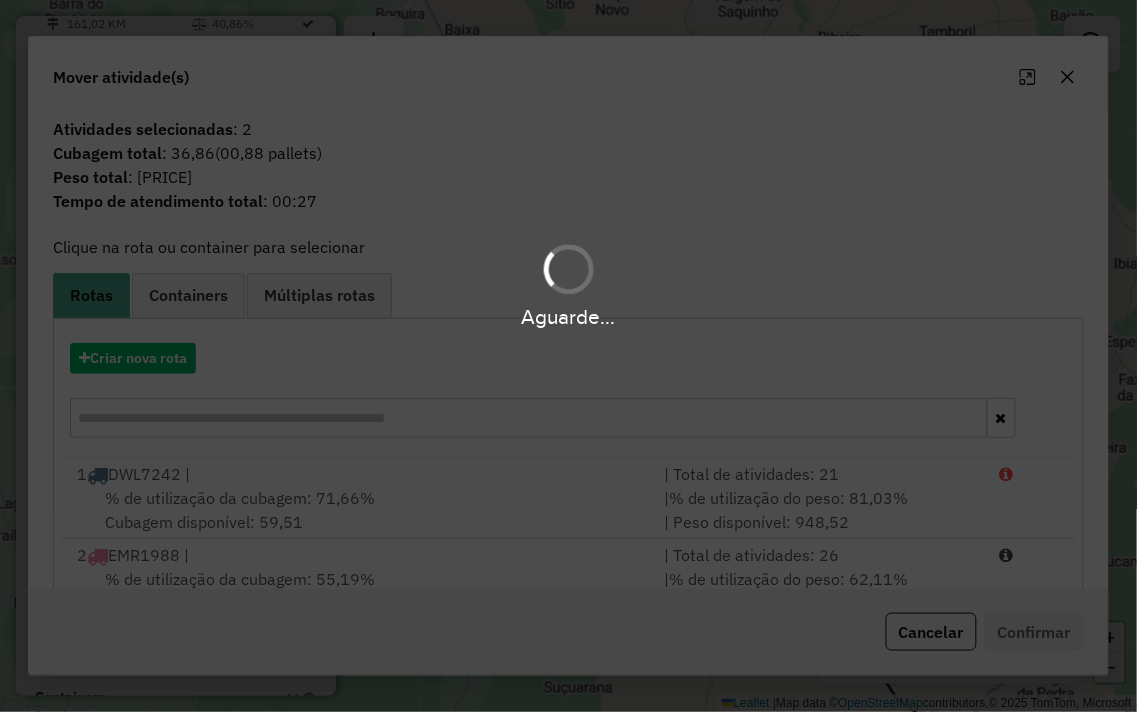 click on "Aguarde...  Pop-up bloqueado!  Seu navegador bloqueou automáticamente a abertura de uma nova janela.   Acesse as configurações e adicione o endereço do sistema a lista de permissão.   Fechar  Informações da Sessão 974660 - 05/08/2025     Criação: 04/08/2025 17:41   Depósito:  JMBBEER - PARAMIRIM  Total de rotas:  7  Distância Total:  770,60 km  Tempo total:  44:34  Valor total:  R$ 260.255,19  - Total roteirizado:  R$ 152.877,84  - Total não roteirizado:  R$ 107.377,35  Total de Atividades Roteirizadas:  146  Total de Pedidos Roteirizados:  234  Peso total roteirizado:  27.536,92  Cubagem total roteirizado:  1.004,49  Total de Atividades não Roteirizadas:  99  Total de Pedidos não Roteirizados:  199 Total de caixas por viagem:  1.004,49 /   7 =  143,50 Média de Atividades por viagem:  146 /   7 =  20,86 Ocupação média da frota:  74,31%   Rotas vários dias:  0  Clientes Priorizados NR:  0 Rotas  Recargas: 1   Ver rotas   Ver veículos  Finalizar todas as rotas   1 -       DWL7242  /  21" at bounding box center [568, 356] 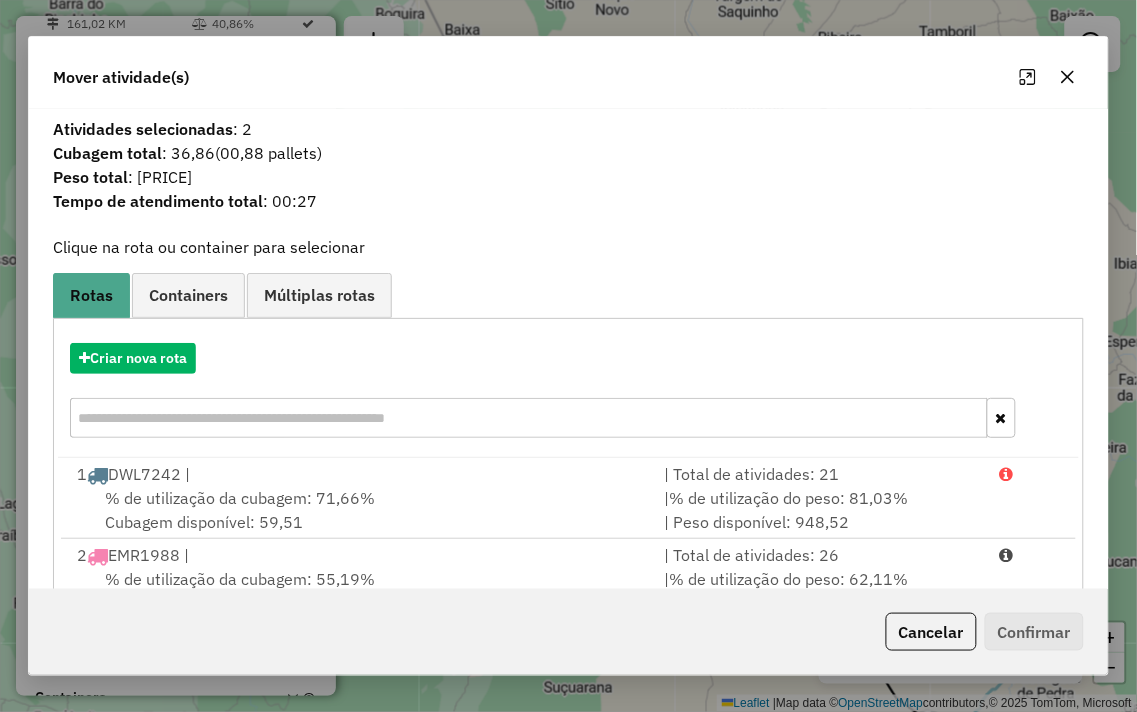 click 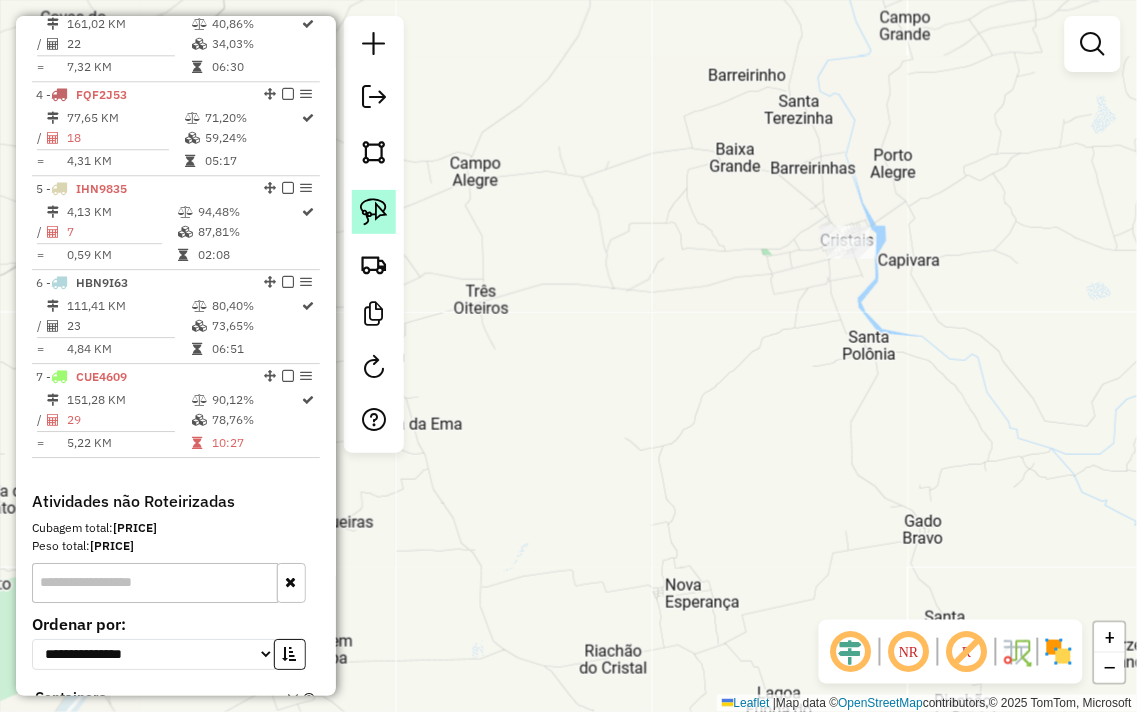 click 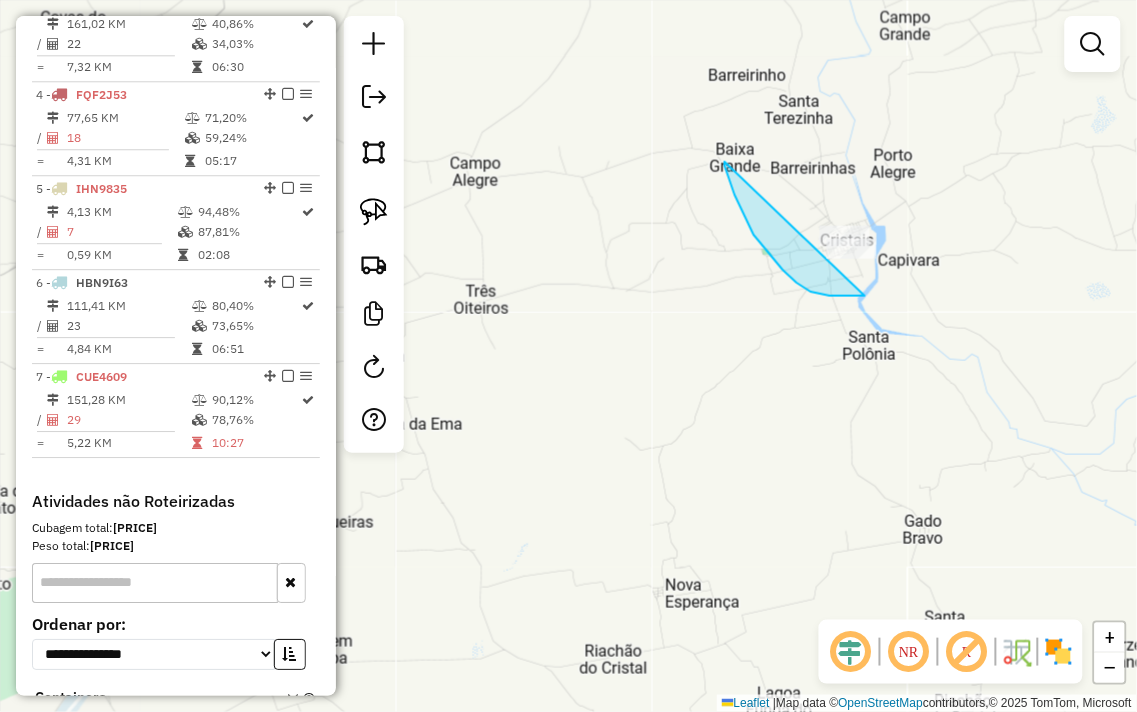 drag, startPoint x: 725, startPoint y: 162, endPoint x: 932, endPoint y: 214, distance: 213.43149 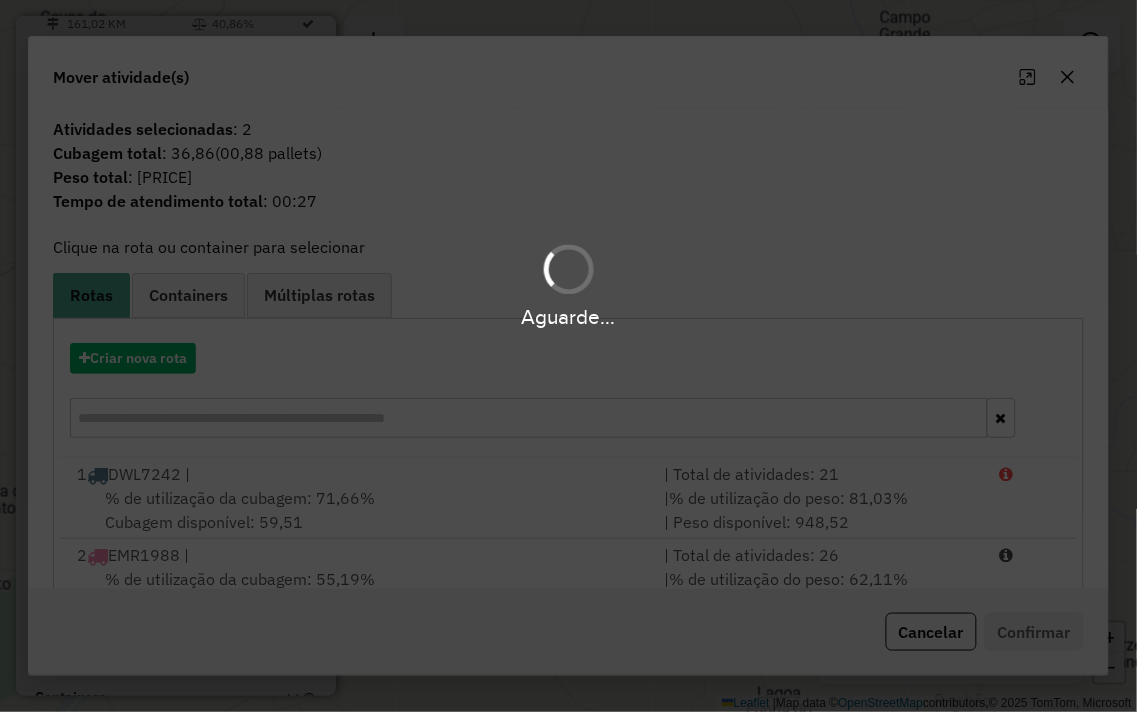 click on "Aguarde..." at bounding box center [568, 356] 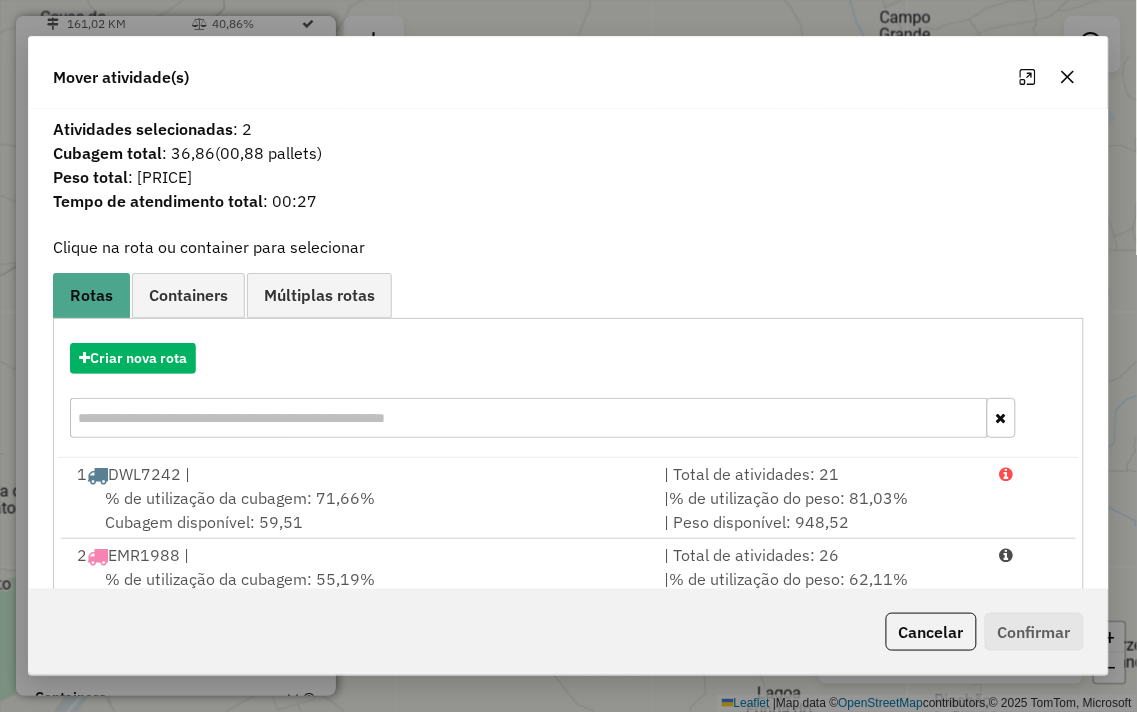 click 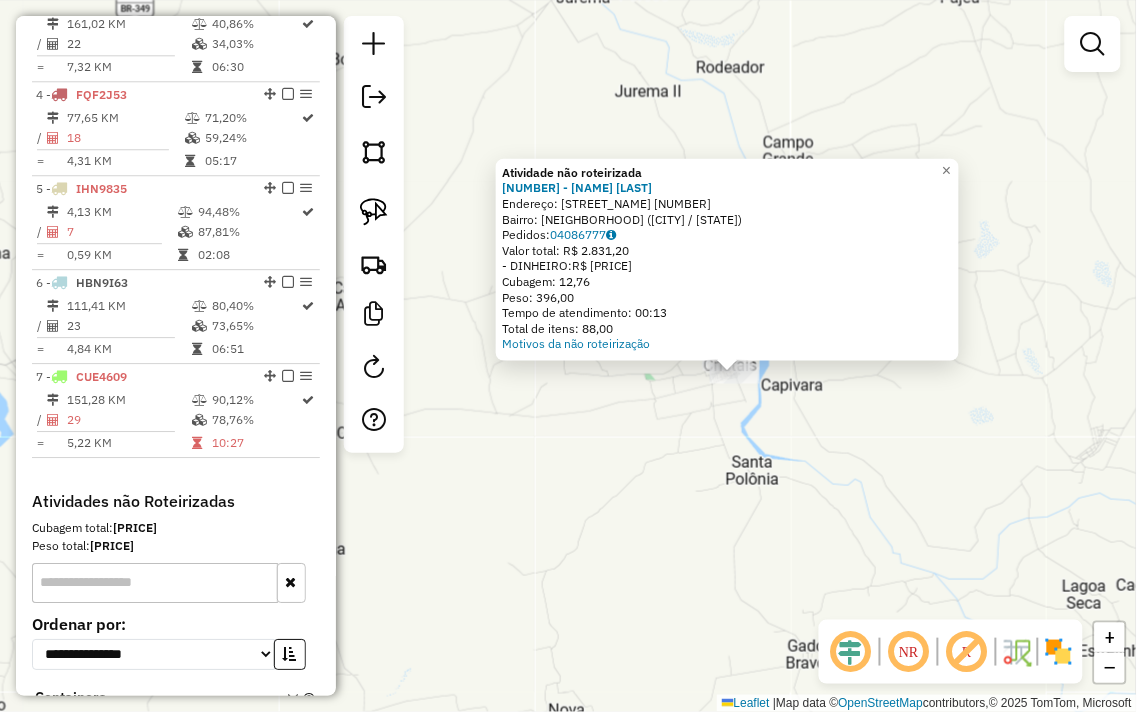 drag, startPoint x: 636, startPoint y: 355, endPoint x: 801, endPoint y: 373, distance: 165.97891 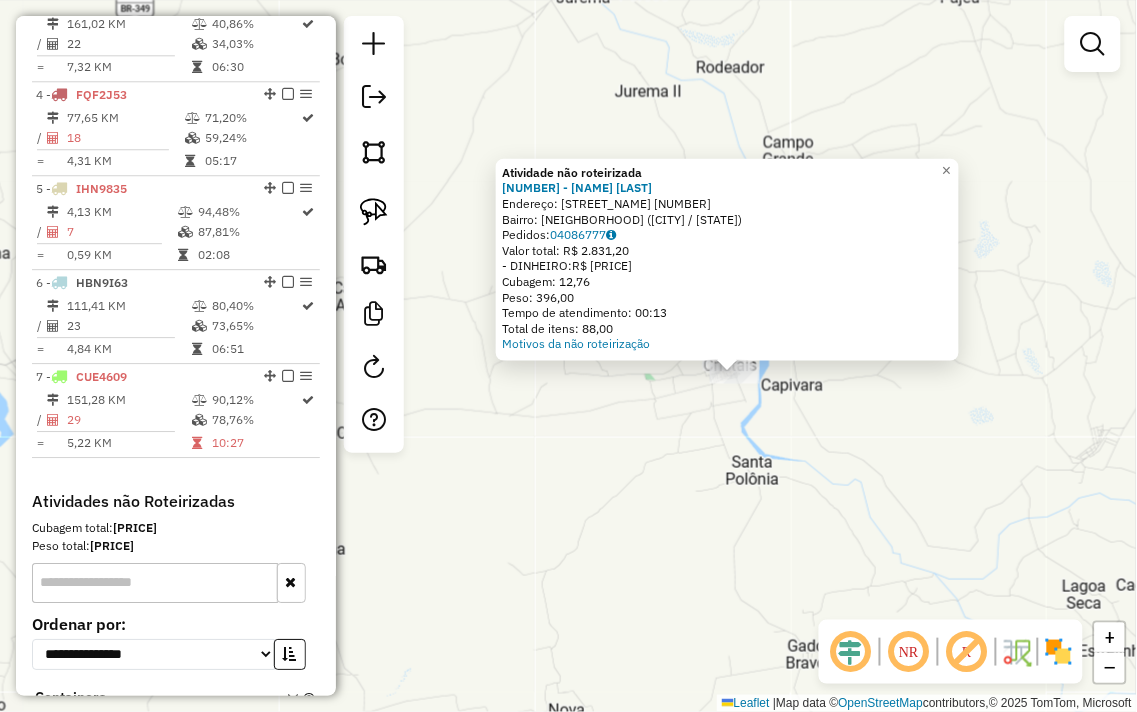click on "Atividade não roteirizada 1904 - Distribui do Goi  Endereço:  rua santa terezinha 33   Bairro: Santa Terezinha De Macaubas (MACAUBAS / BA)   Pedidos:  04086777   Valor total: R$ 2.831,20   - DINHEIRO:  R$ 2.831,20   Cubagem: 12,76   Peso: 396,00   Tempo de atendimento: 00:13   Total de itens: 88,00  Motivos da não roteirização × Janela de atendimento Grade de atendimento Capacidade Transportadoras Veículos Cliente Pedidos  Rotas Selecione os dias de semana para filtrar as janelas de atendimento  Seg   Ter   Qua   Qui   Sex   Sáb   Dom  Informe o período da janela de atendimento: De: Até:  Filtrar exatamente a janela do cliente  Considerar janela de atendimento padrão  Selecione os dias de semana para filtrar as grades de atendimento  Seg   Ter   Qua   Qui   Sex   Sáb   Dom   Considerar clientes sem dia de atendimento cadastrado  Clientes fora do dia de atendimento selecionado Filtrar as atividades entre os valores definidos abaixo:  Peso mínimo:   Peso máximo:   Cubagem mínima:   De:   Até:  +" 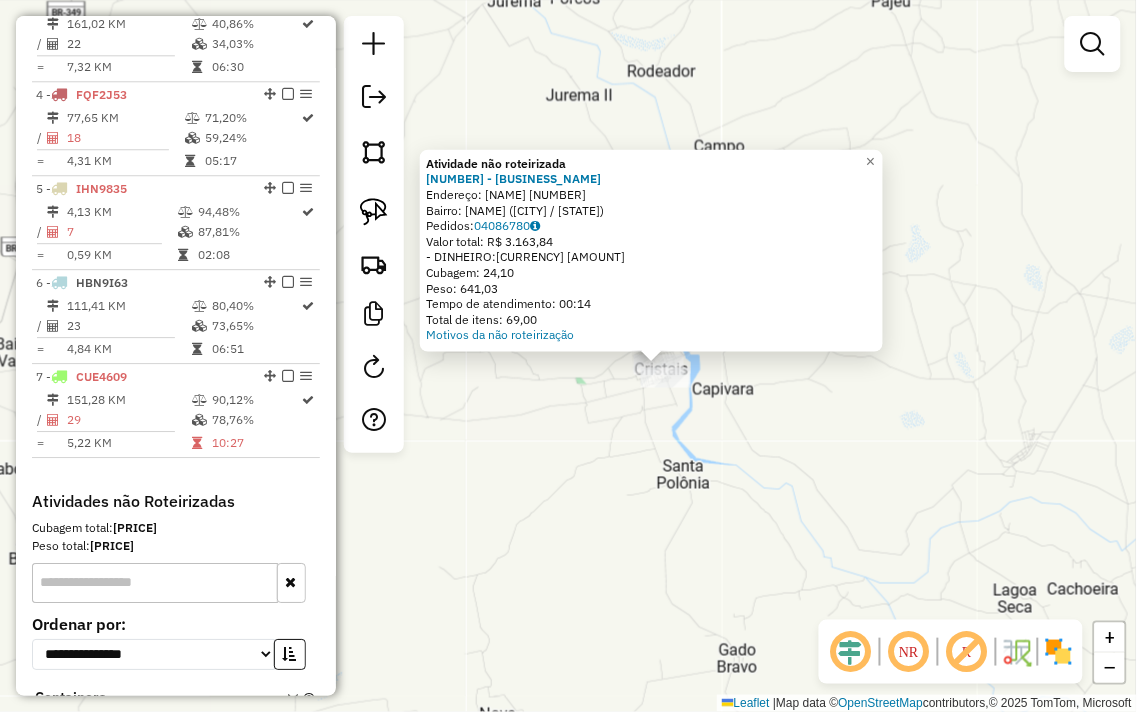 drag, startPoint x: 557, startPoint y: 453, endPoint x: 637, endPoint y: 456, distance: 80.05623 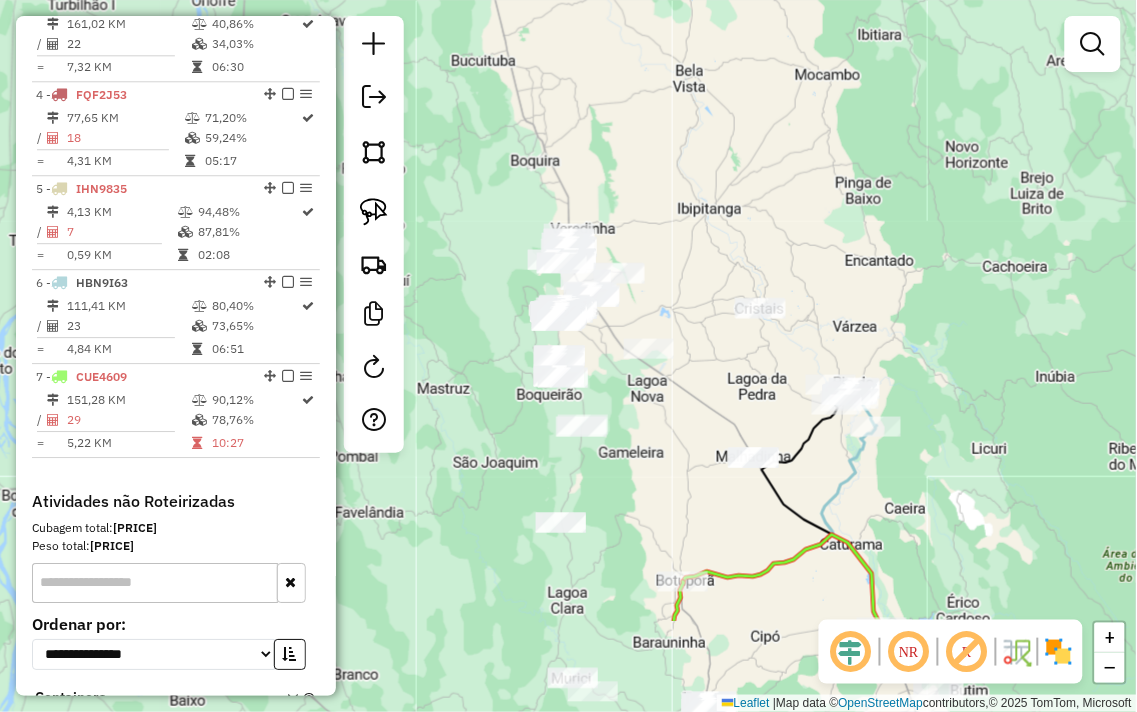 drag, startPoint x: 565, startPoint y: 517, endPoint x: 734, endPoint y: 356, distance: 233.4138 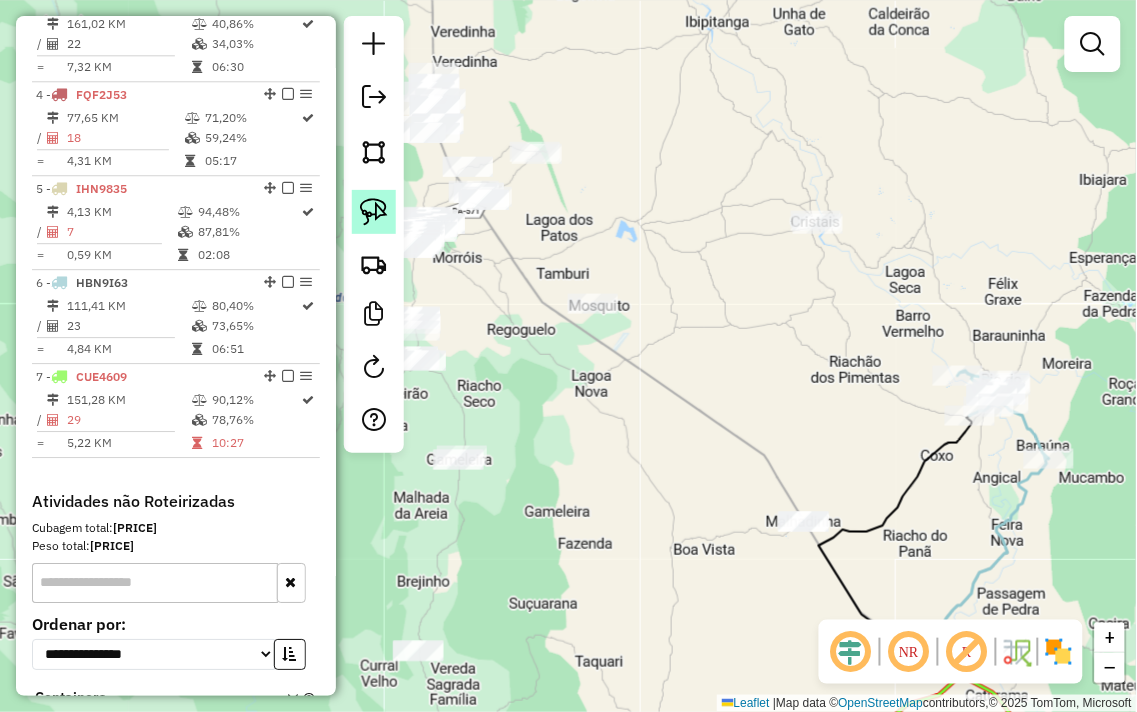 click 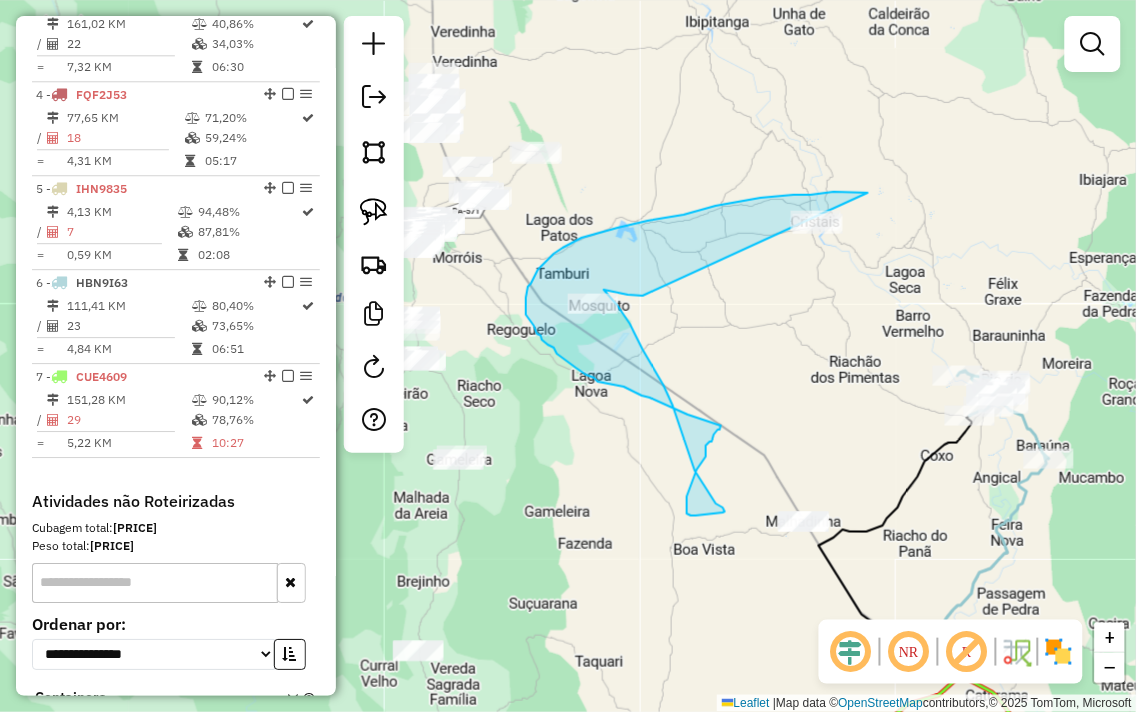 drag, startPoint x: 861, startPoint y: 193, endPoint x: 648, endPoint y: 287, distance: 232.81967 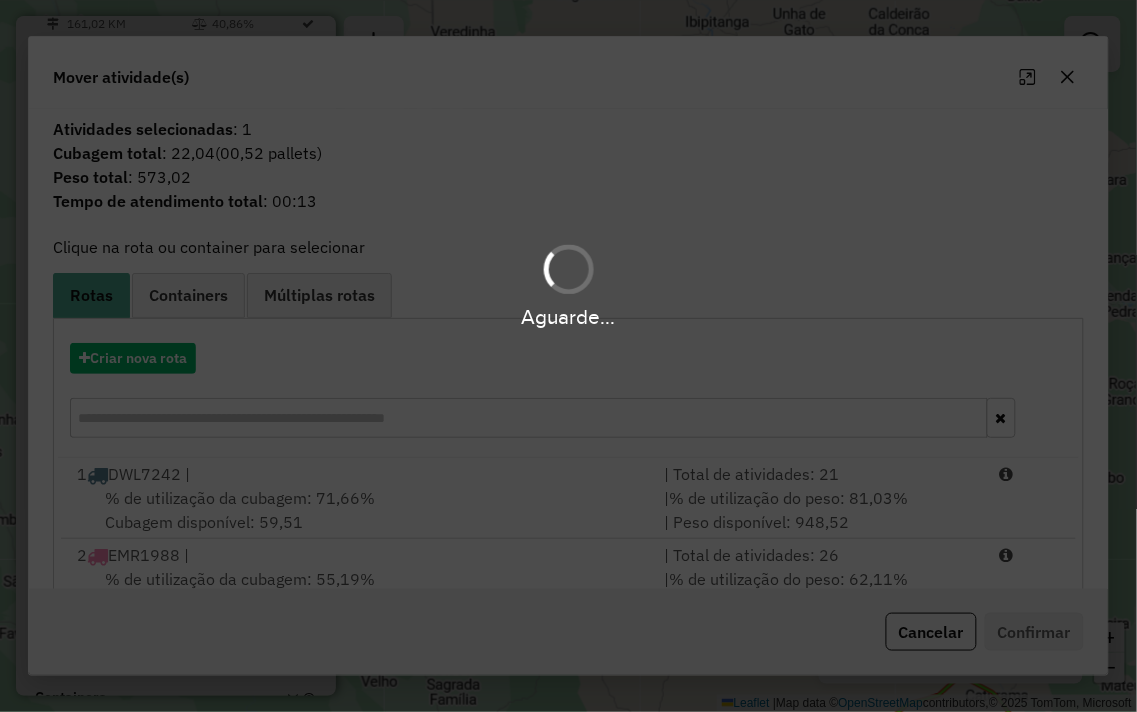 click on "Aguarde..." at bounding box center [568, 356] 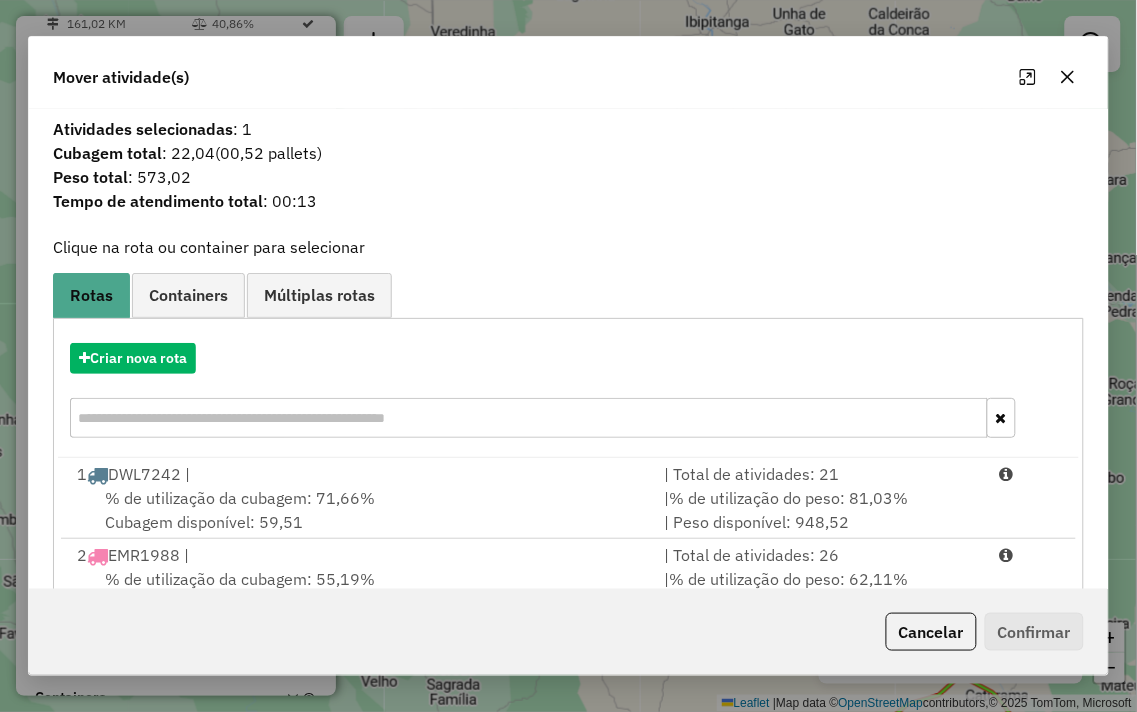 click 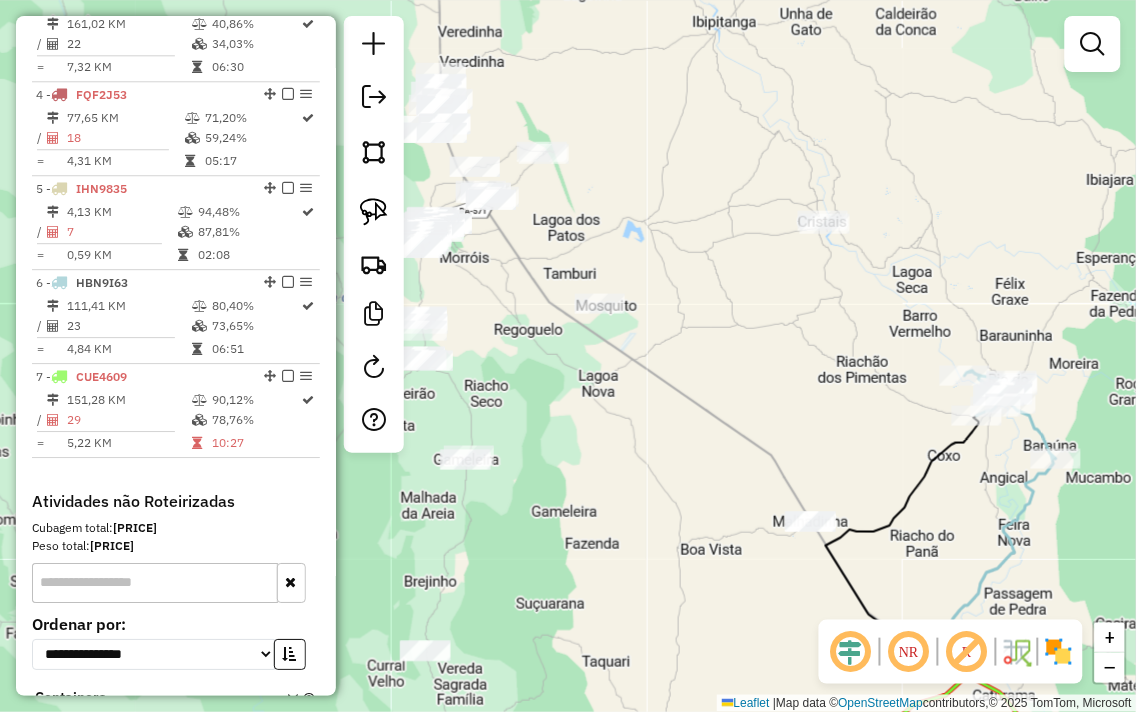 drag, startPoint x: 768, startPoint y: 291, endPoint x: 981, endPoint y: 265, distance: 214.581 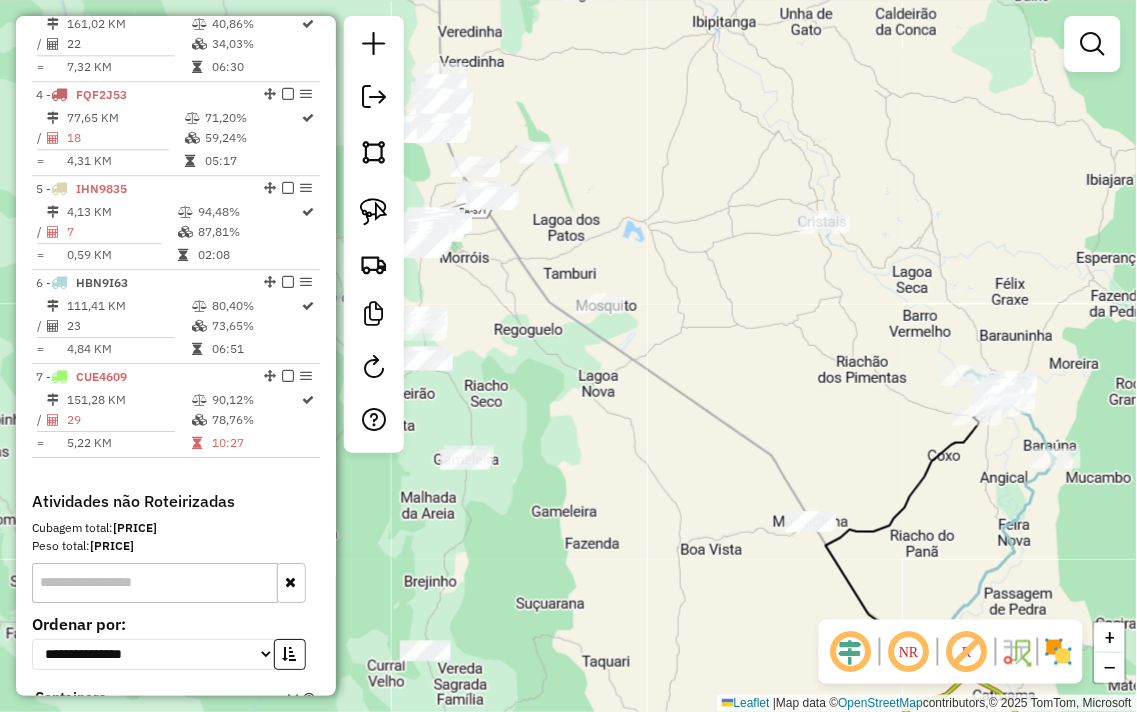 click on "Janela de atendimento Grade de atendimento Capacidade Transportadoras Veículos Cliente Pedidos  Rotas Selecione os dias de semana para filtrar as janelas de atendimento  Seg   Ter   Qua   Qui   Sex   Sáb   Dom  Informe o período da janela de atendimento: De: Até:  Filtrar exatamente a janela do cliente  Considerar janela de atendimento padrão  Selecione os dias de semana para filtrar as grades de atendimento  Seg   Ter   Qua   Qui   Sex   Sáb   Dom   Considerar clientes sem dia de atendimento cadastrado  Clientes fora do dia de atendimento selecionado Filtrar as atividades entre os valores definidos abaixo:  Peso mínimo:   Peso máximo:   Cubagem mínima:   Cubagem máxima:   De:   Até:  Filtrar as atividades entre o tempo de atendimento definido abaixo:  De:   Até:   Considerar capacidade total dos clientes não roteirizados Transportadora: Selecione um ou mais itens Tipo de veículo: Selecione um ou mais itens Veículo: Selecione um ou mais itens Motorista: Selecione um ou mais itens Nome: Rótulo:" 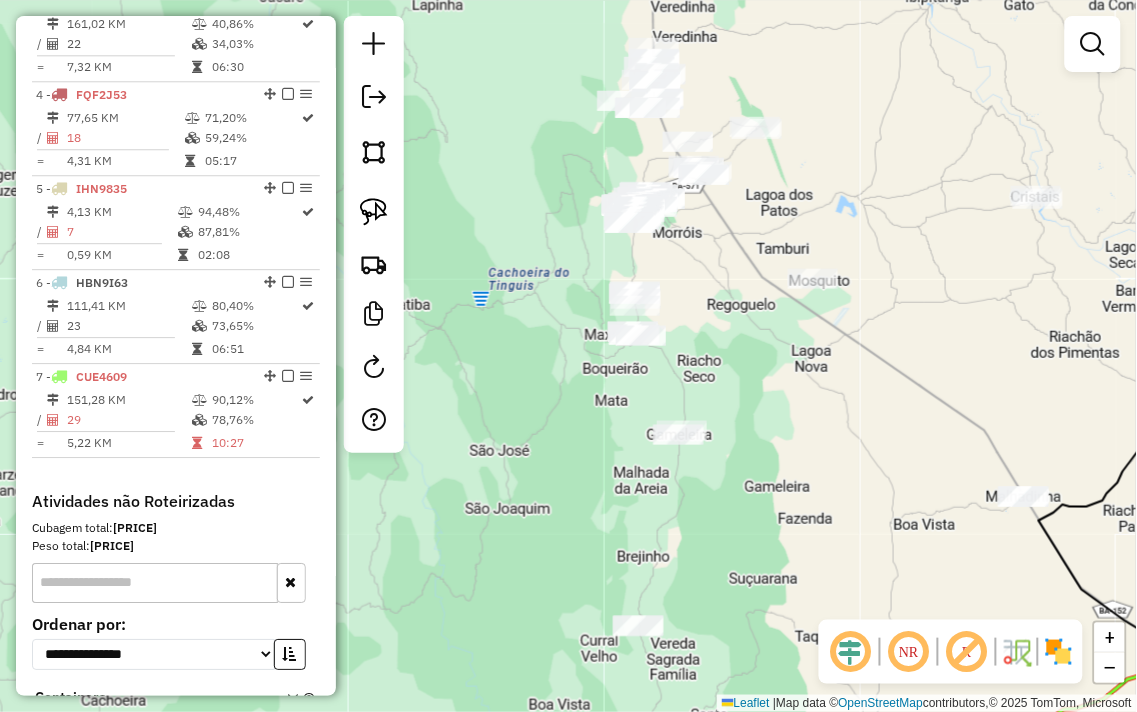 drag, startPoint x: 728, startPoint y: 255, endPoint x: 760, endPoint y: 237, distance: 36.71512 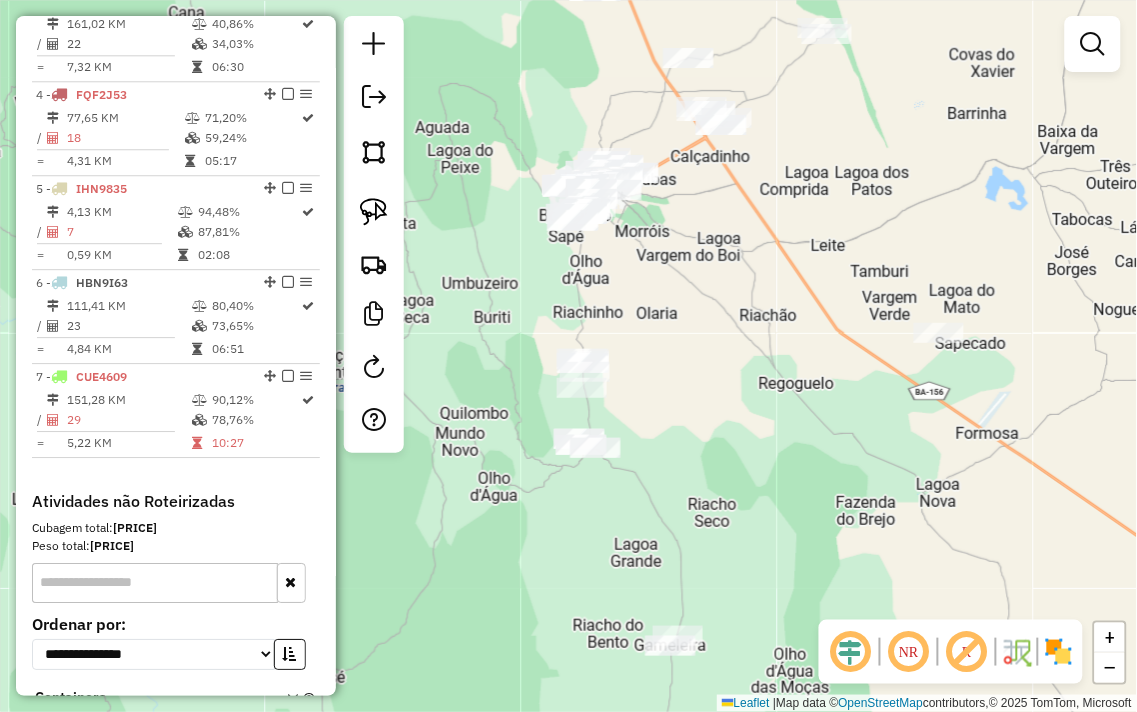 drag, startPoint x: 747, startPoint y: 212, endPoint x: 753, endPoint y: 601, distance: 389.04626 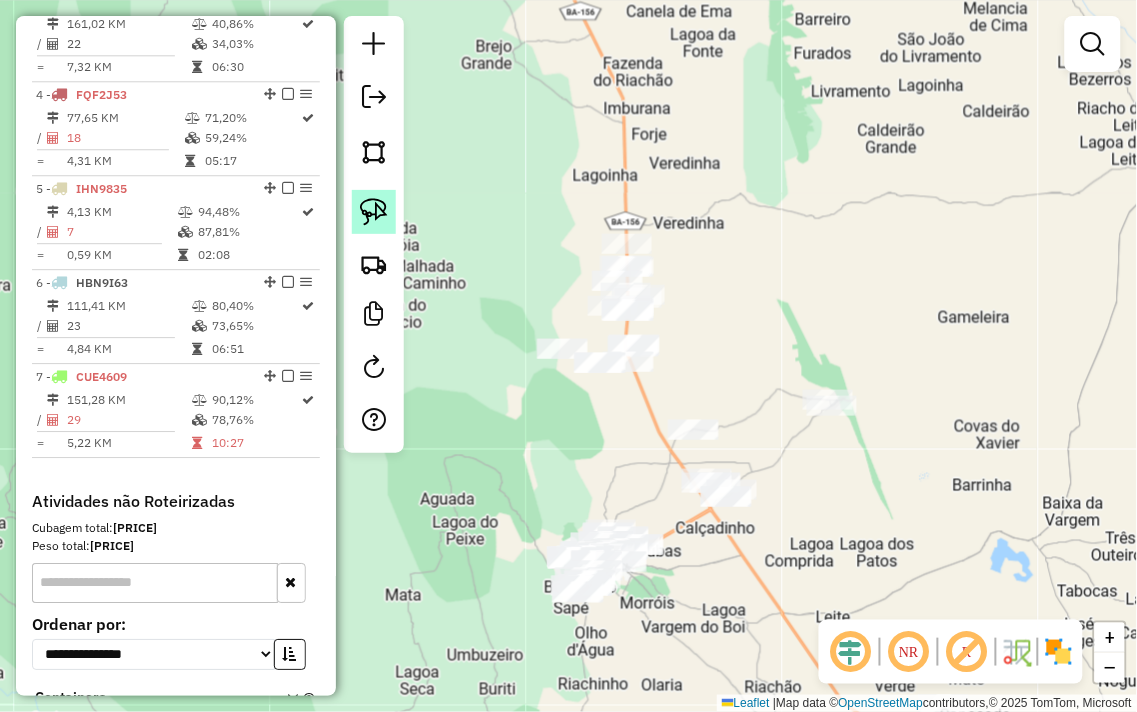 click 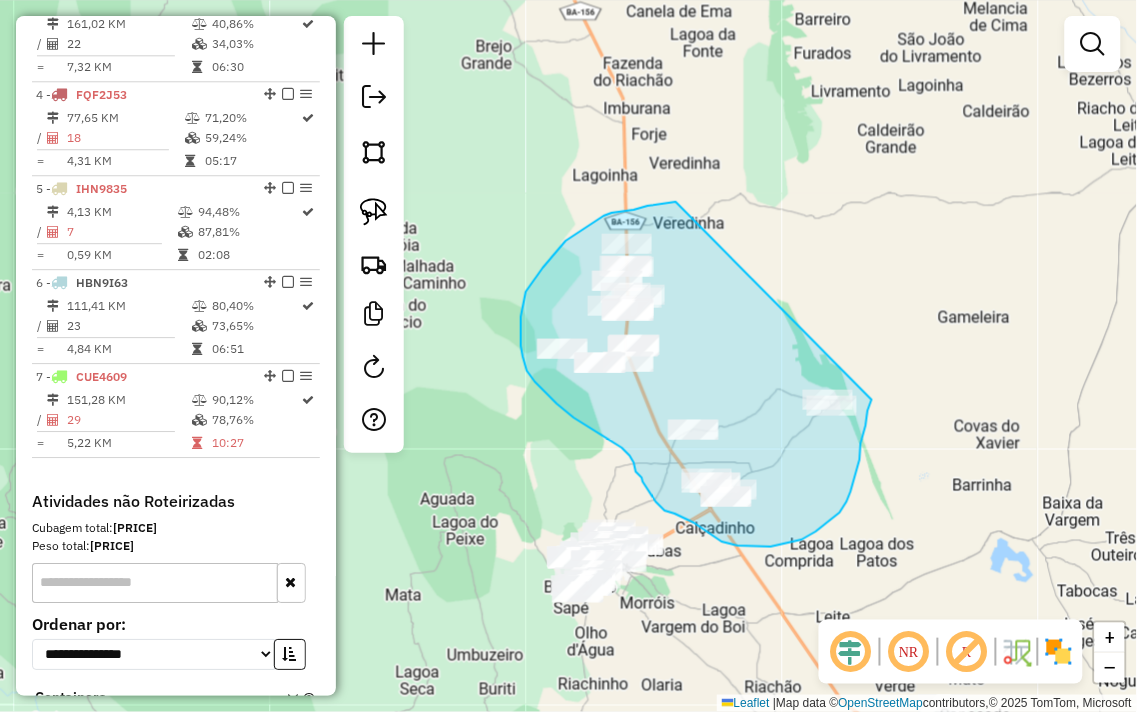 drag, startPoint x: 676, startPoint y: 202, endPoint x: 874, endPoint y: 386, distance: 270.29614 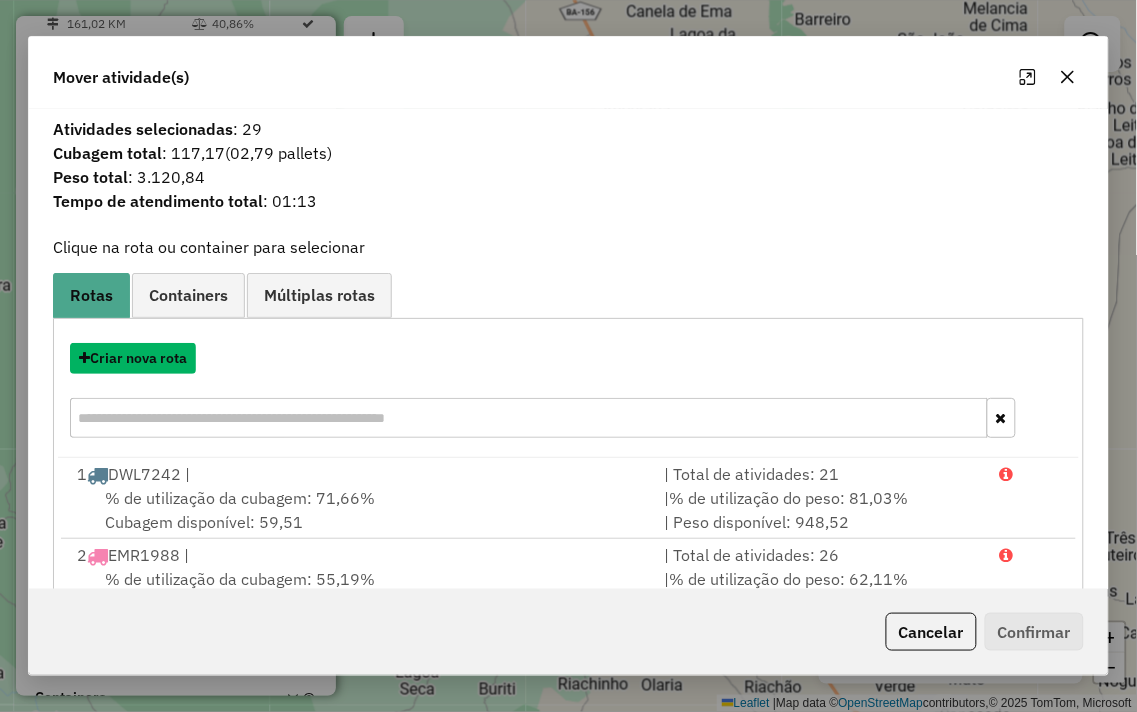 click on "Criar nova rota" at bounding box center (133, 358) 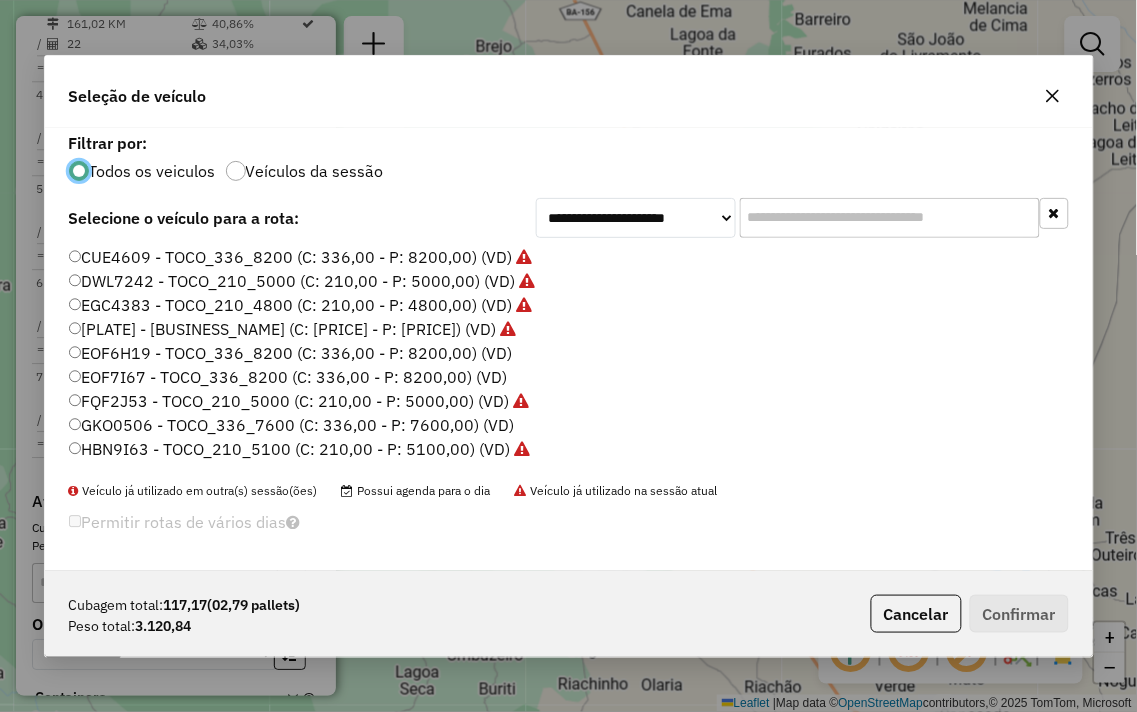scroll, scrollTop: 11, scrollLeft: 5, axis: both 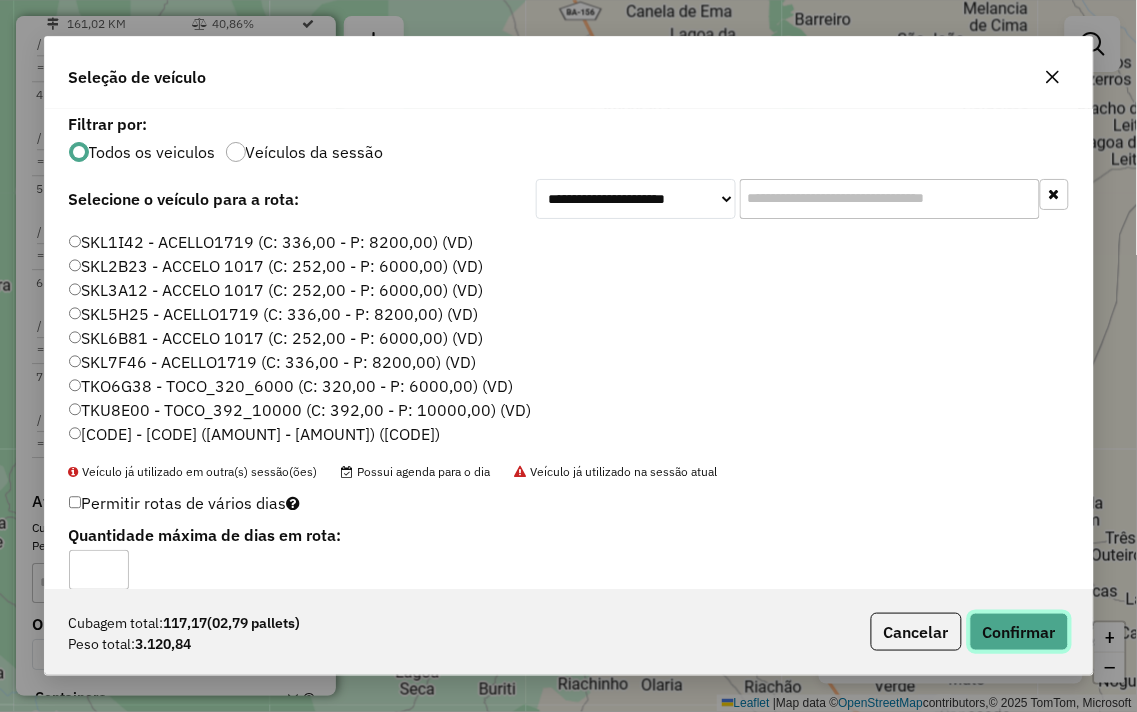 click on "Confirmar" 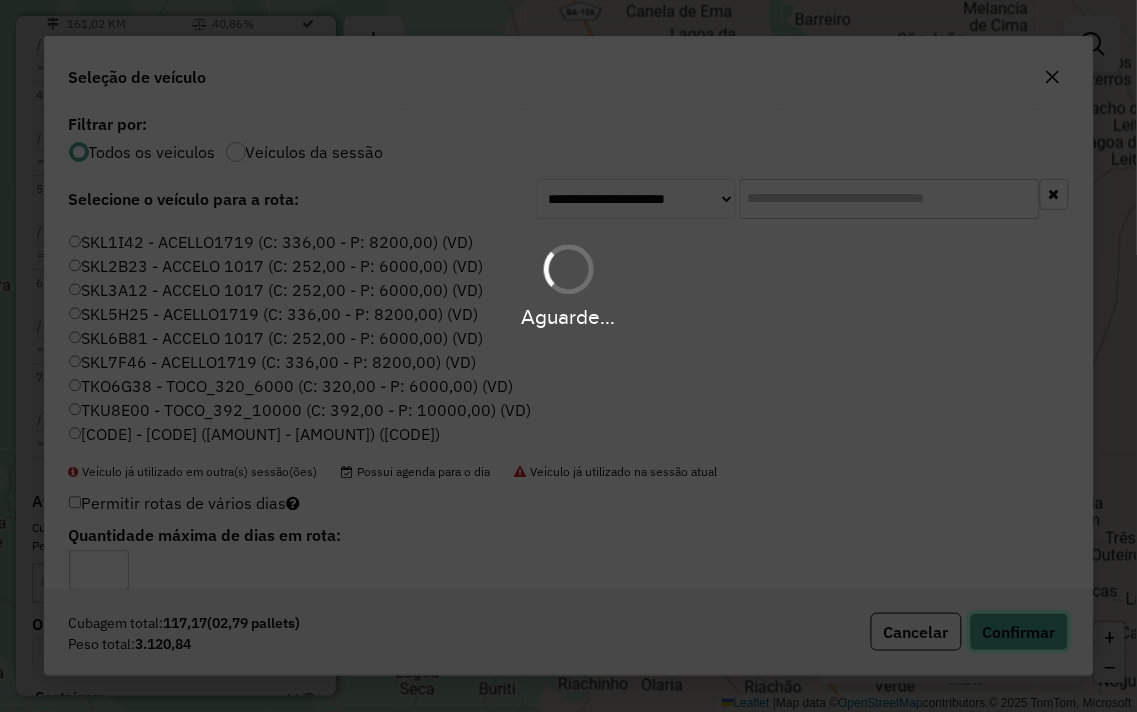 type 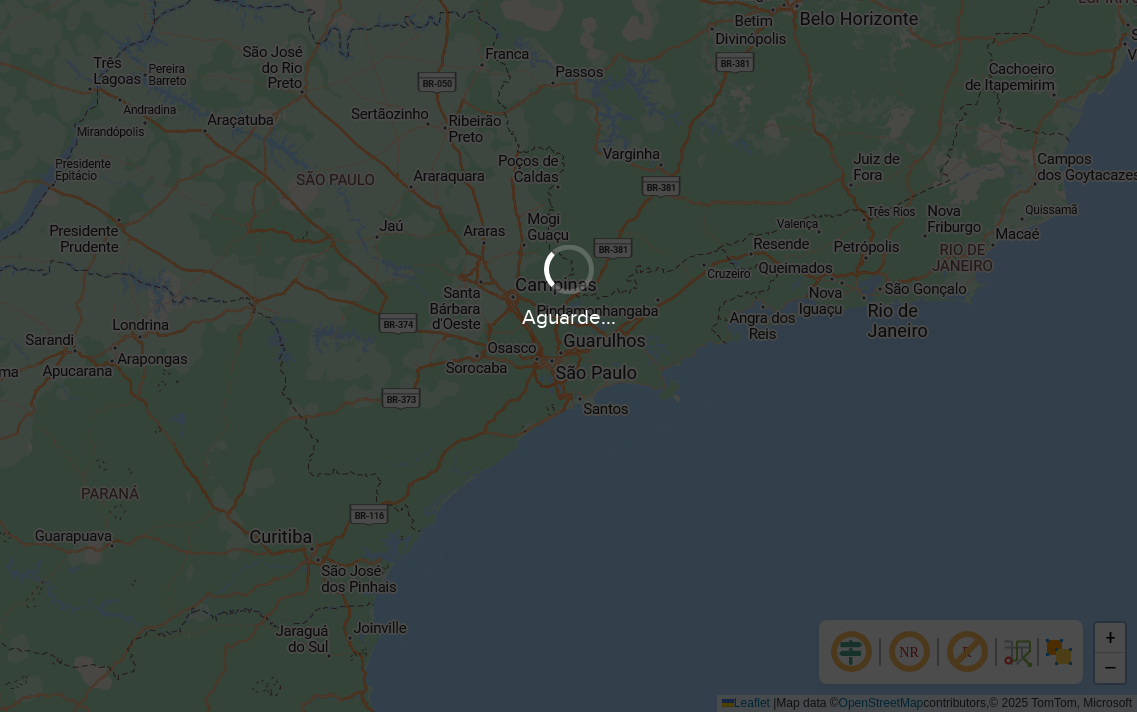 scroll, scrollTop: 0, scrollLeft: 0, axis: both 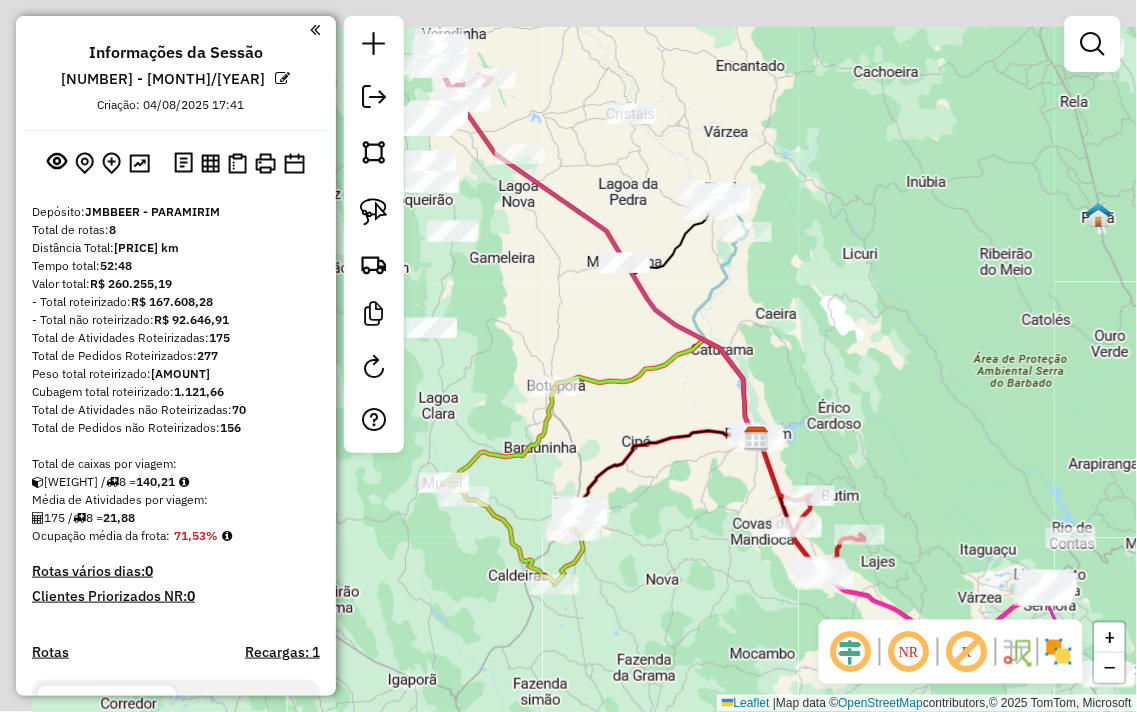 drag, startPoint x: 584, startPoint y: 64, endPoint x: 774, endPoint y: 154, distance: 210.23796 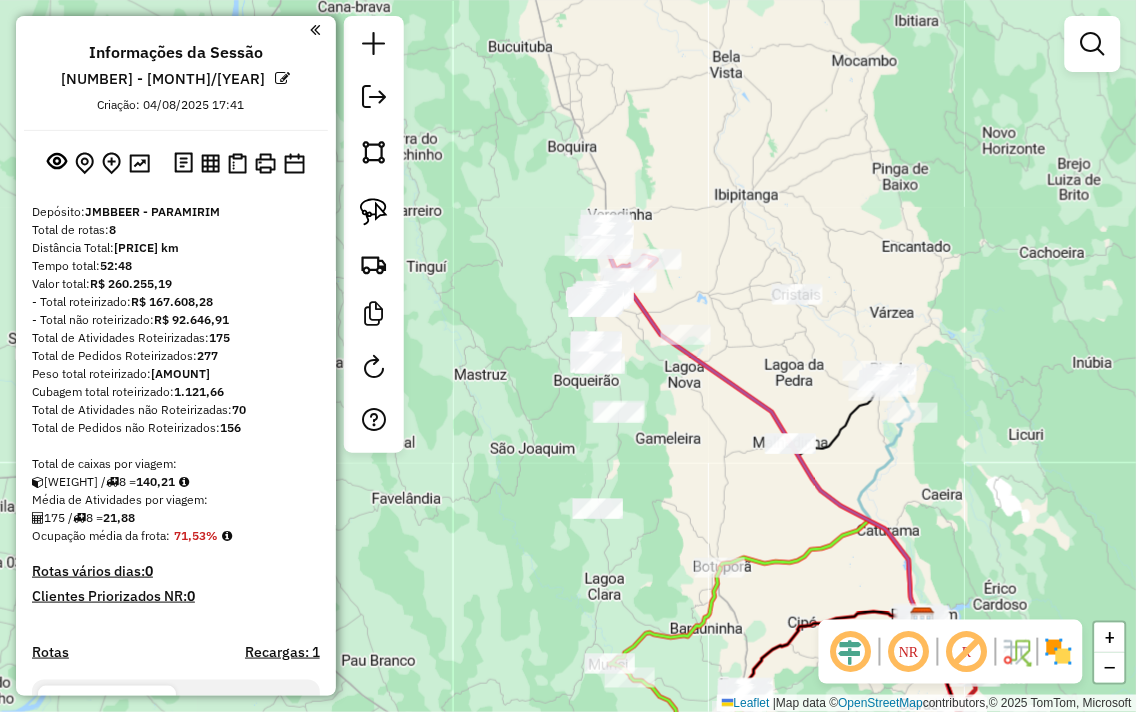 drag, startPoint x: 641, startPoint y: 168, endPoint x: 778, endPoint y: 346, distance: 224.61745 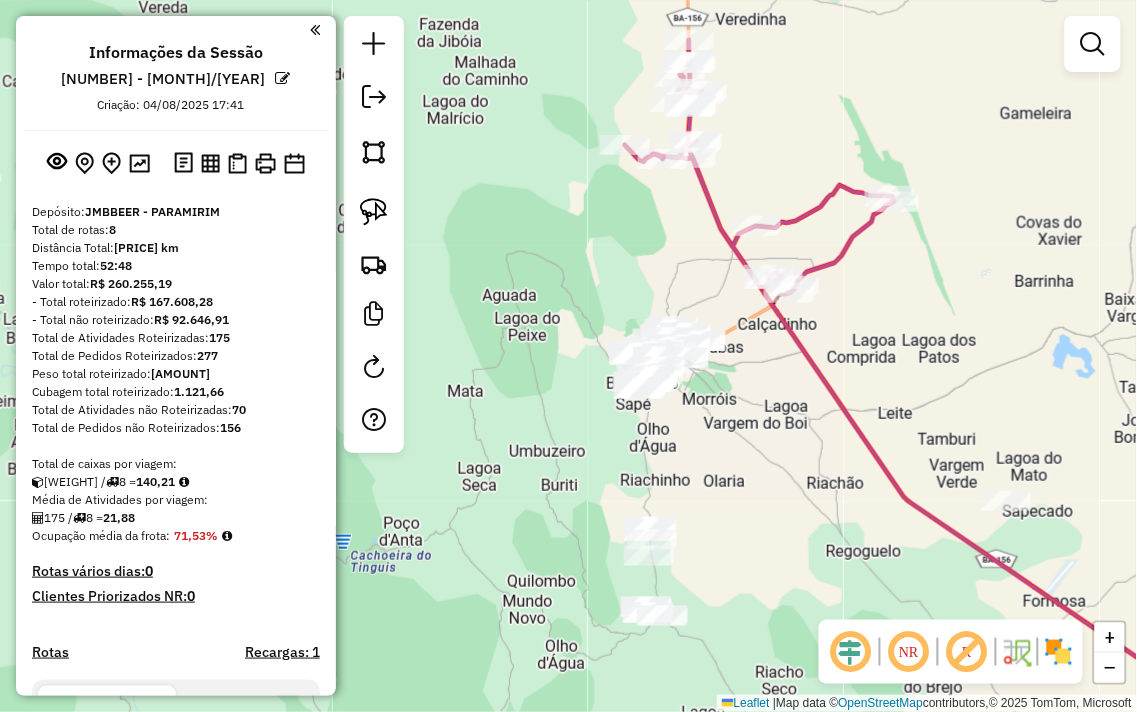 drag, startPoint x: 777, startPoint y: 353, endPoint x: 788, endPoint y: 264, distance: 89.6772 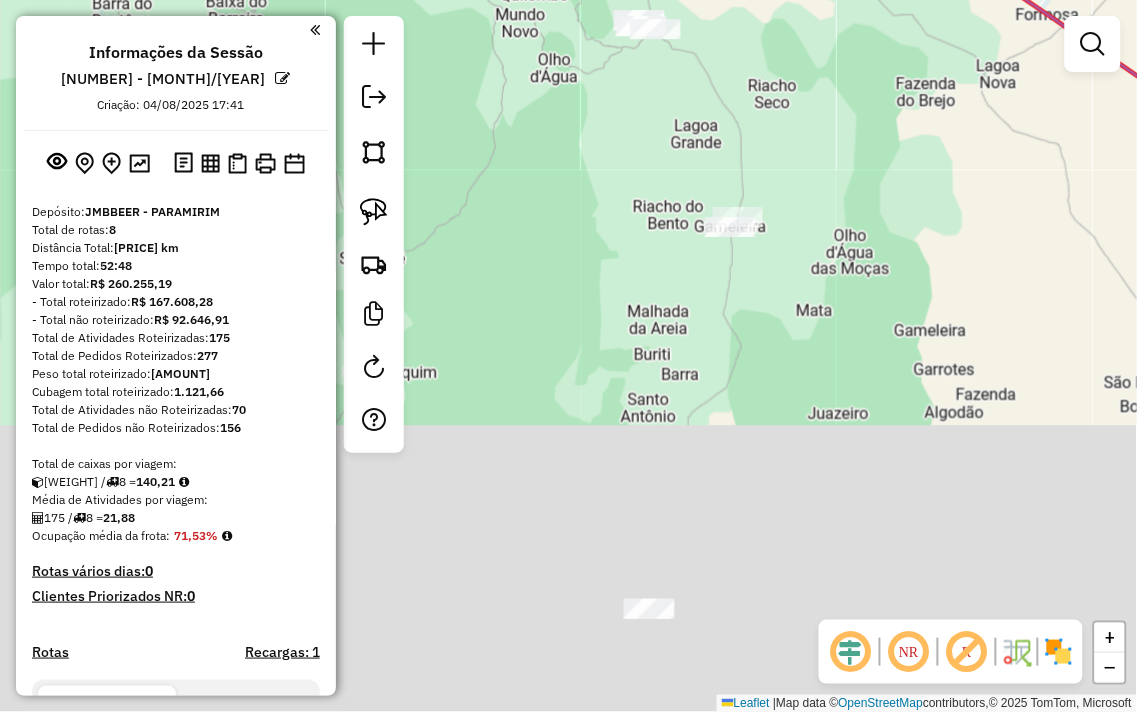 drag, startPoint x: 770, startPoint y: 431, endPoint x: 756, endPoint y: 240, distance: 191.5124 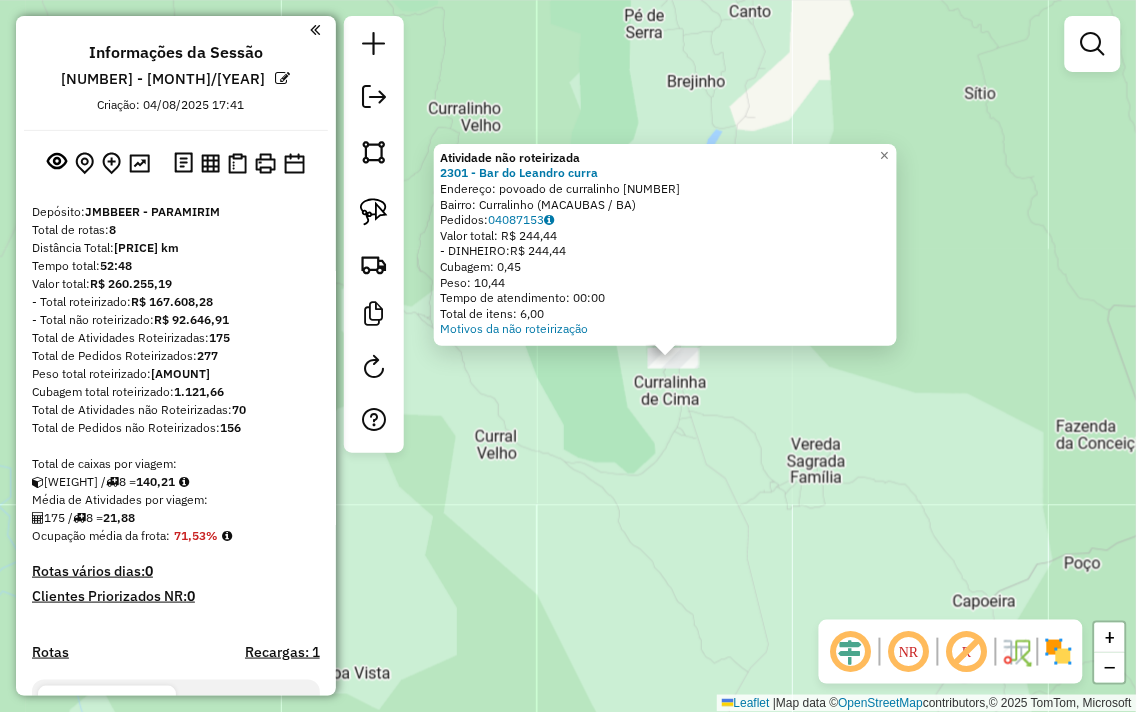 drag, startPoint x: 613, startPoint y: 507, endPoint x: 715, endPoint y: 490, distance: 103.40696 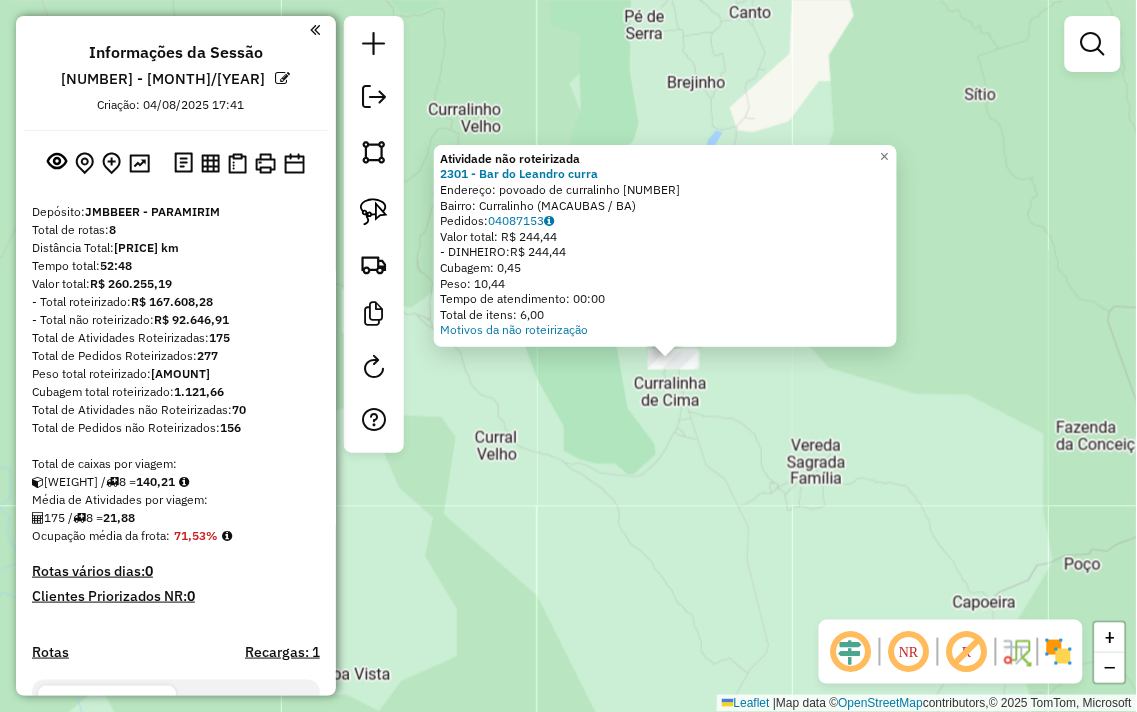 click on "Atividade não roteirizada 2301 - Bar do Leandro curra Endereço: povoado de curralinho 20 Bairro: Curralinho ([CITY] / [STATE]) Pedidos: [NUMBER] Valor total: R$ 244,44 - DINHEIRO: R$ 244,44 Cubagem: 0,45 Peso: 10,44 Tempo de atendimento: 00:00 Total de itens: 6,00 Motivos da não roteirização × Janela de atendimento Grade de atendimento Capacidade Transportadoras Veículos Cliente Pedidos Rotas Selecione os dias de semana para filtrar as janelas de atendimento Seg Ter Qua Qui Sex Sáb Dom Informe o período da janela de atendimento: De: Até: Filtrar exatamente a janela do cliente Considerar janela de atendimento padrão Selecione os dias de semana para filtrar as grades de atendimento Seg Ter Qua Qui Sex Sáb Dom Considerar clientes sem dia de atendimento cadastrado Clientes fora do dia de atendimento selecionado Filtrar as atividades entre os valores definidos abaixo: Peso mínimo: Peso máximo: Cubagem mínima: Cubagem máxima: De: Até:" 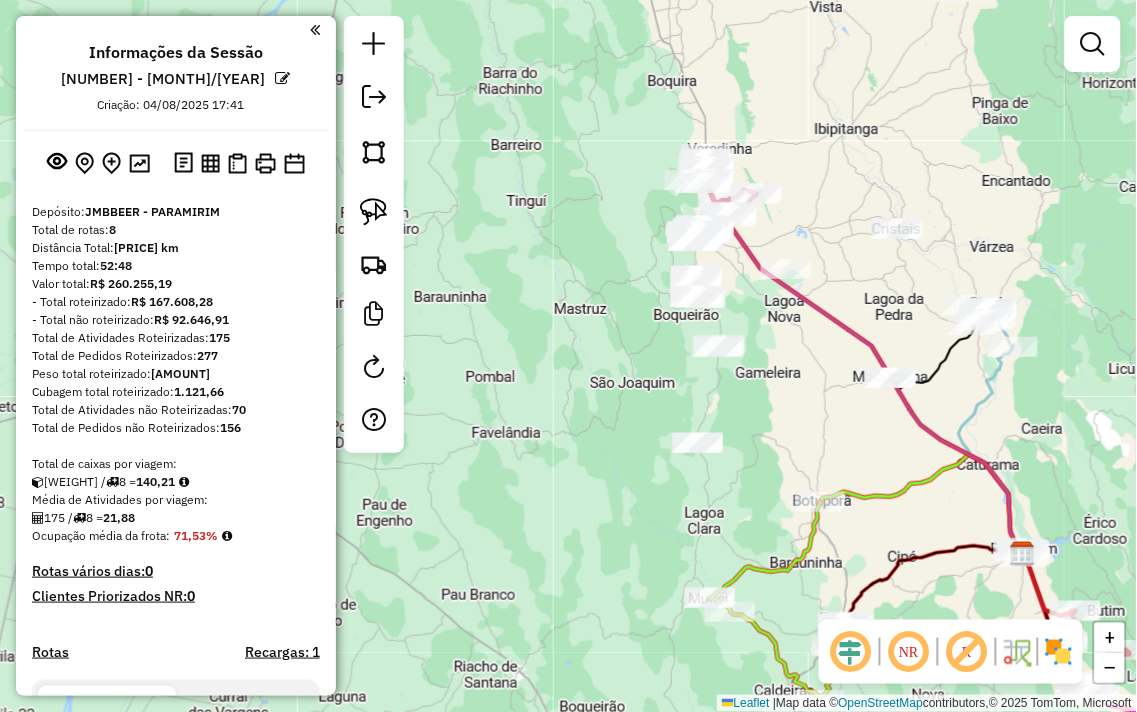 drag, startPoint x: 757, startPoint y: 394, endPoint x: 744, endPoint y: 528, distance: 134.62912 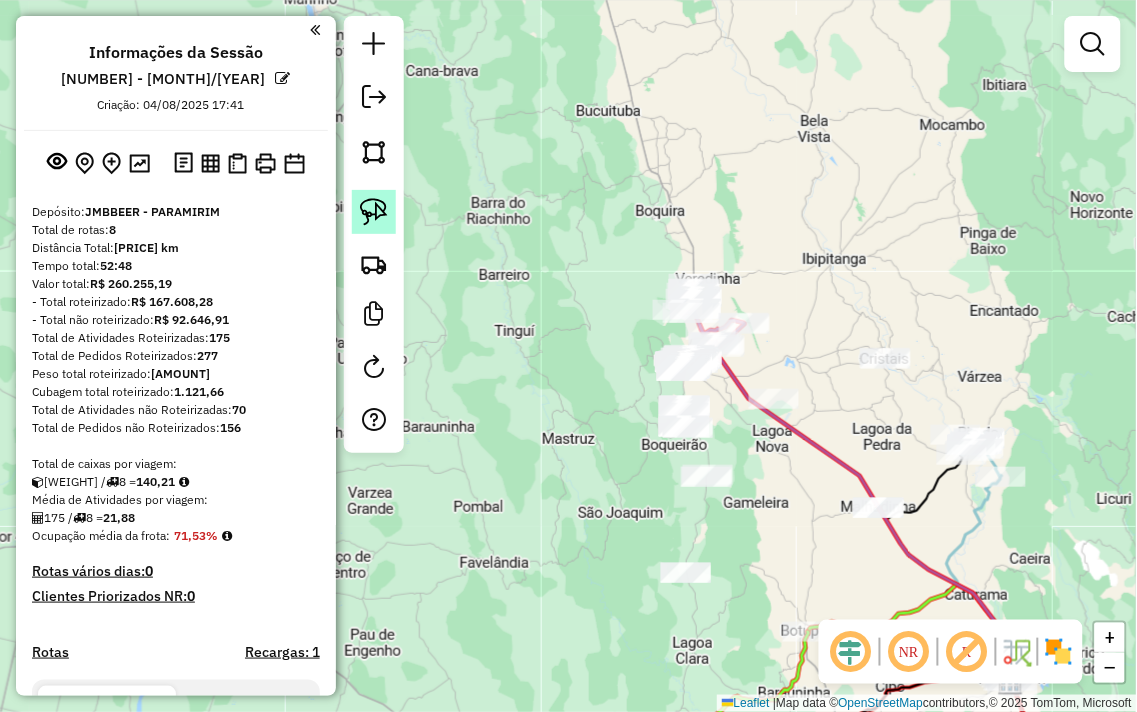 click 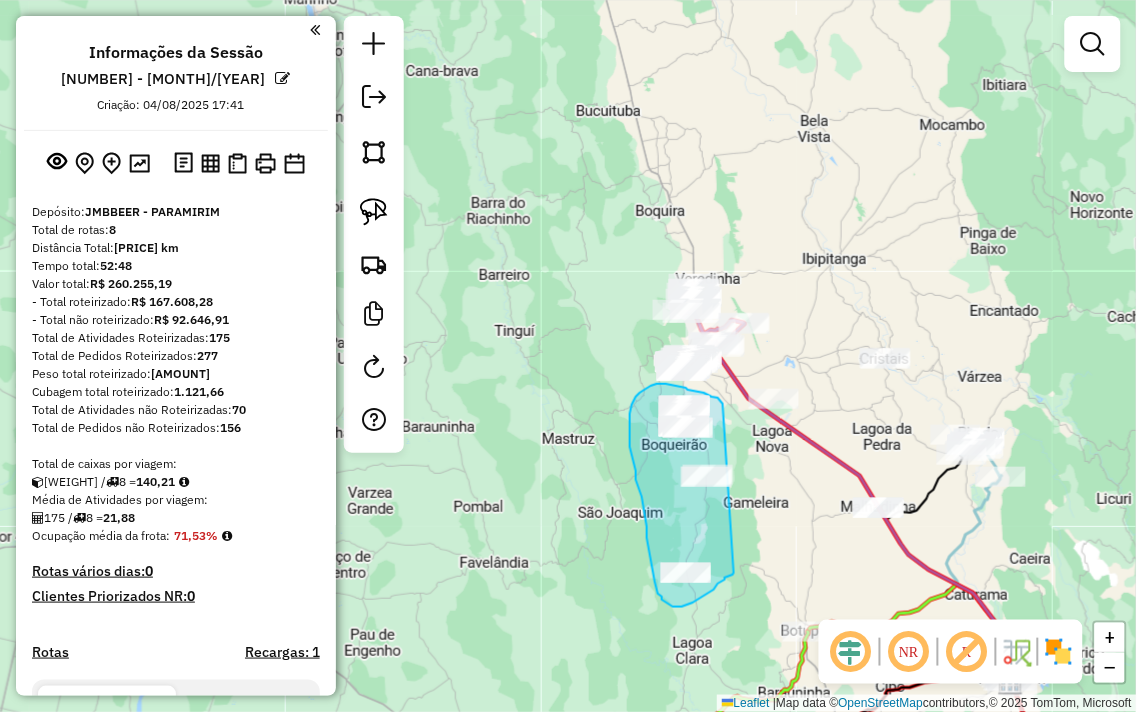 drag, startPoint x: 723, startPoint y: 404, endPoint x: 734, endPoint y: 573, distance: 169.3576 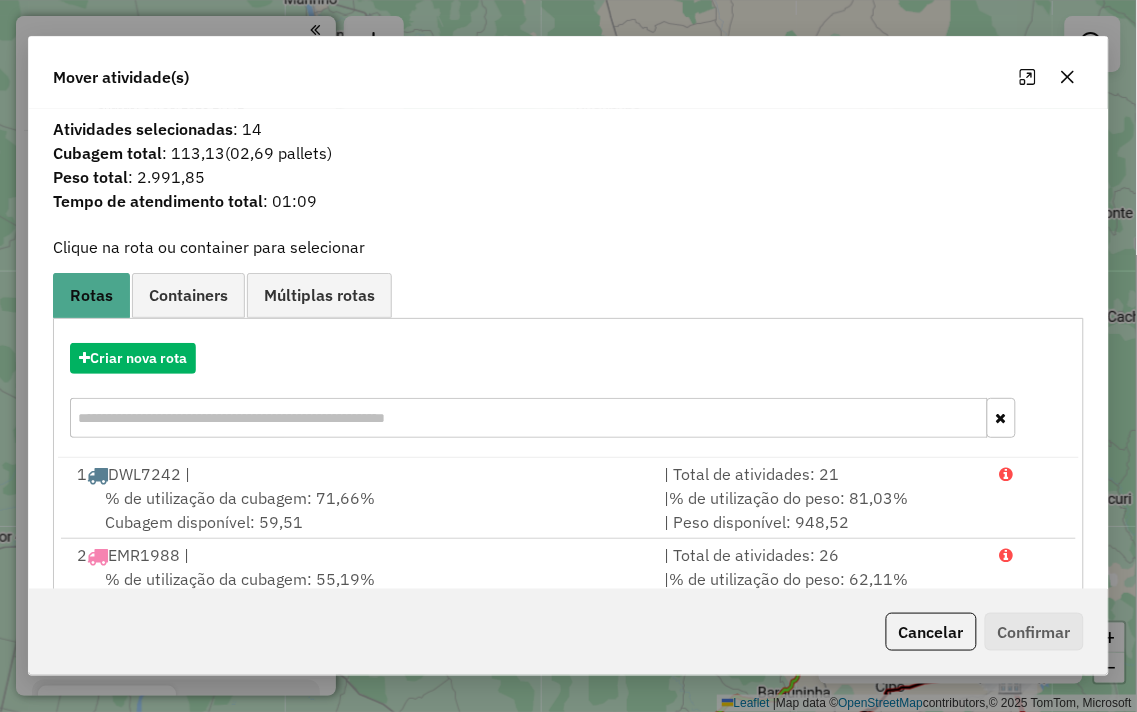 click on "Criar nova rota" at bounding box center (568, 393) 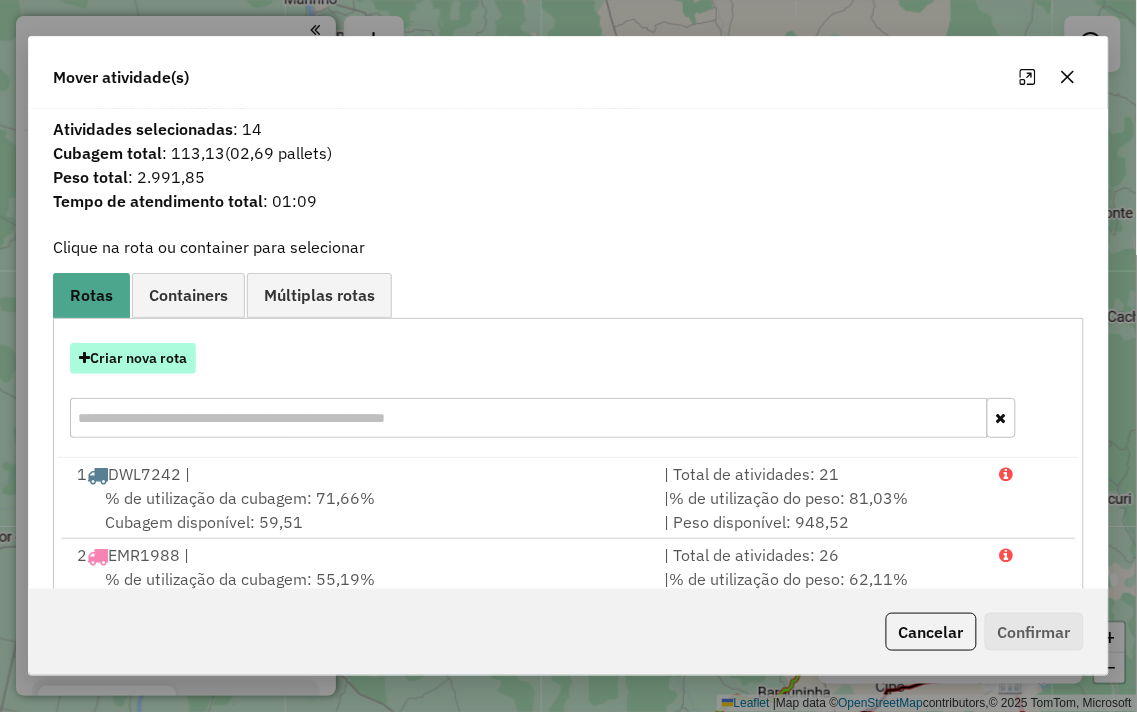 click on "Criar nova rota" at bounding box center (133, 358) 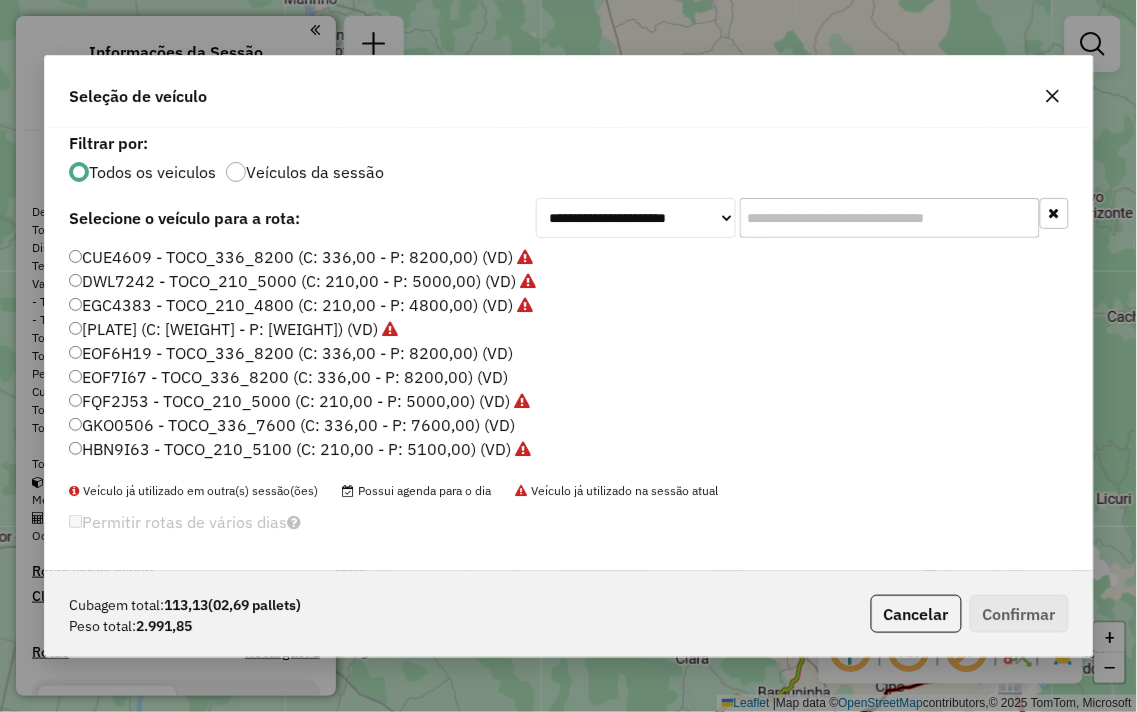 scroll, scrollTop: 11, scrollLeft: 5, axis: both 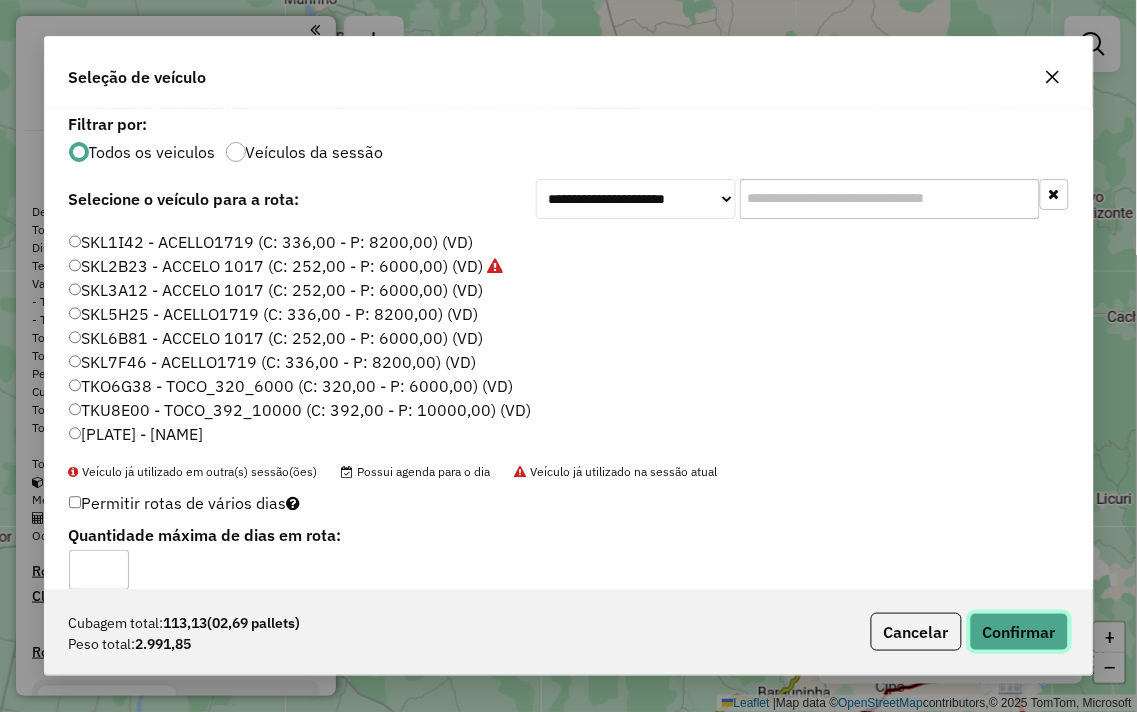click on "Confirmar" 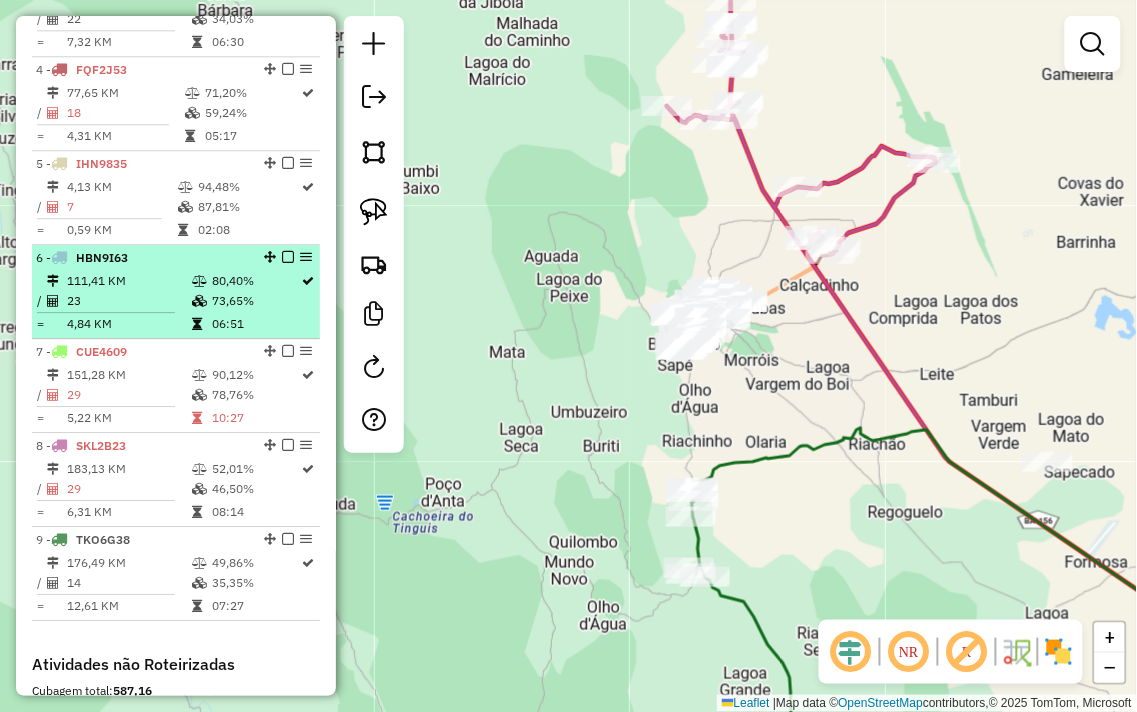 scroll, scrollTop: 1000, scrollLeft: 0, axis: vertical 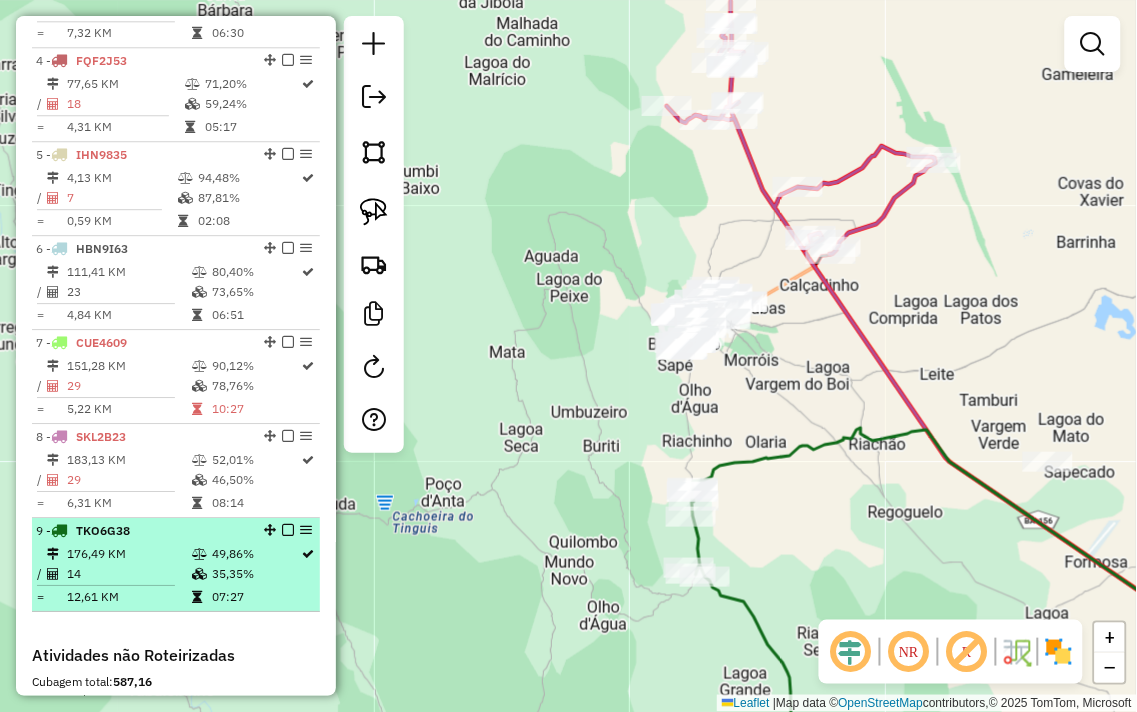 select on "**********" 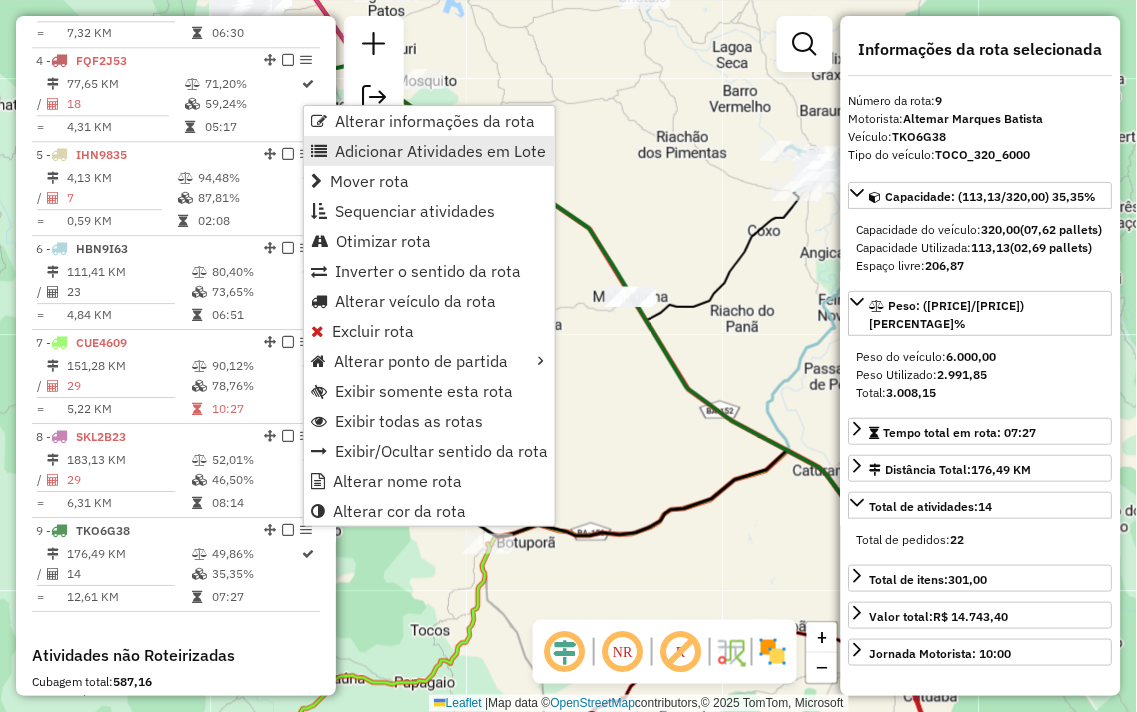 click on "Adicionar Atividades em Lote" at bounding box center [440, 151] 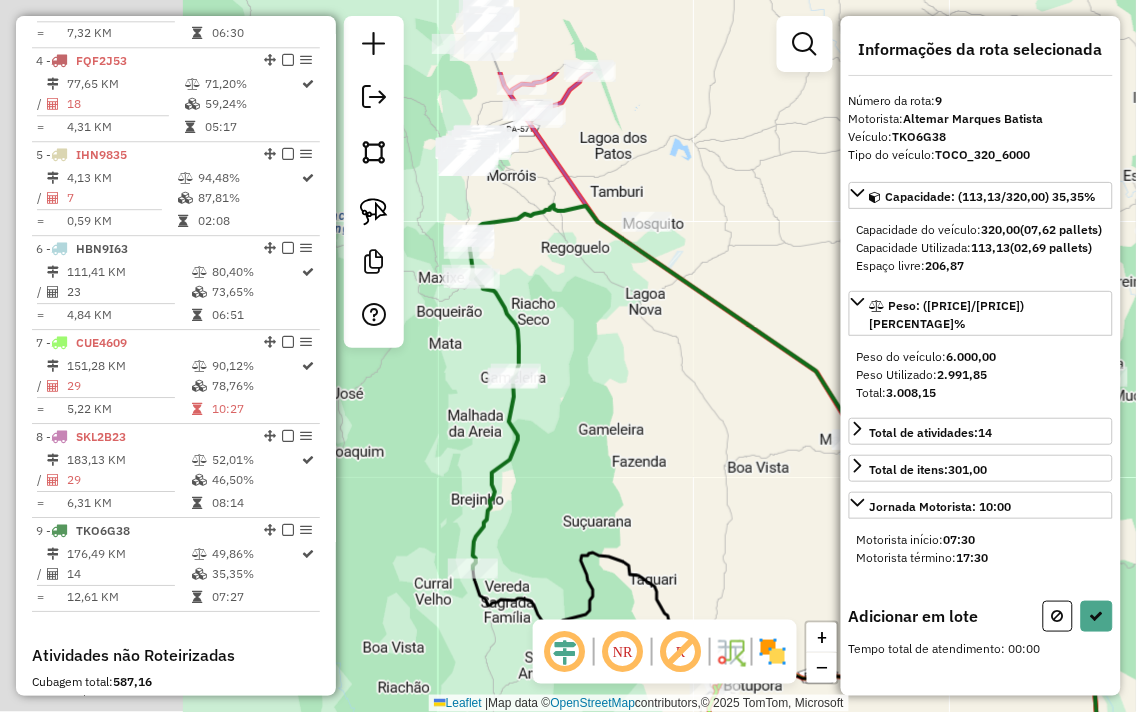 drag, startPoint x: 506, startPoint y: 213, endPoint x: 748, endPoint y: 364, distance: 285.2455 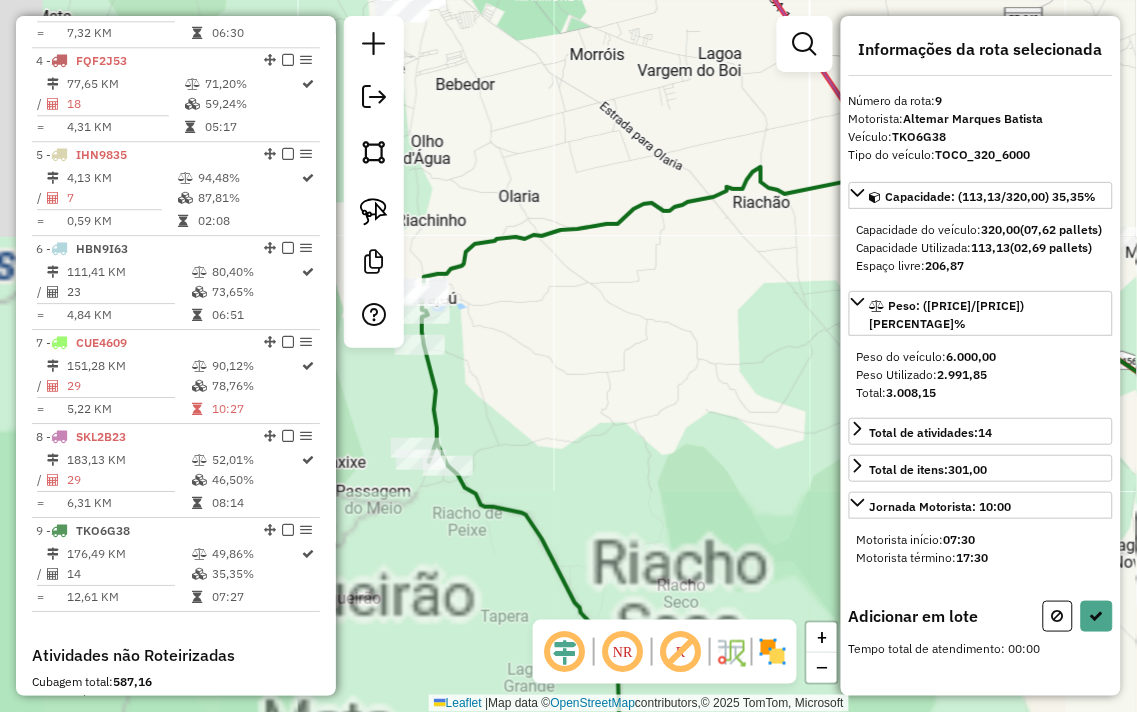drag, startPoint x: 454, startPoint y: 170, endPoint x: 735, endPoint y: 362, distance: 340.33072 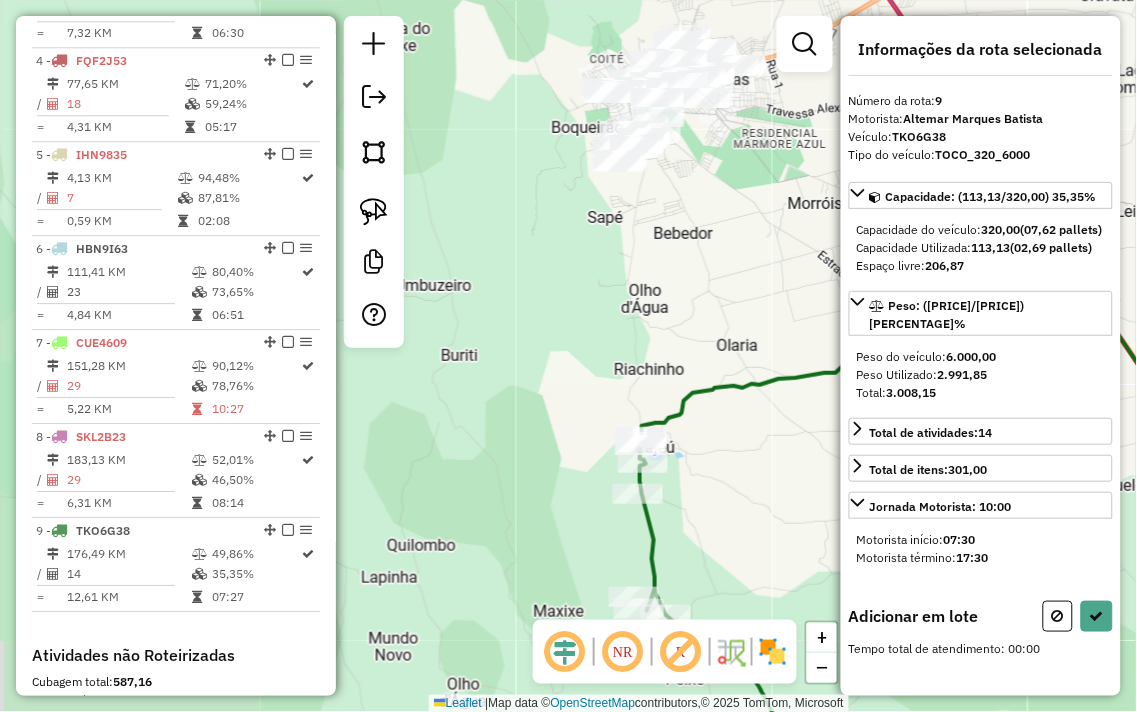 drag, startPoint x: 612, startPoint y: 204, endPoint x: 623, endPoint y: 304, distance: 100.60318 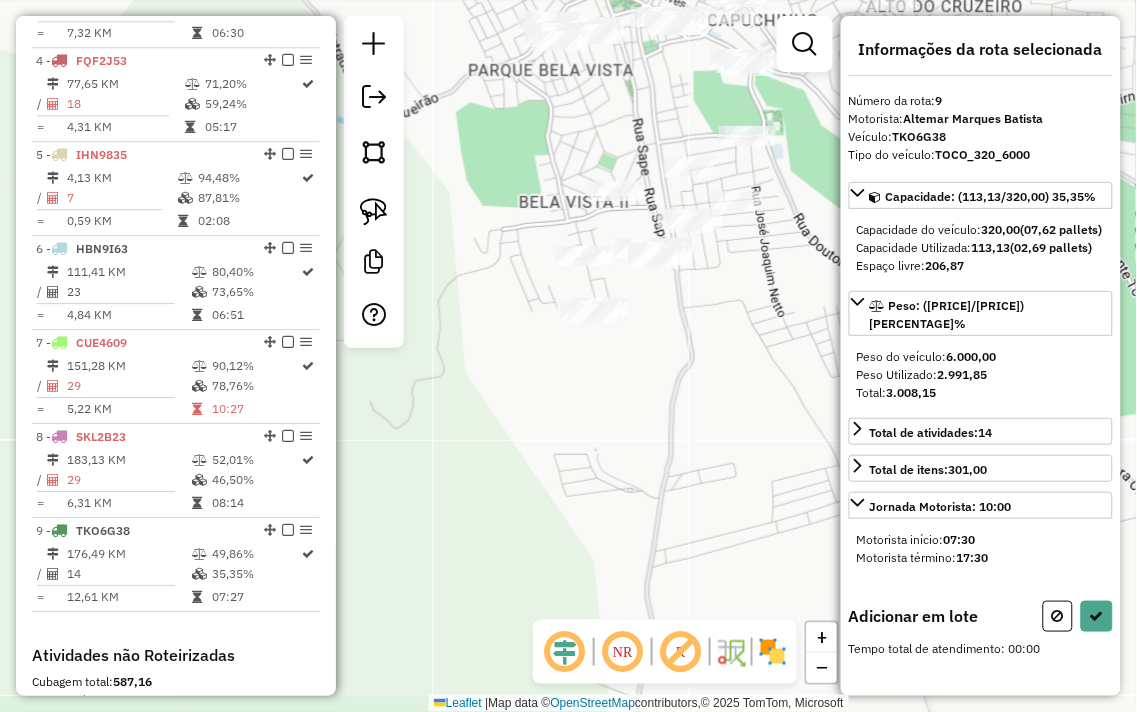 drag, startPoint x: 634, startPoint y: 276, endPoint x: 656, endPoint y: 347, distance: 74.330345 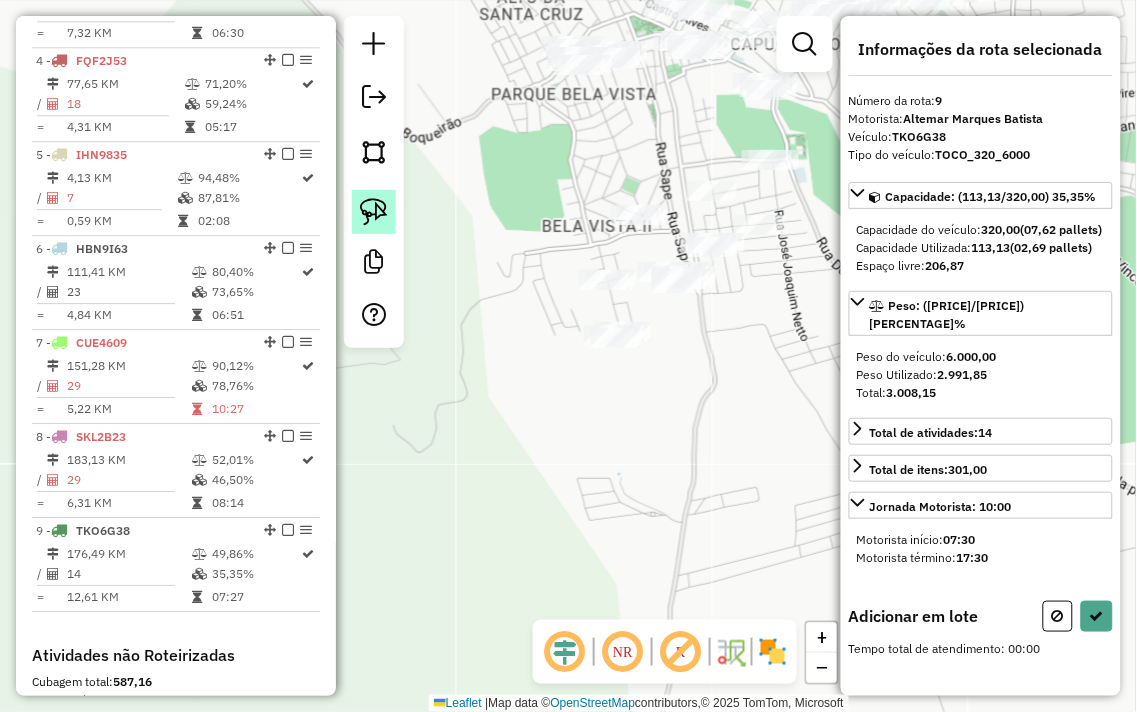 click 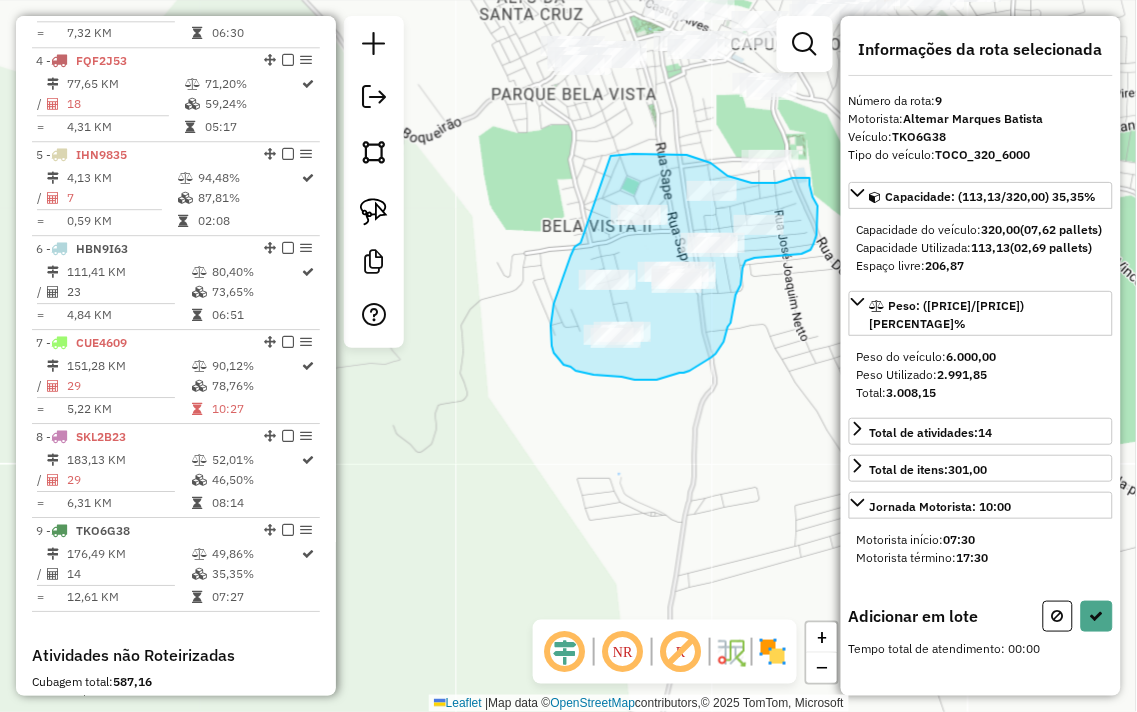 drag, startPoint x: 581, startPoint y: 243, endPoint x: 611, endPoint y: 156, distance: 92.02717 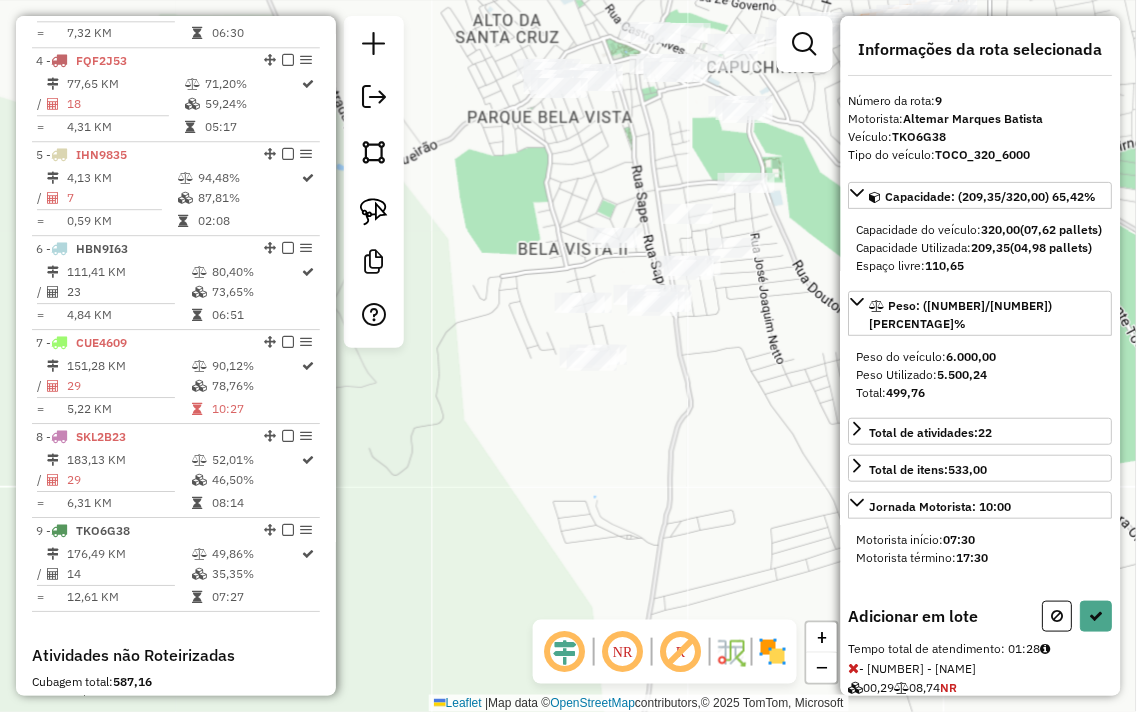 drag, startPoint x: 742, startPoint y: 385, endPoint x: 676, endPoint y: 426, distance: 77.698135 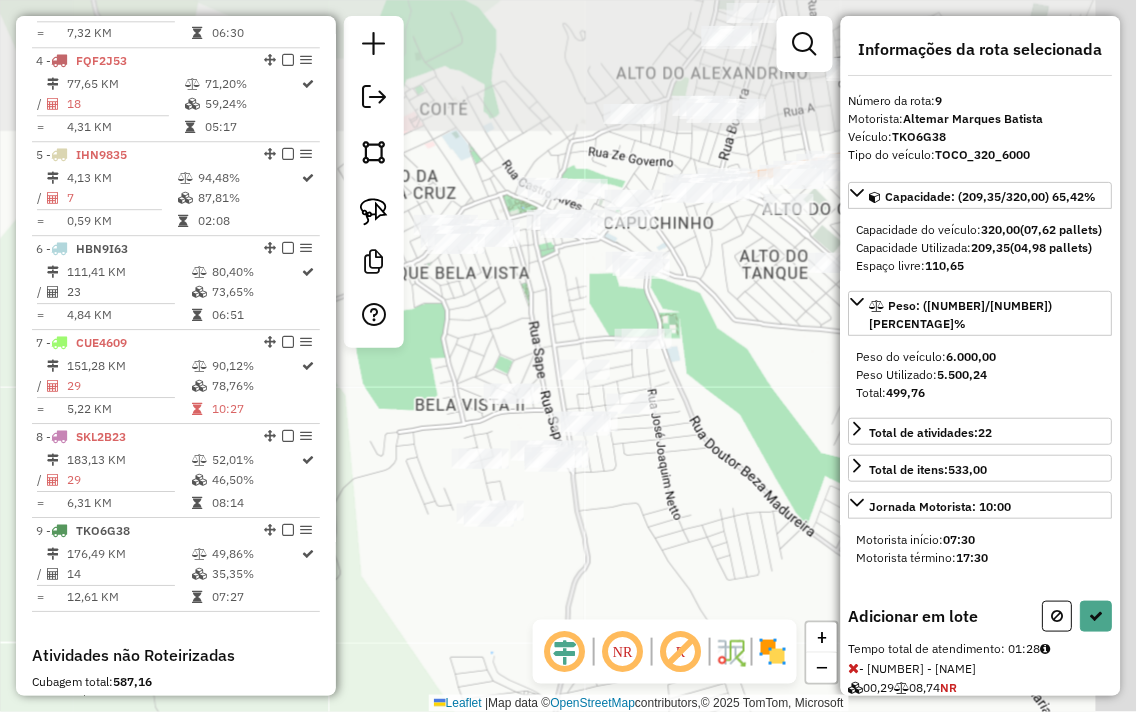 drag, startPoint x: 720, startPoint y: 347, endPoint x: 643, endPoint y: 526, distance: 194.85892 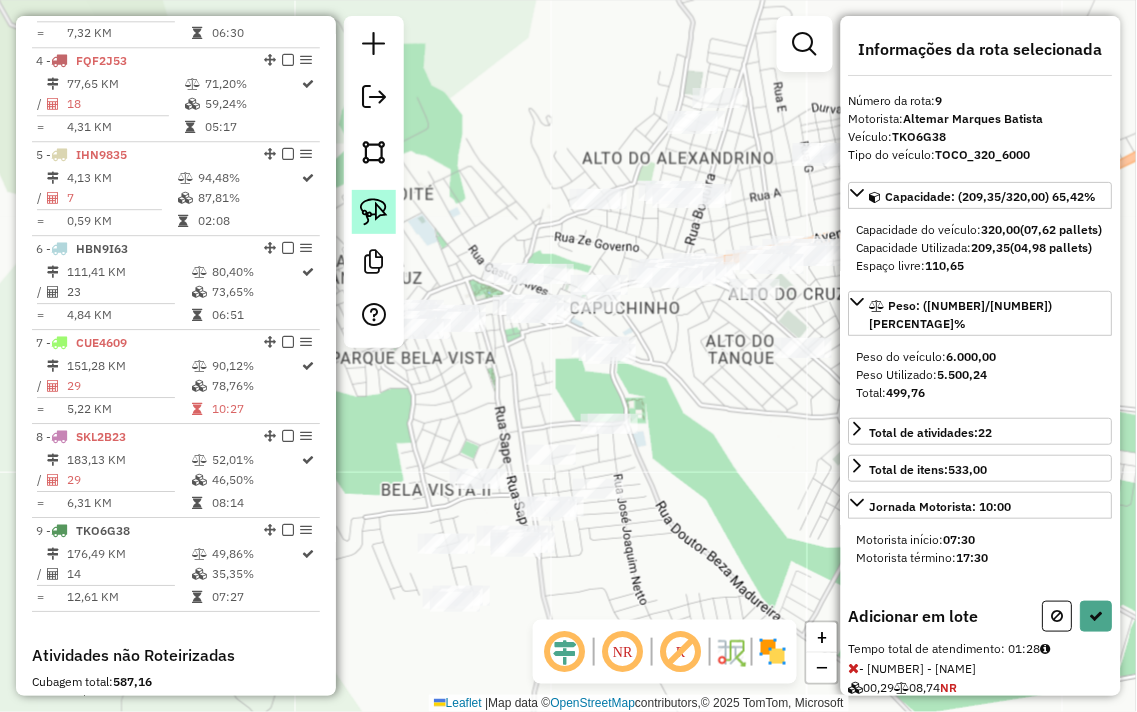 click 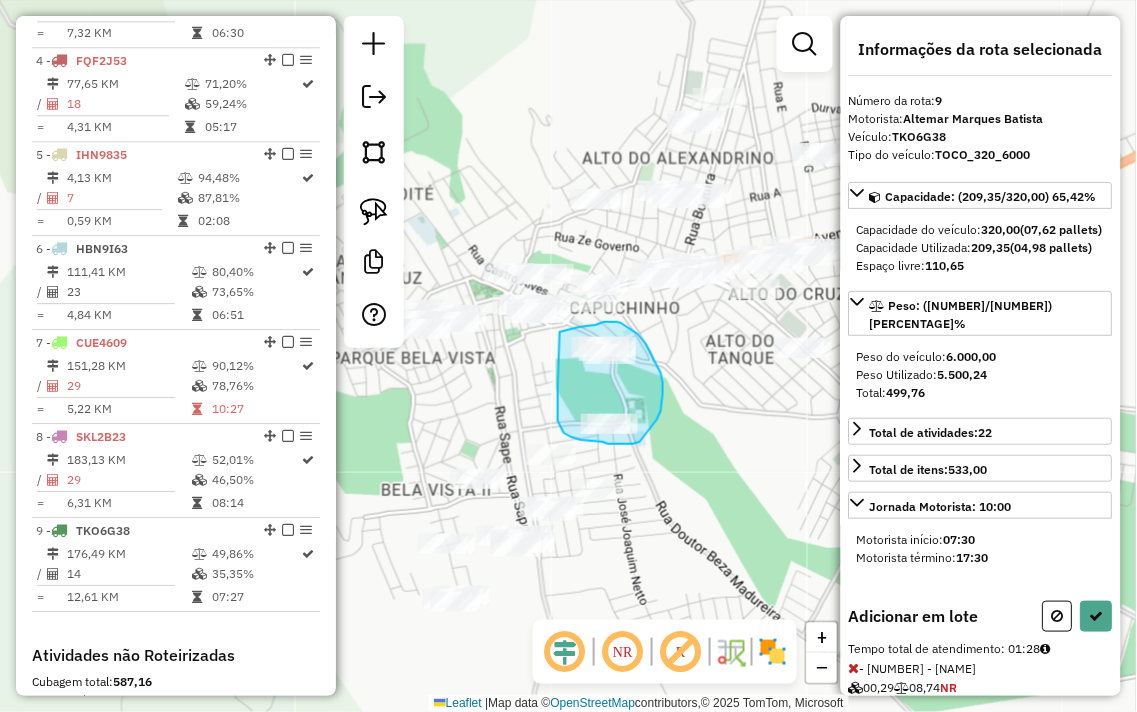 drag, startPoint x: 558, startPoint y: 402, endPoint x: 560, endPoint y: 332, distance: 70.028564 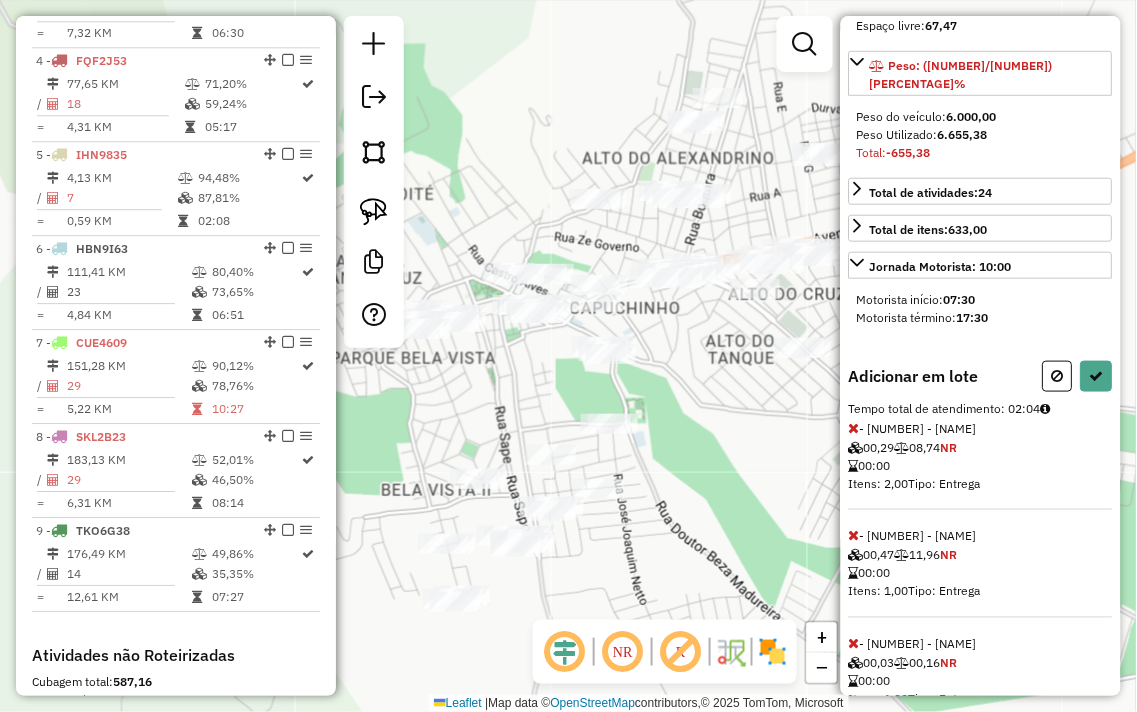scroll, scrollTop: 5, scrollLeft: 0, axis: vertical 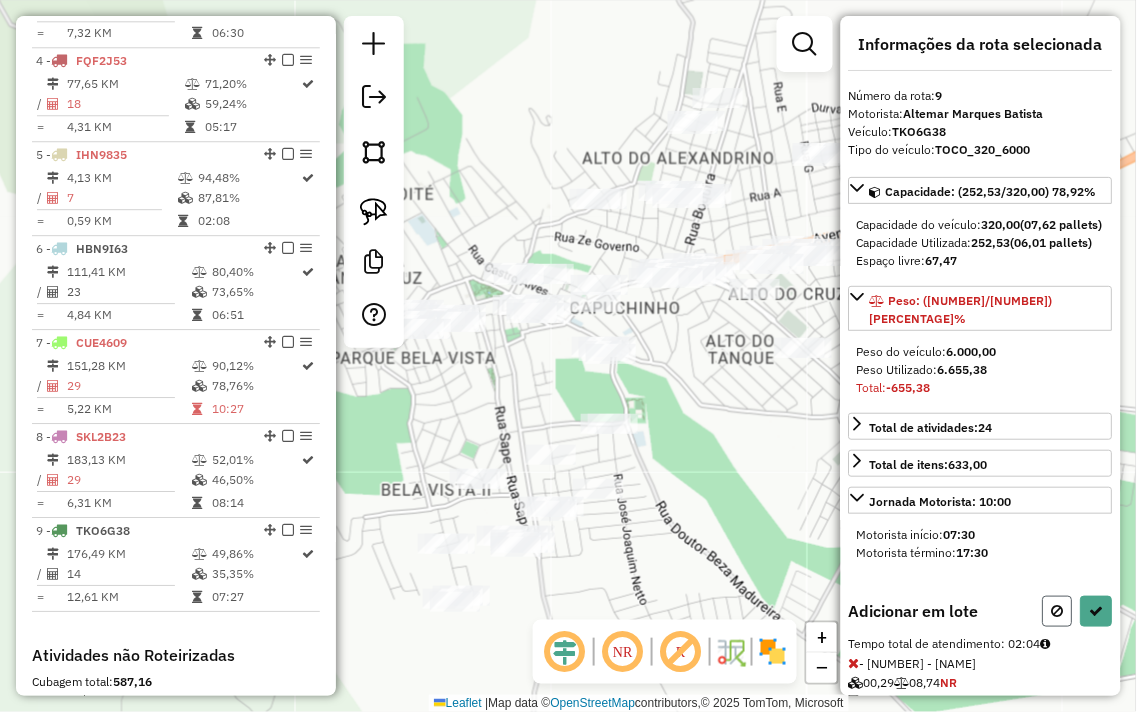 click at bounding box center (1058, 611) 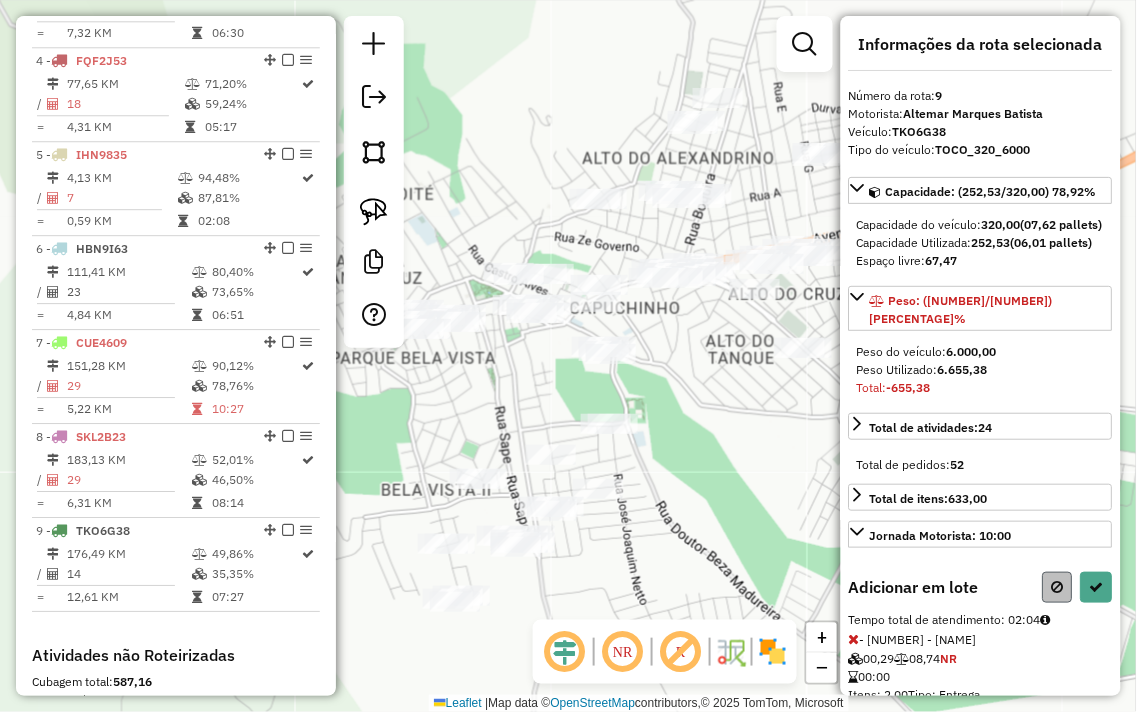 select on "**********" 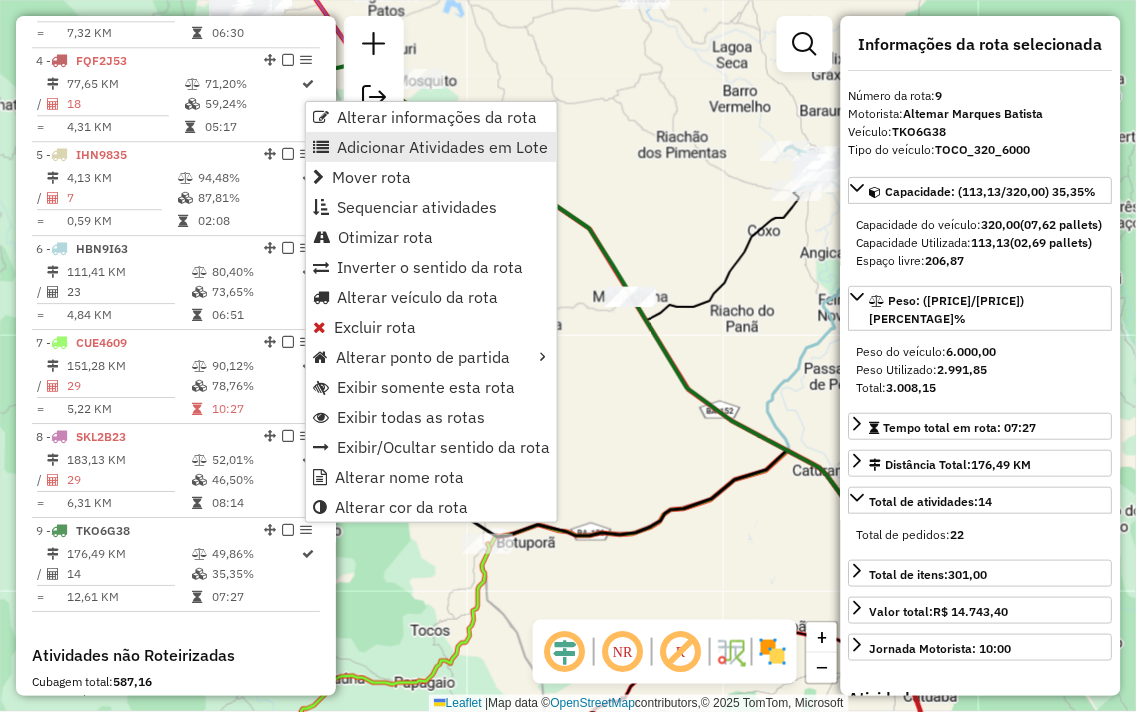 click on "Adicionar Atividades em Lote" at bounding box center [442, 147] 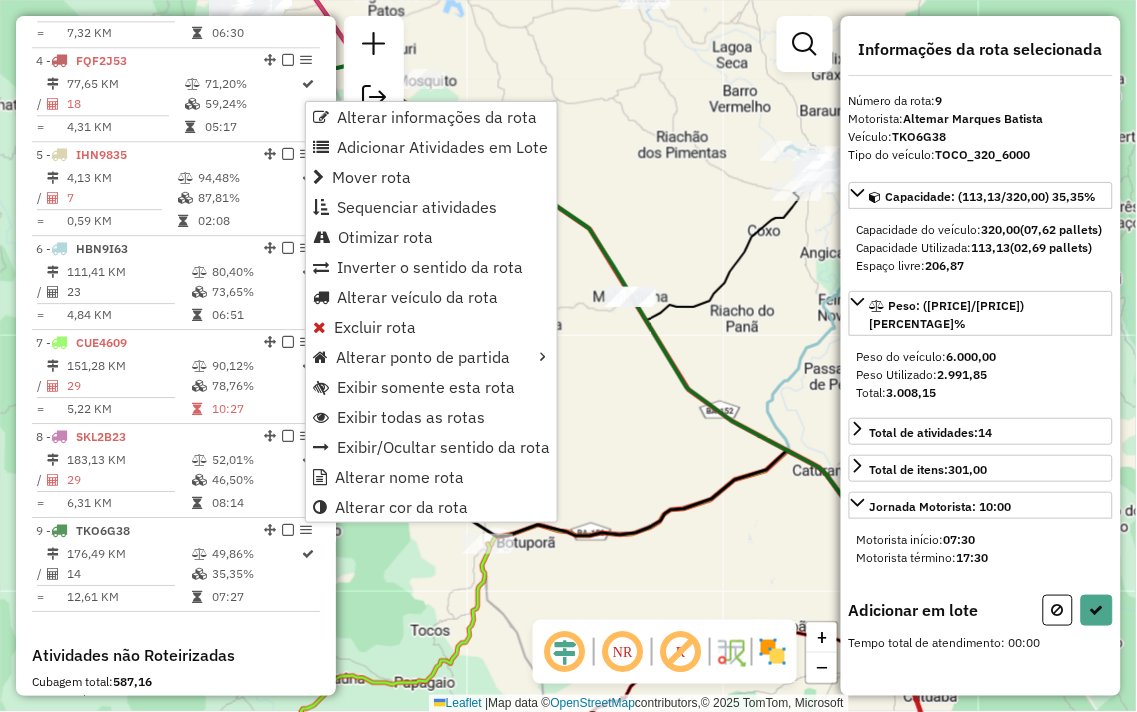 scroll, scrollTop: 0, scrollLeft: 0, axis: both 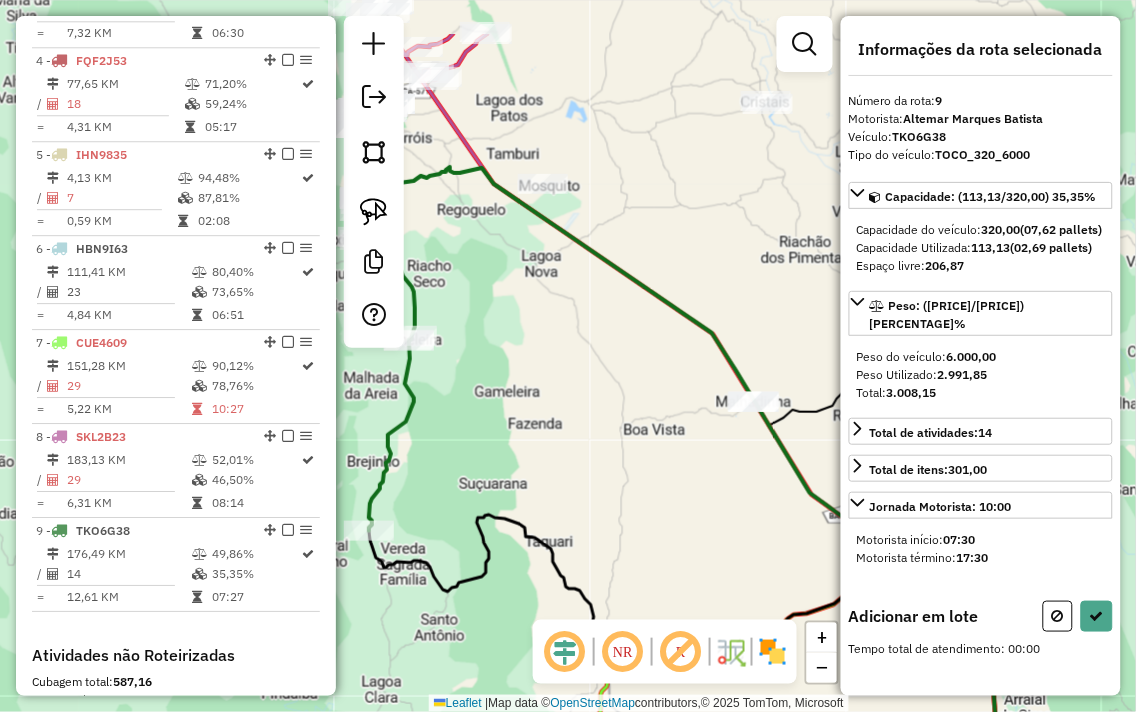 drag, startPoint x: 452, startPoint y: 222, endPoint x: 698, endPoint y: 442, distance: 330.02423 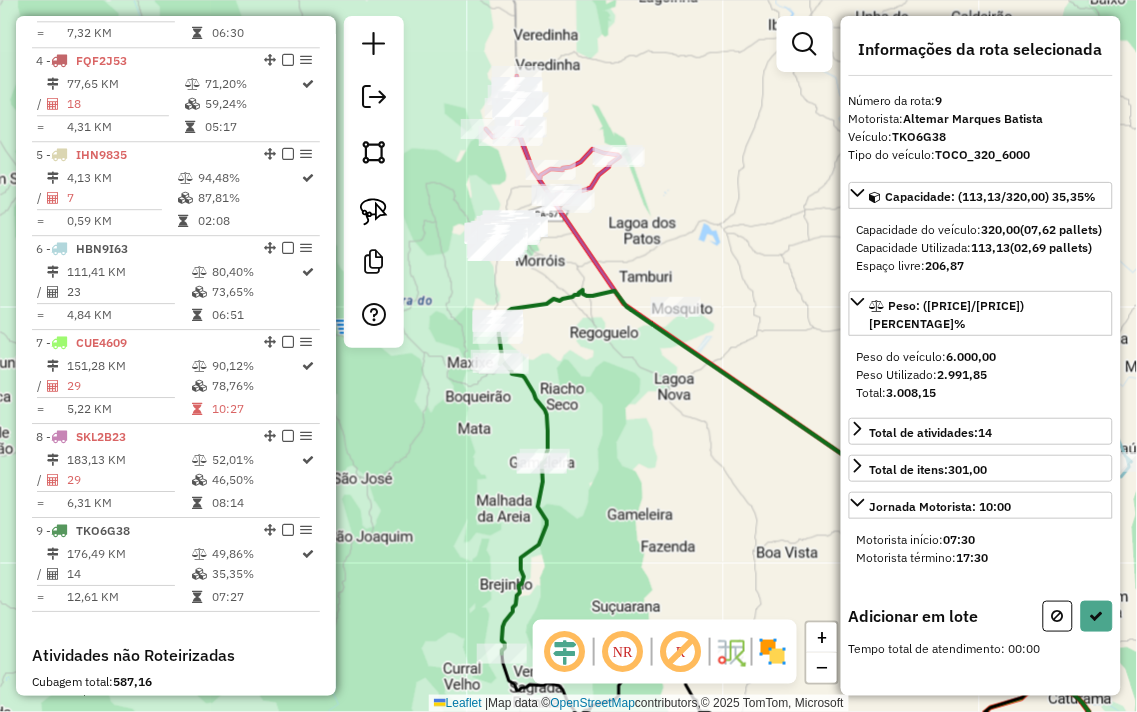 drag, startPoint x: 602, startPoint y: 355, endPoint x: 685, endPoint y: 411, distance: 100.12492 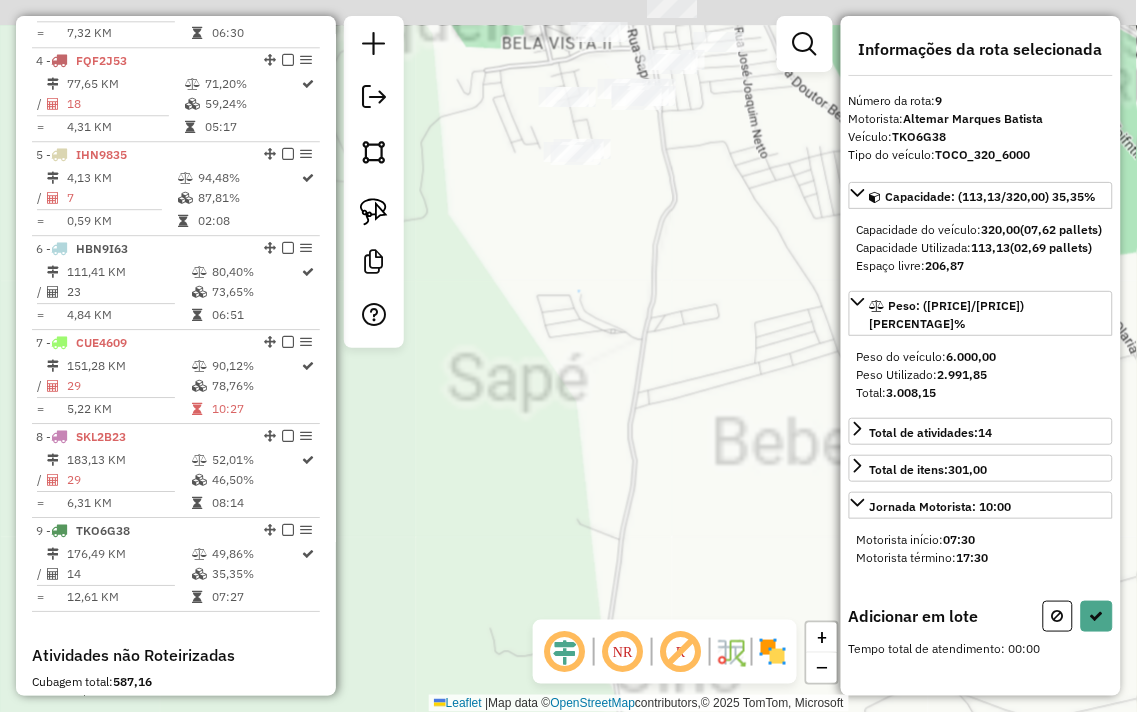 drag, startPoint x: 647, startPoint y: 280, endPoint x: 637, endPoint y: 450, distance: 170.29387 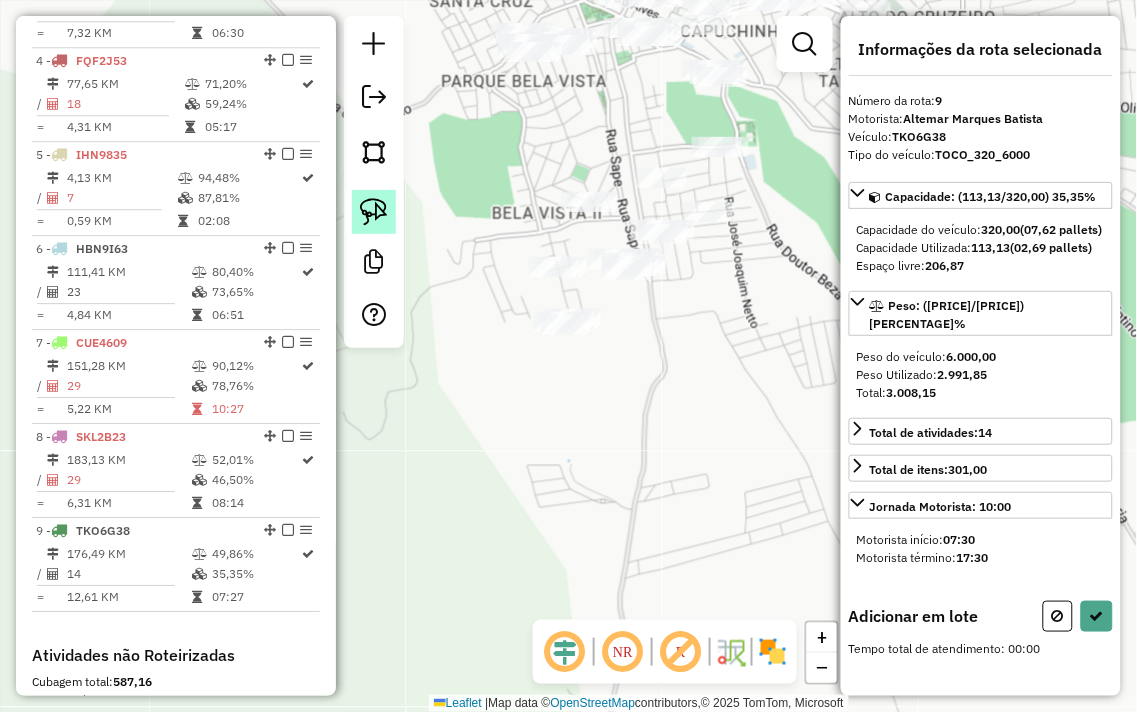 click 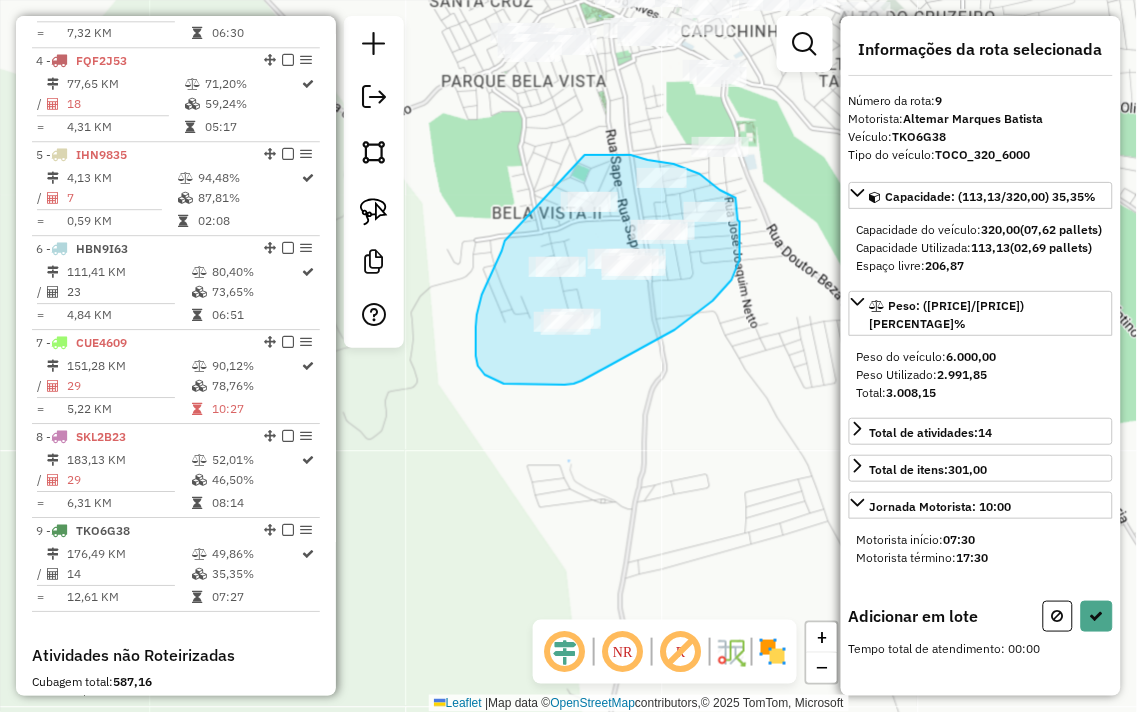 drag, startPoint x: 505, startPoint y: 241, endPoint x: 584, endPoint y: 155, distance: 116.777565 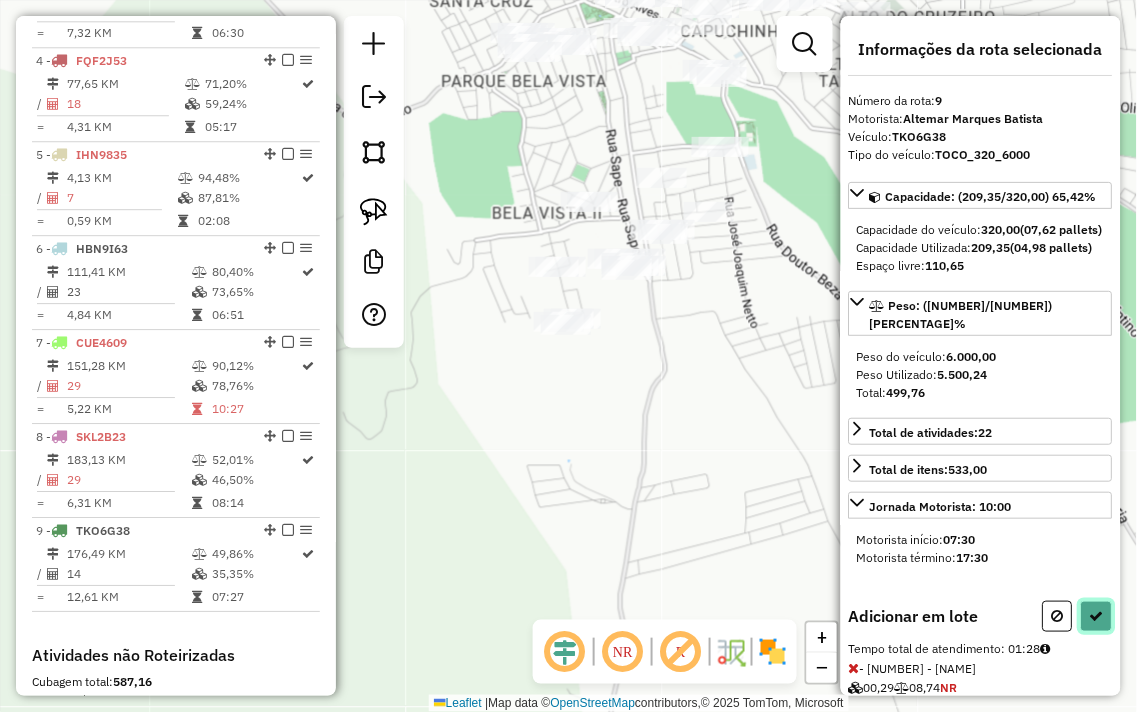 click at bounding box center [1097, 616] 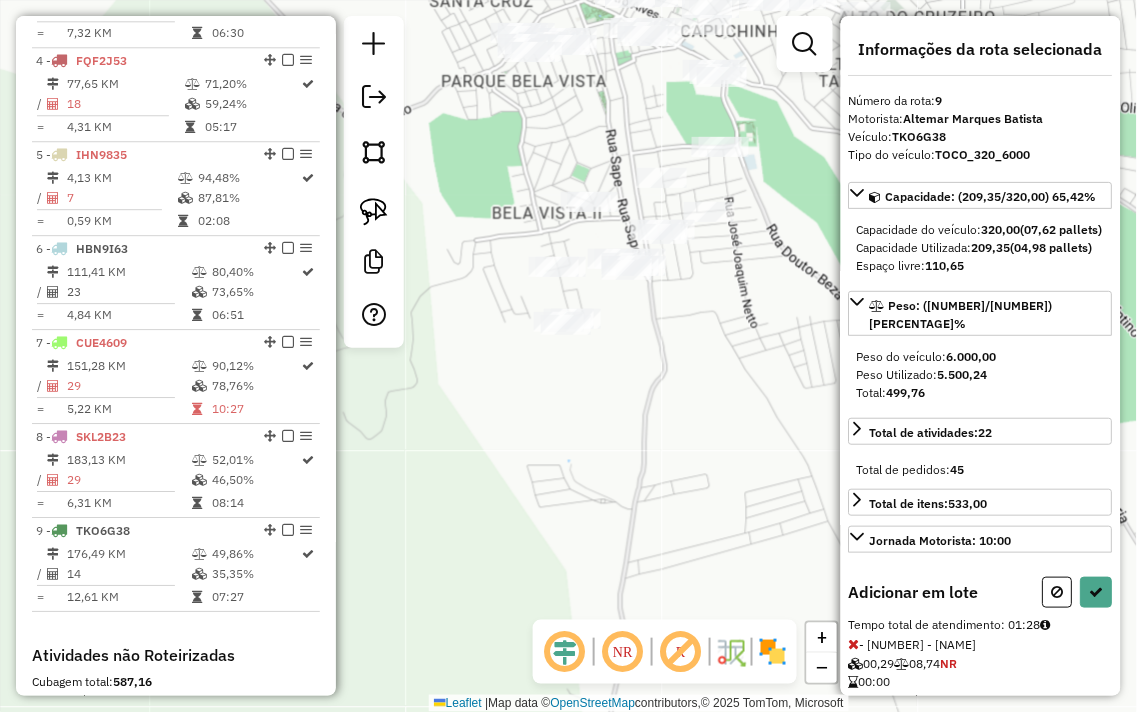 select on "**********" 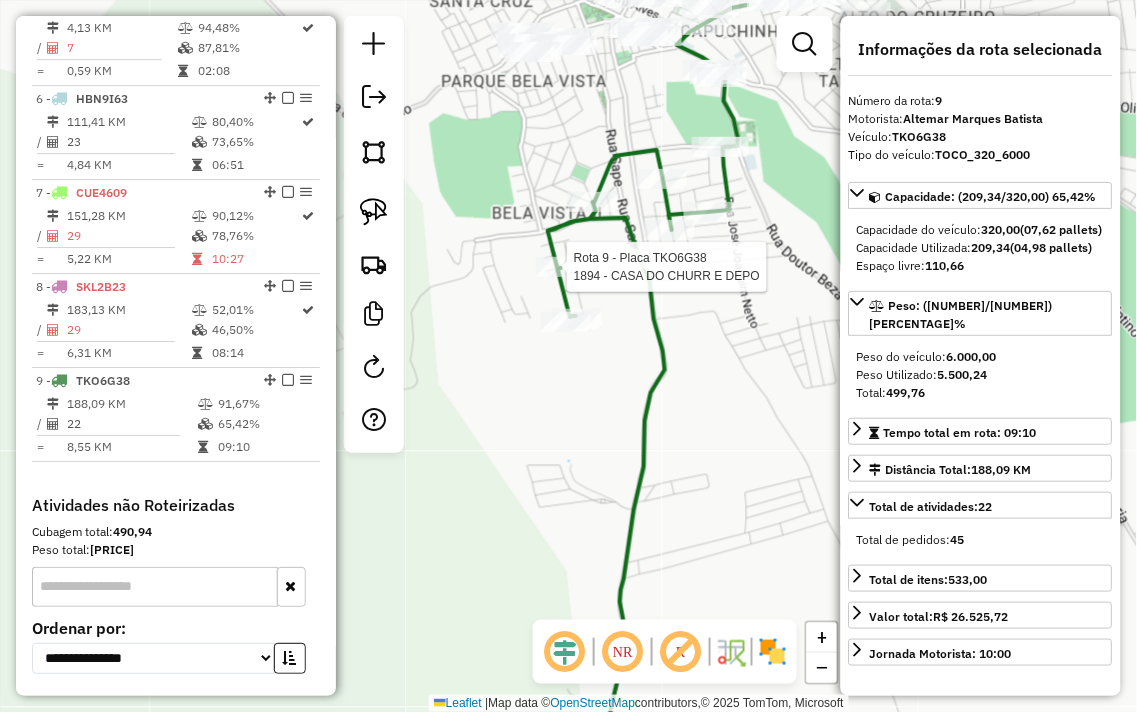 scroll, scrollTop: 1307, scrollLeft: 0, axis: vertical 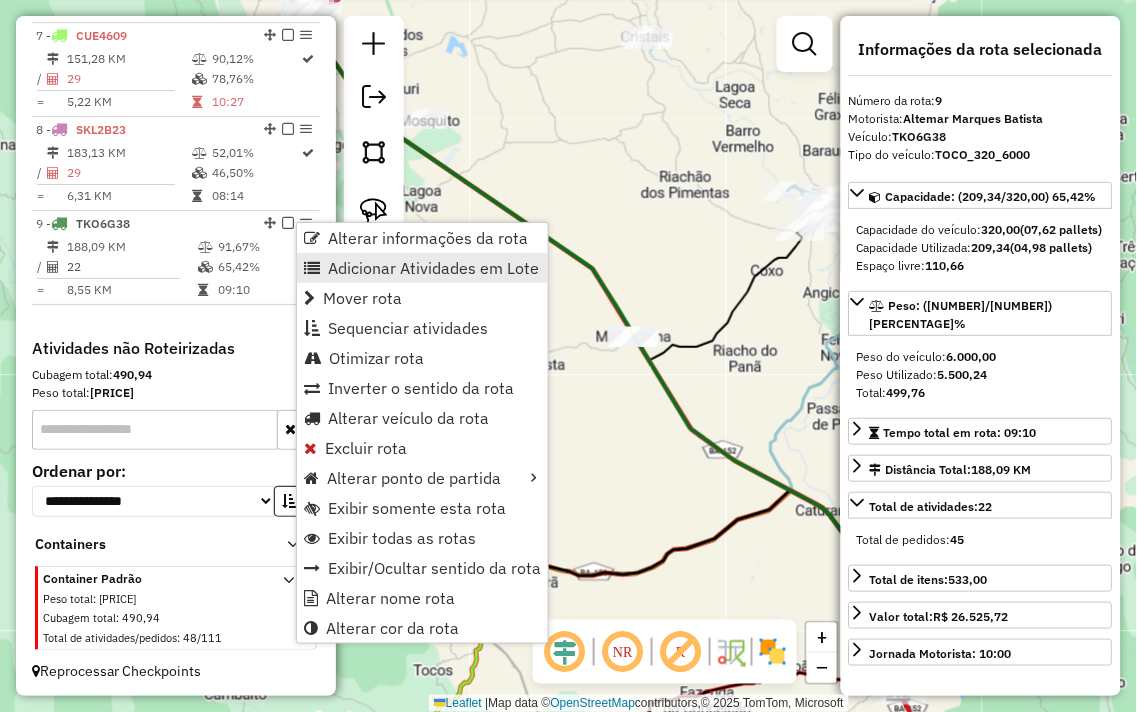 click on "Adicionar Atividades em Lote" at bounding box center [433, 268] 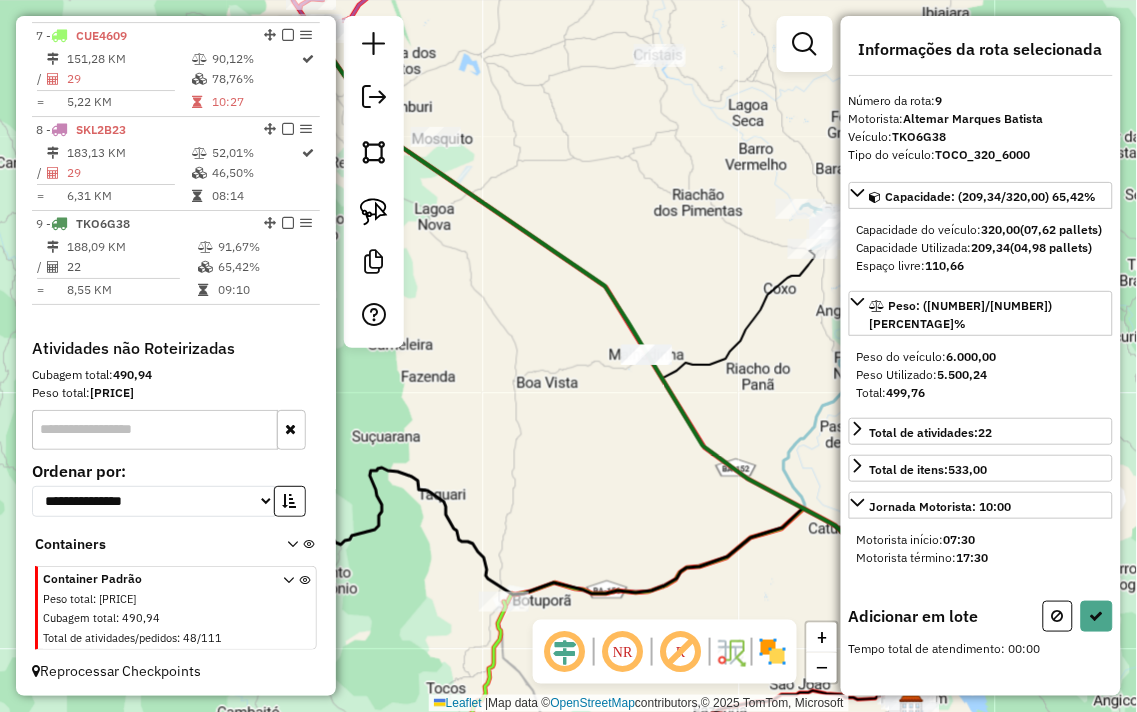 drag, startPoint x: 471, startPoint y: 217, endPoint x: 665, endPoint y: 432, distance: 289.58765 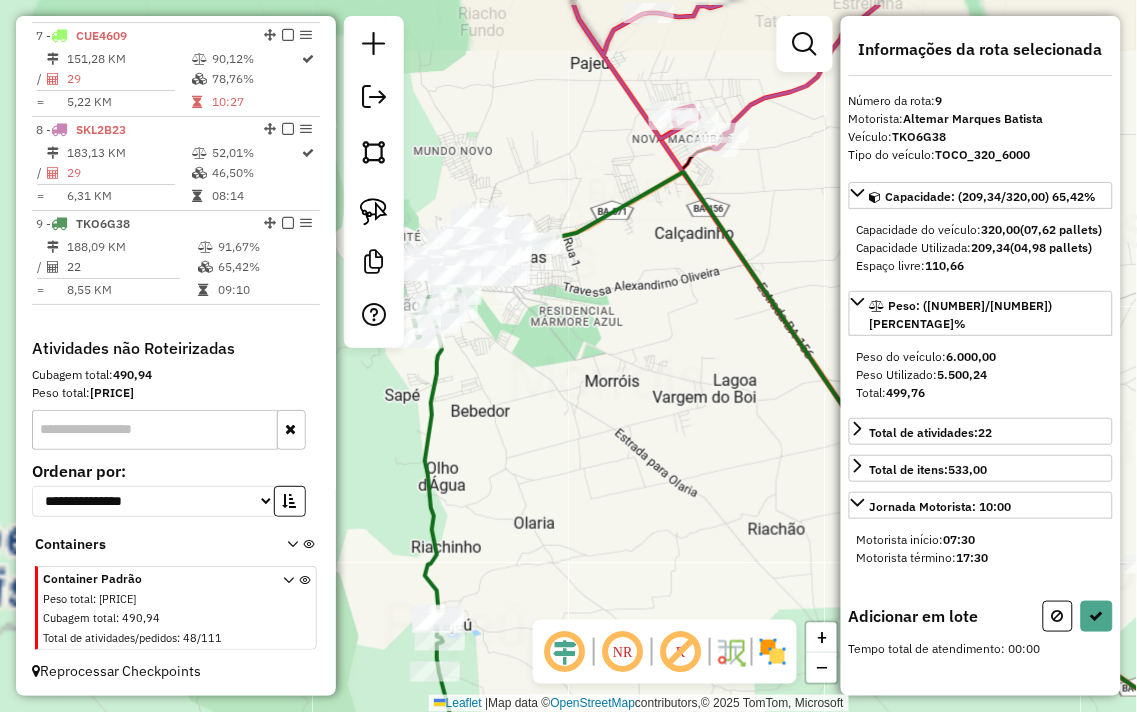 drag, startPoint x: 465, startPoint y: 292, endPoint x: 616, endPoint y: 365, distance: 167.72 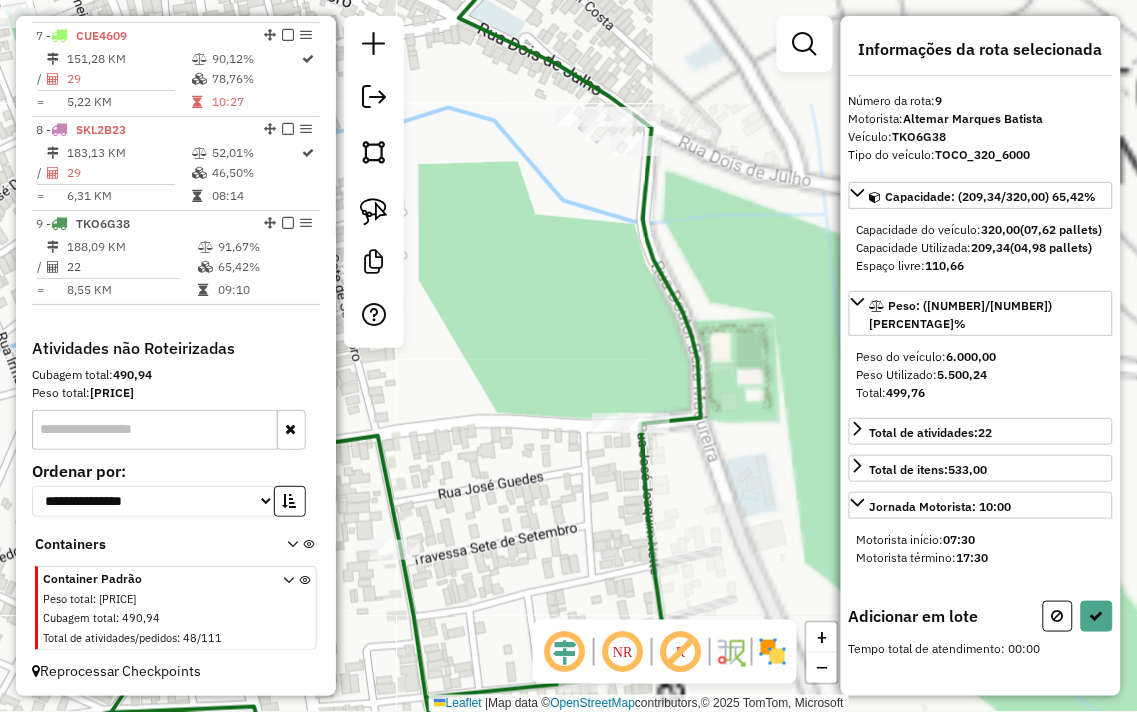 drag, startPoint x: 526, startPoint y: 342, endPoint x: 490, endPoint y: 203, distance: 143.58621 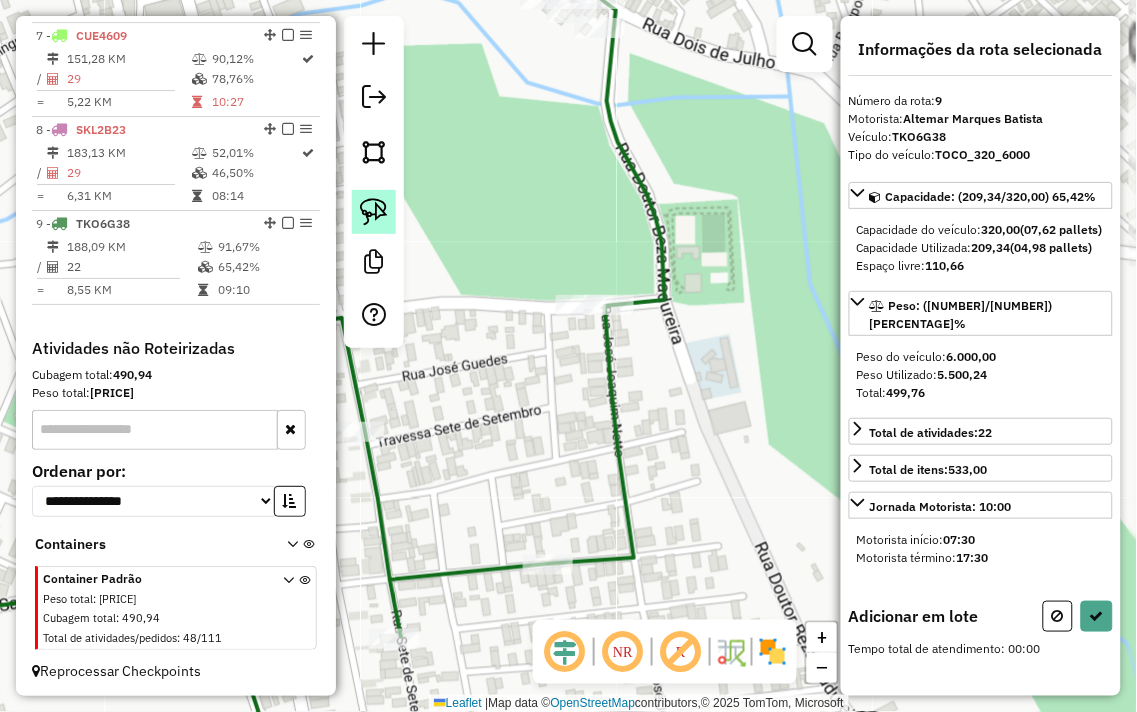 click 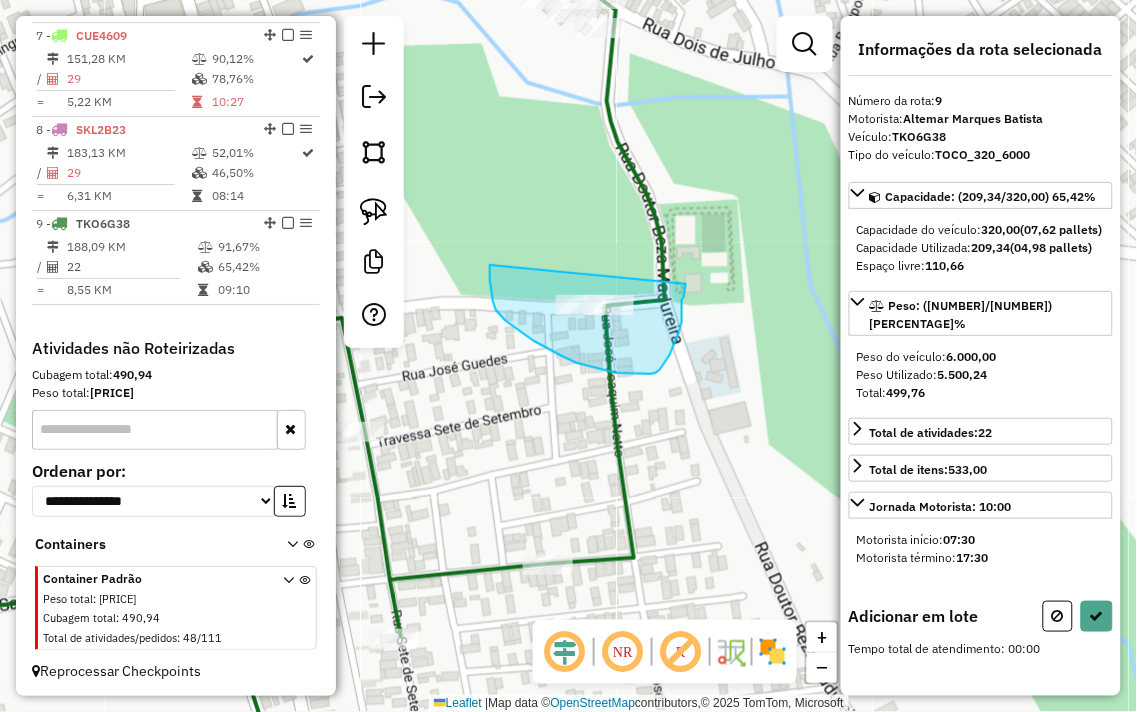 drag, startPoint x: 490, startPoint y: 265, endPoint x: 686, endPoint y: 284, distance: 196.91876 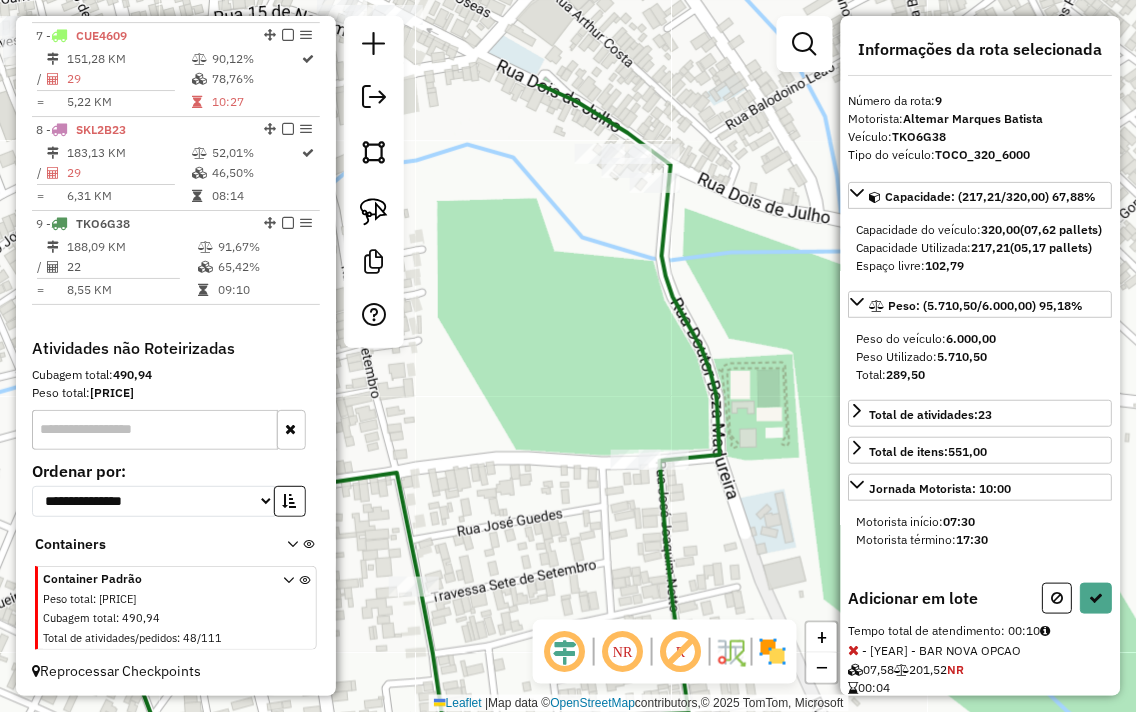 drag, startPoint x: 655, startPoint y: 223, endPoint x: 717, endPoint y: 433, distance: 218.96118 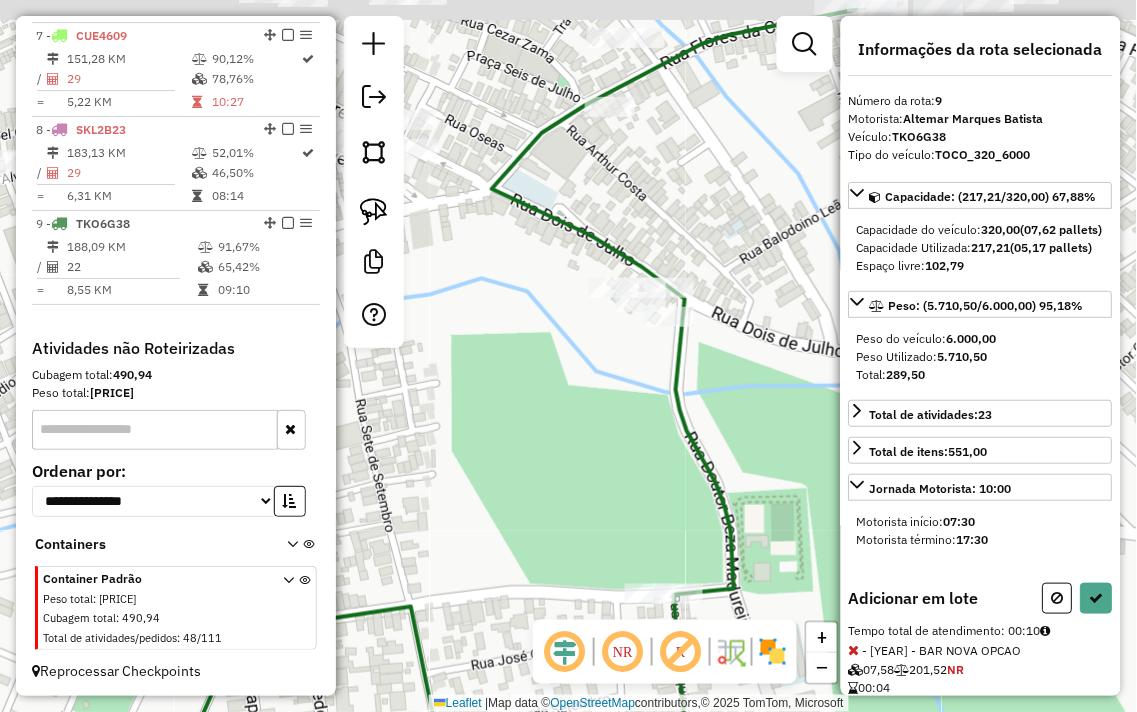 drag, startPoint x: 705, startPoint y: 321, endPoint x: 694, endPoint y: 390, distance: 69.87131 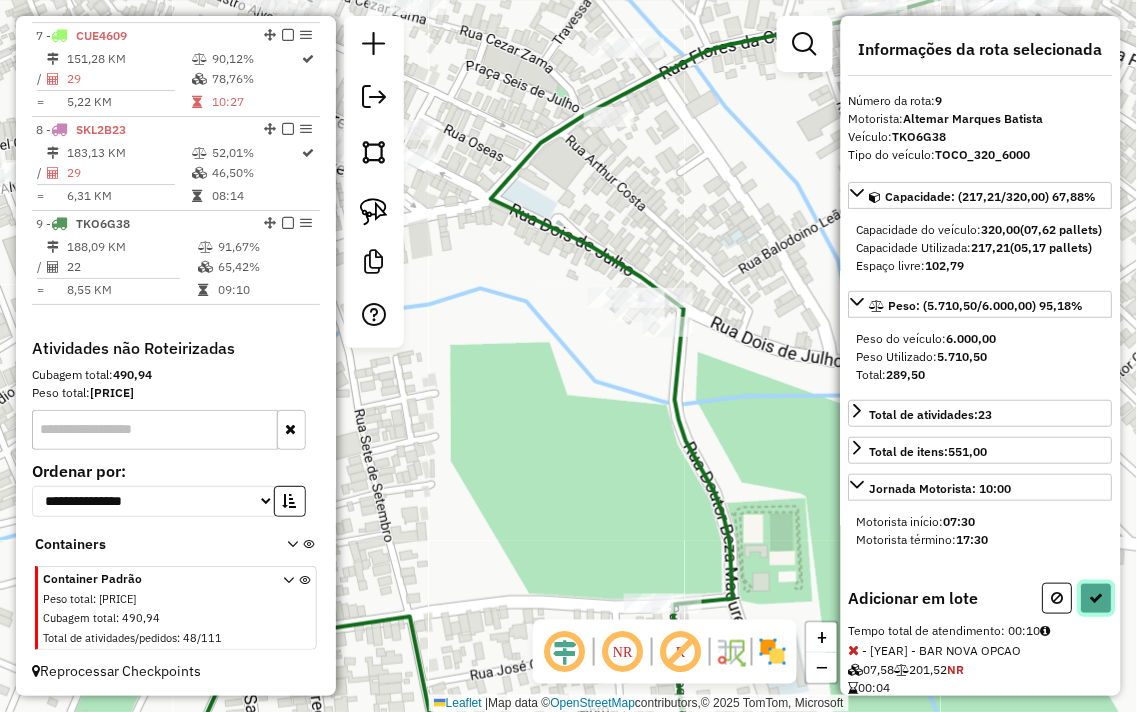 click at bounding box center [1097, 598] 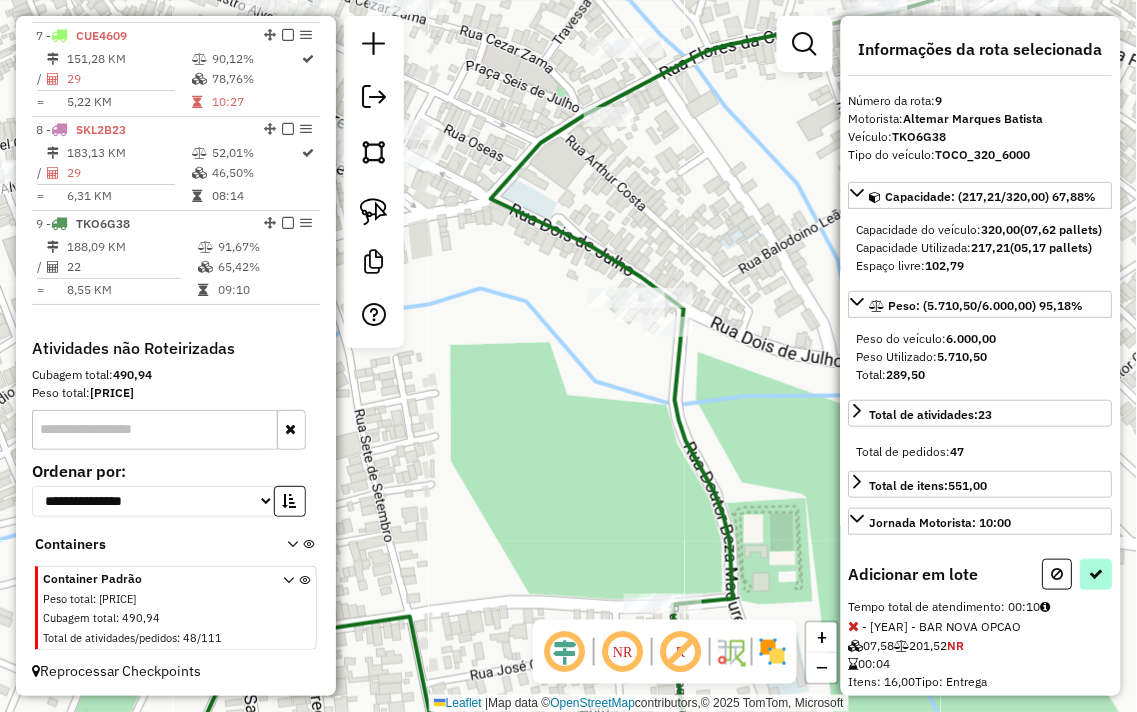 select on "**********" 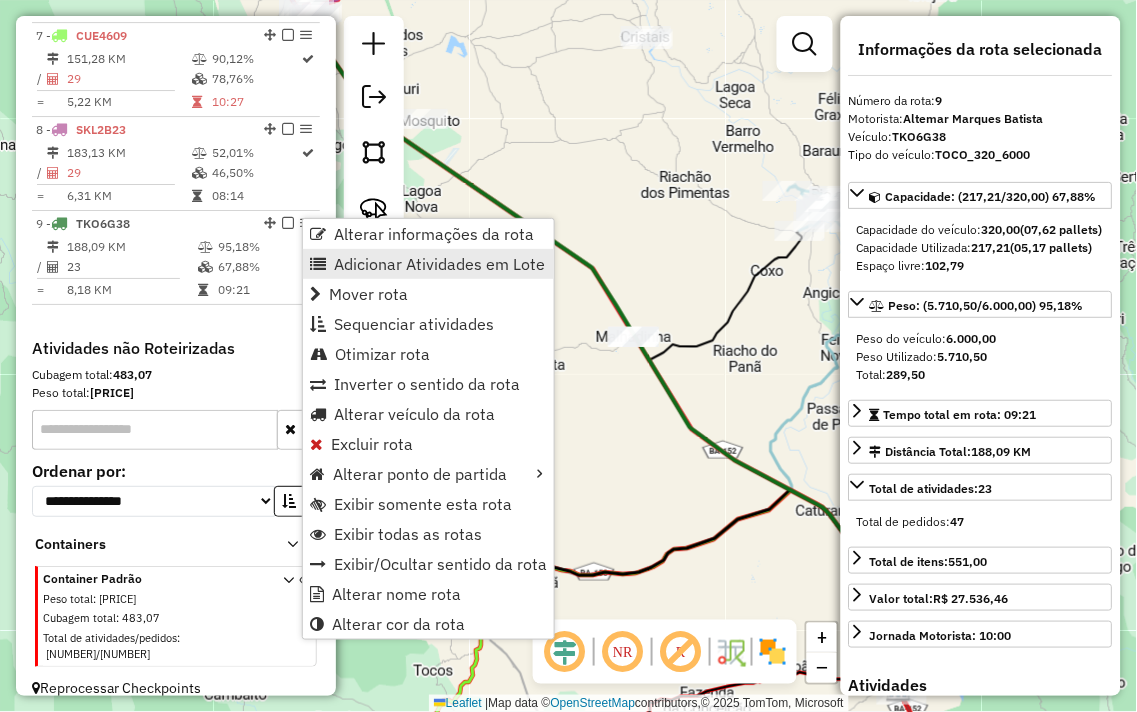 click on "Adicionar Atividades em Lote" at bounding box center (428, 264) 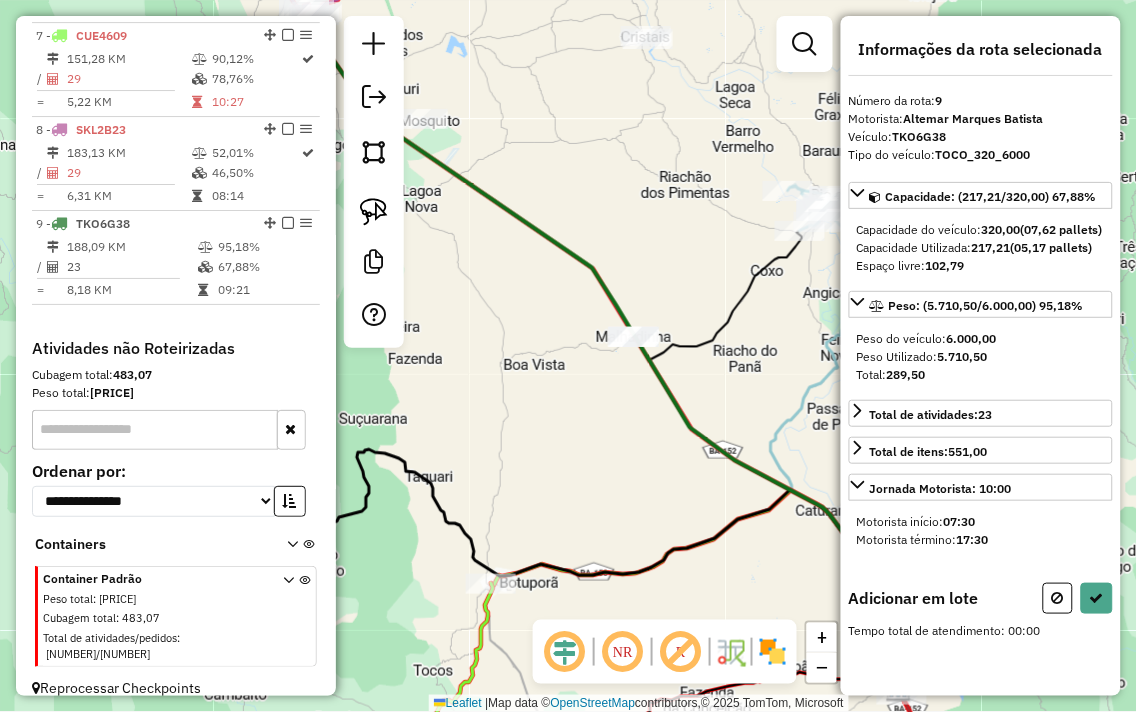 drag, startPoint x: 617, startPoint y: 333, endPoint x: 1040, endPoint y: 558, distance: 479.11795 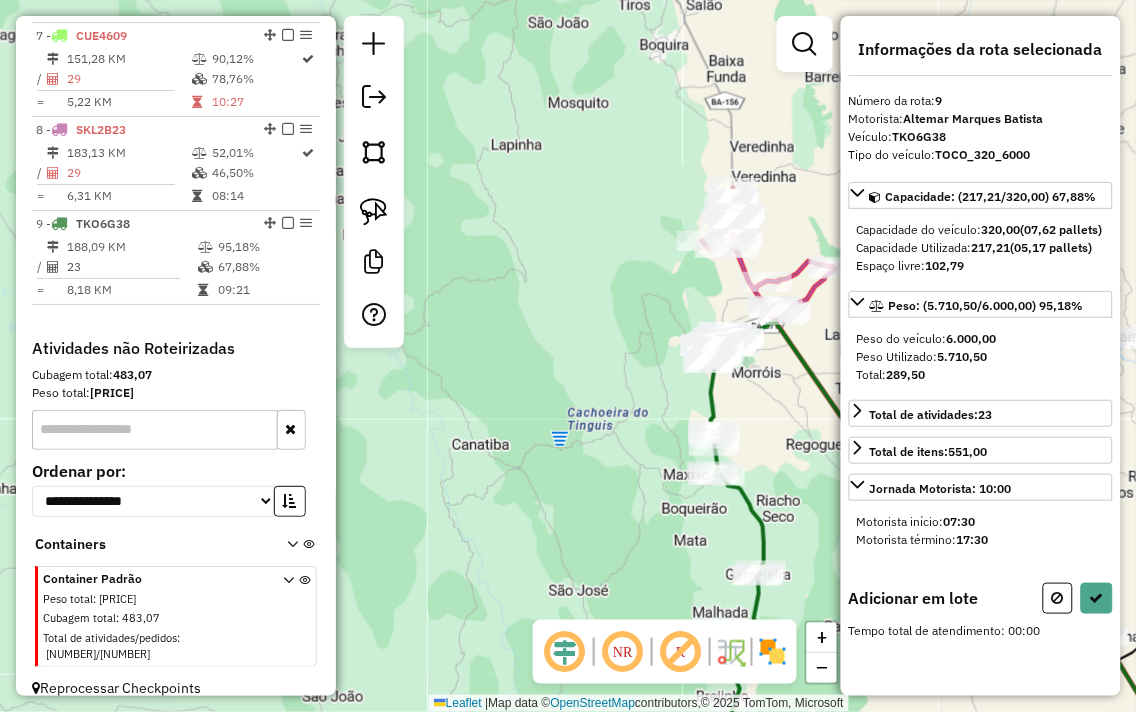 drag, startPoint x: 792, startPoint y: 356, endPoint x: 743, endPoint y: 374, distance: 52.201534 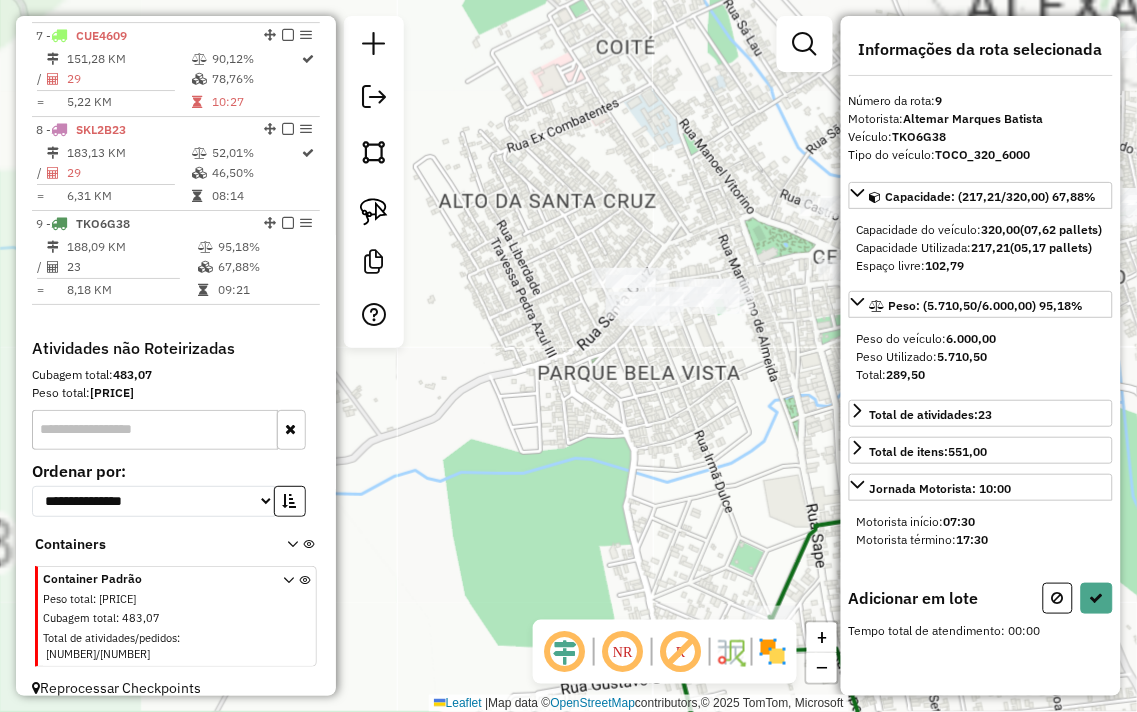 drag, startPoint x: 746, startPoint y: 427, endPoint x: 711, endPoint y: 422, distance: 35.35534 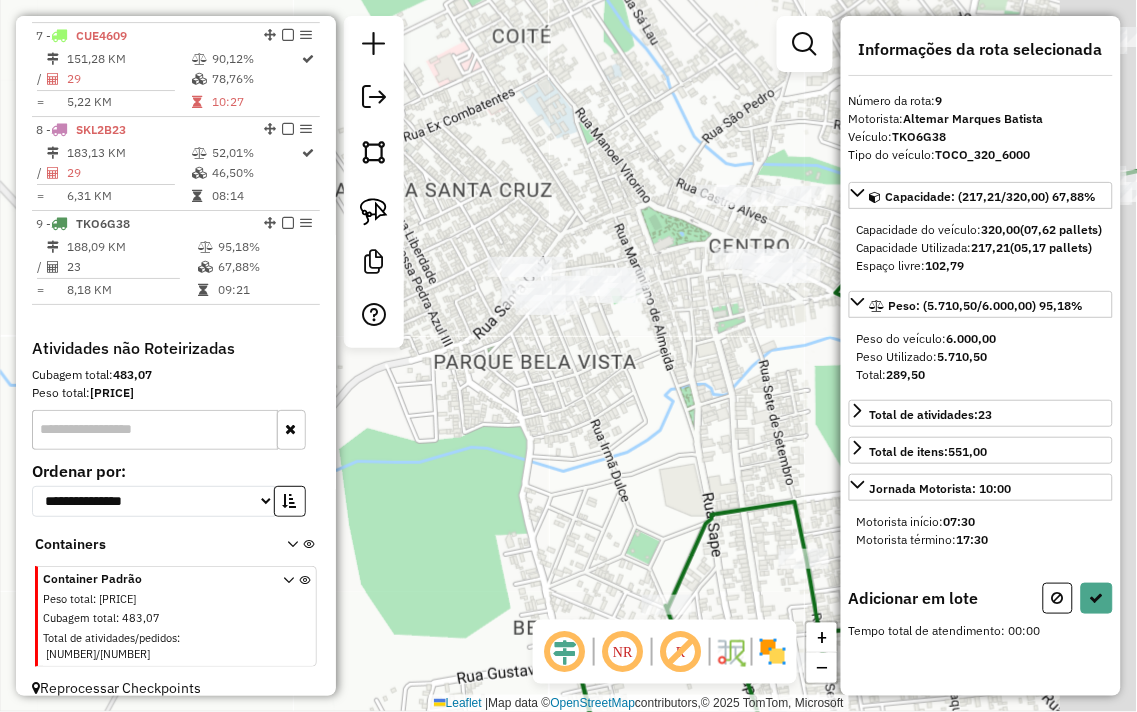 drag, startPoint x: 724, startPoint y: 420, endPoint x: 668, endPoint y: 406, distance: 57.72348 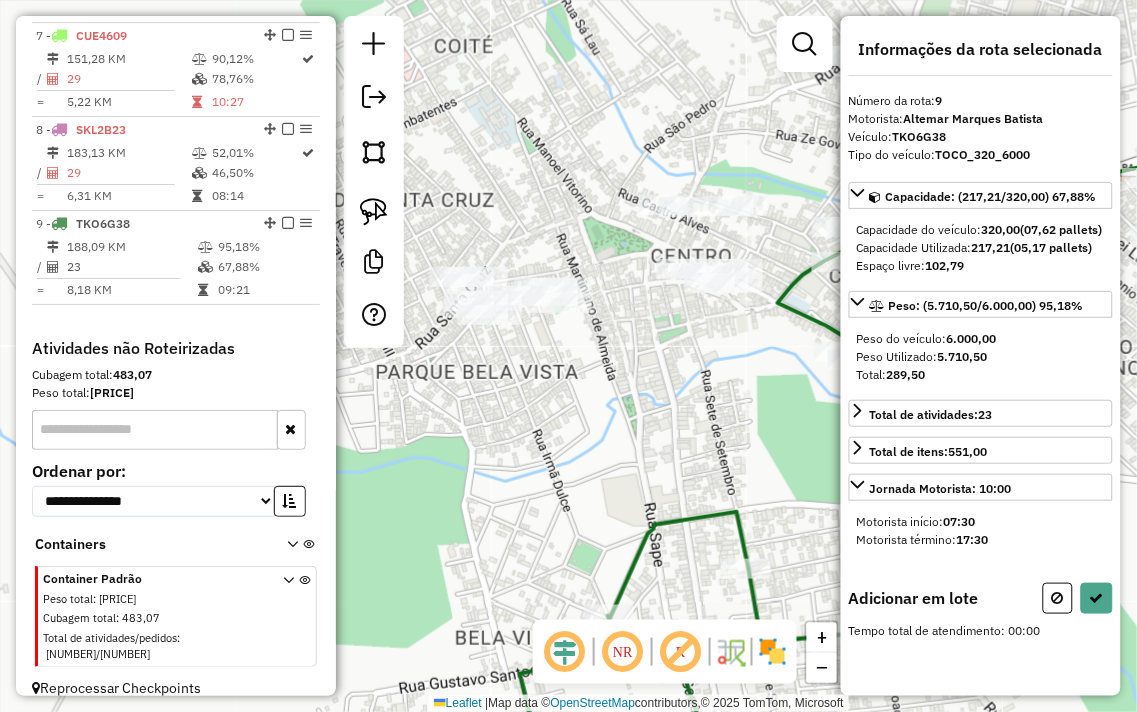 drag, startPoint x: 644, startPoint y: 393, endPoint x: 452, endPoint y: 395, distance: 192.01042 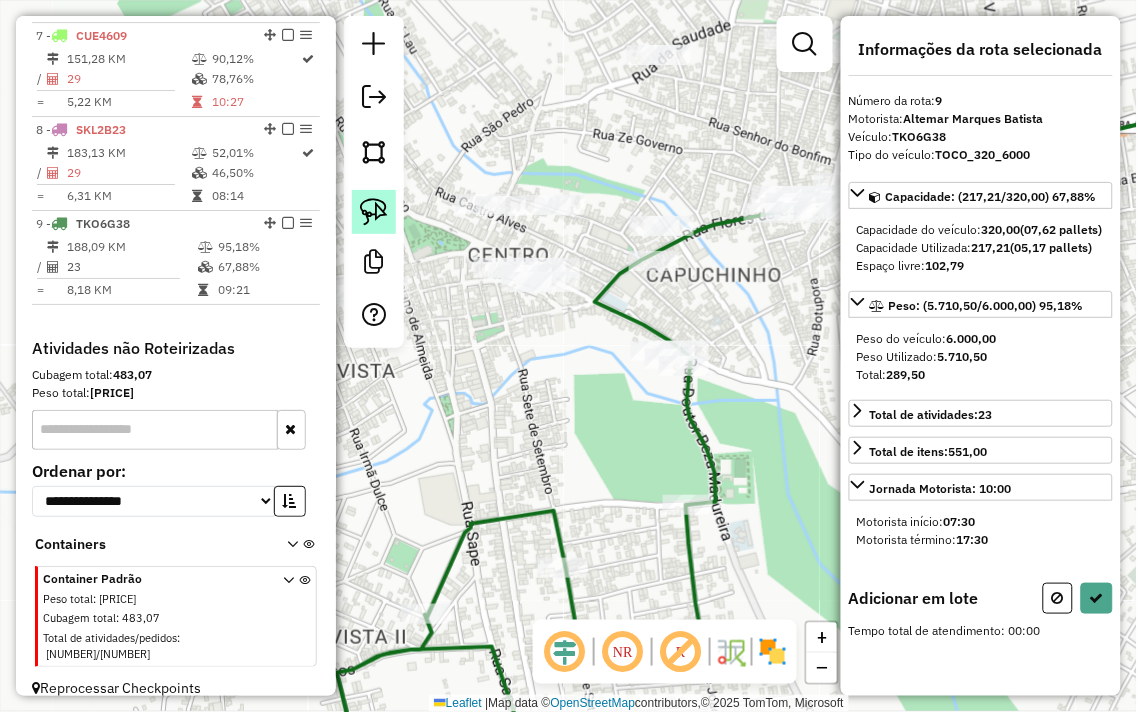 click 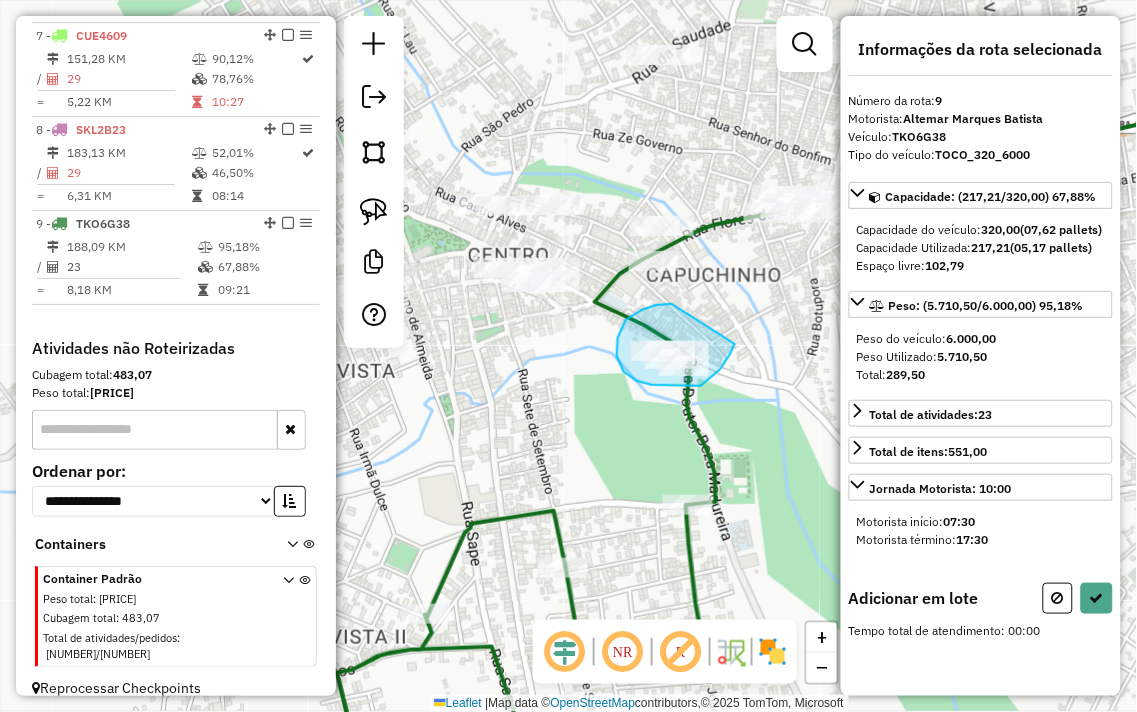 drag, startPoint x: 657, startPoint y: 305, endPoint x: 738, endPoint y: 338, distance: 87.46428 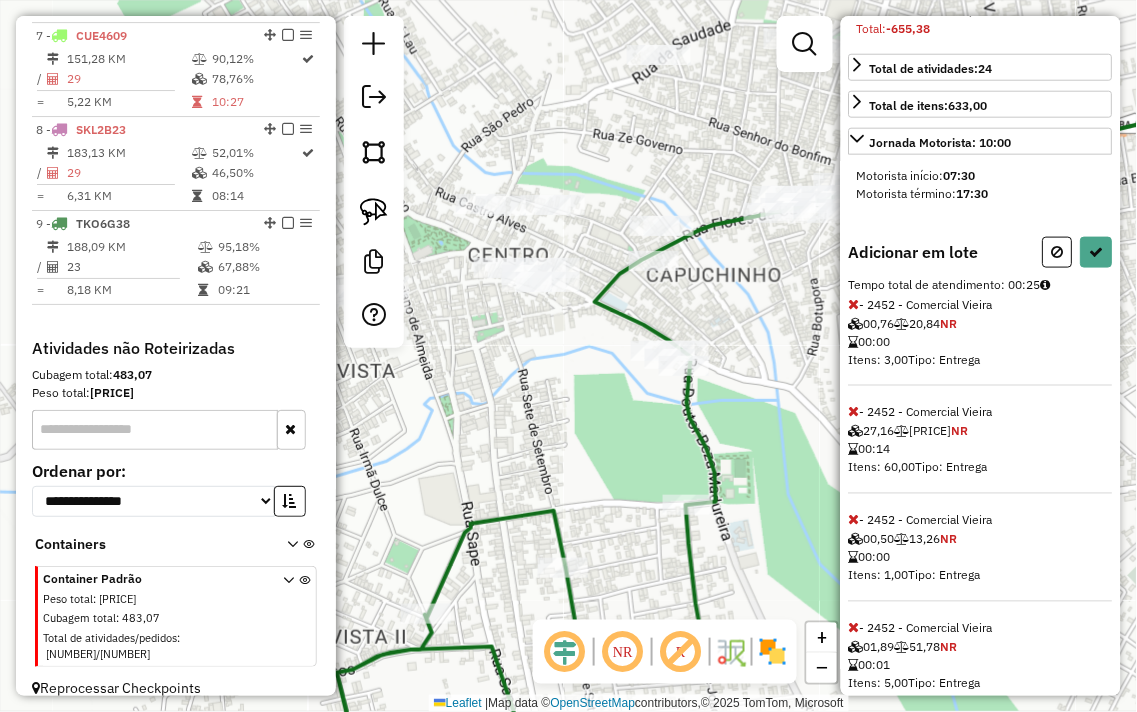 scroll, scrollTop: 444, scrollLeft: 0, axis: vertical 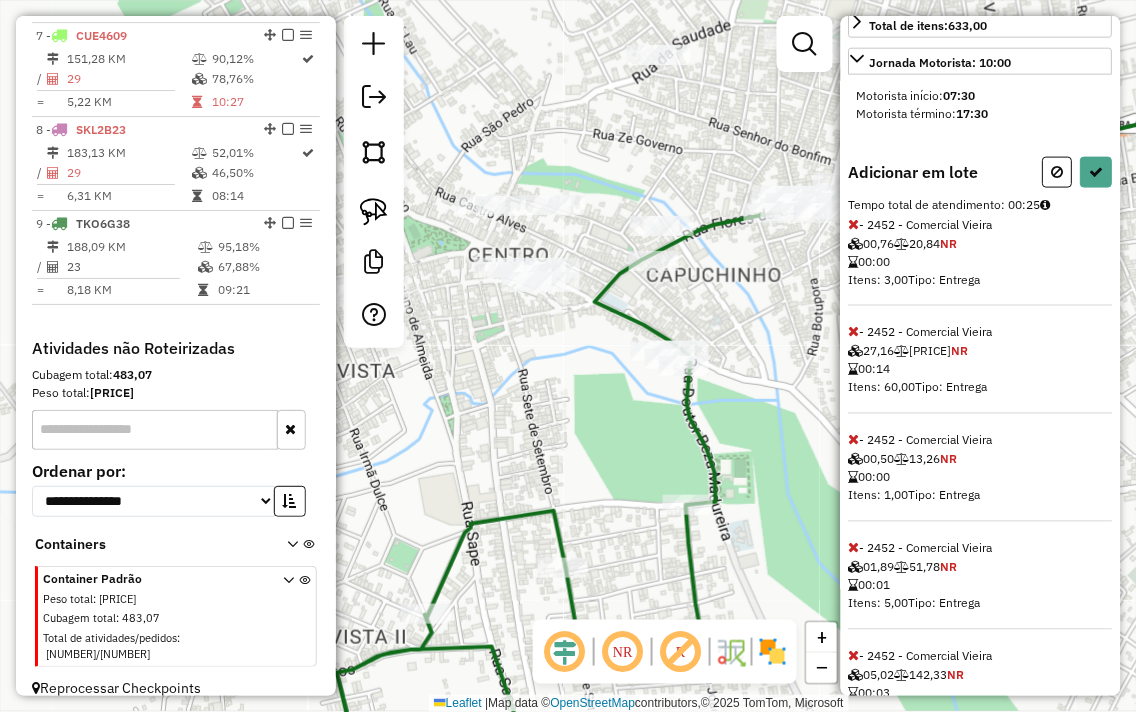 click at bounding box center (854, 224) 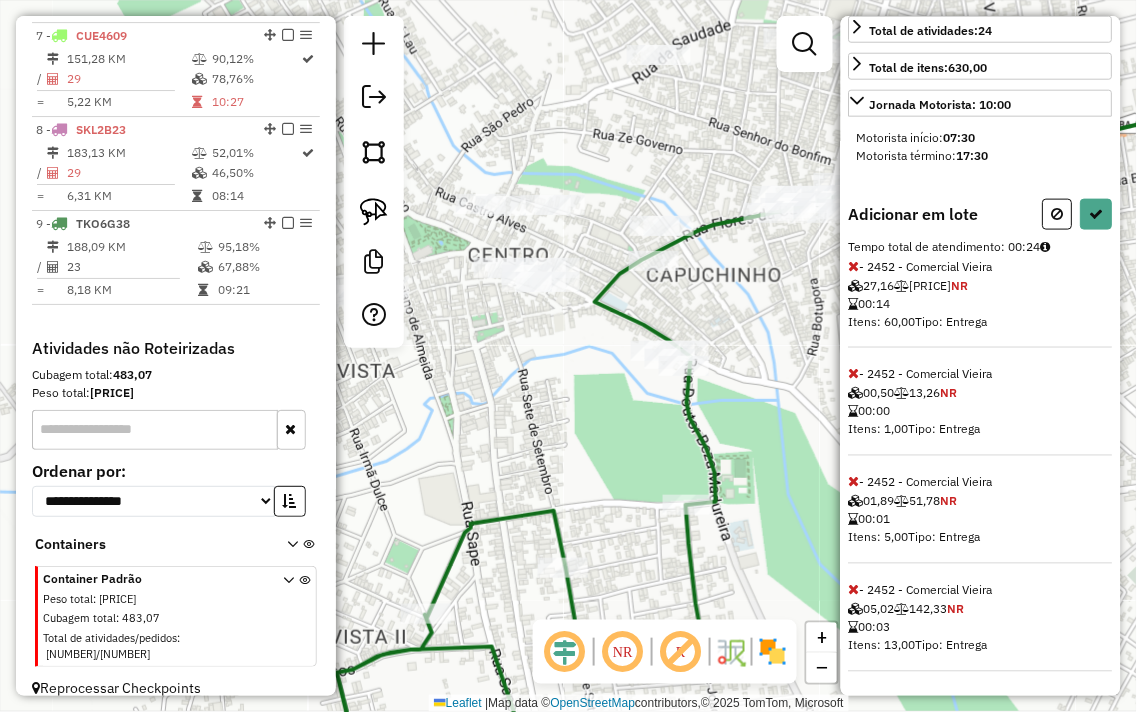 click at bounding box center [854, 266] 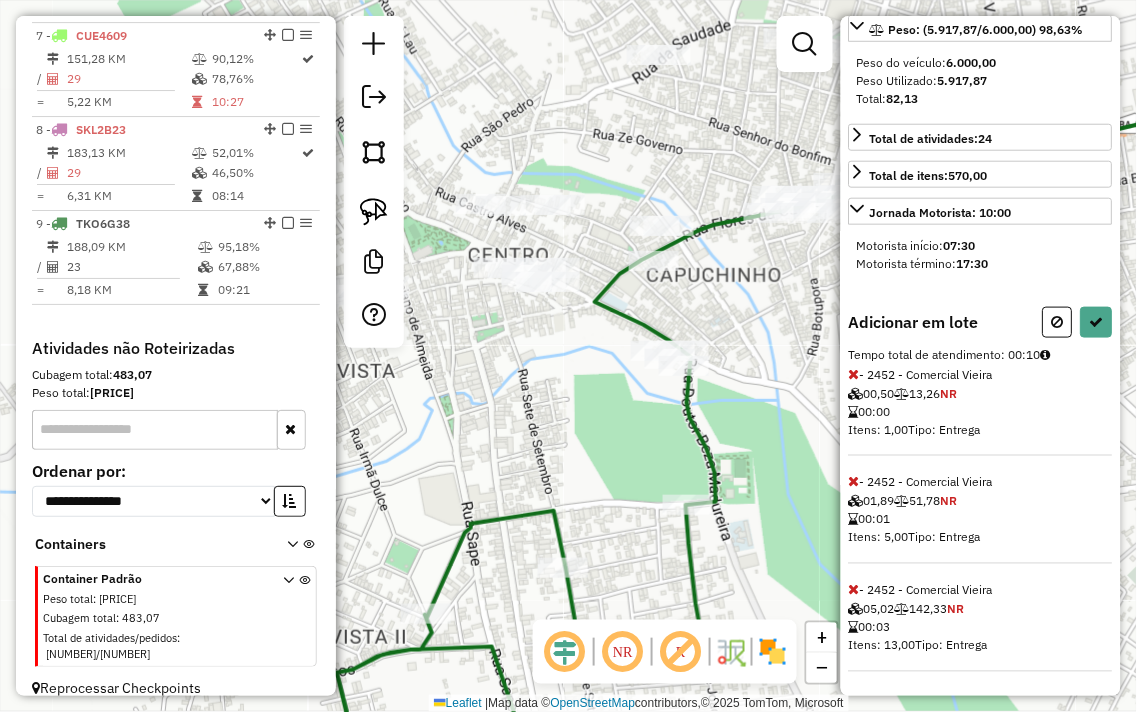 scroll, scrollTop: 311, scrollLeft: 0, axis: vertical 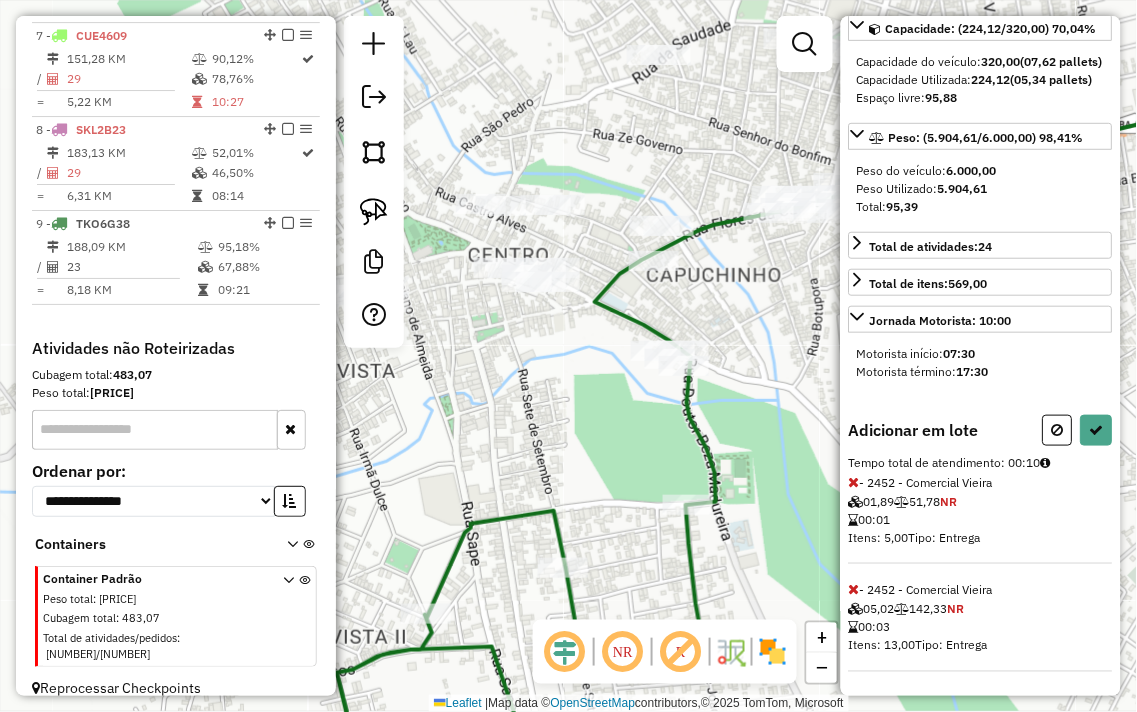 click at bounding box center [854, 482] 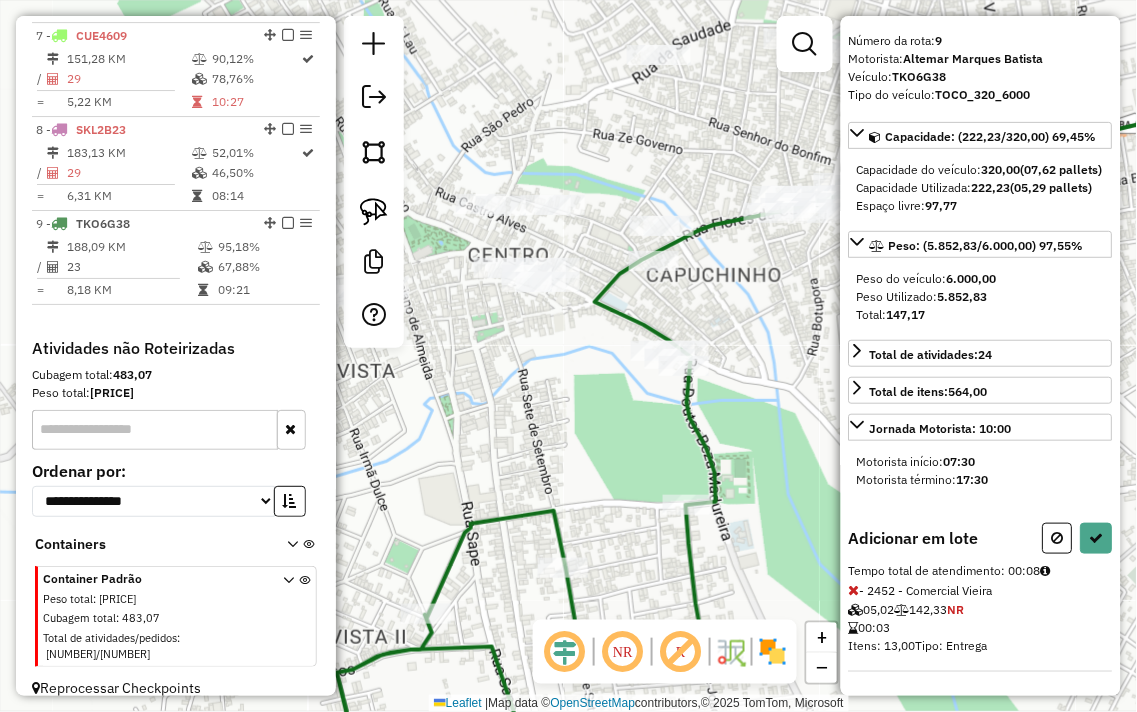 click at bounding box center (854, 590) 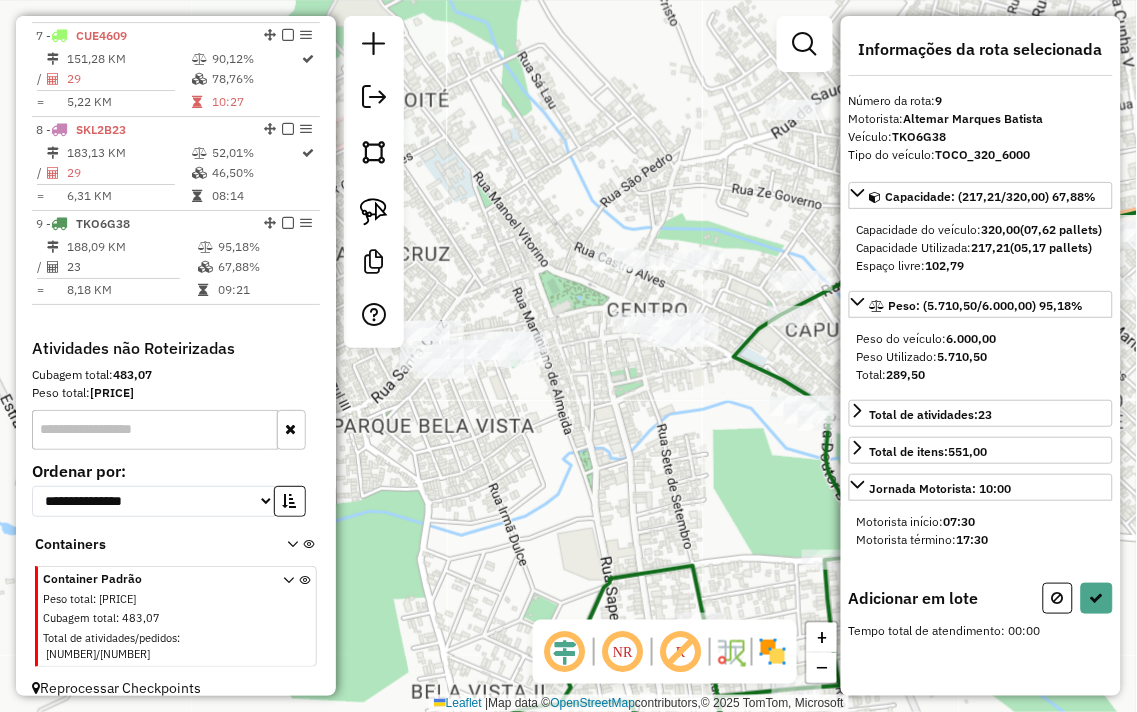 drag, startPoint x: 583, startPoint y: 387, endPoint x: 724, endPoint y: 443, distance: 151.71355 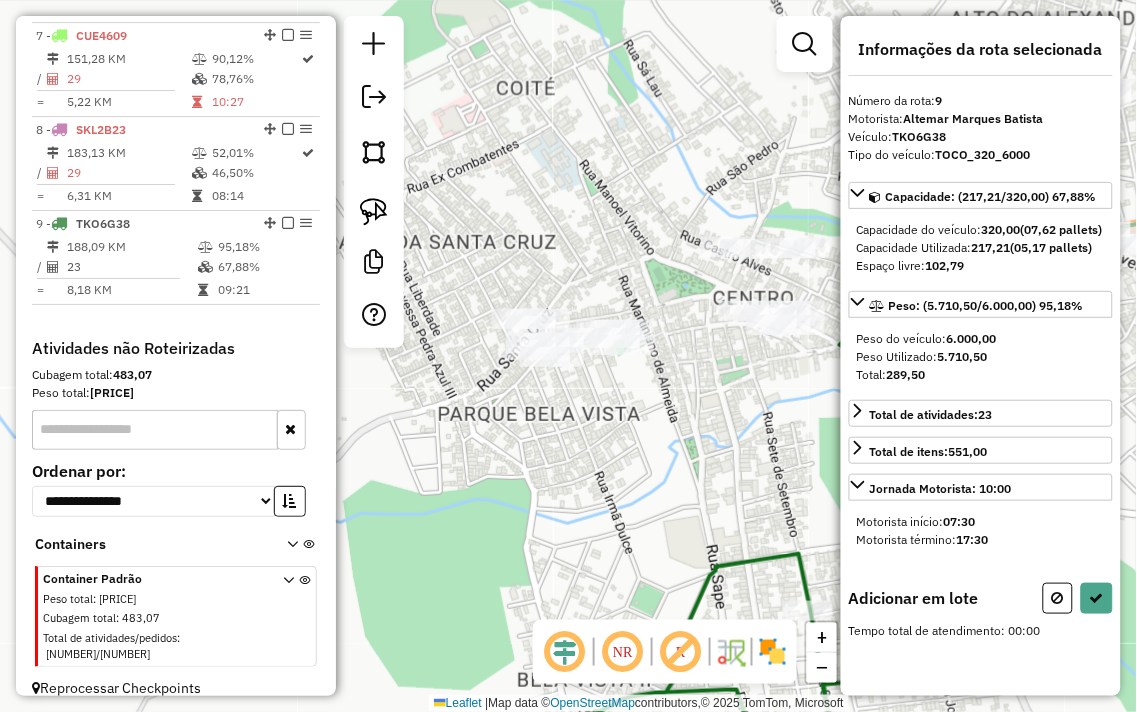 drag, startPoint x: 636, startPoint y: 436, endPoint x: 741, endPoint y: 423, distance: 105.801704 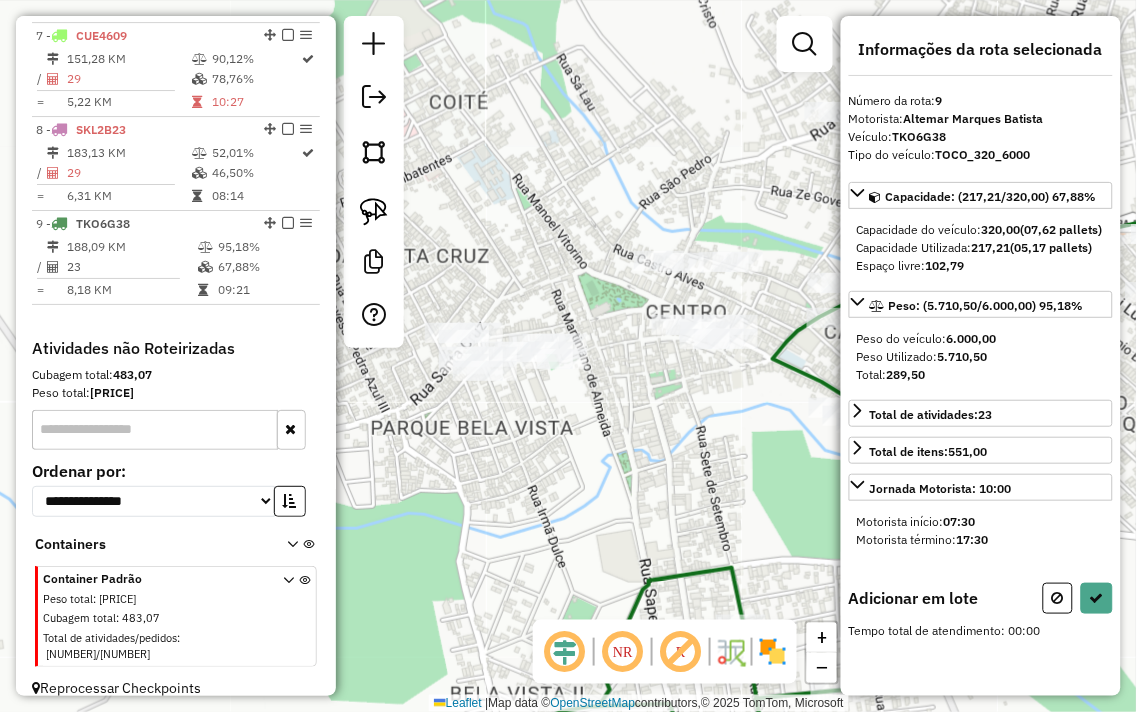 drag, startPoint x: 686, startPoint y: 433, endPoint x: 610, endPoint y: 438, distance: 76.1643 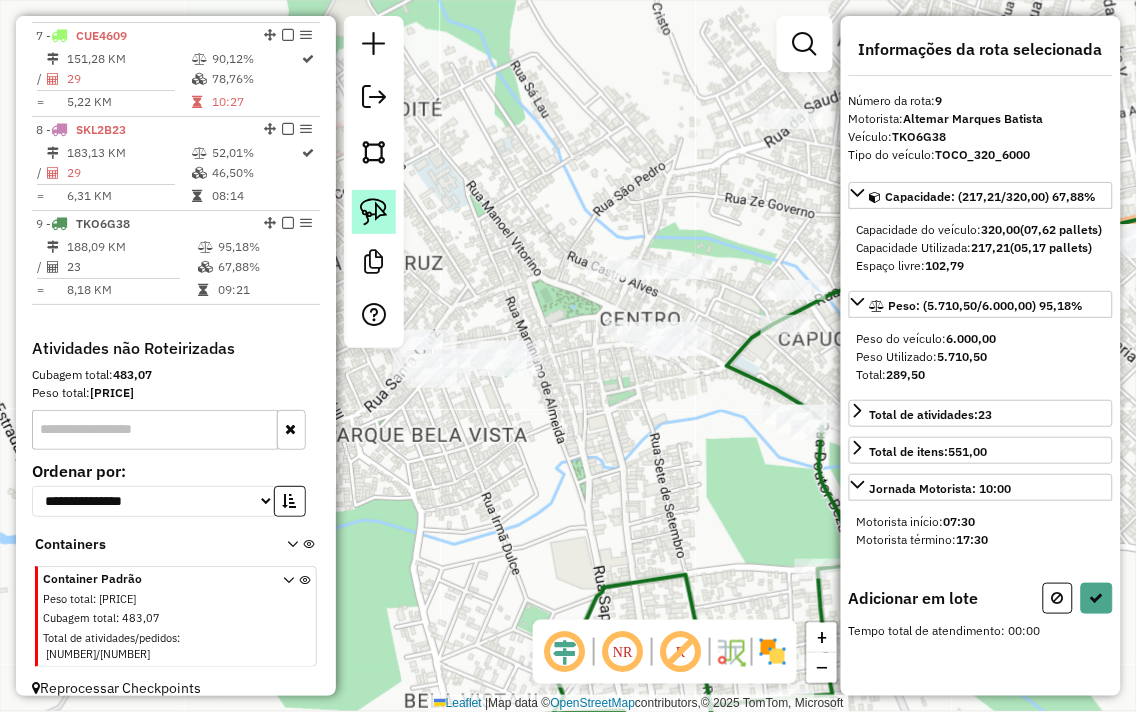 click 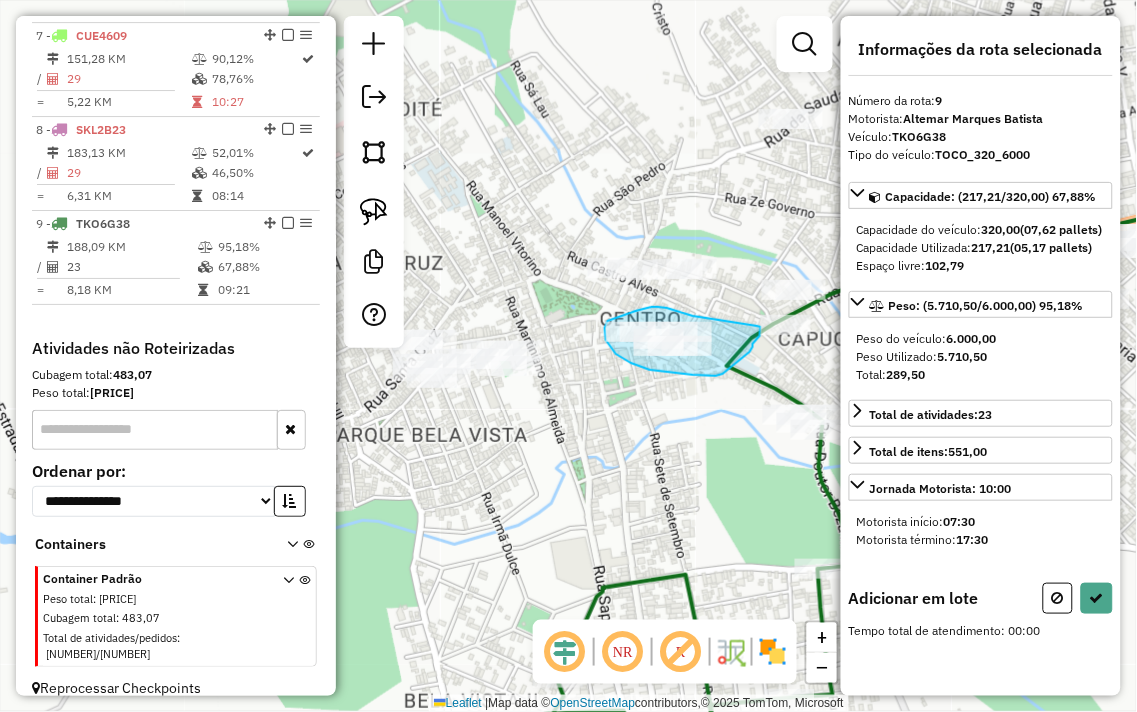 drag, startPoint x: 693, startPoint y: 316, endPoint x: 735, endPoint y: 327, distance: 43.416588 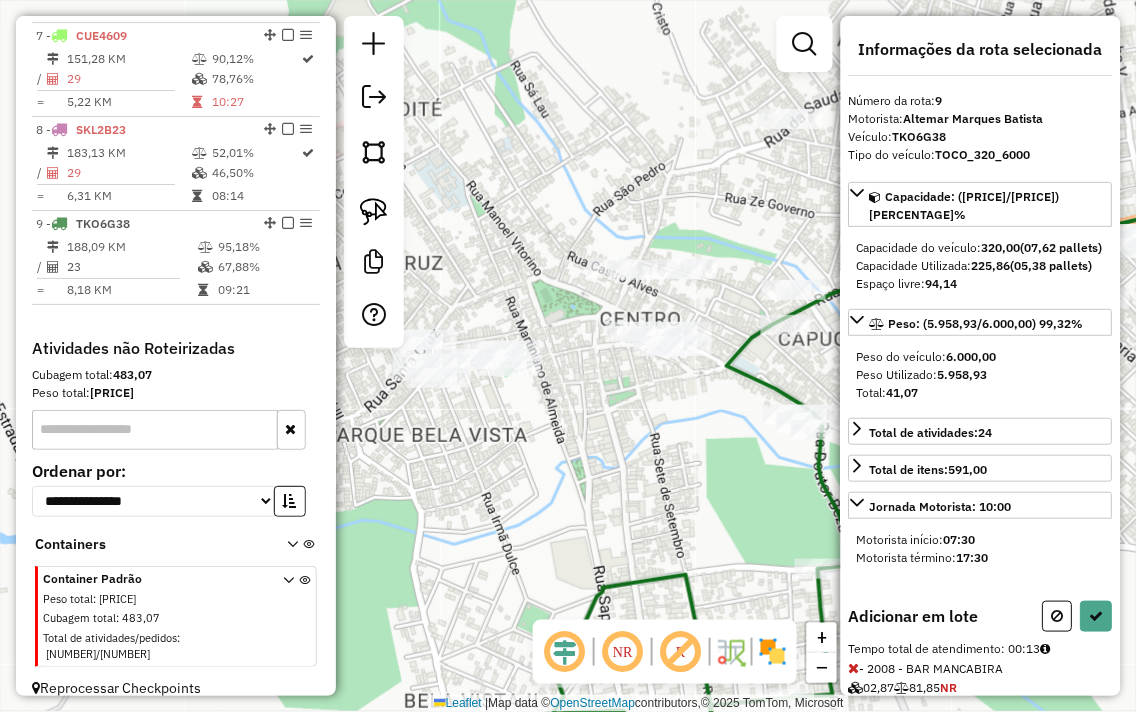 scroll, scrollTop: 222, scrollLeft: 0, axis: vertical 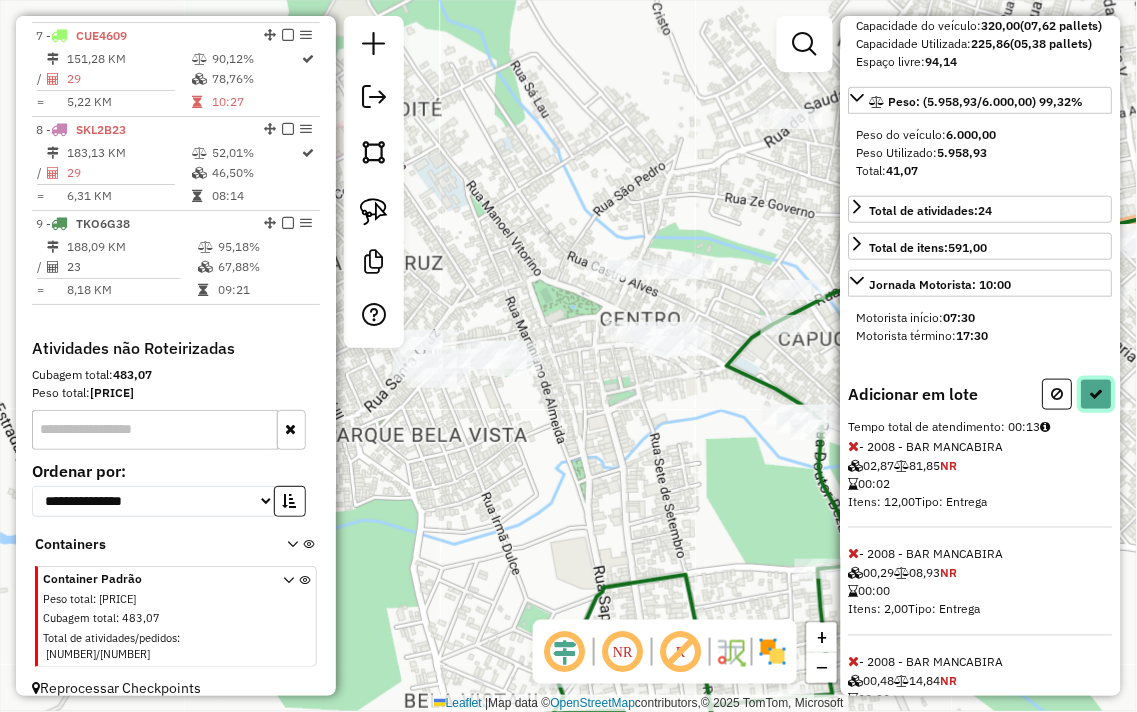 click at bounding box center (1097, 394) 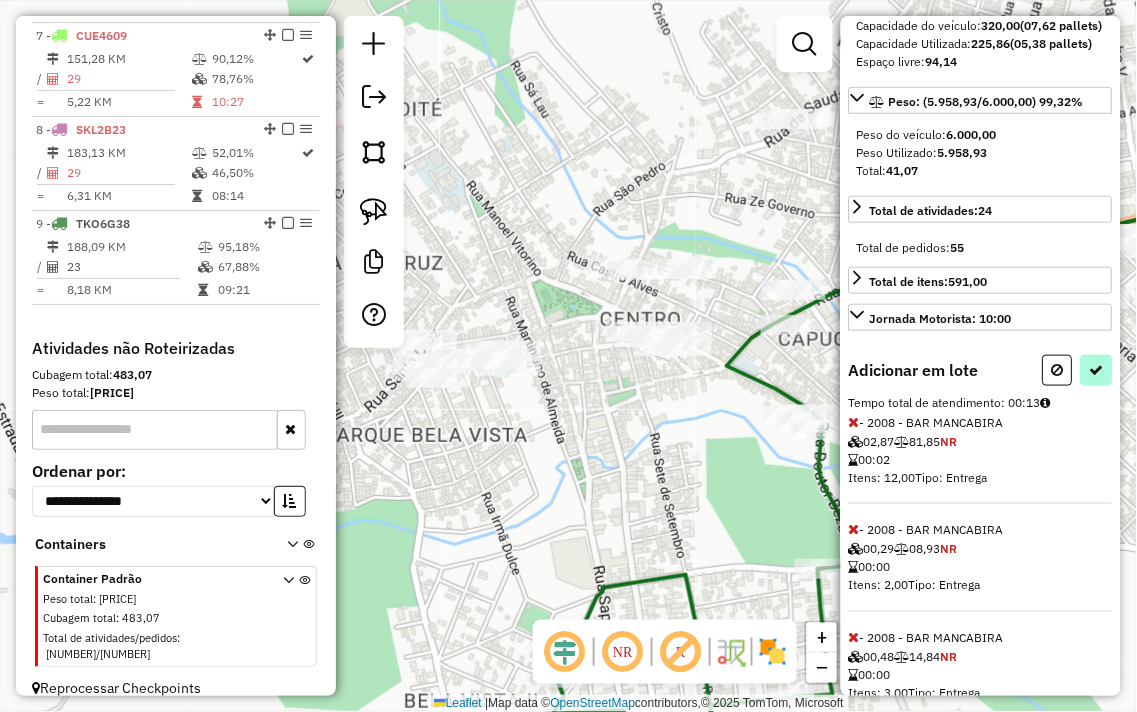 select on "**********" 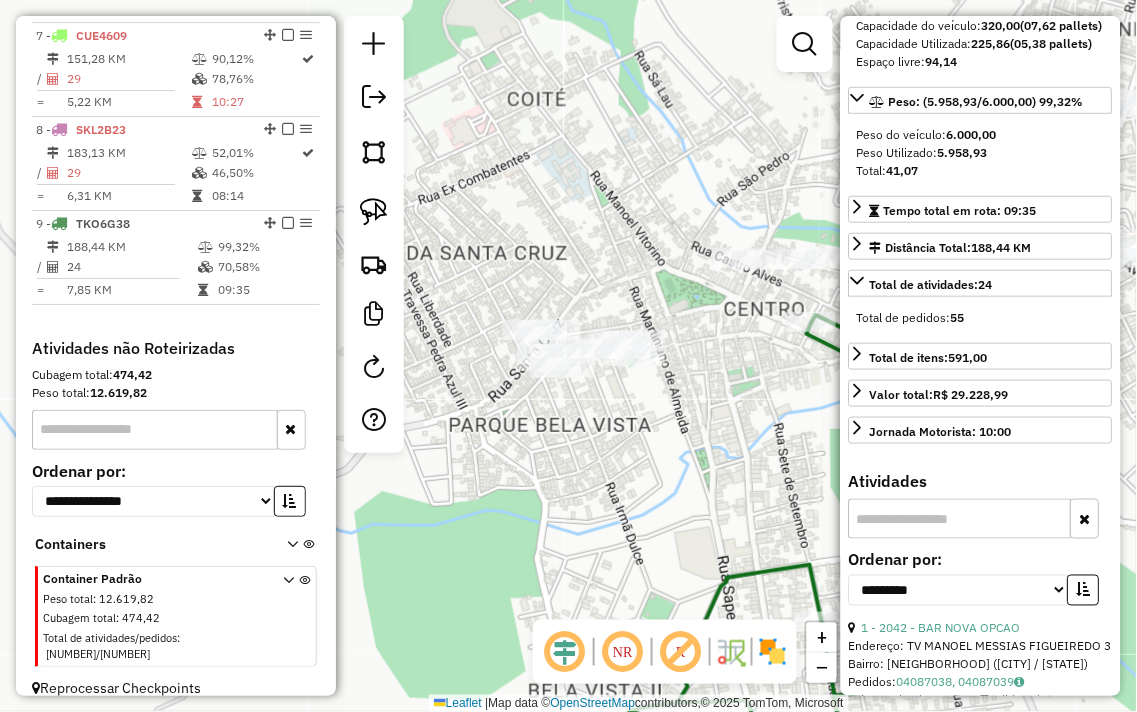 drag, startPoint x: 544, startPoint y: 178, endPoint x: 637, endPoint y: 170, distance: 93.34345 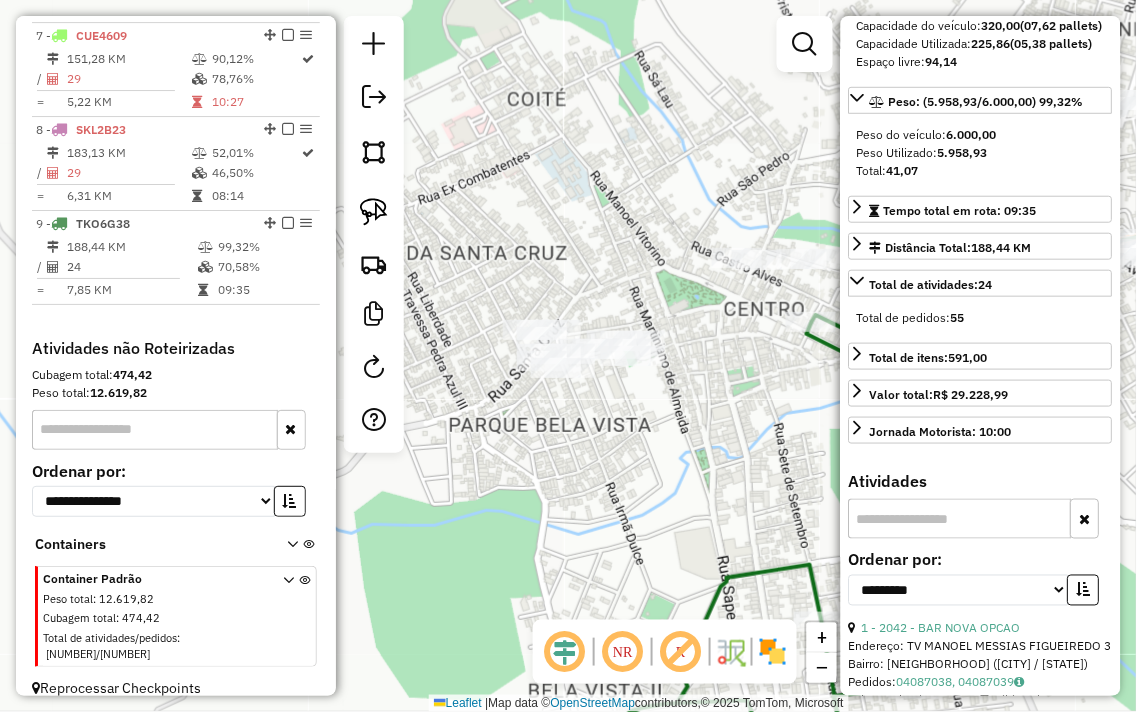 click on "Janela de atendimento Grade de atendimento Capacidade Transportadoras Veículos Cliente Pedidos  Rotas Selecione os dias de semana para filtrar as janelas de atendimento  Seg   Ter   Qua   Qui   Sex   Sáb   Dom  Informe o período da janela de atendimento: De: Até:  Filtrar exatamente a janela do cliente  Considerar janela de atendimento padrão  Selecione os dias de semana para filtrar as grades de atendimento  Seg   Ter   Qua   Qui   Sex   Sáb   Dom   Considerar clientes sem dia de atendimento cadastrado  Clientes fora do dia de atendimento selecionado Filtrar as atividades entre os valores definidos abaixo:  Peso mínimo:   Peso máximo:   Cubagem mínima:   Cubagem máxima:   De:   Até:  Filtrar as atividades entre o tempo de atendimento definido abaixo:  De:   Até:   Considerar capacidade total dos clientes não roteirizados Transportadora: Selecione um ou mais itens Tipo de veículo: Selecione um ou mais itens Veículo: Selecione um ou mais itens Motorista: Selecione um ou mais itens Nome: Rótulo:" 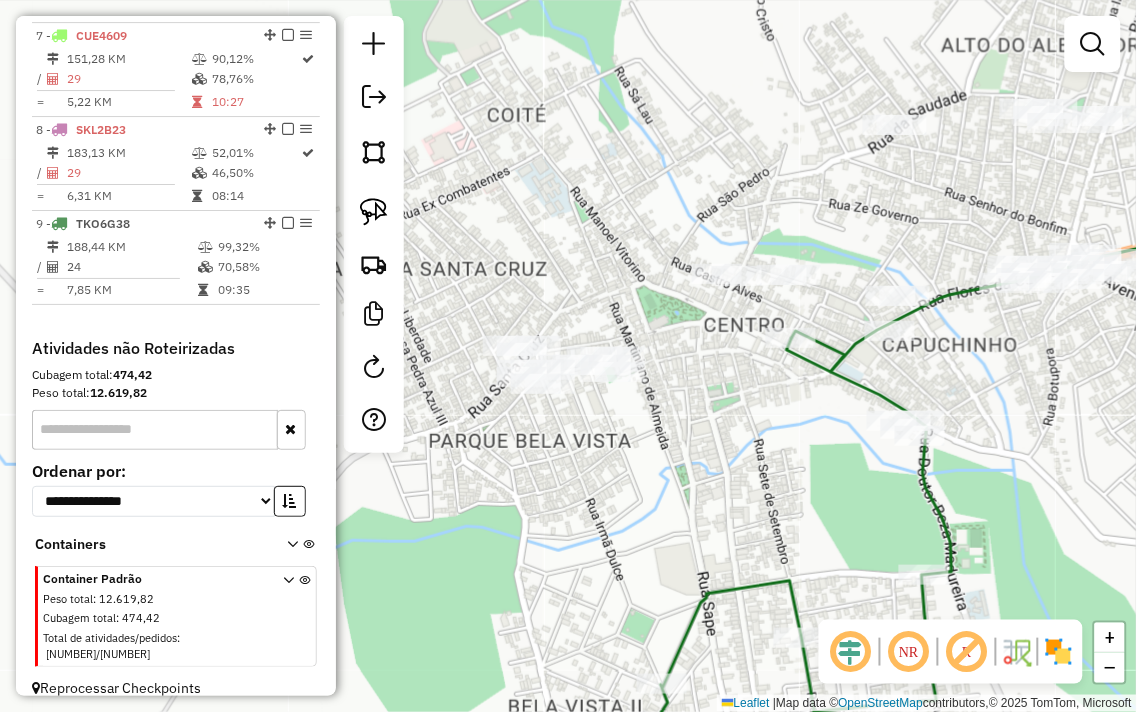 drag, startPoint x: 632, startPoint y: 177, endPoint x: 612, endPoint y: 193, distance: 25.612497 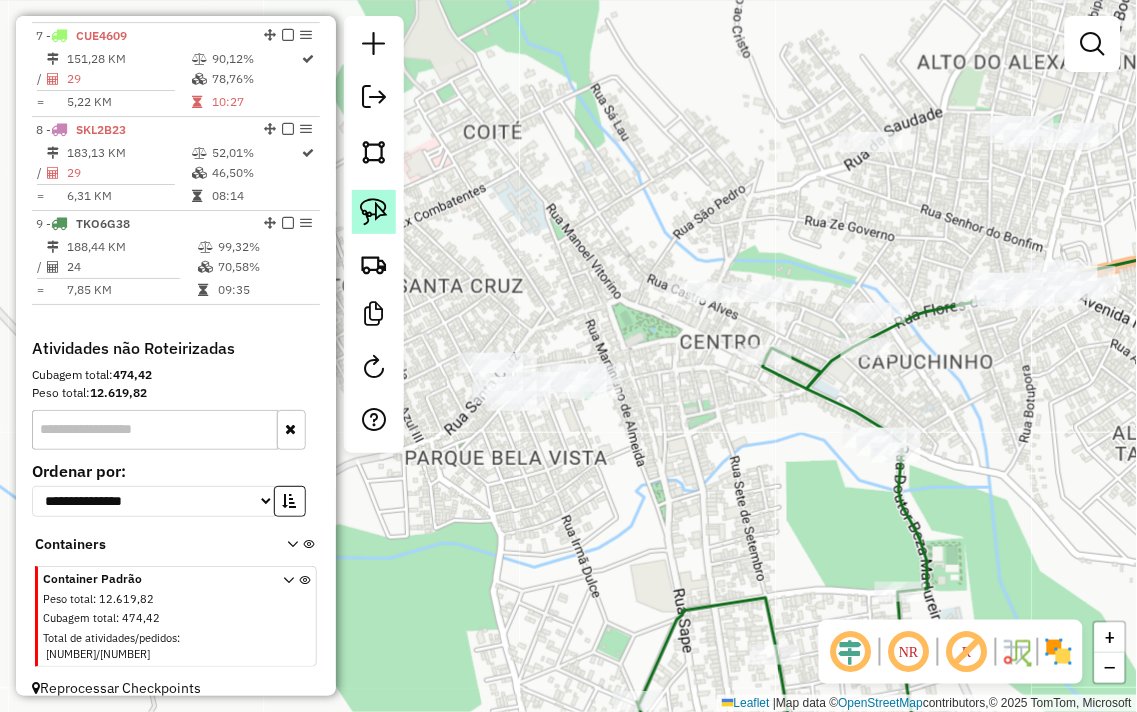 click 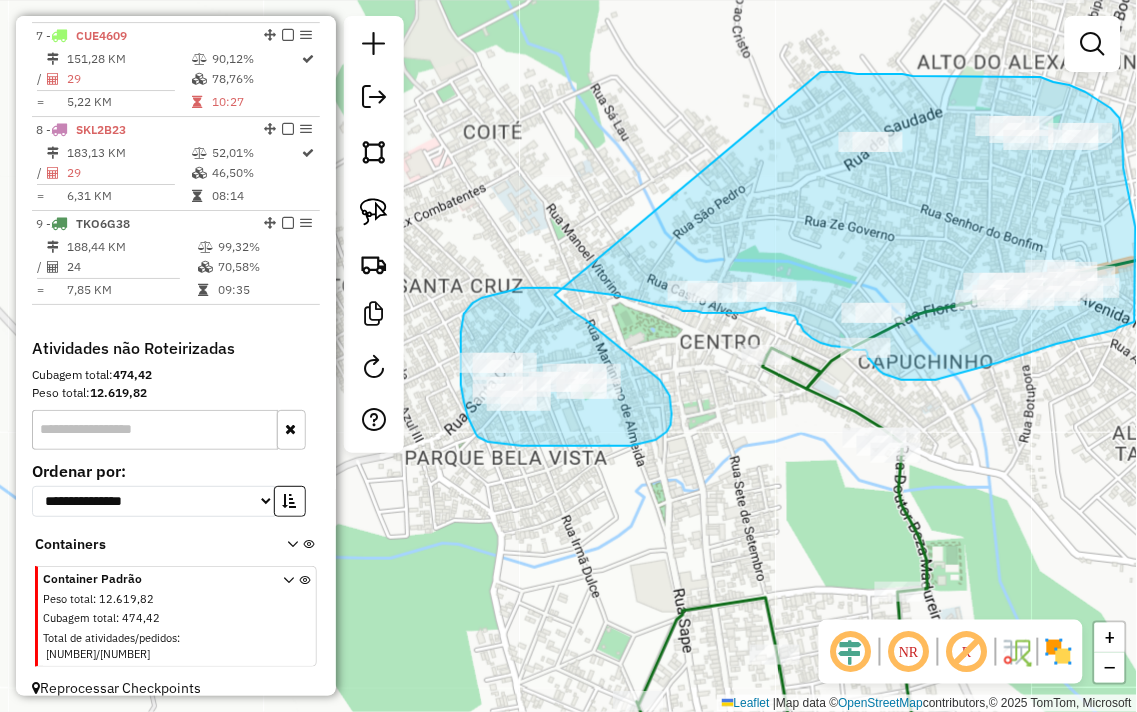drag, startPoint x: 555, startPoint y: 295, endPoint x: 821, endPoint y: 72, distance: 347.1095 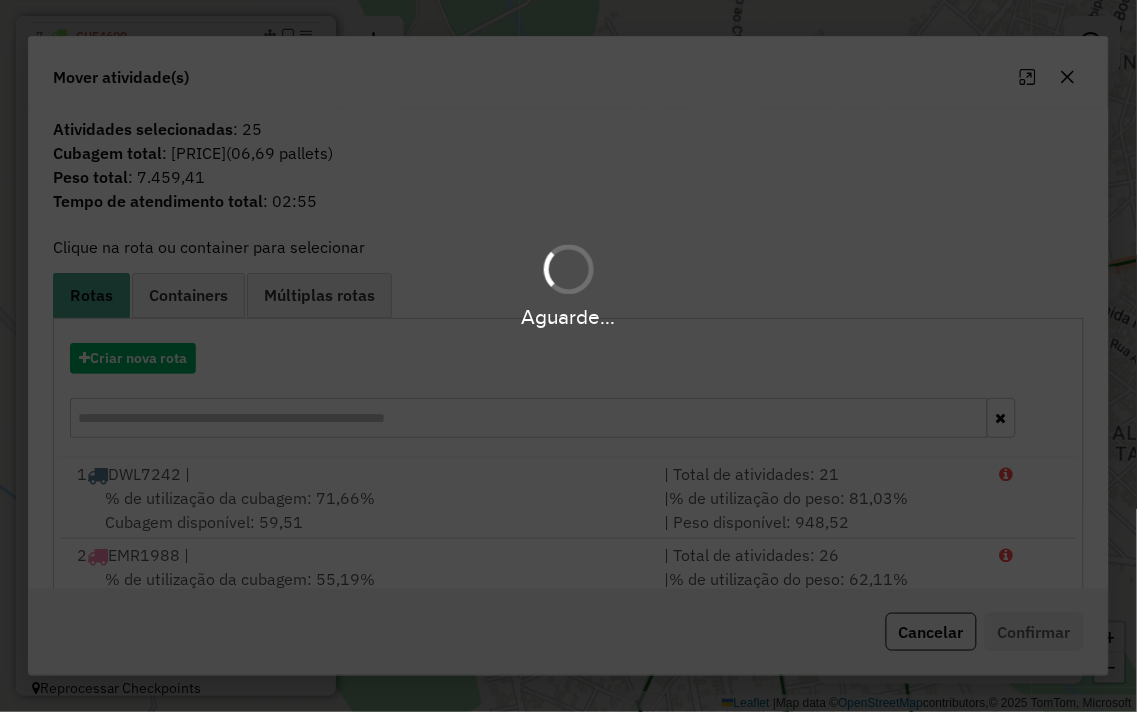 click on "Aguarde..." at bounding box center (568, 356) 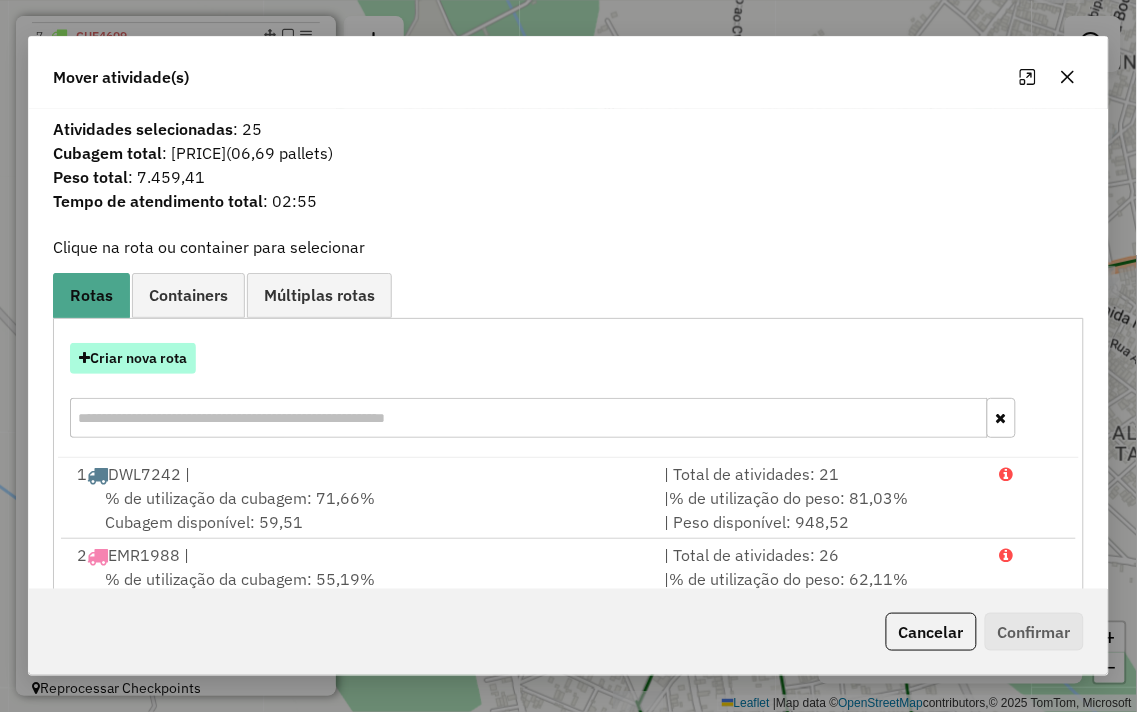 click on "Criar nova rota" at bounding box center (133, 358) 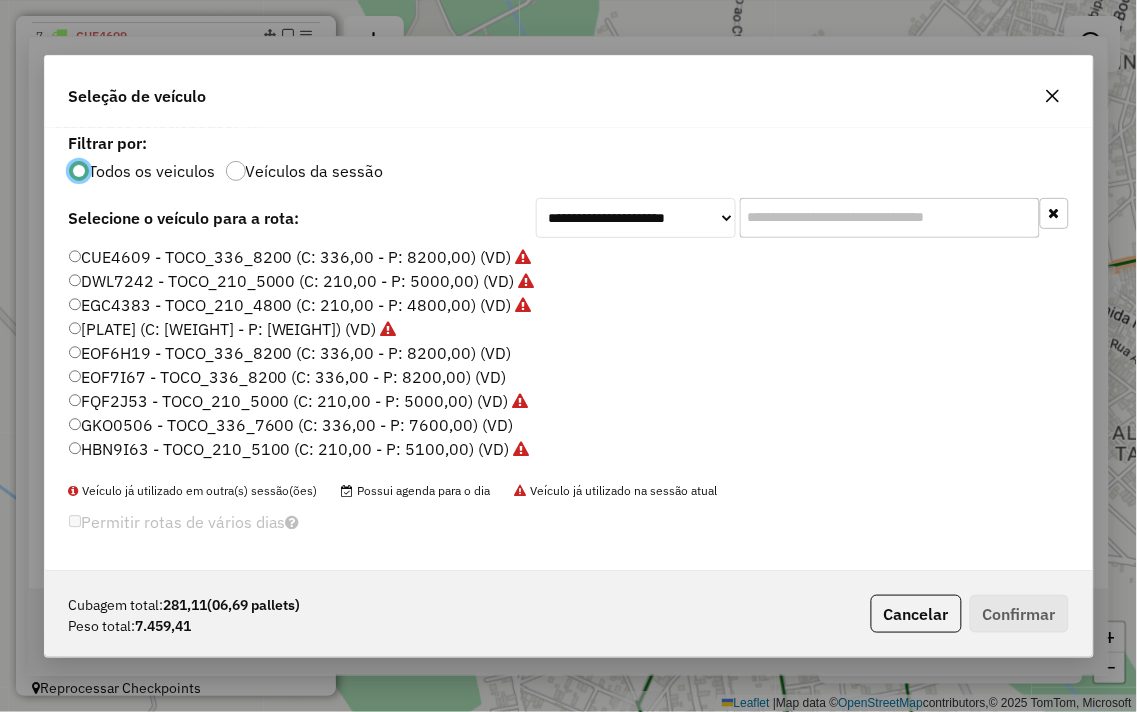 scroll, scrollTop: 11, scrollLeft: 5, axis: both 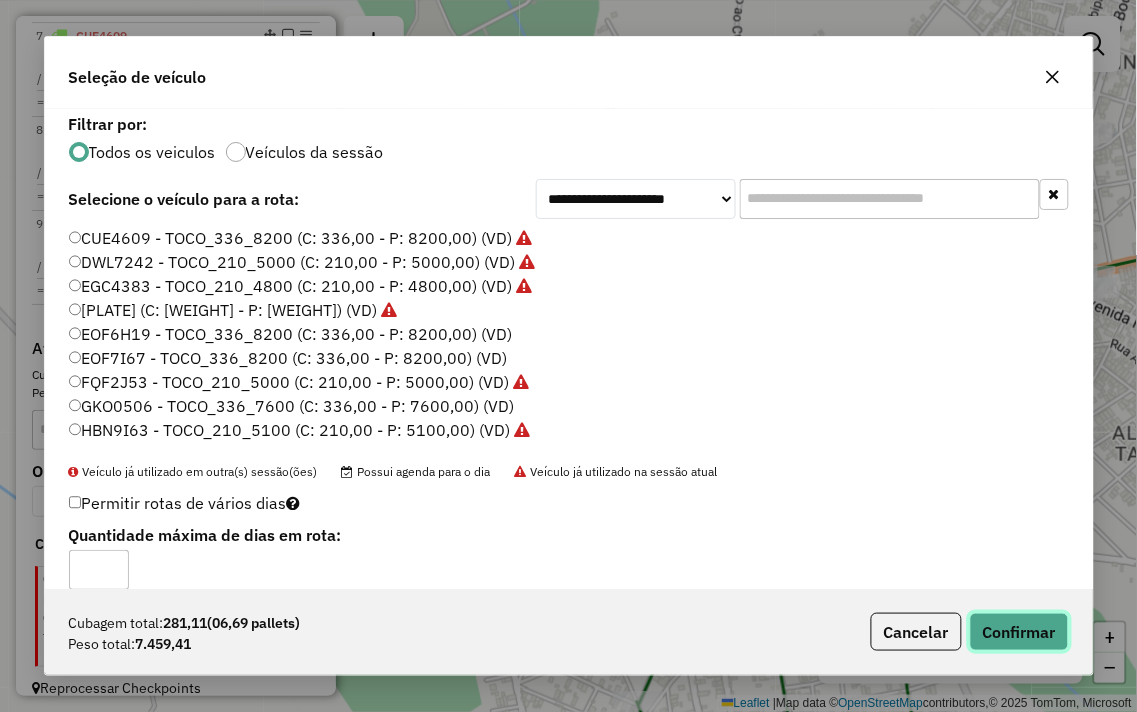 click on "Confirmar" 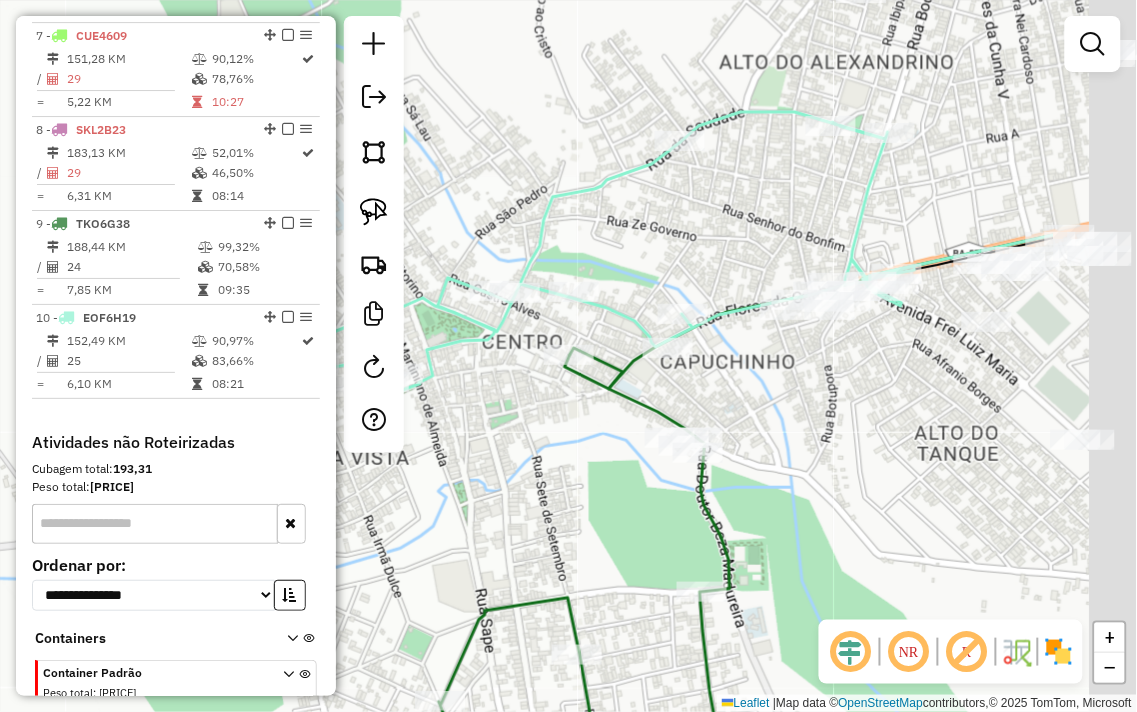 drag, startPoint x: 753, startPoint y: 488, endPoint x: 478, endPoint y: 491, distance: 275.01636 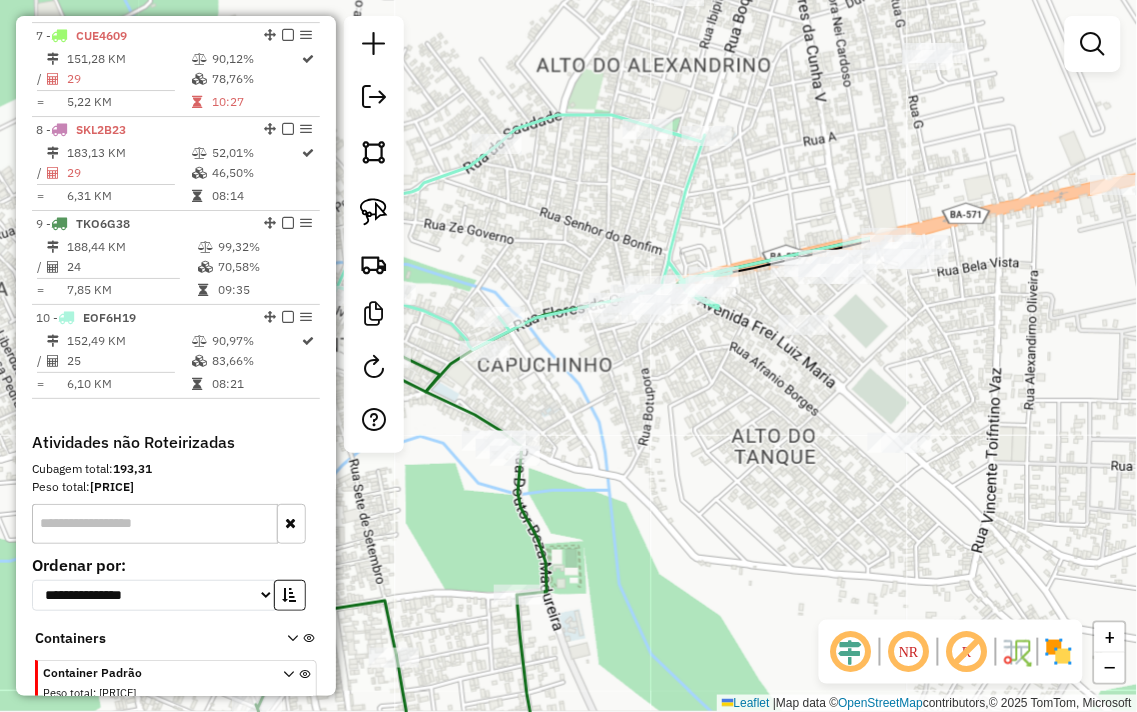 click on "Janela de atendimento Grade de atendimento Capacidade Transportadoras Veículos Cliente Pedidos  Rotas Selecione os dias de semana para filtrar as janelas de atendimento  Seg   Ter   Qua   Qui   Sex   Sáb   Dom  Informe o período da janela de atendimento: De: Até:  Filtrar exatamente a janela do cliente  Considerar janela de atendimento padrão  Selecione os dias de semana para filtrar as grades de atendimento  Seg   Ter   Qua   Qui   Sex   Sáb   Dom   Considerar clientes sem dia de atendimento cadastrado  Clientes fora do dia de atendimento selecionado Filtrar as atividades entre os valores definidos abaixo:  Peso mínimo:   Peso máximo:   Cubagem mínima:   Cubagem máxima:   De:   Até:  Filtrar as atividades entre o tempo de atendimento definido abaixo:  De:   Até:   Considerar capacidade total dos clientes não roteirizados Transportadora: Selecione um ou mais itens Tipo de veículo: Selecione um ou mais itens Veículo: Selecione um ou mais itens Motorista: Selecione um ou mais itens Nome: Rótulo:" 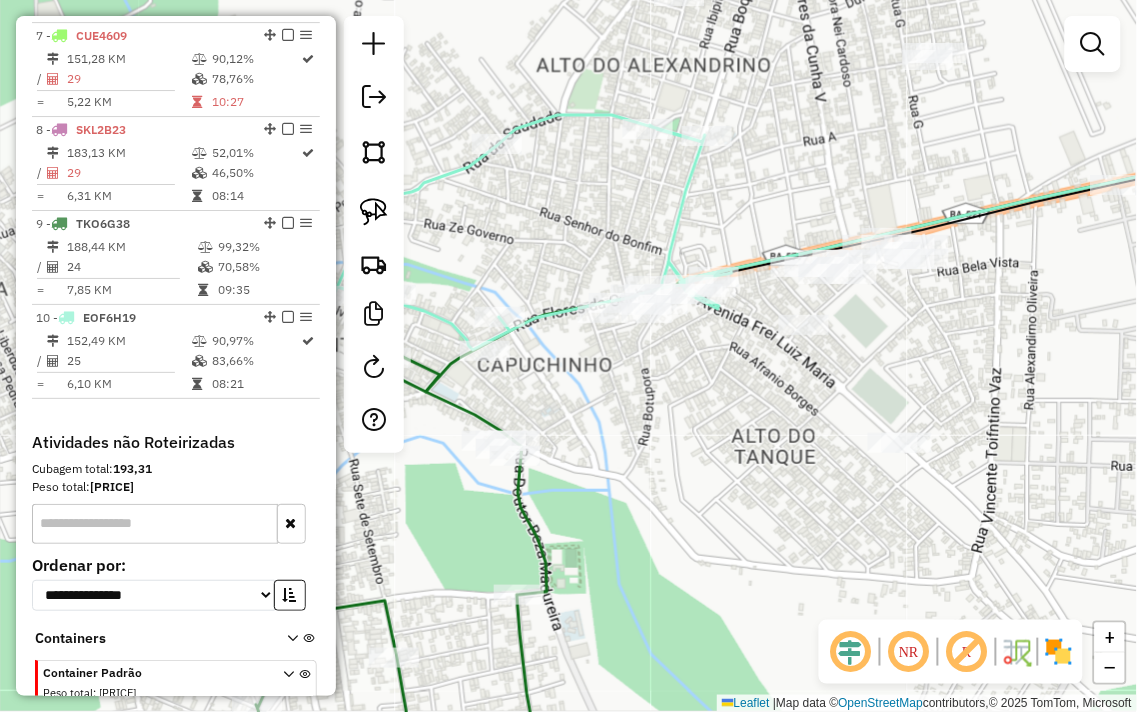 click on "Janela de atendimento Grade de atendimento Capacidade Transportadoras Veículos Cliente Pedidos  Rotas Selecione os dias de semana para filtrar as janelas de atendimento  Seg   Ter   Qua   Qui   Sex   Sáb   Dom  Informe o período da janela de atendimento: De: Até:  Filtrar exatamente a janela do cliente  Considerar janela de atendimento padrão  Selecione os dias de semana para filtrar as grades de atendimento  Seg   Ter   Qua   Qui   Sex   Sáb   Dom   Considerar clientes sem dia de atendimento cadastrado  Clientes fora do dia de atendimento selecionado Filtrar as atividades entre os valores definidos abaixo:  Peso mínimo:   Peso máximo:   Cubagem mínima:   Cubagem máxima:   De:   Até:  Filtrar as atividades entre o tempo de atendimento definido abaixo:  De:   Até:   Considerar capacidade total dos clientes não roteirizados Transportadora: Selecione um ou mais itens Tipo de veículo: Selecione um ou mais itens Veículo: Selecione um ou mais itens Motorista: Selecione um ou mais itens Nome: Rótulo:" 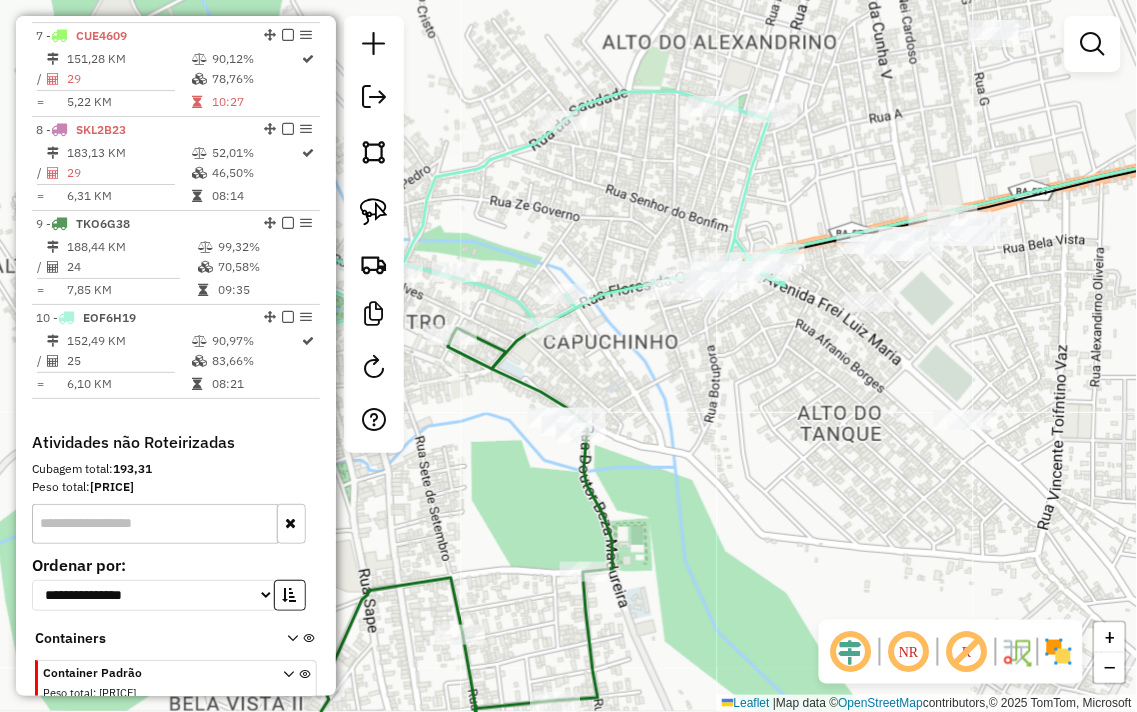 drag, startPoint x: 556, startPoint y: 246, endPoint x: 624, endPoint y: 217, distance: 73.92564 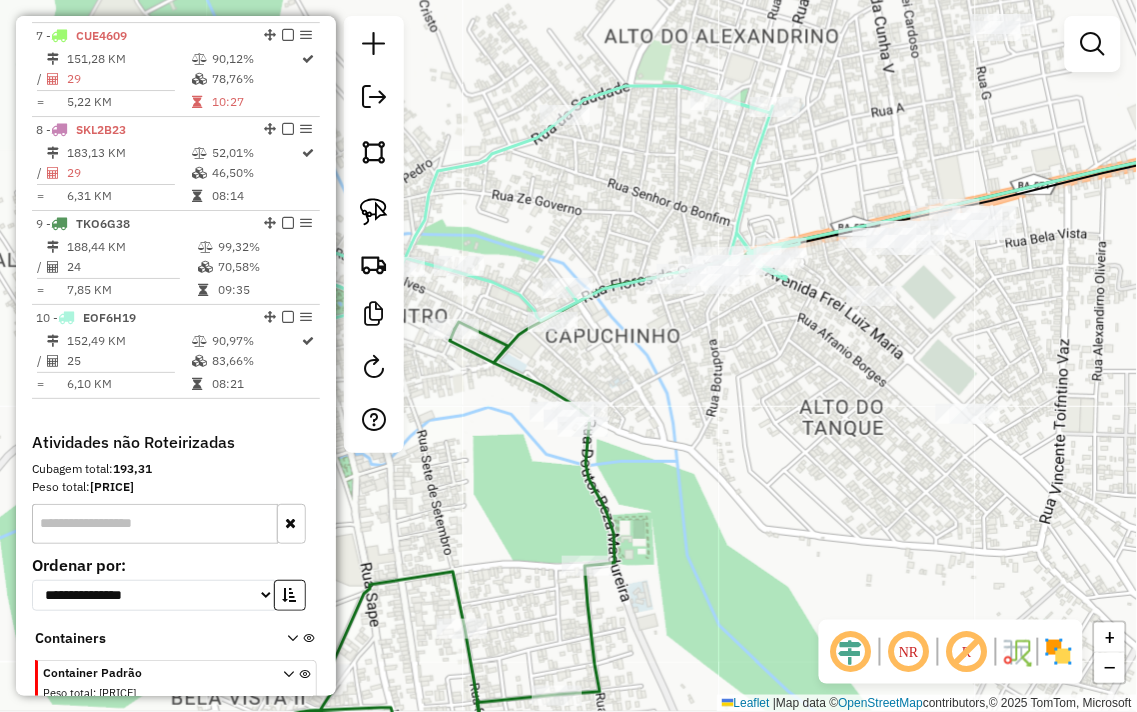 drag, startPoint x: 371, startPoint y: 213, endPoint x: 424, endPoint y: 251, distance: 65.21503 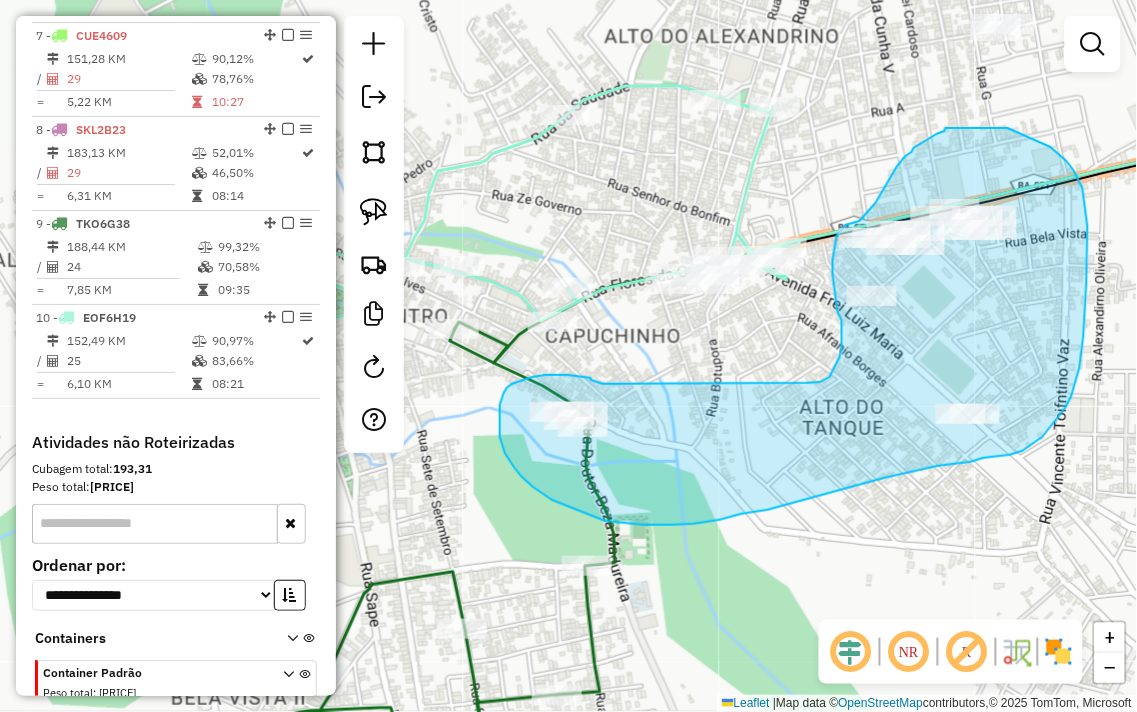 drag, startPoint x: 603, startPoint y: 384, endPoint x: 805, endPoint y: 384, distance: 202 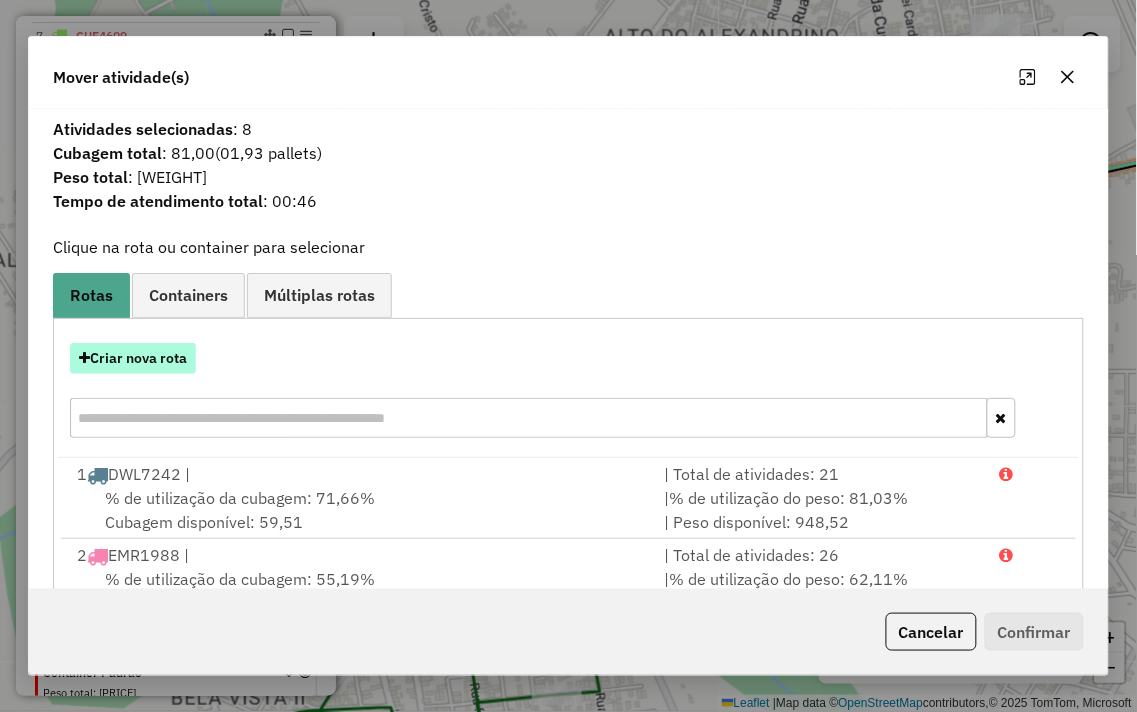 click on "Criar nova rota" at bounding box center [133, 358] 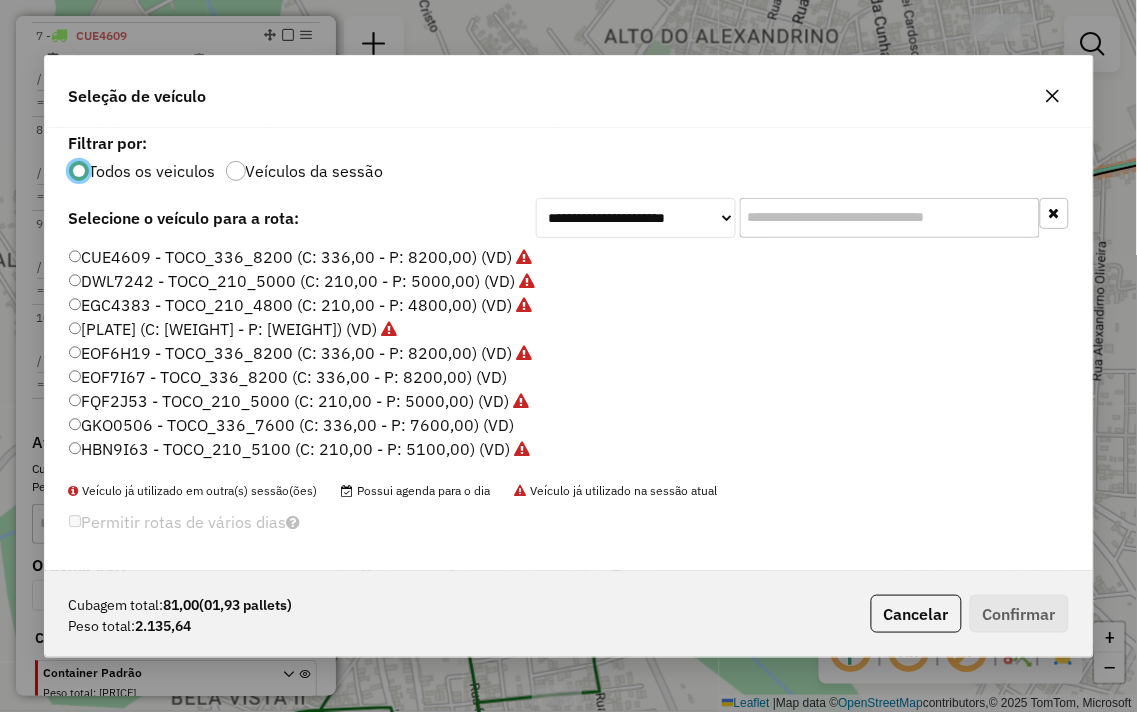 scroll, scrollTop: 11, scrollLeft: 5, axis: both 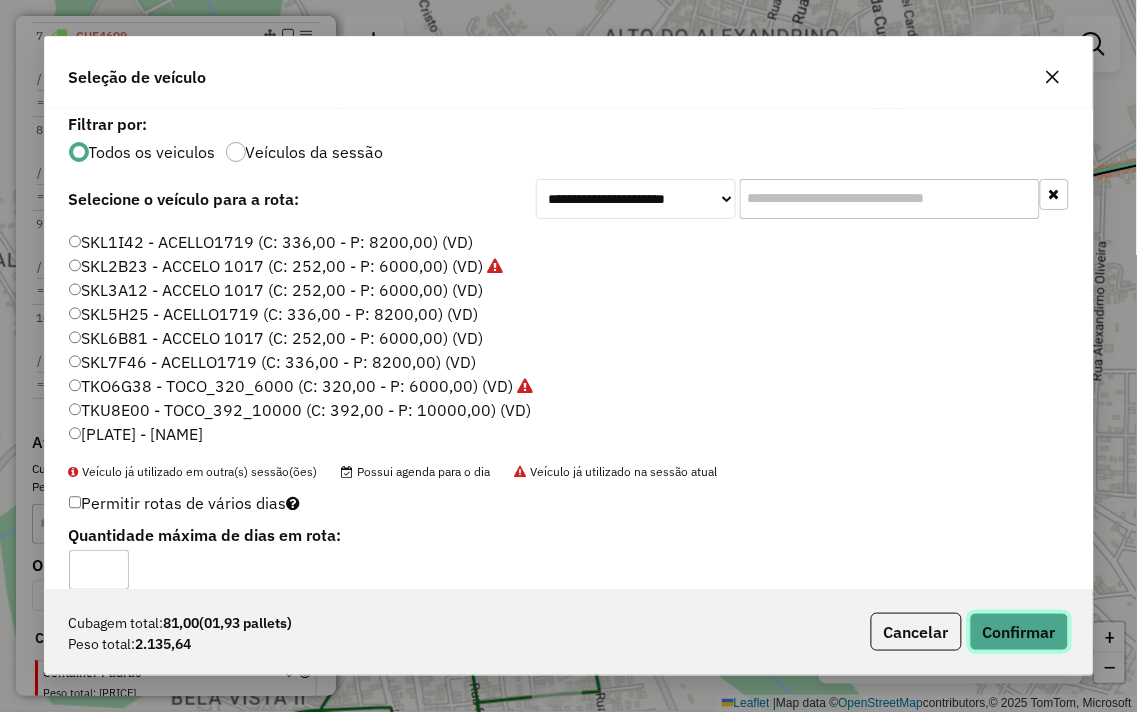 click on "Confirmar" 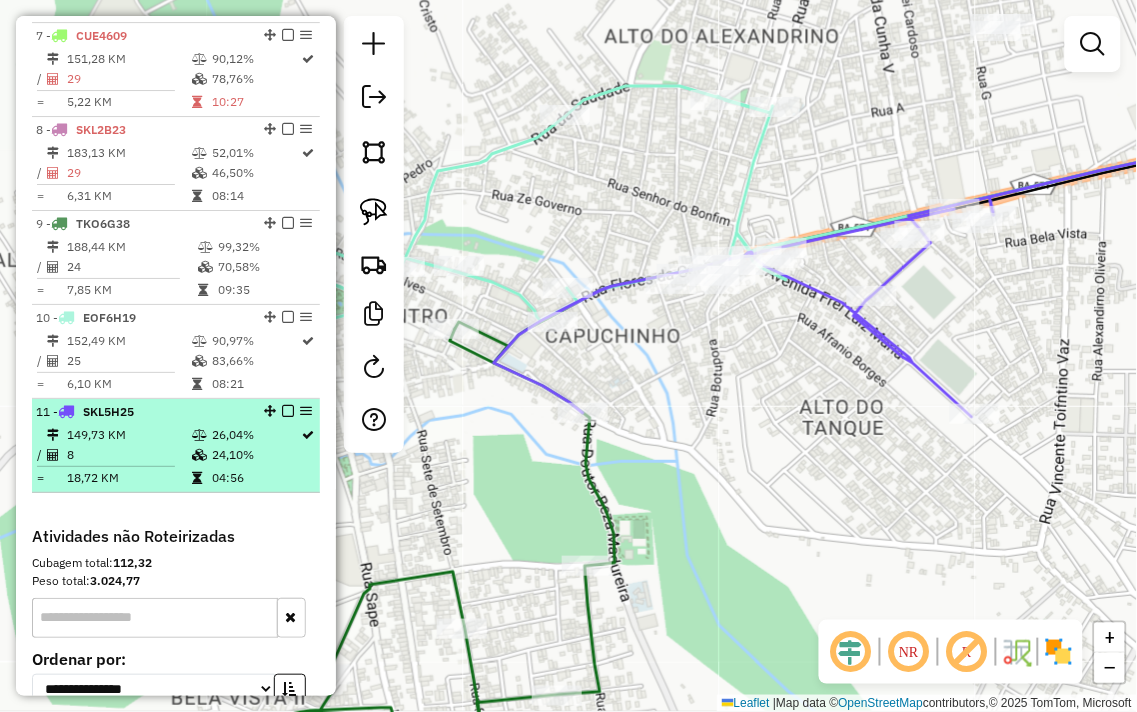 select on "**********" 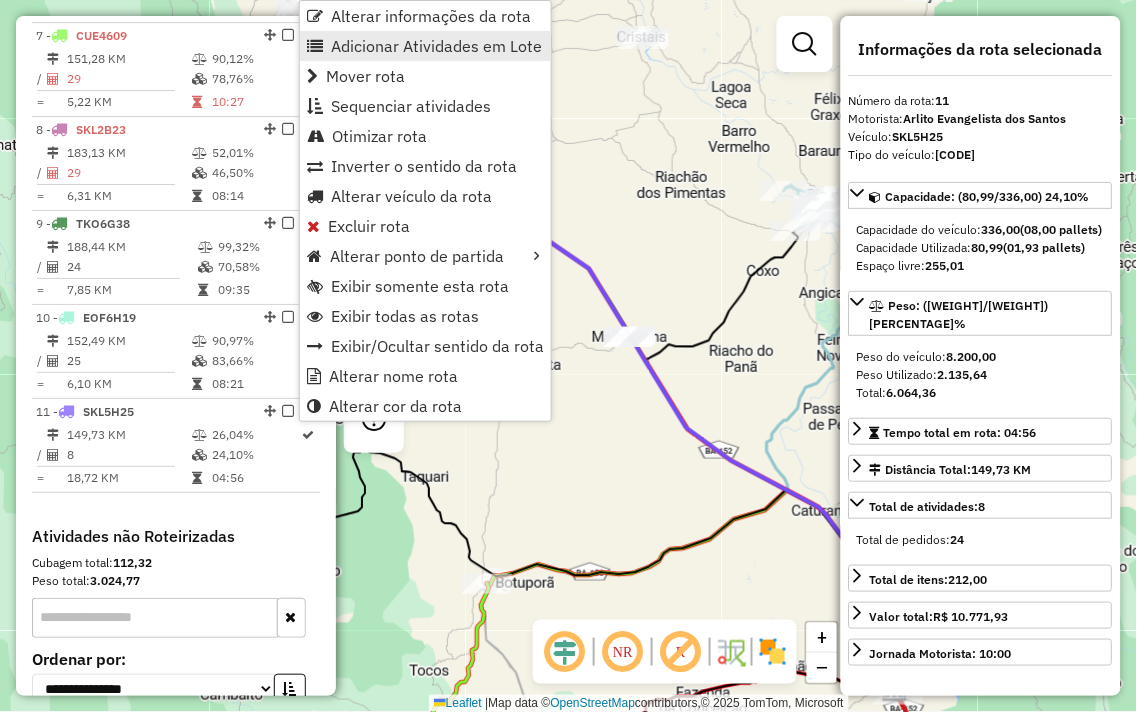click on "Adicionar Atividades em Lote" at bounding box center (436, 46) 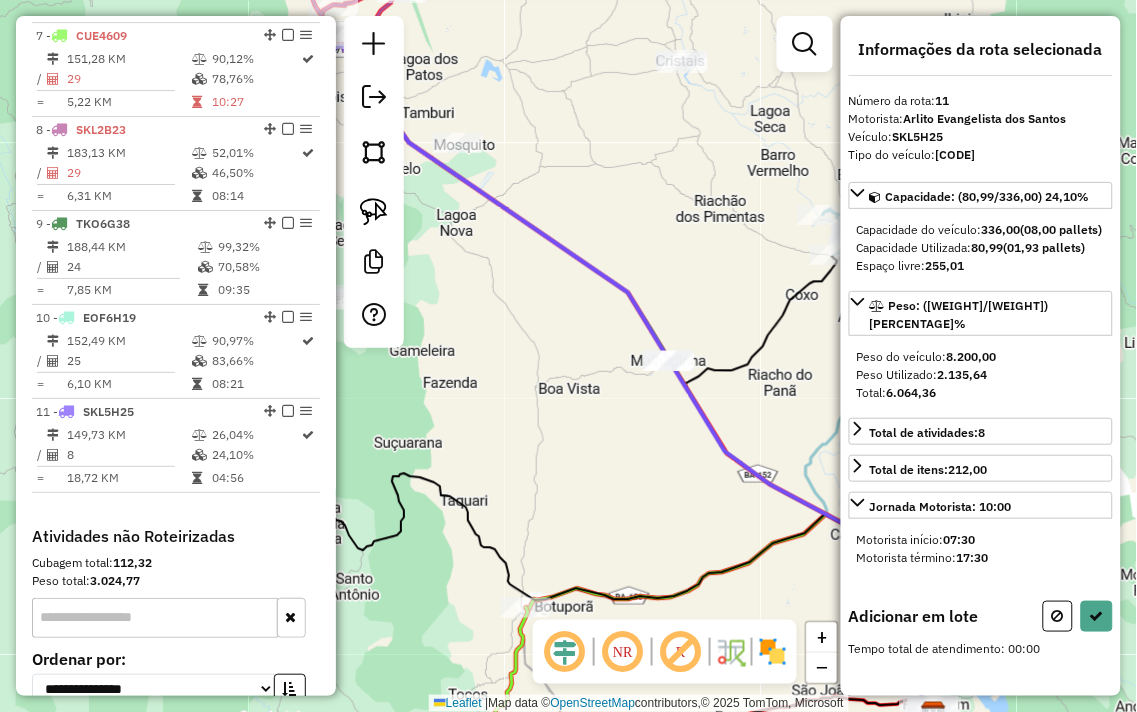 drag, startPoint x: 507, startPoint y: 255, endPoint x: 747, endPoint y: 437, distance: 301.20425 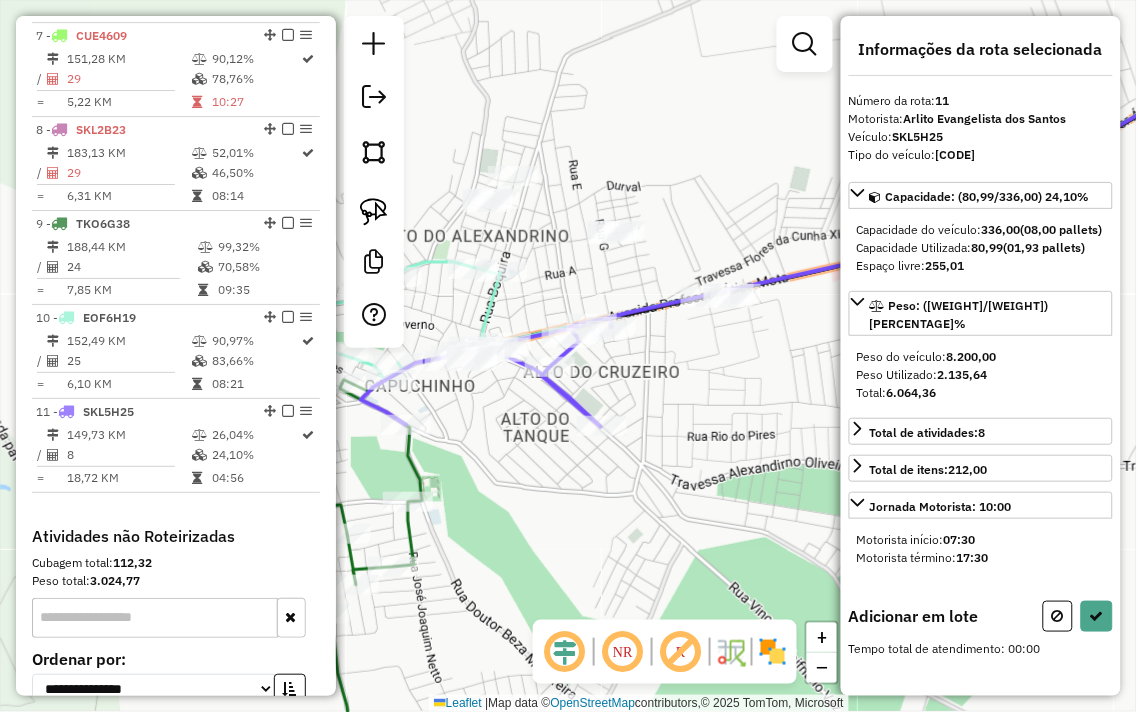 drag, startPoint x: 454, startPoint y: 128, endPoint x: 432, endPoint y: 147, distance: 29.068884 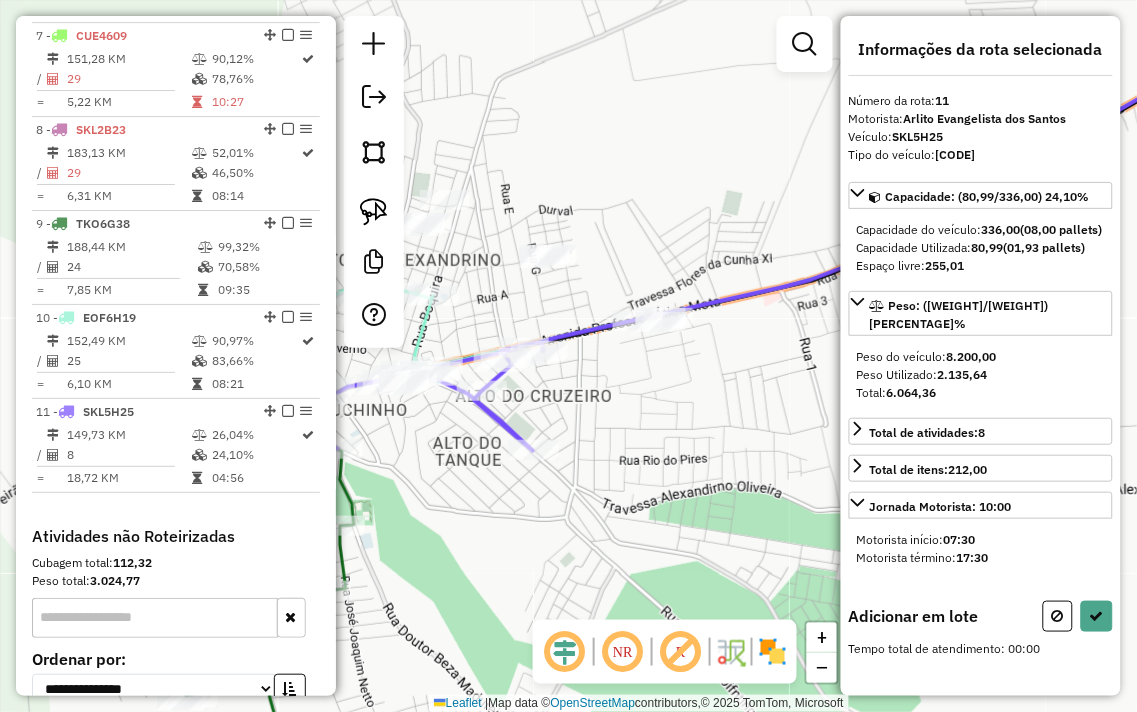 drag, startPoint x: 561, startPoint y: 137, endPoint x: 517, endPoint y: 135, distance: 44.04543 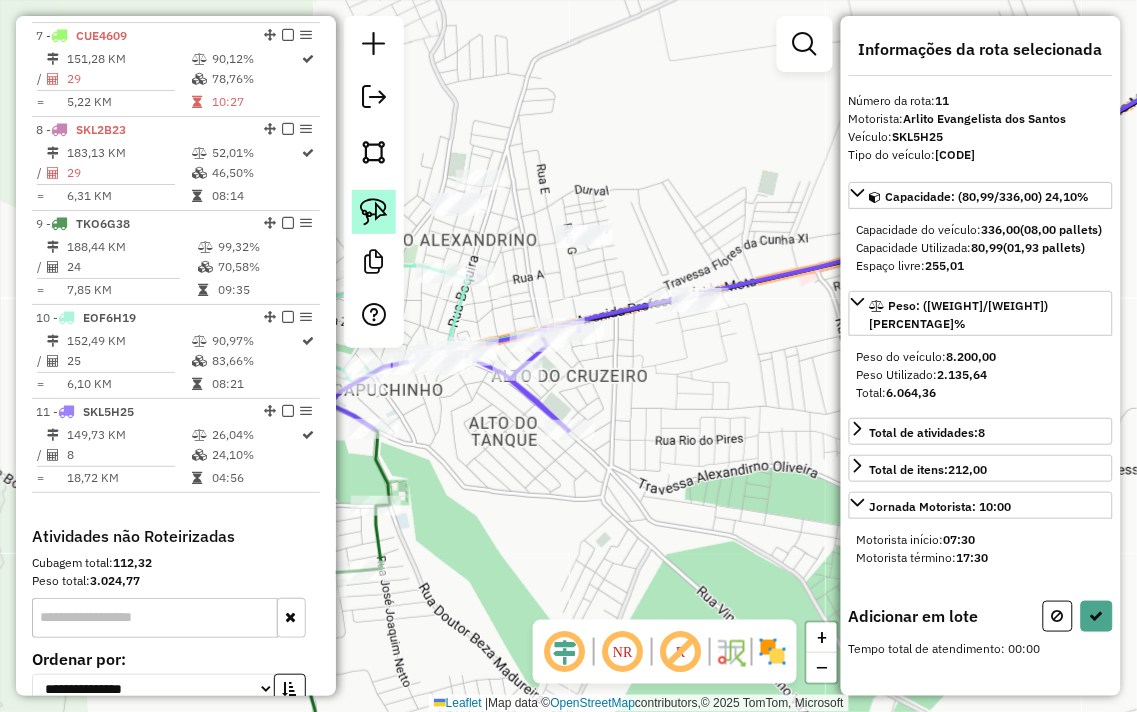 click 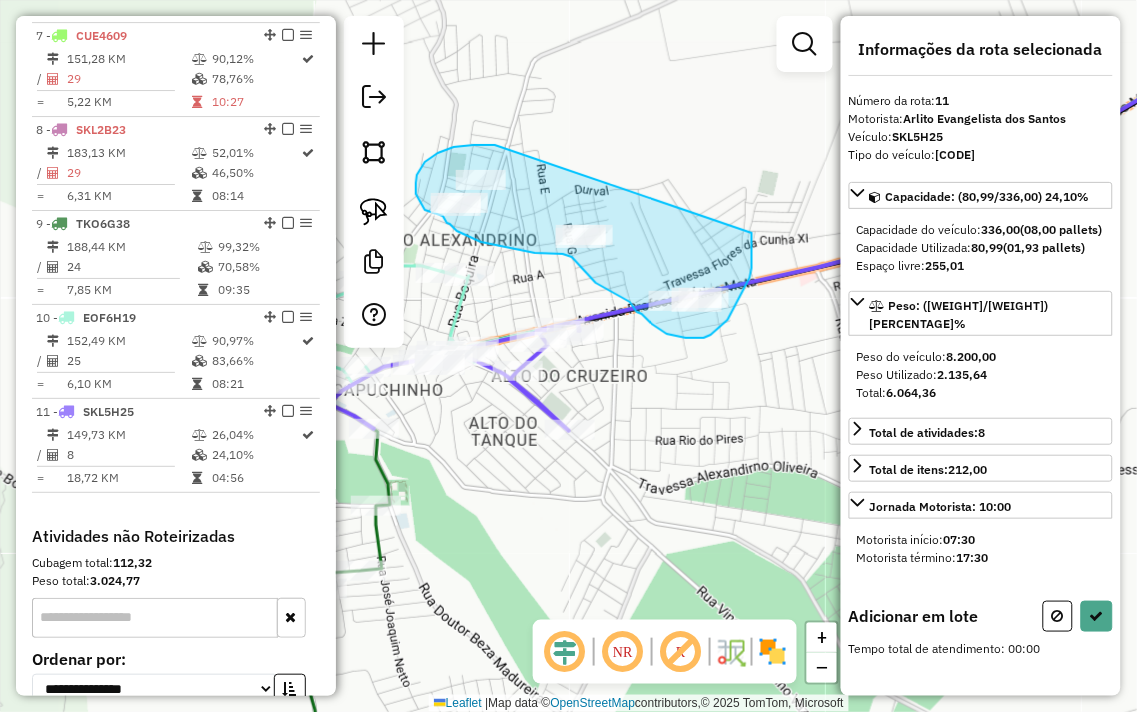 drag, startPoint x: 495, startPoint y: 145, endPoint x: 748, endPoint y: 212, distance: 261.72122 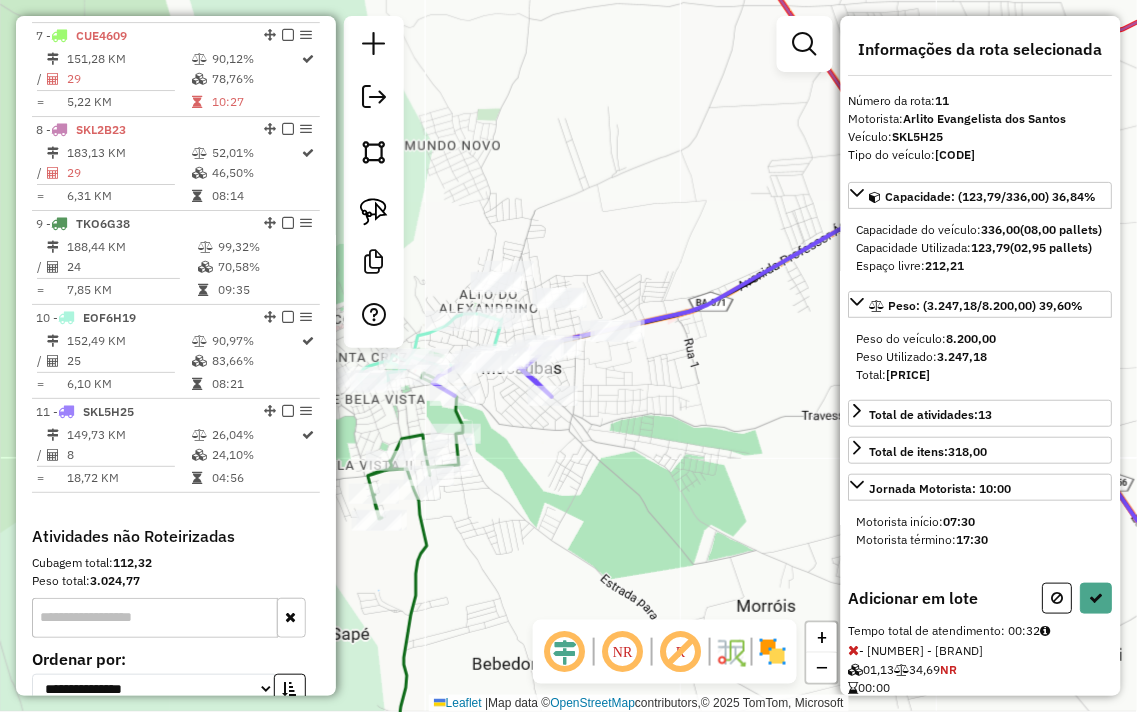drag, startPoint x: 765, startPoint y: 496, endPoint x: 606, endPoint y: 420, distance: 176.22997 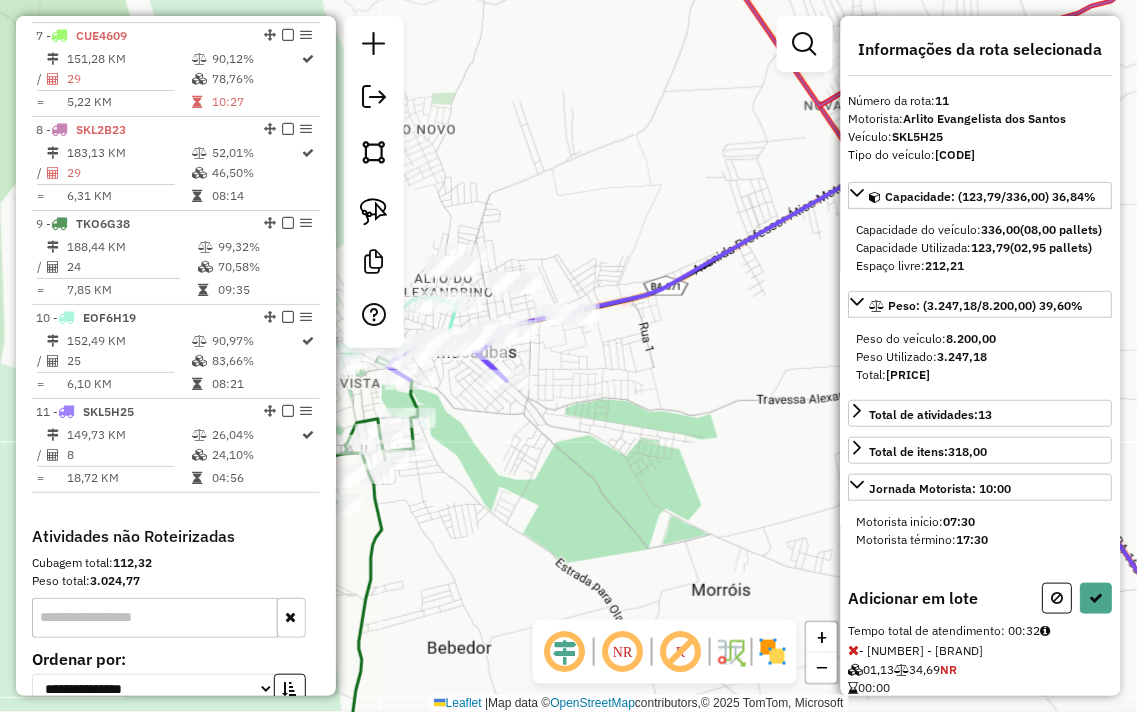 drag, startPoint x: 666, startPoint y: 434, endPoint x: 524, endPoint y: 425, distance: 142.28493 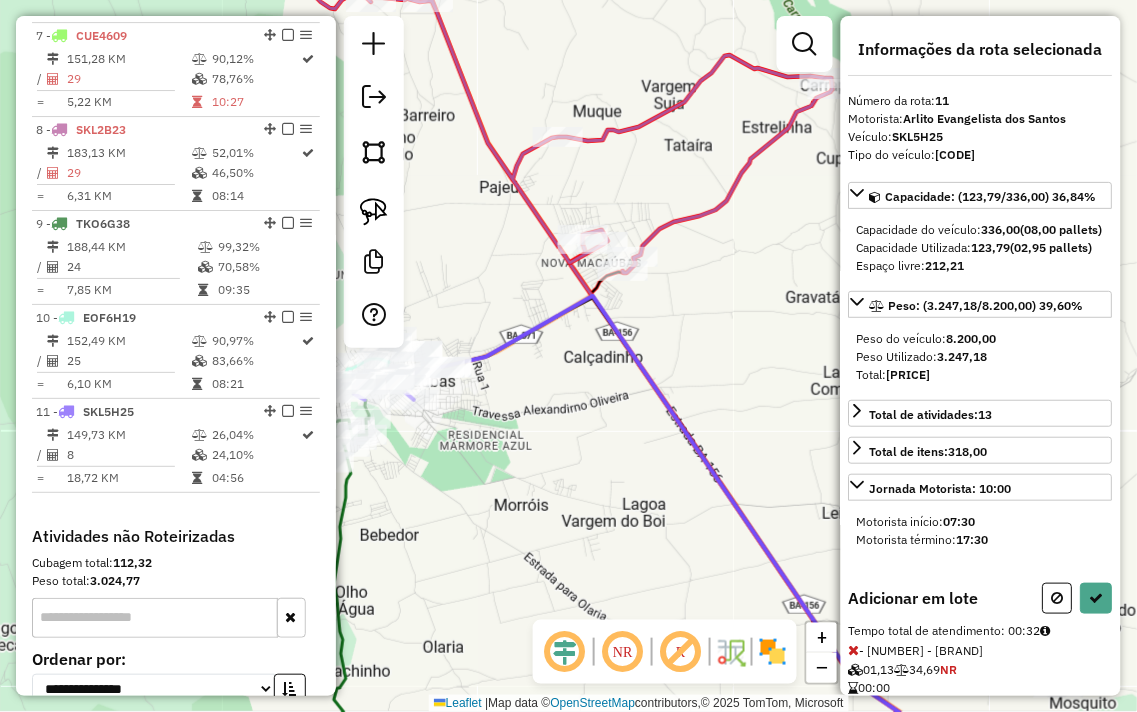drag, startPoint x: 682, startPoint y: 431, endPoint x: 556, endPoint y: 413, distance: 127.27922 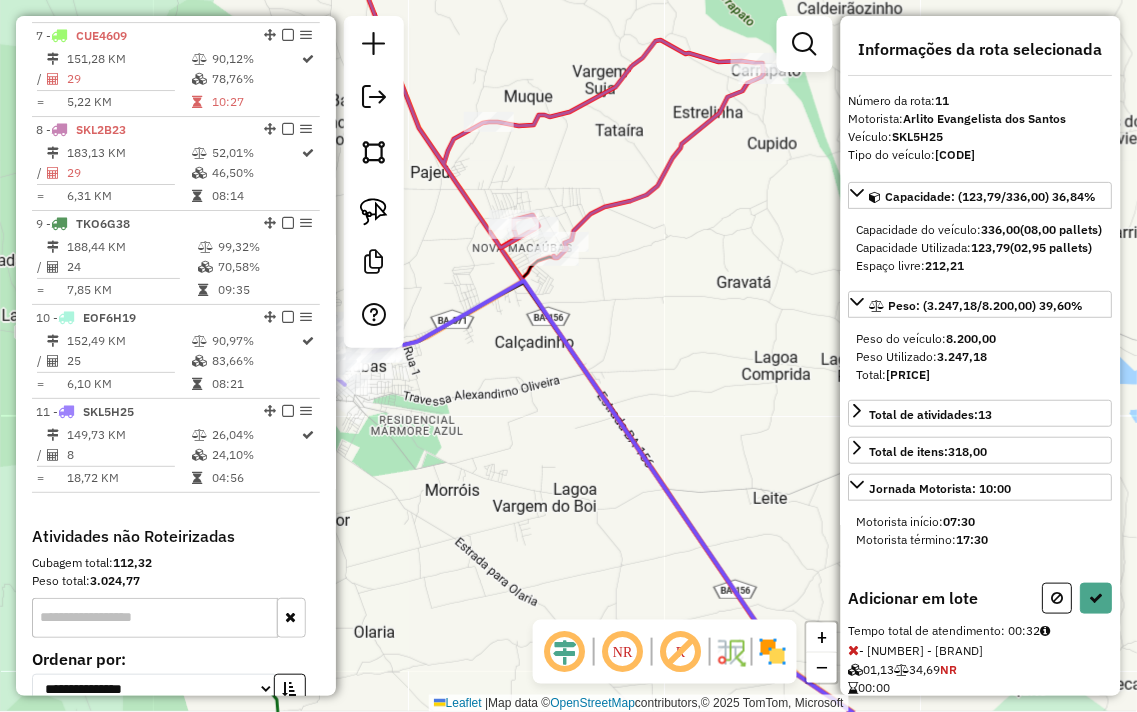 drag, startPoint x: 773, startPoint y: 384, endPoint x: 510, endPoint y: 288, distance: 279.9732 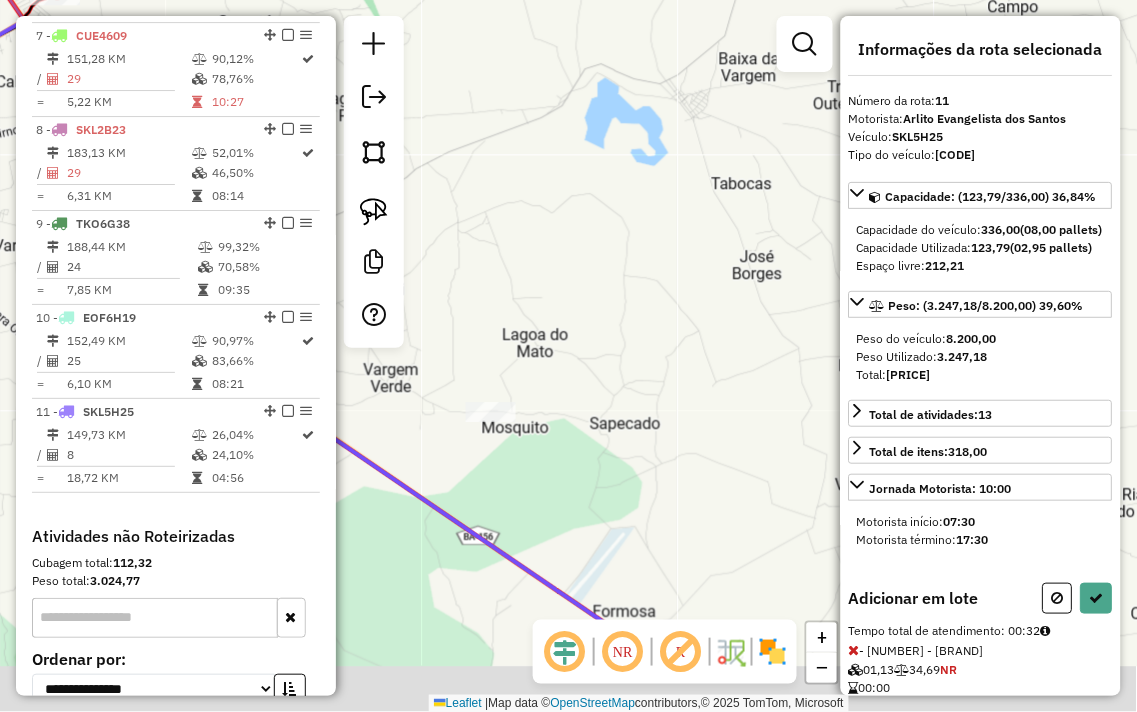 drag, startPoint x: 672, startPoint y: 303, endPoint x: 642, endPoint y: 94, distance: 211.14214 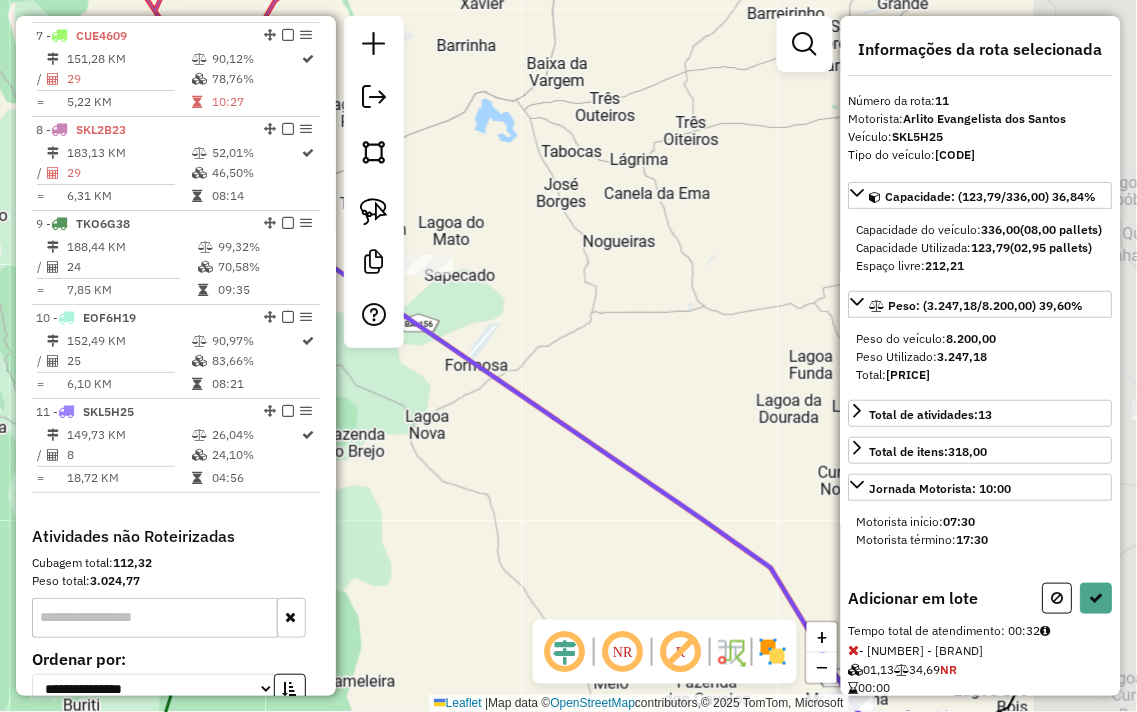 drag, startPoint x: 627, startPoint y: 240, endPoint x: 435, endPoint y: 258, distance: 192.8419 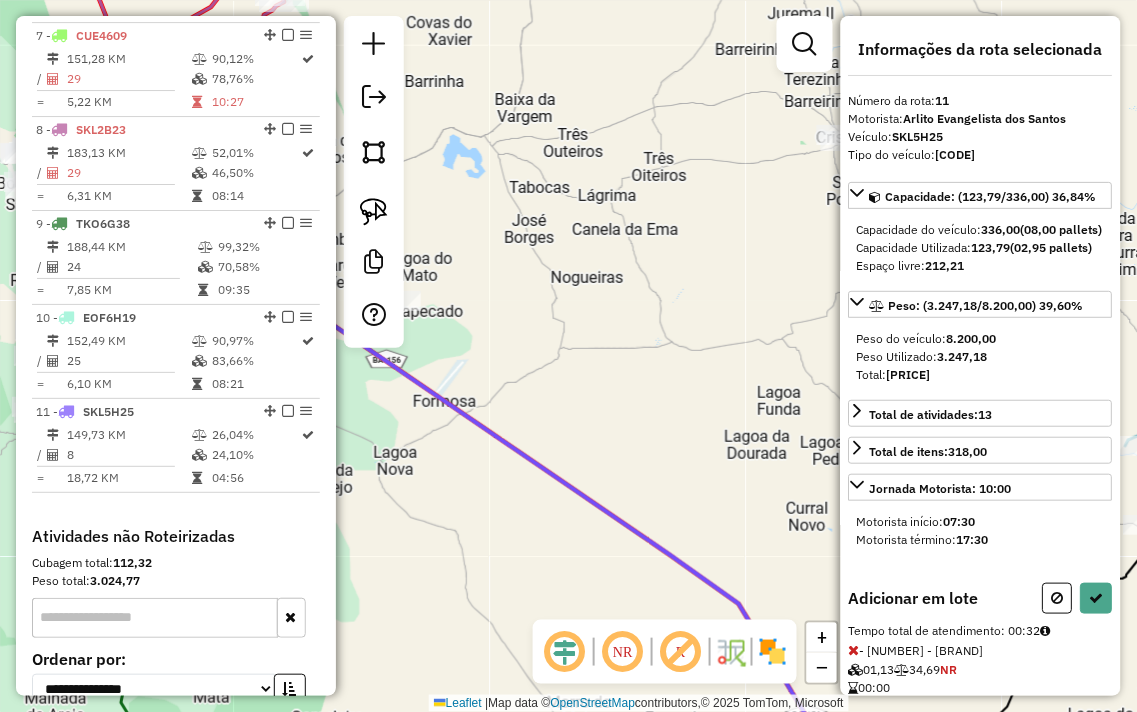 click on "Janela de atendimento Grade de atendimento Capacidade Transportadoras Veículos Cliente Pedidos  Rotas Selecione os dias de semana para filtrar as janelas de atendimento  Seg   Ter   Qua   Qui   Sex   Sáb   Dom  Informe o período da janela de atendimento: De: Até:  Filtrar exatamente a janela do cliente  Considerar janela de atendimento padrão  Selecione os dias de semana para filtrar as grades de atendimento  Seg   Ter   Qua   Qui   Sex   Sáb   Dom   Considerar clientes sem dia de atendimento cadastrado  Clientes fora do dia de atendimento selecionado Filtrar as atividades entre os valores definidos abaixo:  Peso mínimo:   Peso máximo:   Cubagem mínima:   Cubagem máxima:   De:   Até:  Filtrar as atividades entre o tempo de atendimento definido abaixo:  De:   Até:   Considerar capacidade total dos clientes não roteirizados Transportadora: Selecione um ou mais itens Tipo de veículo: Selecione um ou mais itens Veículo: Selecione um ou mais itens Motorista: Selecione um ou mais itens Nome: Rótulo:" 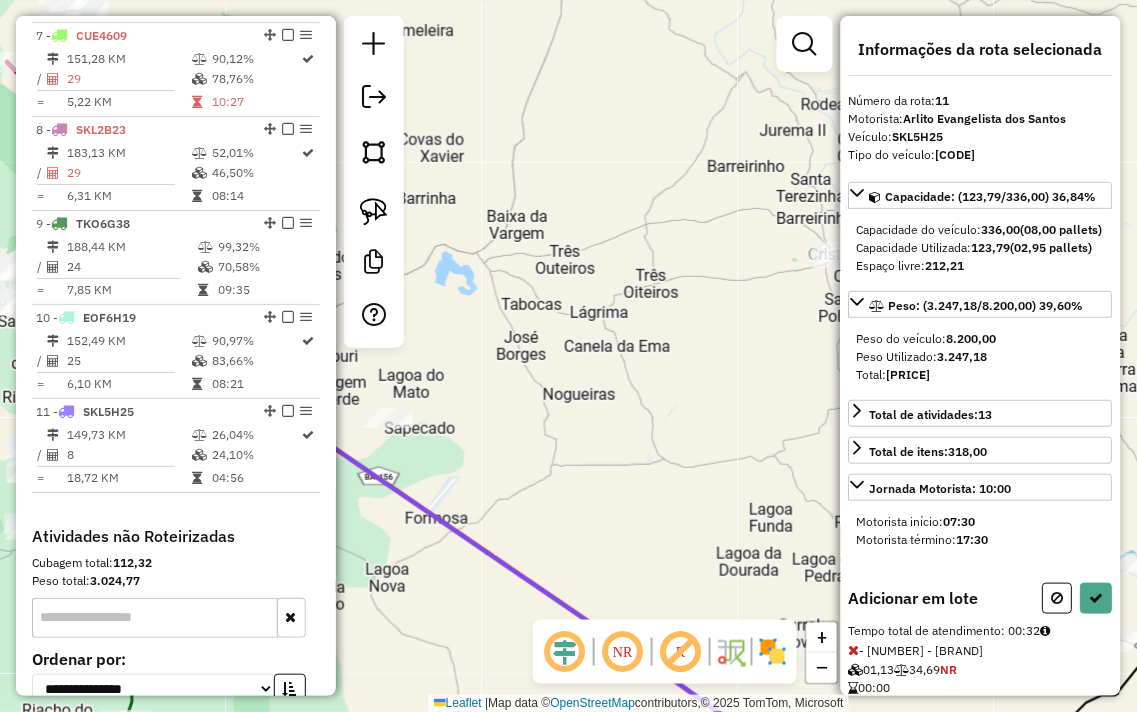 drag, startPoint x: 533, startPoint y: 295, endPoint x: 531, endPoint y: 410, distance: 115.01739 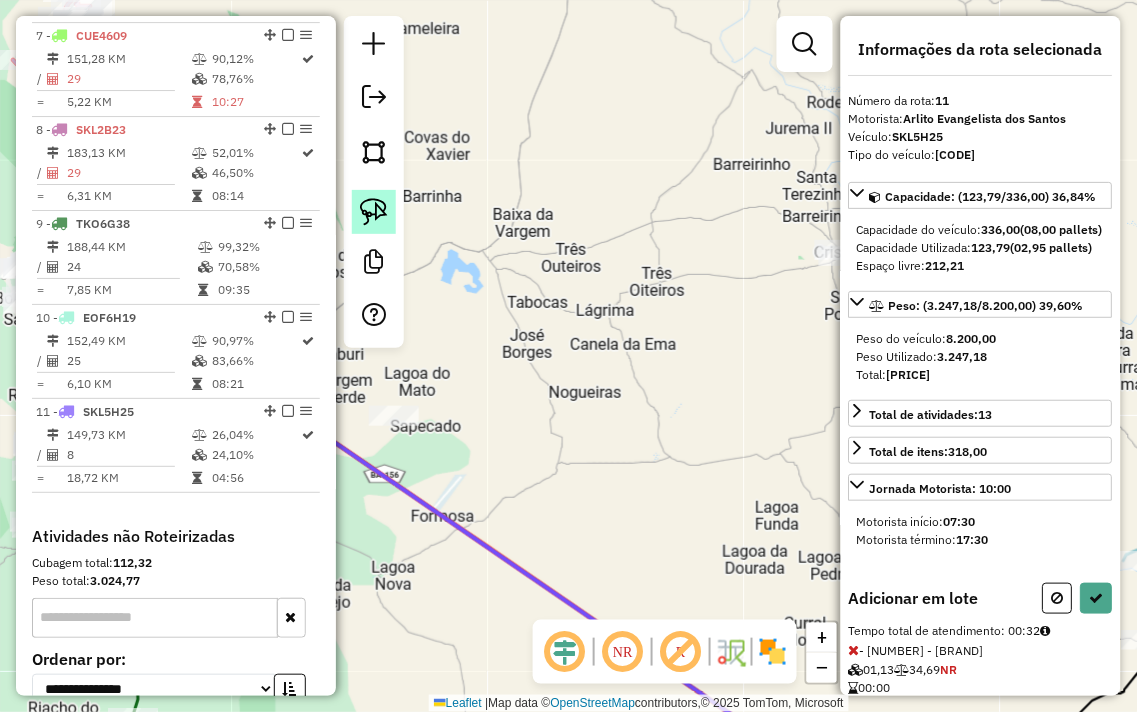 click 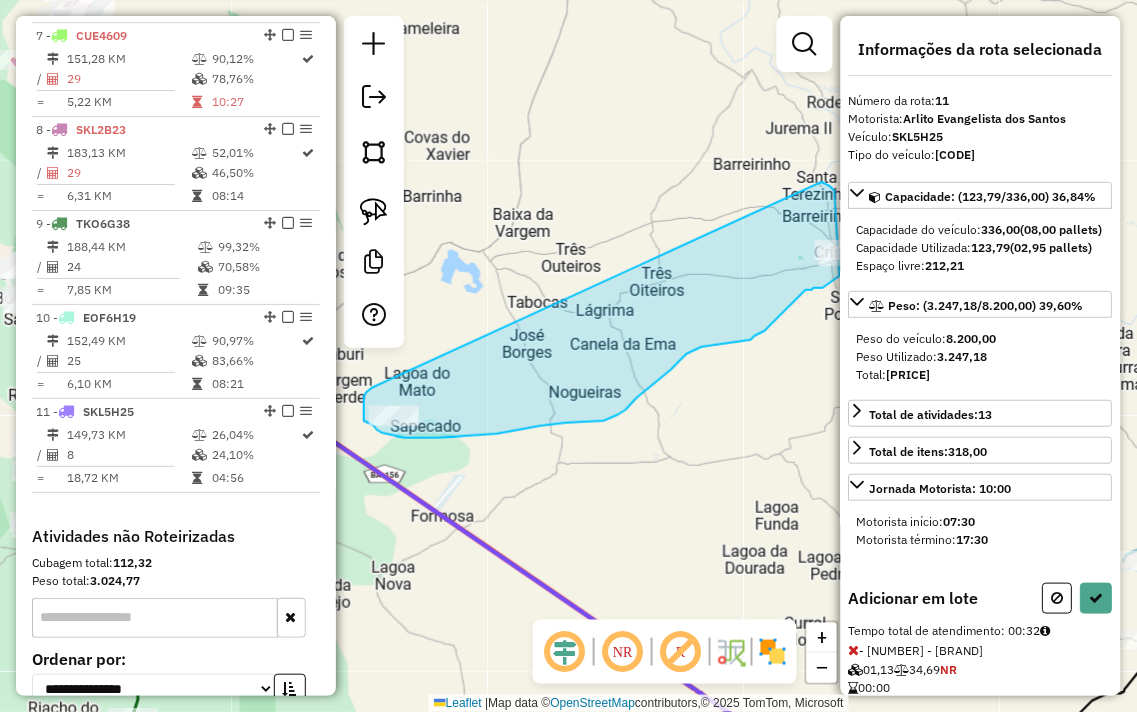 drag, startPoint x: 371, startPoint y: 390, endPoint x: 822, endPoint y: 182, distance: 496.6538 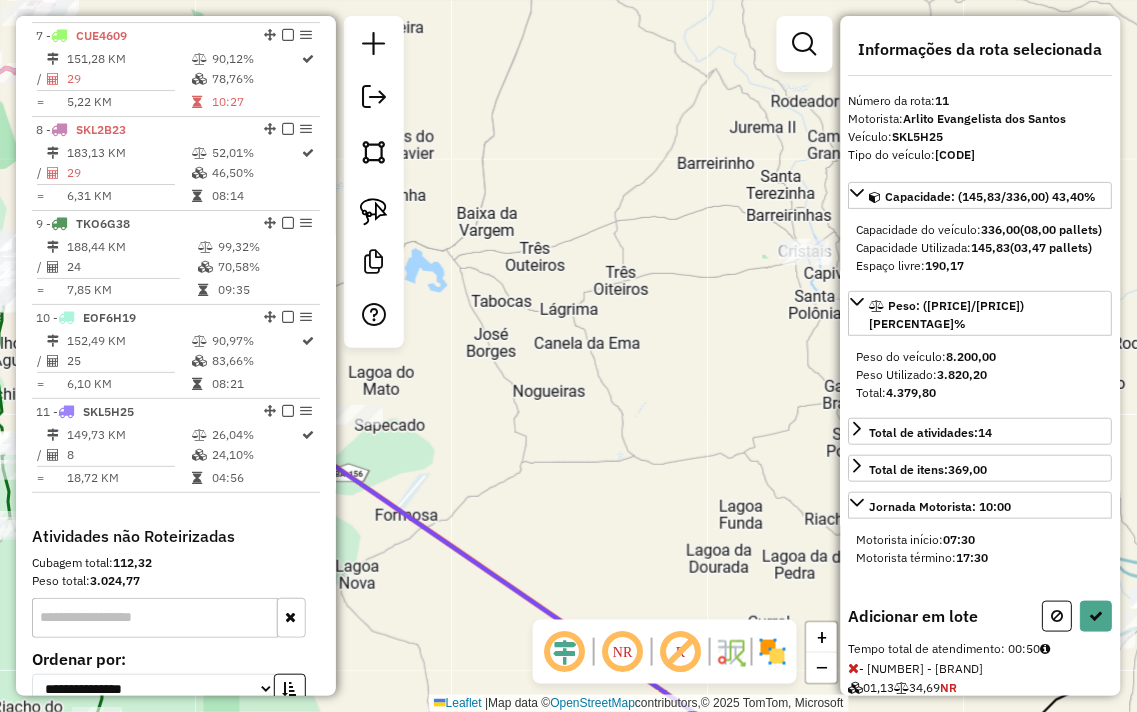 drag, startPoint x: 684, startPoint y: 395, endPoint x: 630, endPoint y: 387, distance: 54.589375 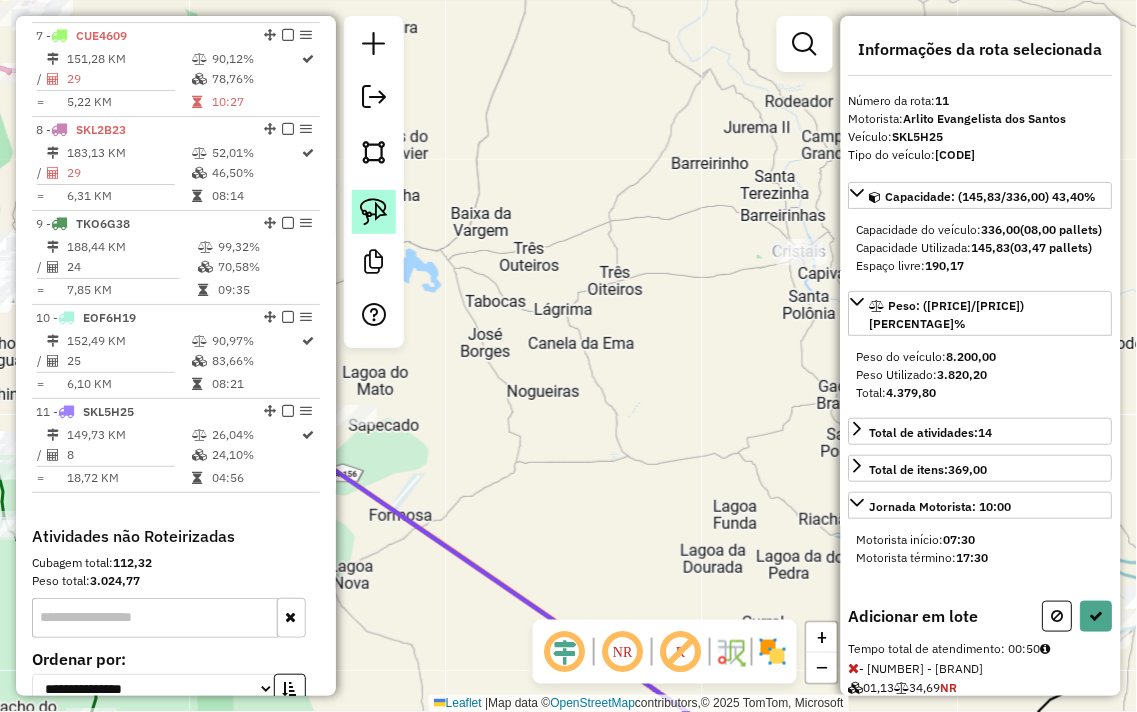 click 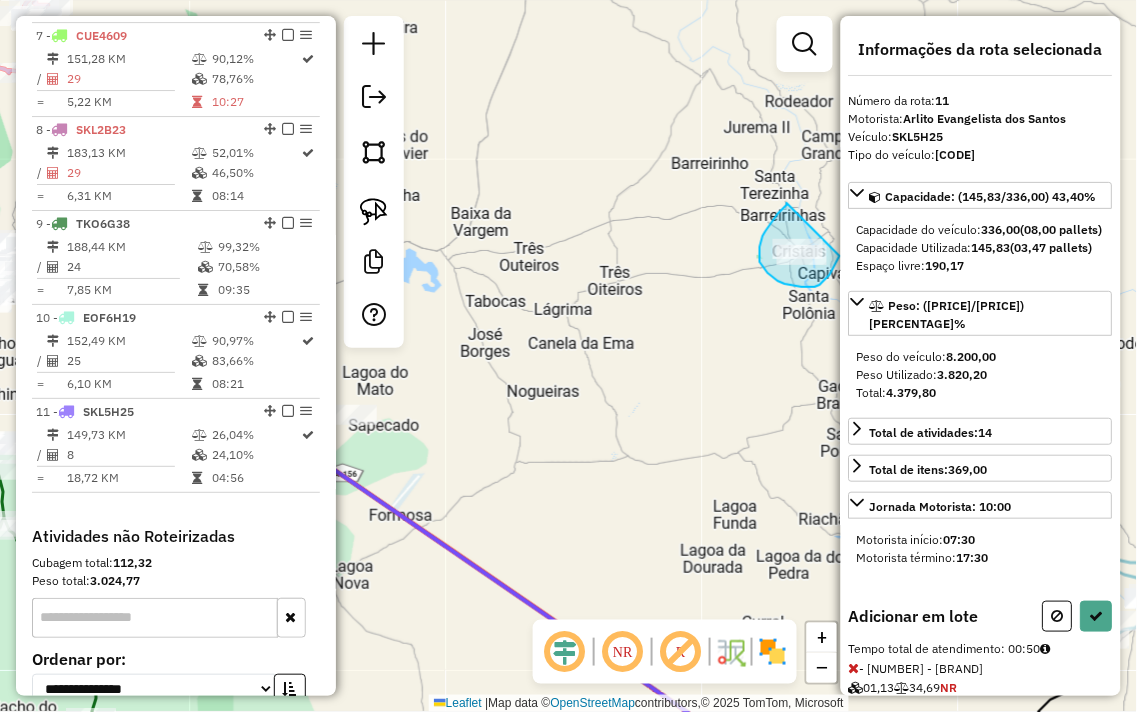 drag, startPoint x: 787, startPoint y: 205, endPoint x: 844, endPoint y: 236, distance: 64.884514 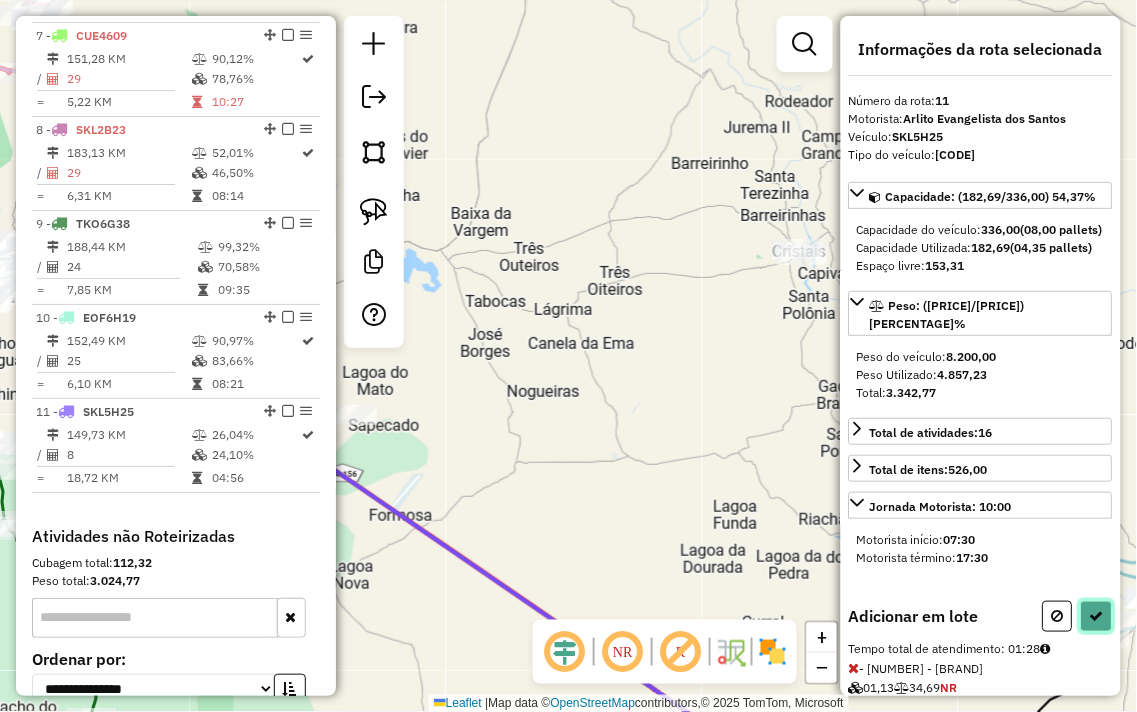 click at bounding box center (1097, 616) 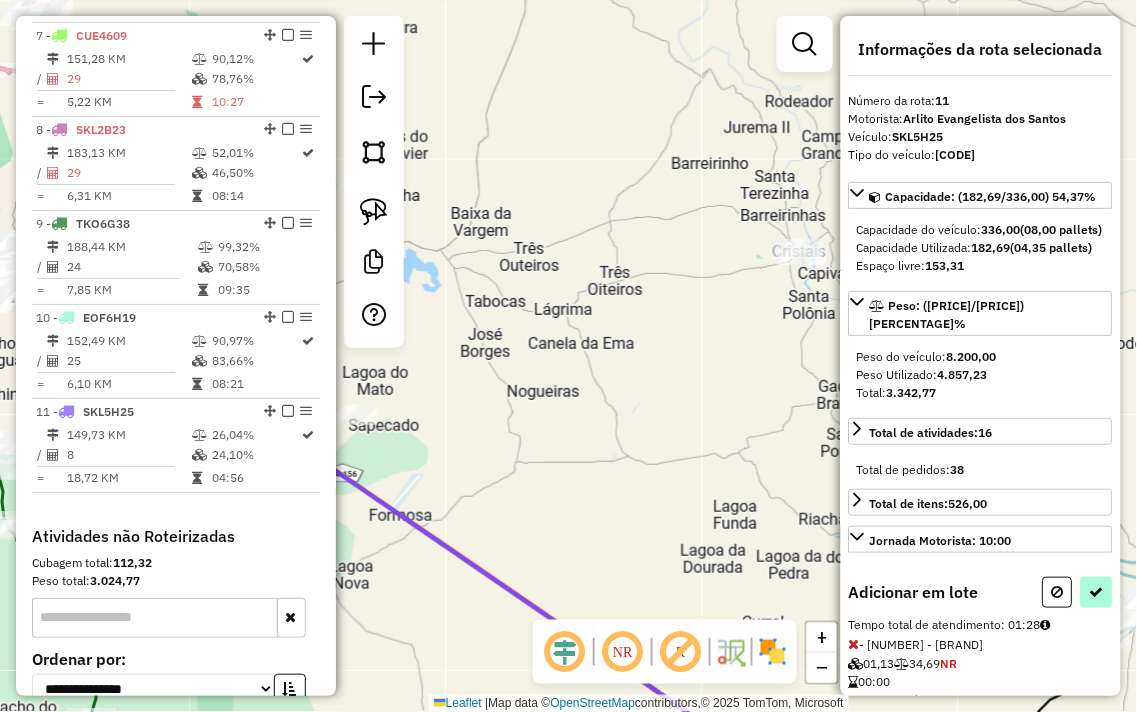select on "**********" 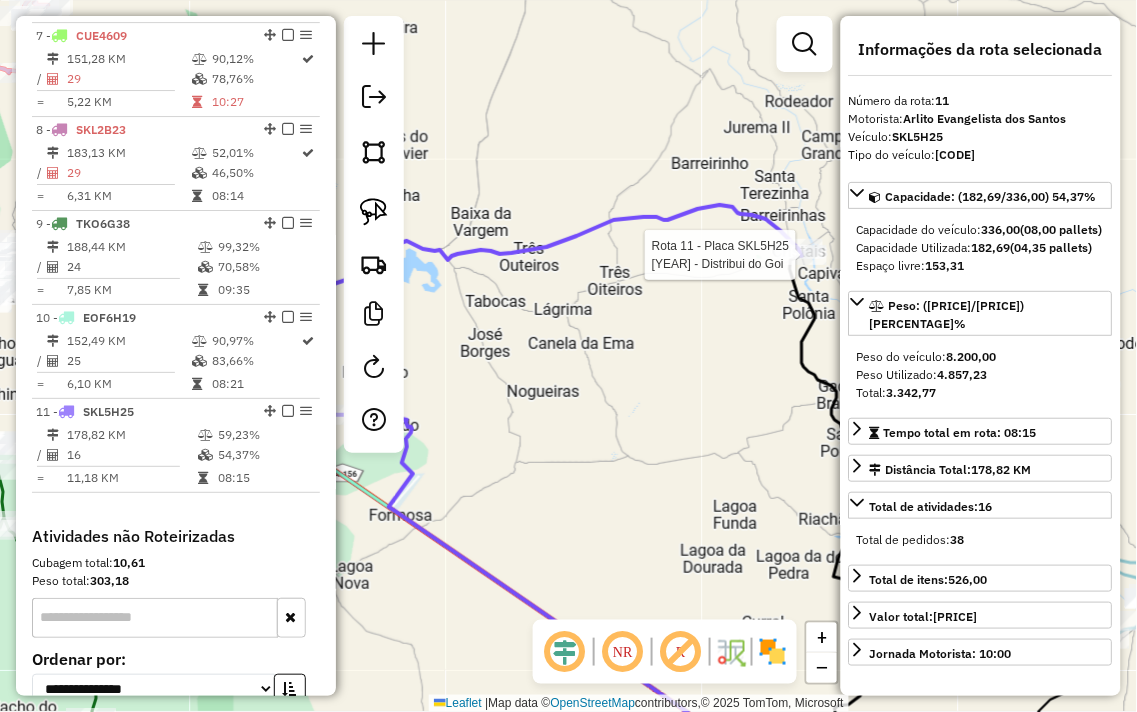 scroll, scrollTop: 1495, scrollLeft: 0, axis: vertical 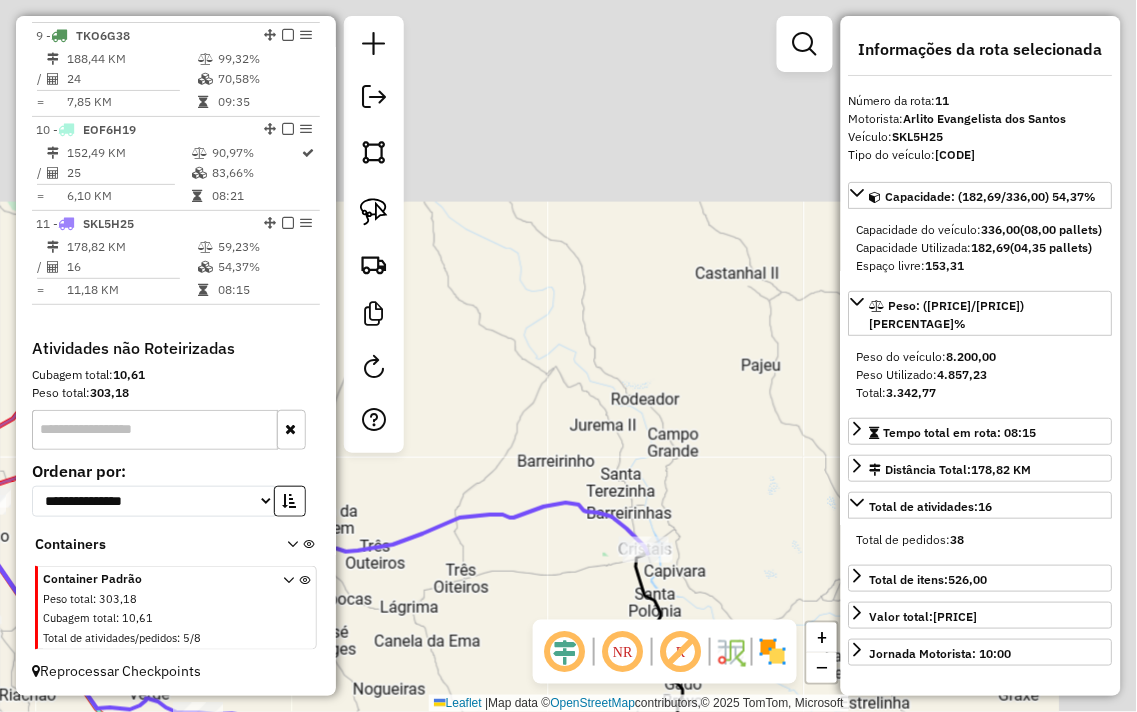 drag, startPoint x: 674, startPoint y: 365, endPoint x: 524, endPoint y: 660, distance: 330.94562 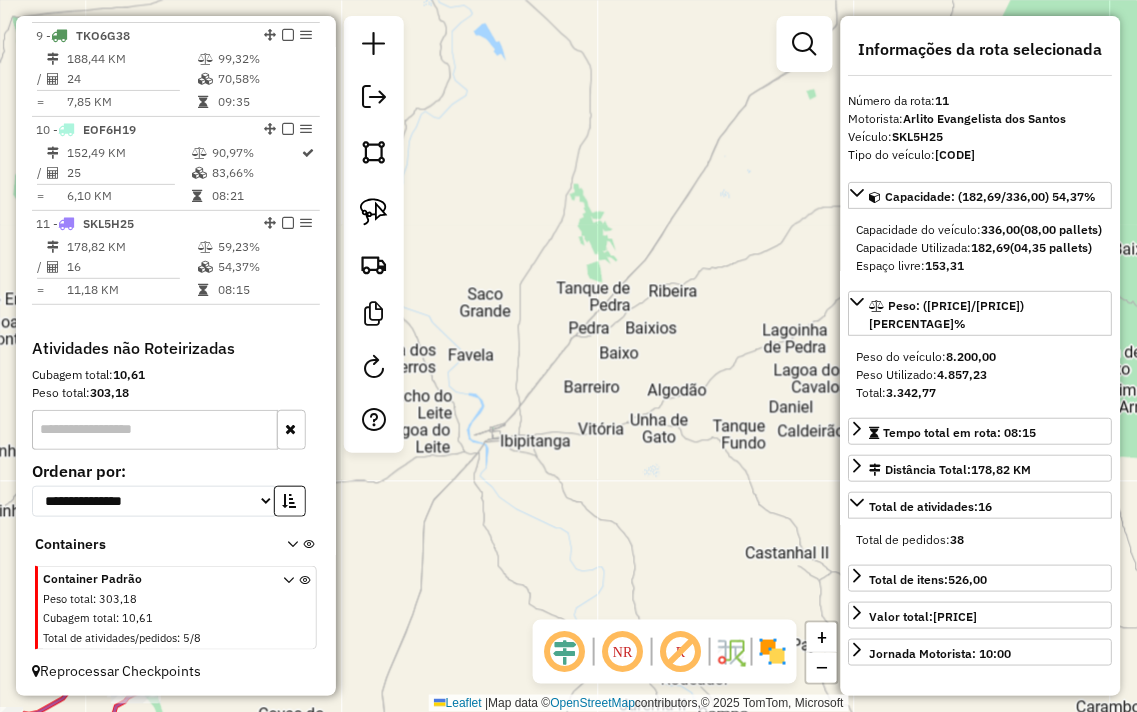 drag, startPoint x: 512, startPoint y: 320, endPoint x: 564, endPoint y: 594, distance: 278.89066 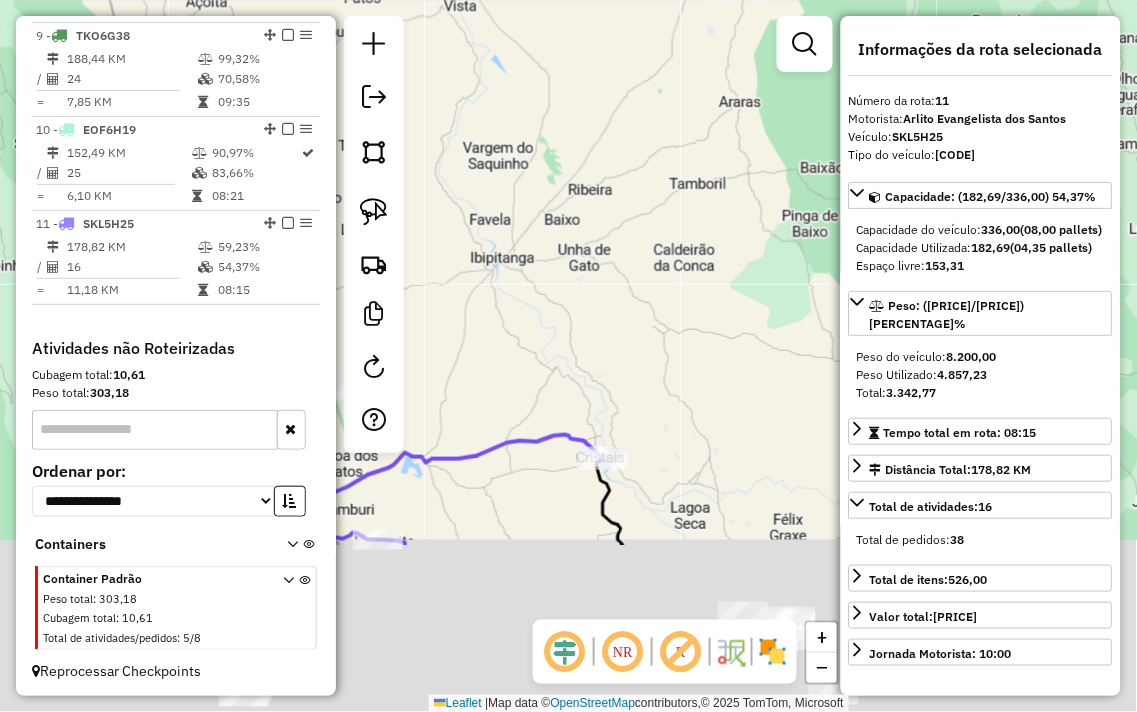 drag, startPoint x: 617, startPoint y: 534, endPoint x: 588, endPoint y: 325, distance: 211.00237 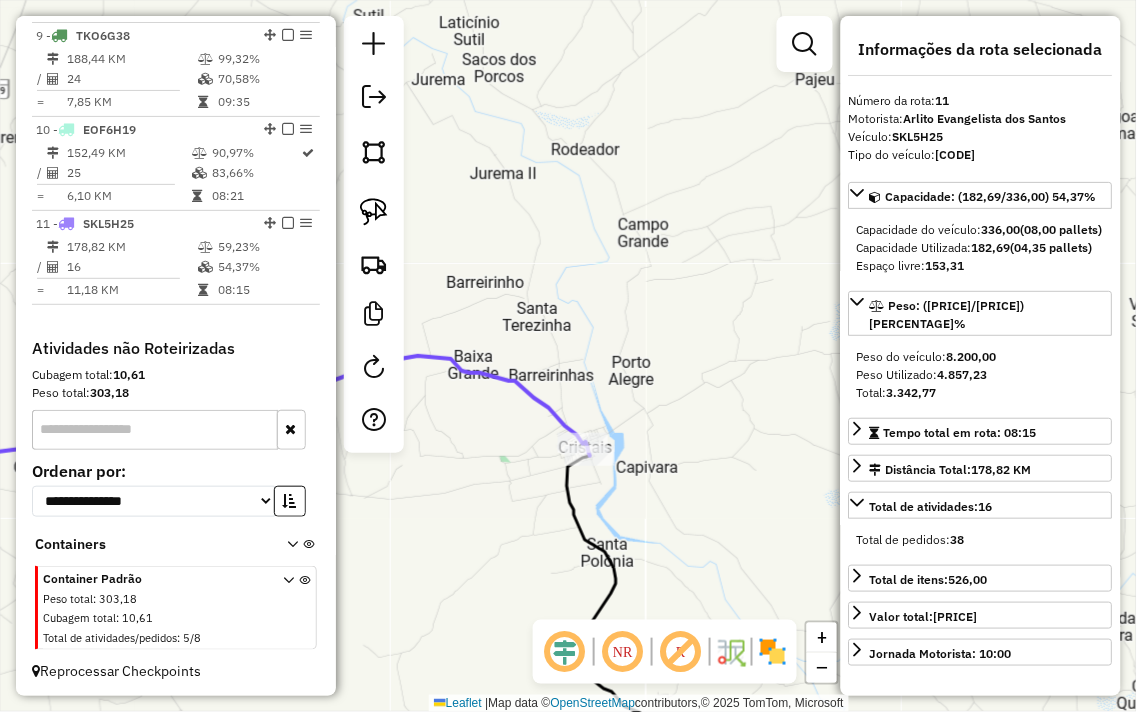 drag, startPoint x: 526, startPoint y: 490, endPoint x: 633, endPoint y: 298, distance: 219.80219 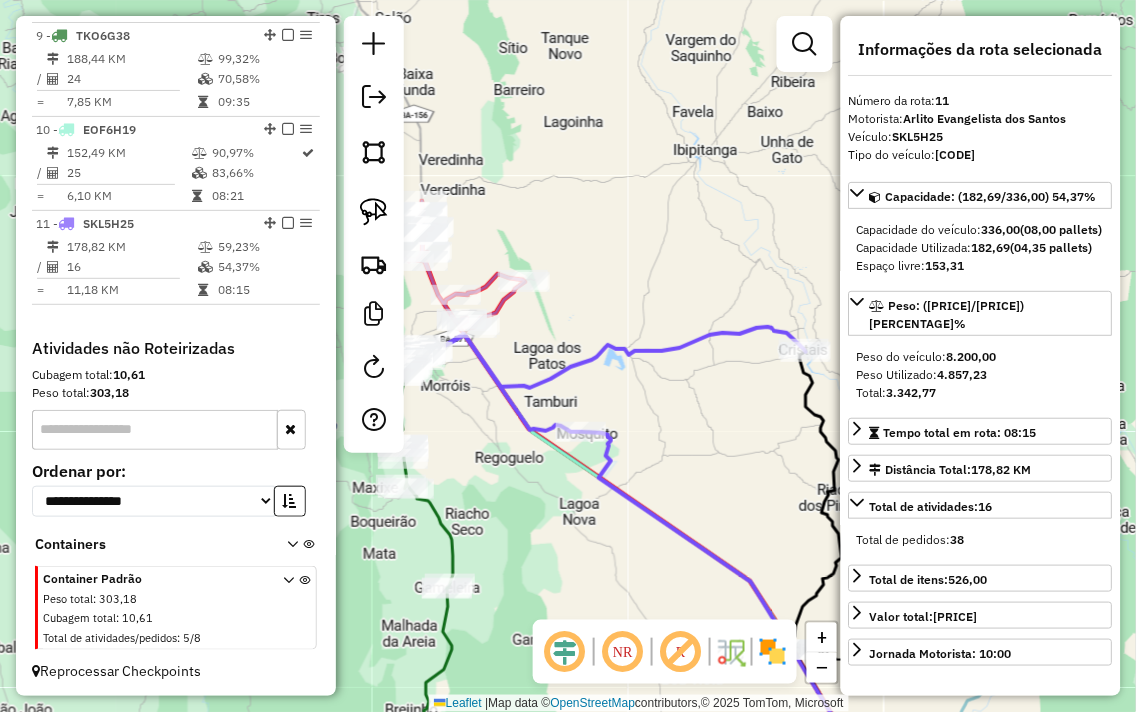 drag, startPoint x: 502, startPoint y: 410, endPoint x: 725, endPoint y: 417, distance: 223.10983 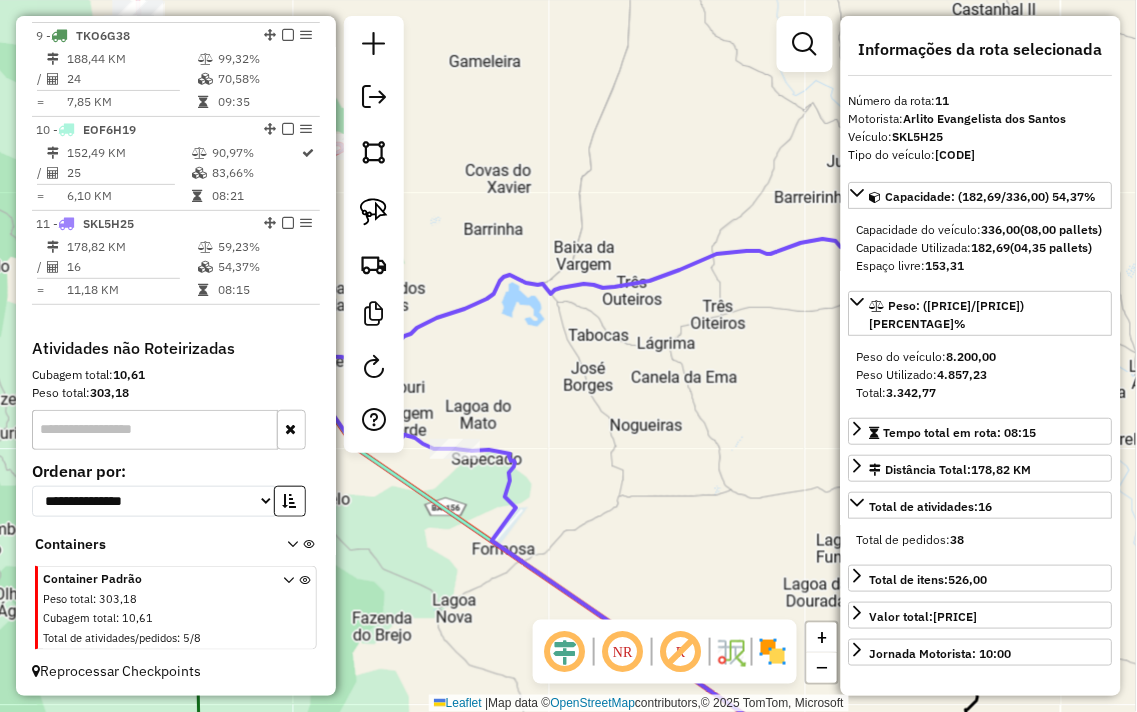 click on "Janela de atendimento Grade de atendimento Capacidade Transportadoras Veículos Cliente Pedidos  Rotas Selecione os dias de semana para filtrar as janelas de atendimento  Seg   Ter   Qua   Qui   Sex   Sáb   Dom  Informe o período da janela de atendimento: De: Até:  Filtrar exatamente a janela do cliente  Considerar janela de atendimento padrão  Selecione os dias de semana para filtrar as grades de atendimento  Seg   Ter   Qua   Qui   Sex   Sáb   Dom   Considerar clientes sem dia de atendimento cadastrado  Clientes fora do dia de atendimento selecionado Filtrar as atividades entre os valores definidos abaixo:  Peso mínimo:   Peso máximo:   Cubagem mínima:   Cubagem máxima:   De:   Até:  Filtrar as atividades entre o tempo de atendimento definido abaixo:  De:   Até:   Considerar capacidade total dos clientes não roteirizados Transportadora: Selecione um ou mais itens Tipo de veículo: Selecione um ou mais itens Veículo: Selecione um ou mais itens Motorista: Selecione um ou mais itens Nome: Rótulo:" 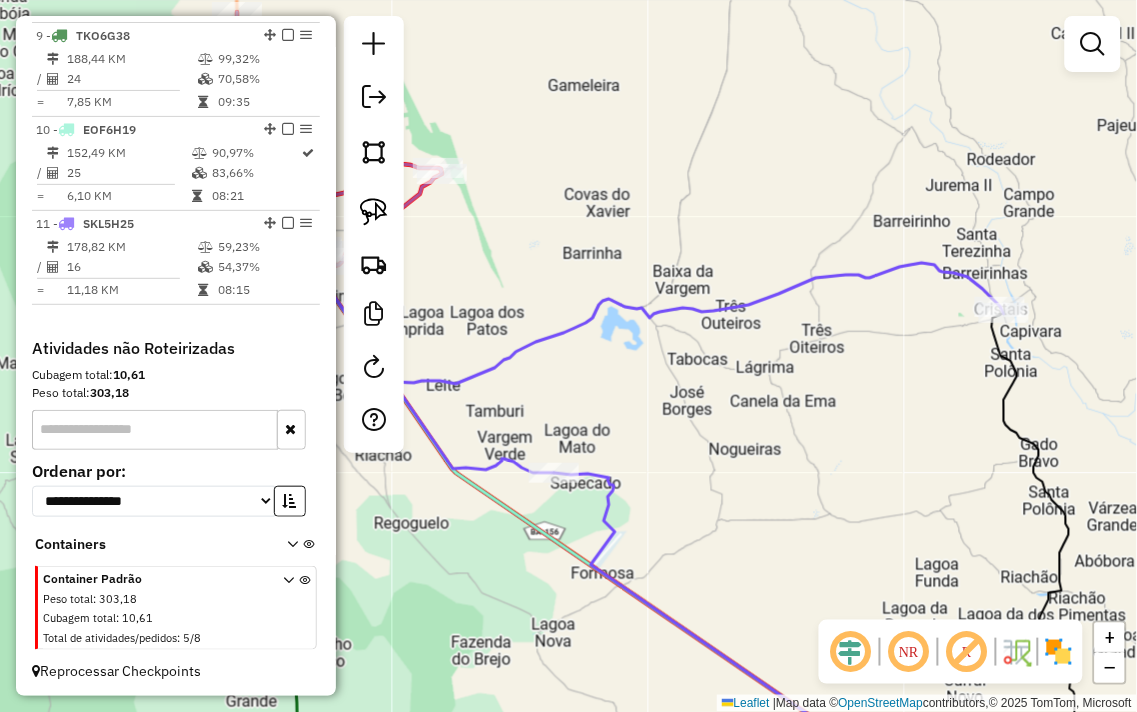 drag, startPoint x: 652, startPoint y: 411, endPoint x: 753, endPoint y: 435, distance: 103.81233 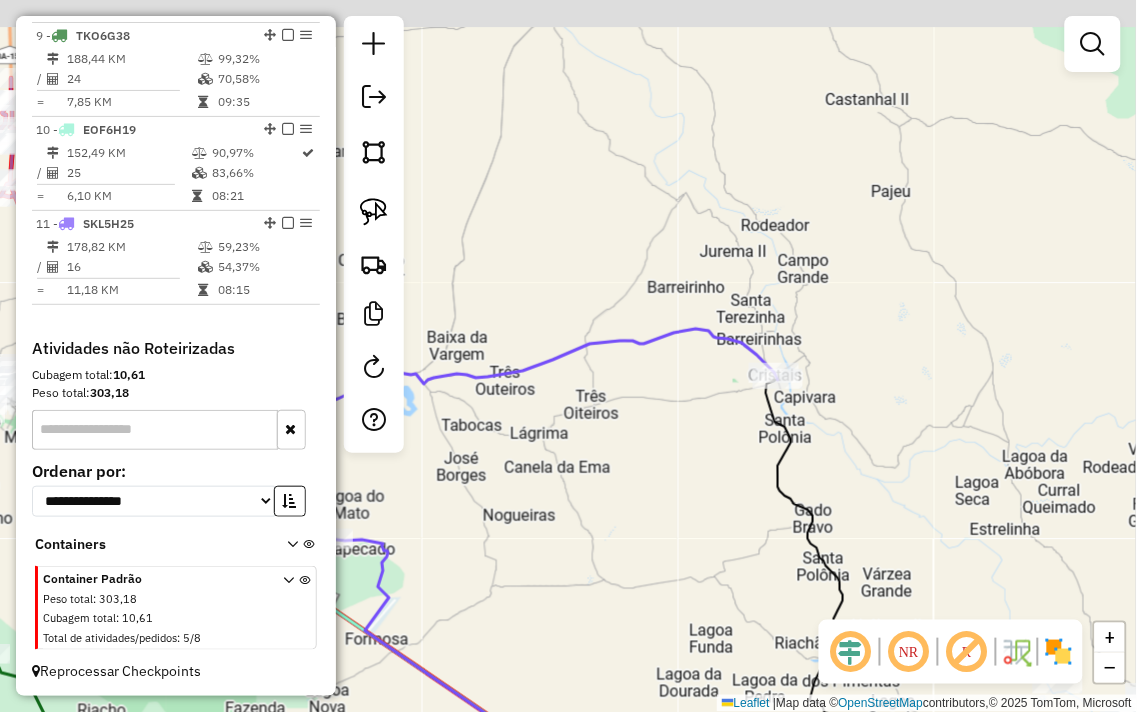 drag, startPoint x: 876, startPoint y: 332, endPoint x: 642, endPoint y: 401, distance: 243.96106 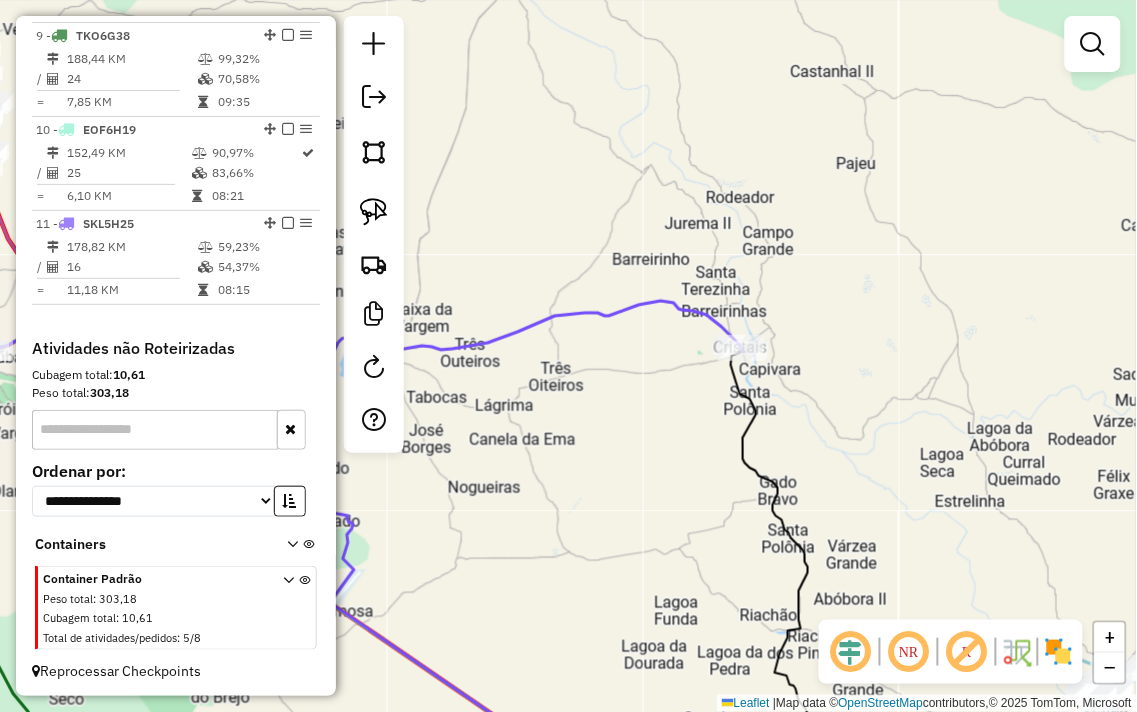 drag, startPoint x: 762, startPoint y: 238, endPoint x: 697, endPoint y: 170, distance: 94.06912 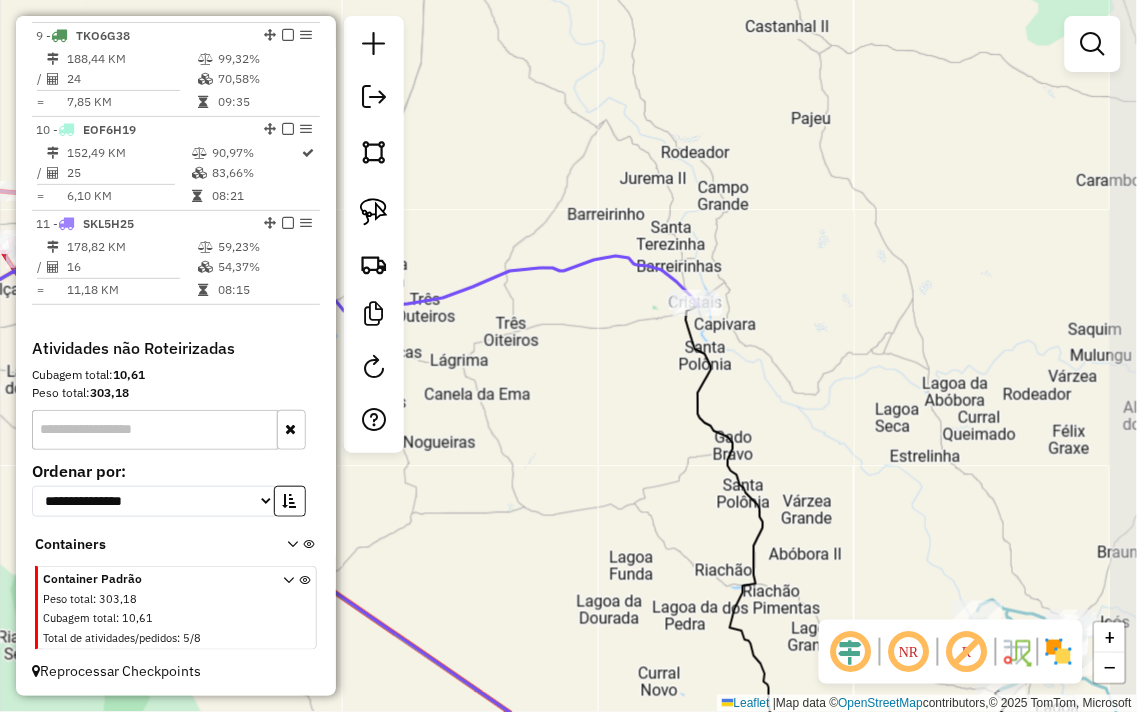 click on "Janela de atendimento Grade de atendimento Capacidade Transportadoras Veículos Cliente Pedidos  Rotas Selecione os dias de semana para filtrar as janelas de atendimento  Seg   Ter   Qua   Qui   Sex   Sáb   Dom  Informe o período da janela de atendimento: De: Até:  Filtrar exatamente a janela do cliente  Considerar janela de atendimento padrão  Selecione os dias de semana para filtrar as grades de atendimento  Seg   Ter   Qua   Qui   Sex   Sáb   Dom   Considerar clientes sem dia de atendimento cadastrado  Clientes fora do dia de atendimento selecionado Filtrar as atividades entre os valores definidos abaixo:  Peso mínimo:   Peso máximo:   Cubagem mínima:   Cubagem máxima:   De:   Até:  Filtrar as atividades entre o tempo de atendimento definido abaixo:  De:   Até:   Considerar capacidade total dos clientes não roteirizados Transportadora: Selecione um ou mais itens Tipo de veículo: Selecione um ou mais itens Veículo: Selecione um ou mais itens Motorista: Selecione um ou mais itens Nome: Rótulo:" 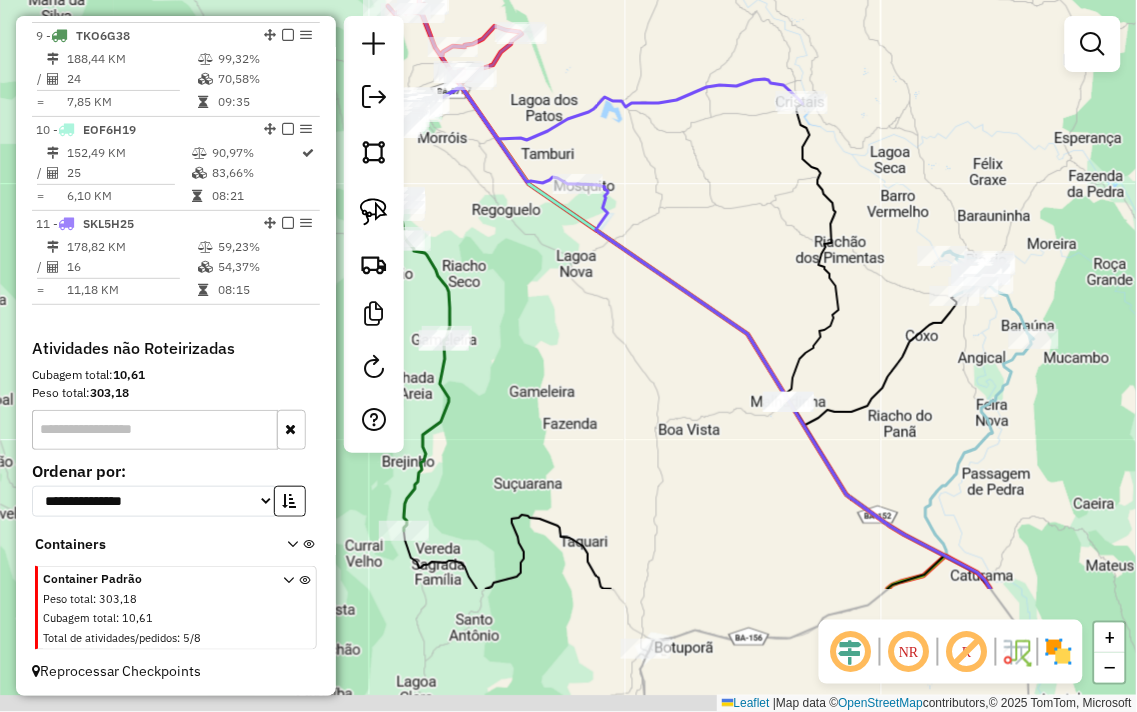 drag, startPoint x: 786, startPoint y: 346, endPoint x: 743, endPoint y: 170, distance: 181.17671 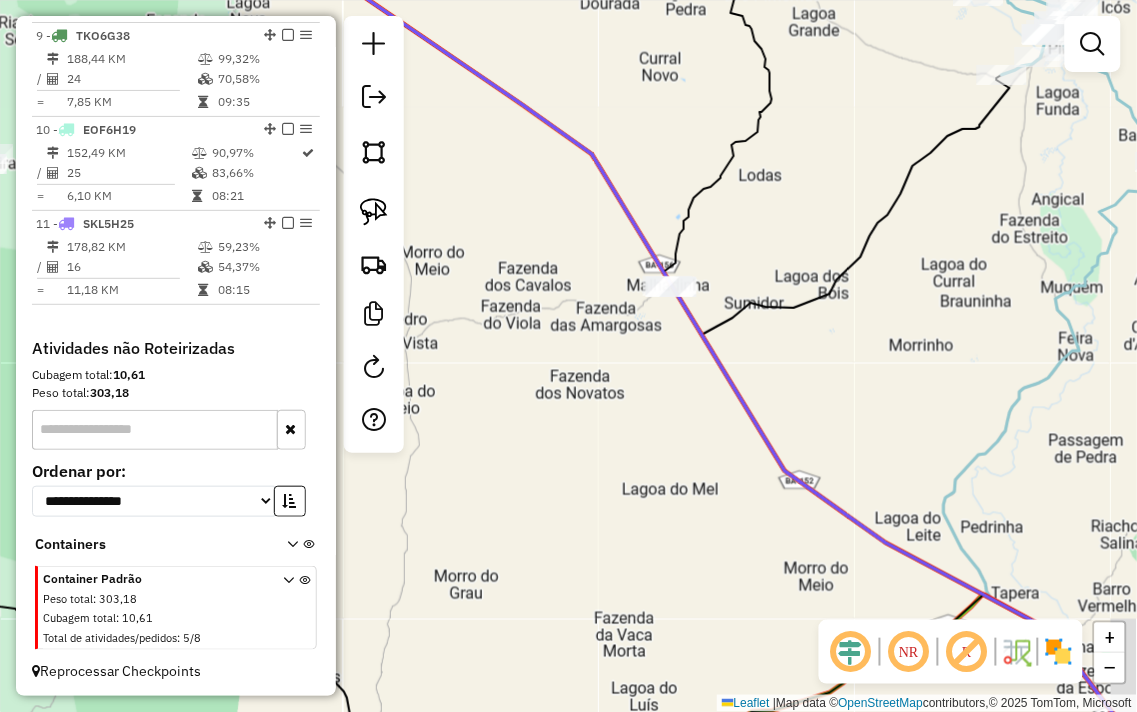 drag, startPoint x: 780, startPoint y: 352, endPoint x: 740, endPoint y: 191, distance: 165.89455 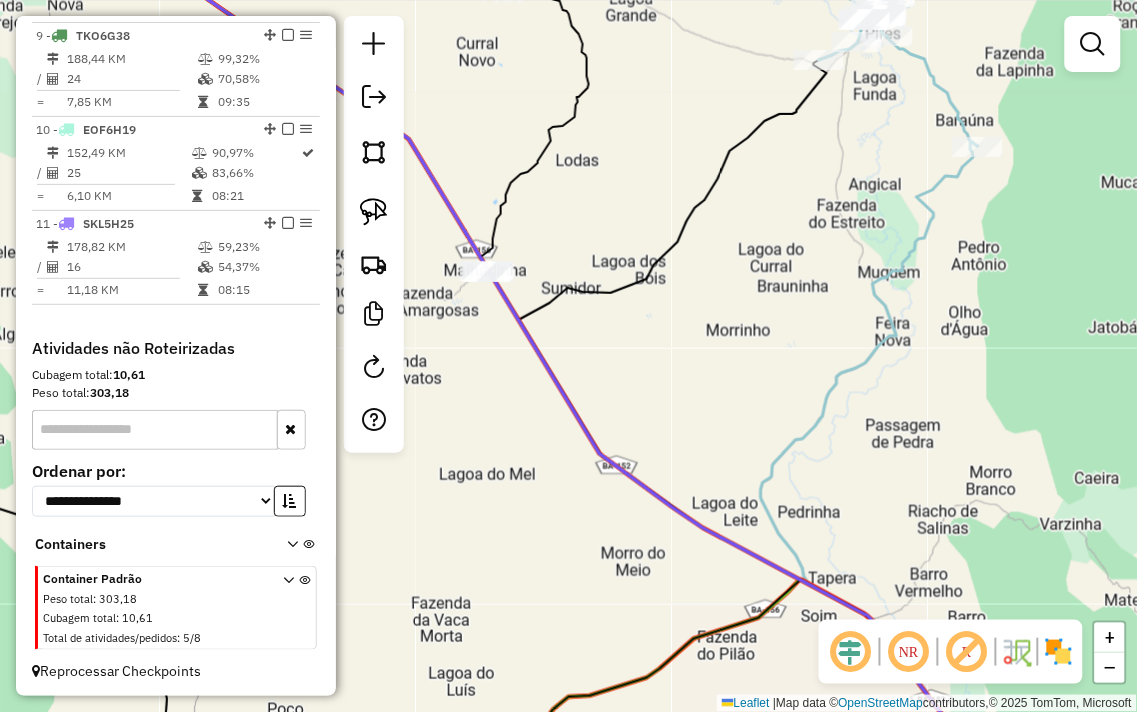 drag, startPoint x: 747, startPoint y: 212, endPoint x: 574, endPoint y: 195, distance: 173.83325 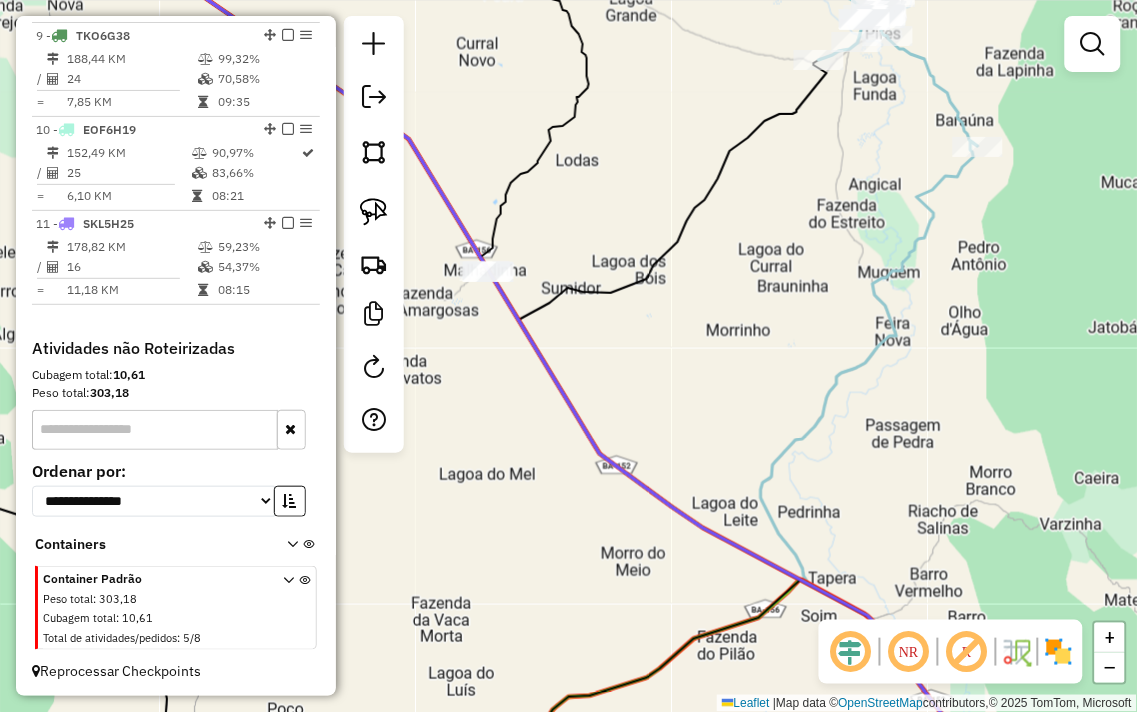 drag, startPoint x: 584, startPoint y: 363, endPoint x: 657, endPoint y: 371, distance: 73.43705 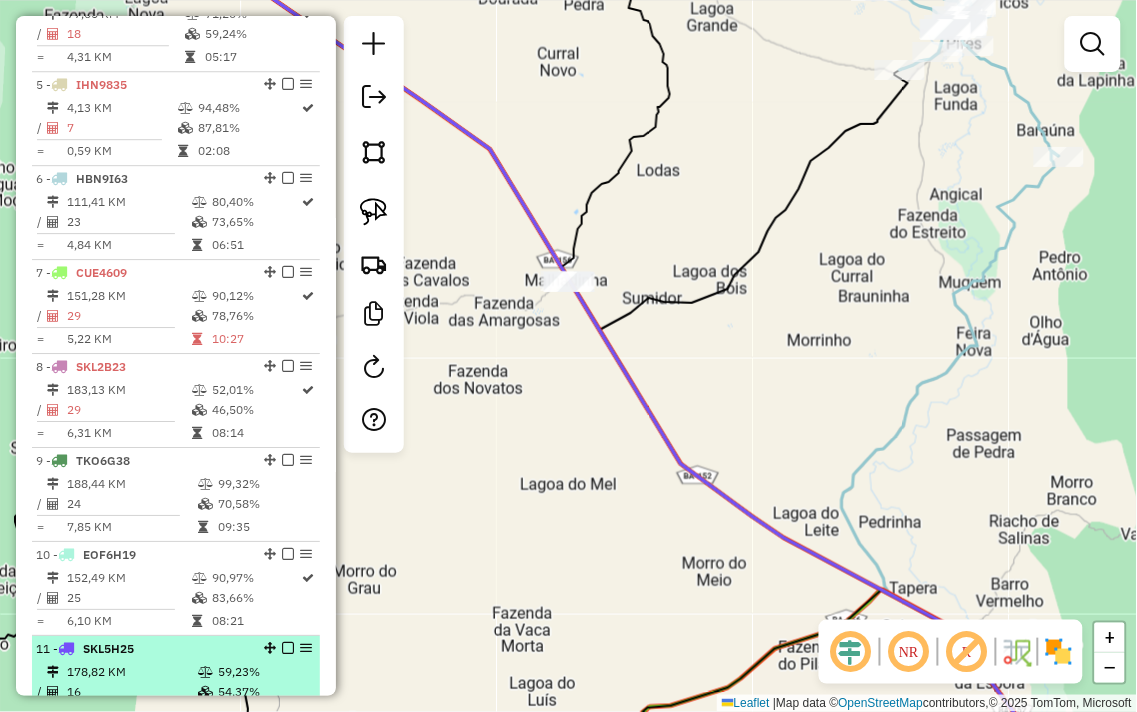 scroll, scrollTop: 1051, scrollLeft: 0, axis: vertical 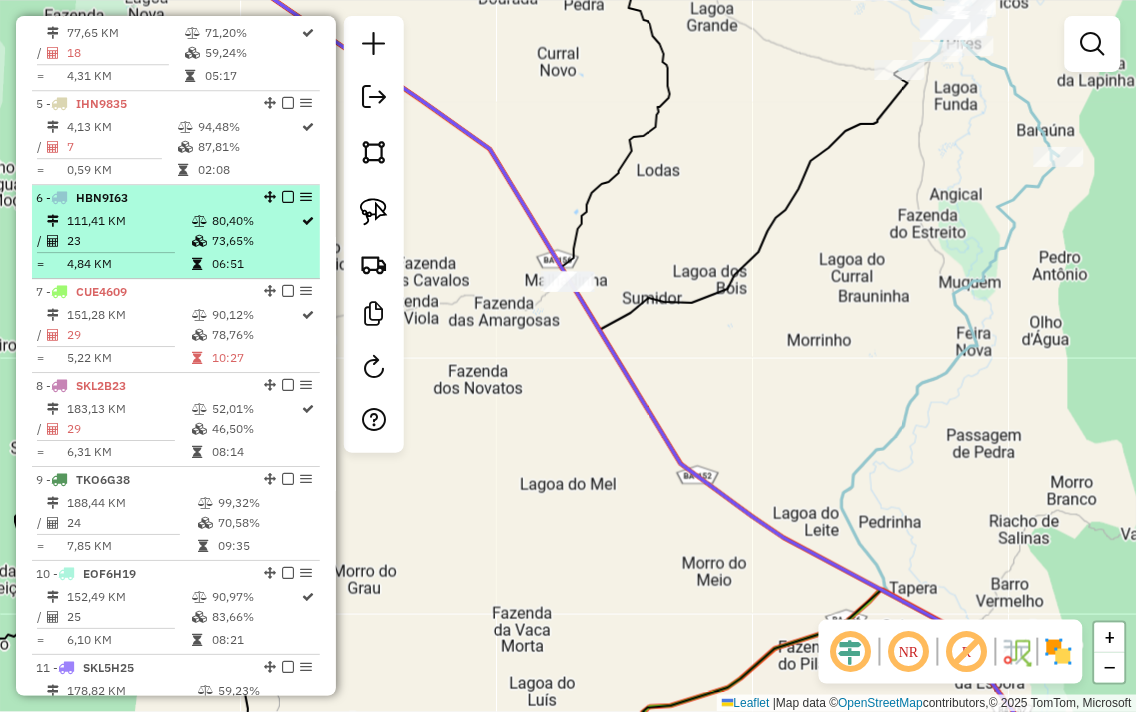 select on "**********" 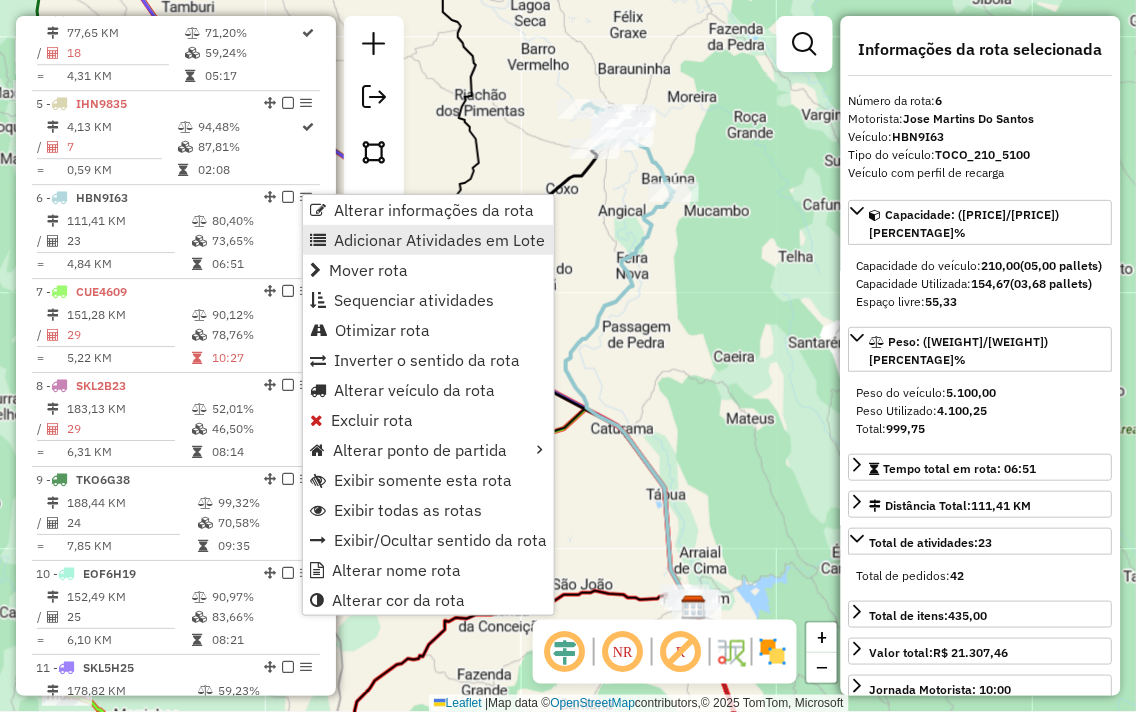 click on "Adicionar Atividades em Lote" at bounding box center (439, 240) 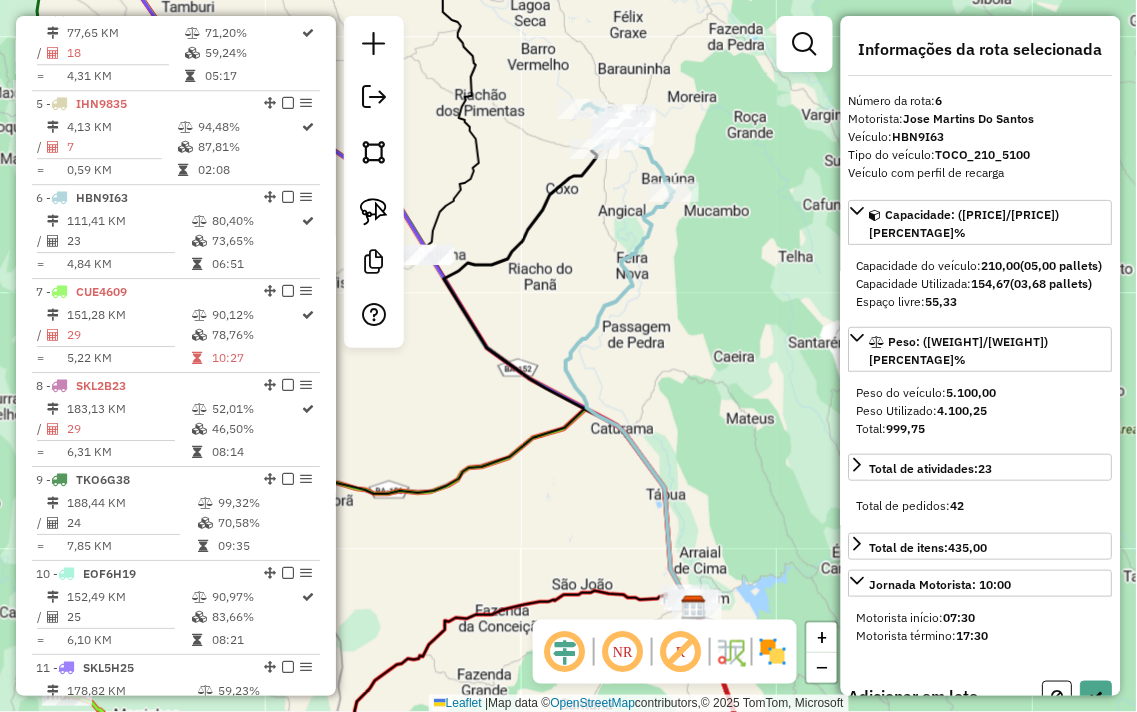 drag, startPoint x: 498, startPoint y: 188, endPoint x: 550, endPoint y: 206, distance: 55.027267 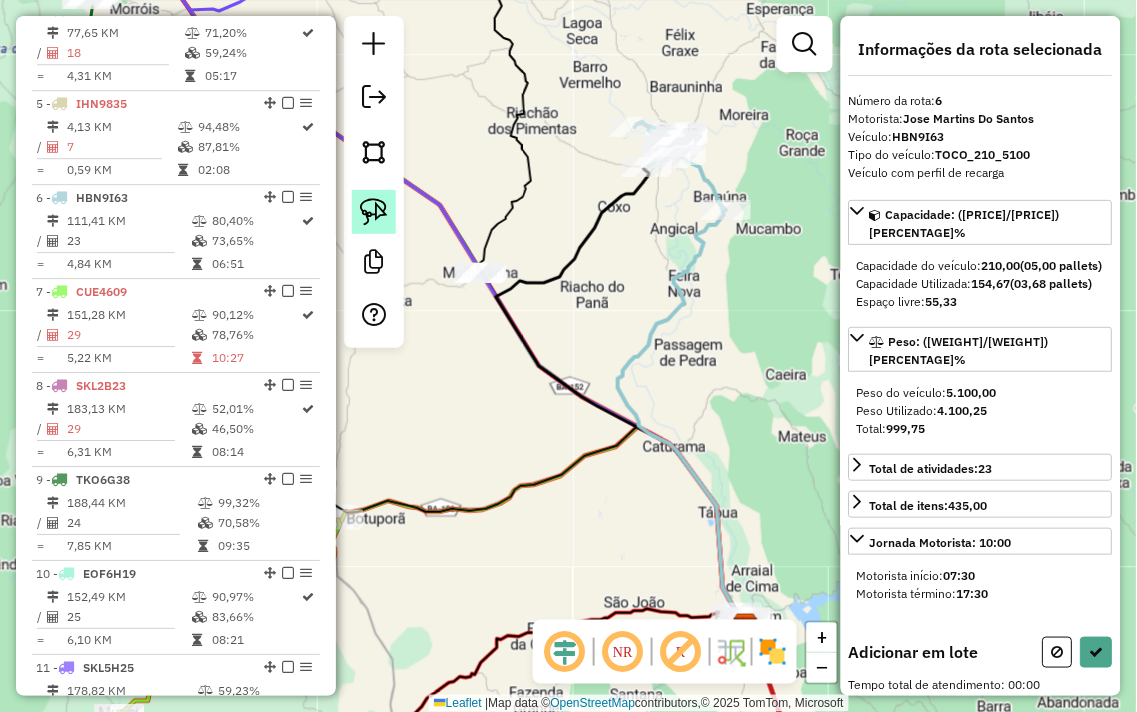 click 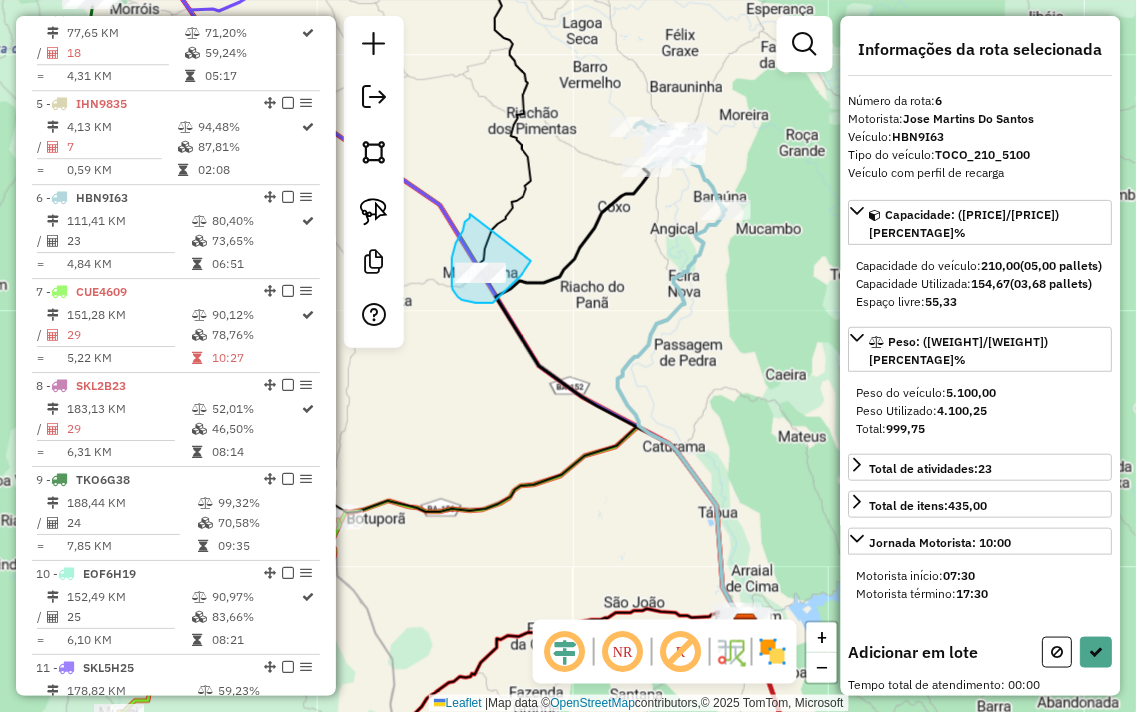 drag, startPoint x: 470, startPoint y: 218, endPoint x: 532, endPoint y: 255, distance: 72.20111 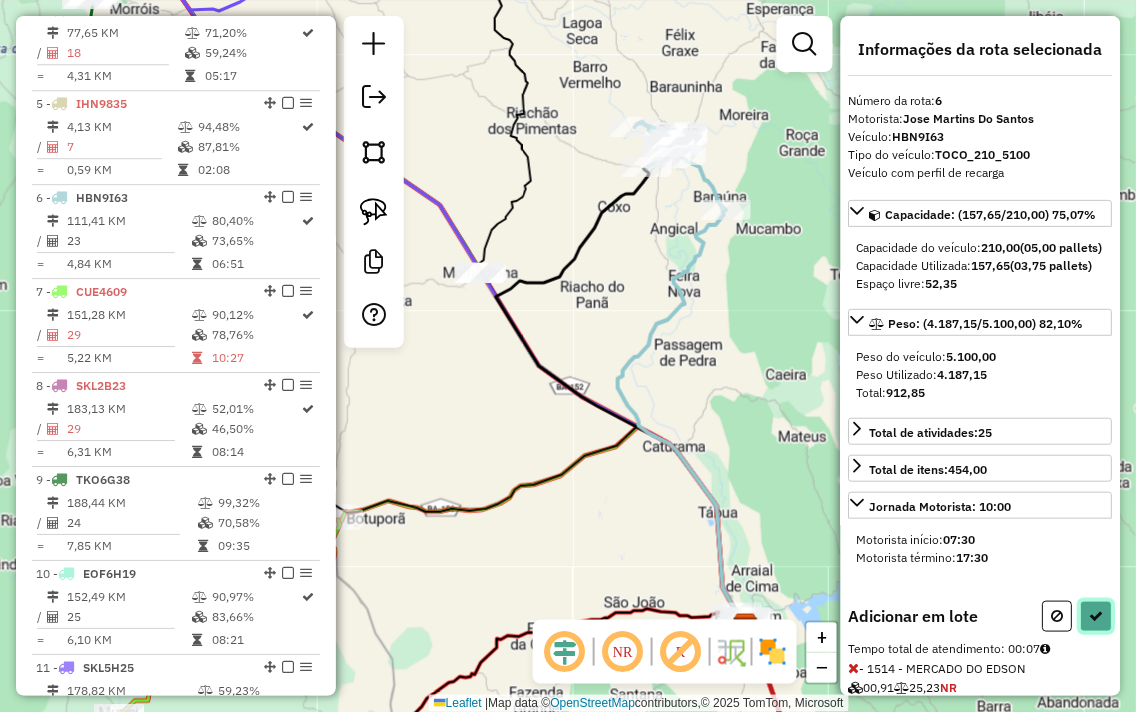 click at bounding box center (1097, 616) 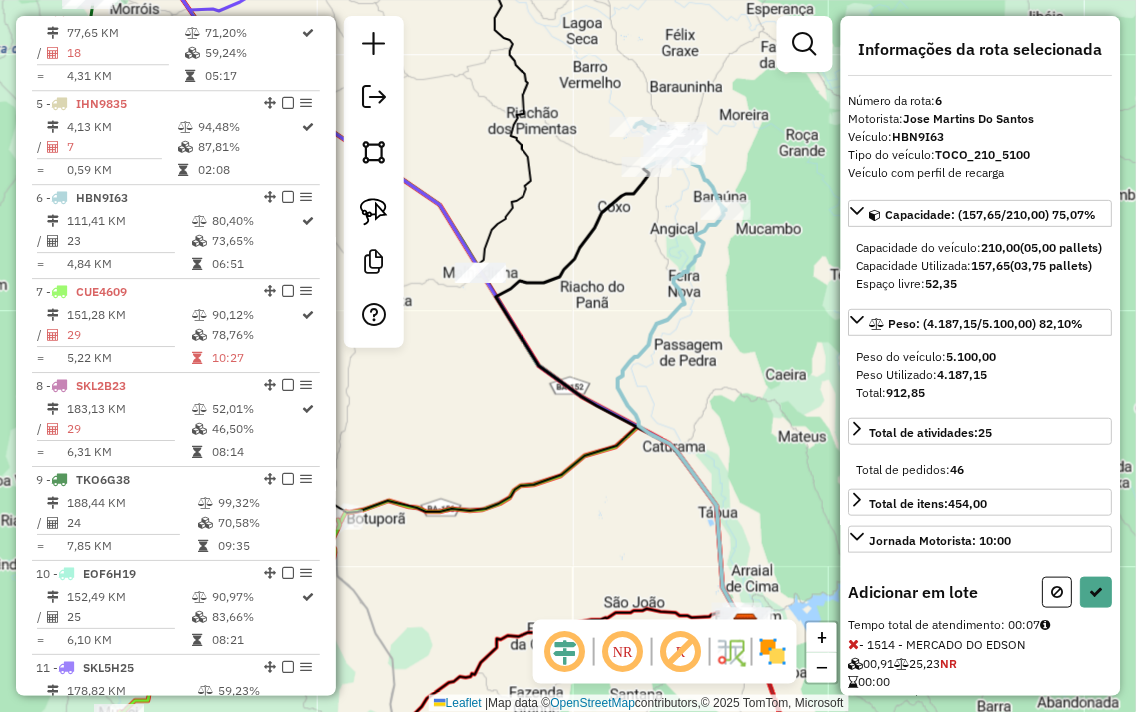 select on "**********" 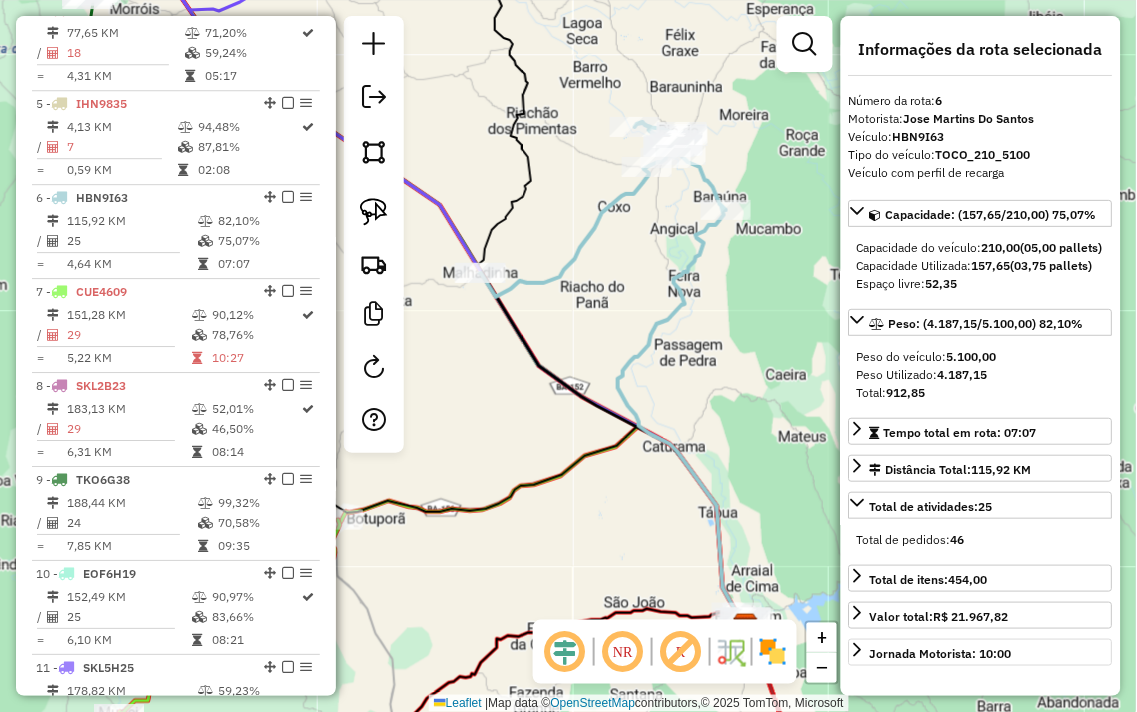 scroll, scrollTop: 1217, scrollLeft: 0, axis: vertical 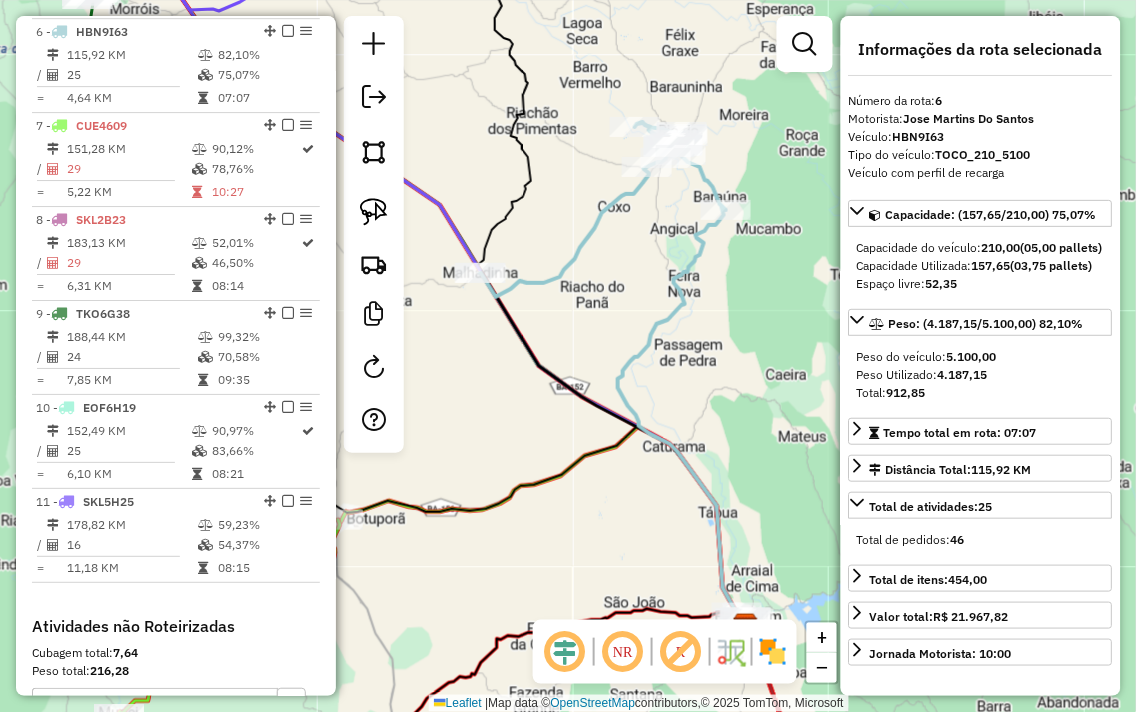 click on "Janela de atendimento Grade de atendimento Capacidade Transportadoras Veículos Cliente Pedidos  Rotas Selecione os dias de semana para filtrar as janelas de atendimento  Seg   Ter   Qua   Qui   Sex   Sáb   Dom  Informe o período da janela de atendimento: De: Até:  Filtrar exatamente a janela do cliente  Considerar janela de atendimento padrão  Selecione os dias de semana para filtrar as grades de atendimento  Seg   Ter   Qua   Qui   Sex   Sáb   Dom   Considerar clientes sem dia de atendimento cadastrado  Clientes fora do dia de atendimento selecionado Filtrar as atividades entre os valores definidos abaixo:  Peso mínimo:   Peso máximo:   Cubagem mínima:   Cubagem máxima:   De:   Até:  Filtrar as atividades entre o tempo de atendimento definido abaixo:  De:   Até:   Considerar capacidade total dos clientes não roteirizados Transportadora: Selecione um ou mais itens Tipo de veículo: Selecione um ou mais itens Veículo: Selecione um ou mais itens Motorista: Selecione um ou mais itens Nome: Rótulo:" 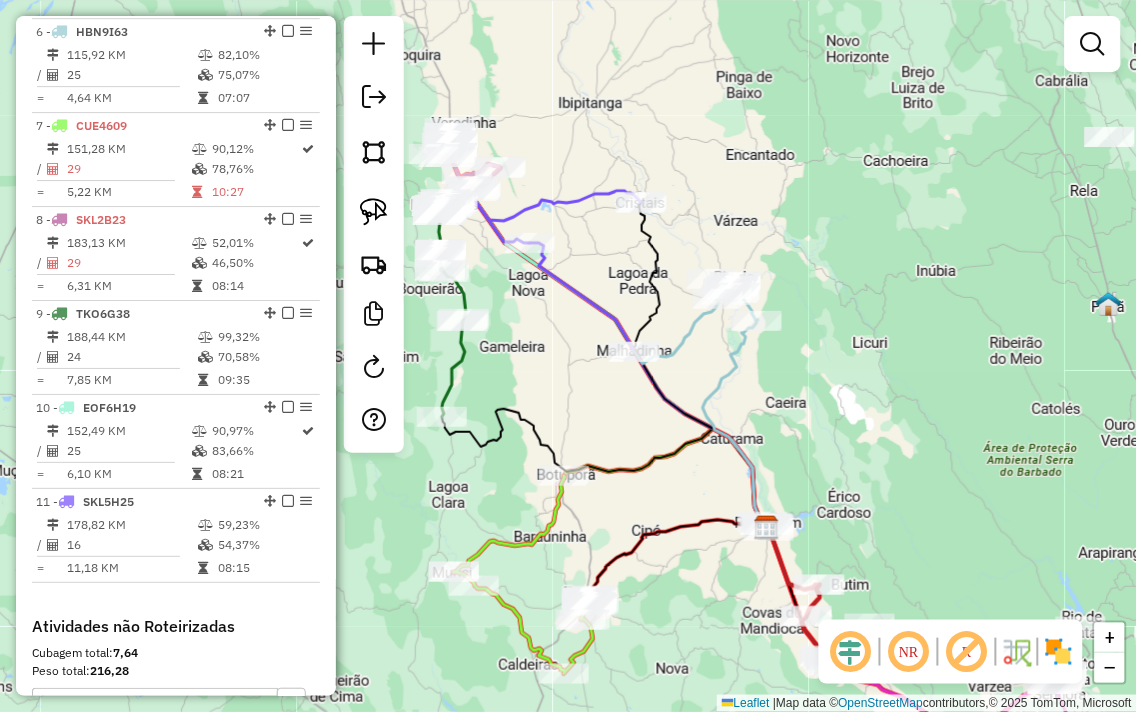 drag, startPoint x: 897, startPoint y: 398, endPoint x: 903, endPoint y: 362, distance: 36.496574 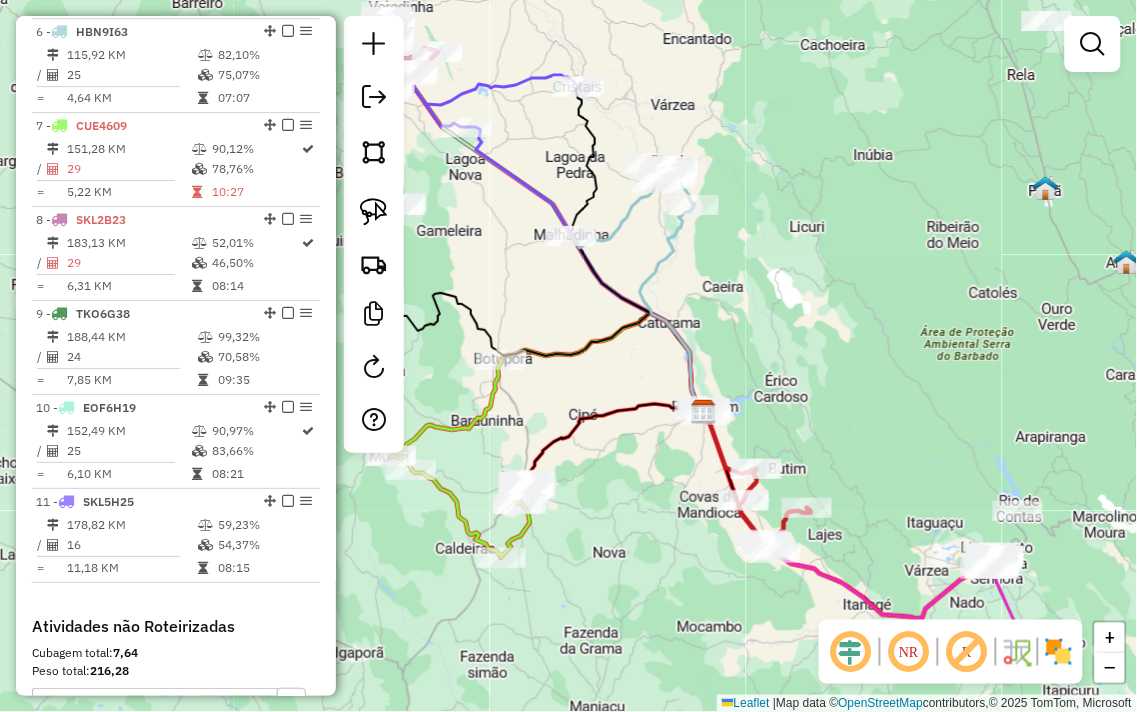 drag, startPoint x: 932, startPoint y: 400, endPoint x: 806, endPoint y: 256, distance: 191.34262 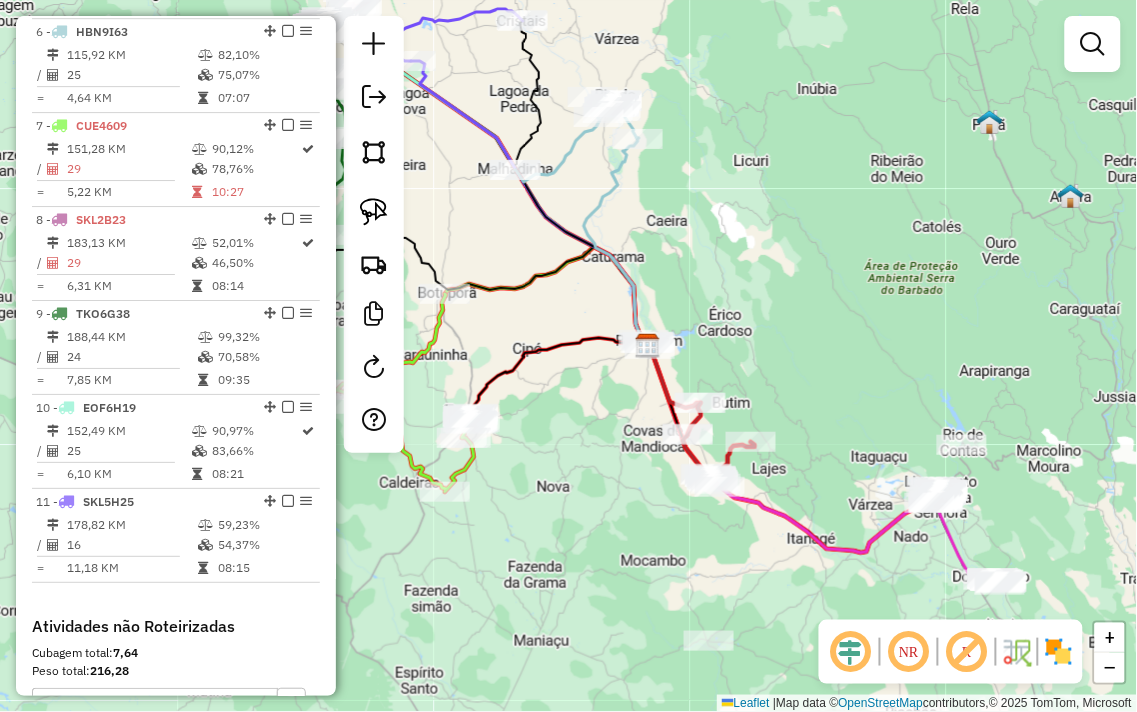 drag, startPoint x: 805, startPoint y: 315, endPoint x: 966, endPoint y: 353, distance: 165.42369 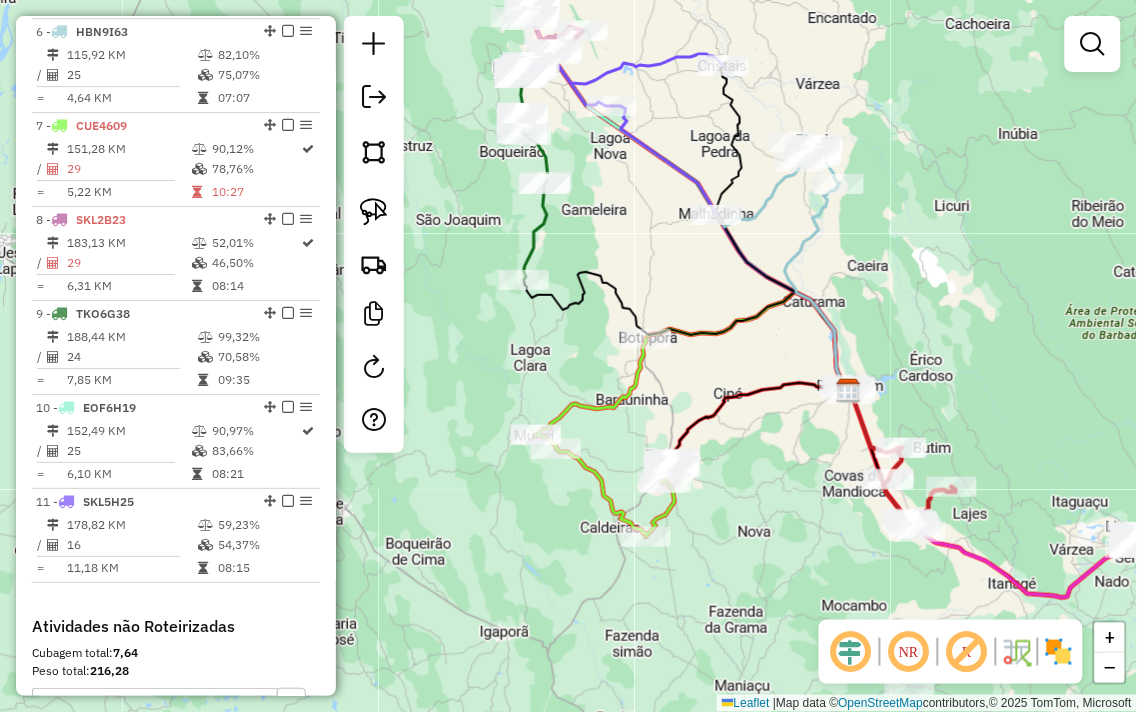 drag, startPoint x: 622, startPoint y: 258, endPoint x: 700, endPoint y: 288, distance: 83.57033 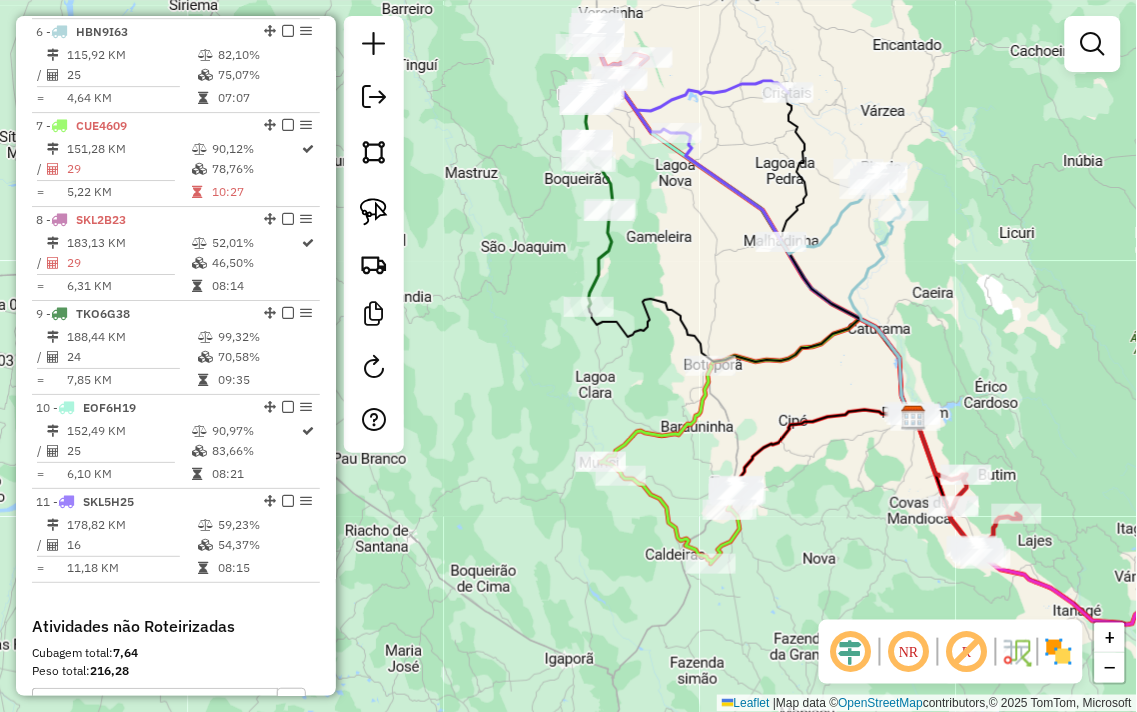 drag, startPoint x: 767, startPoint y: 360, endPoint x: 732, endPoint y: 188, distance: 175.52493 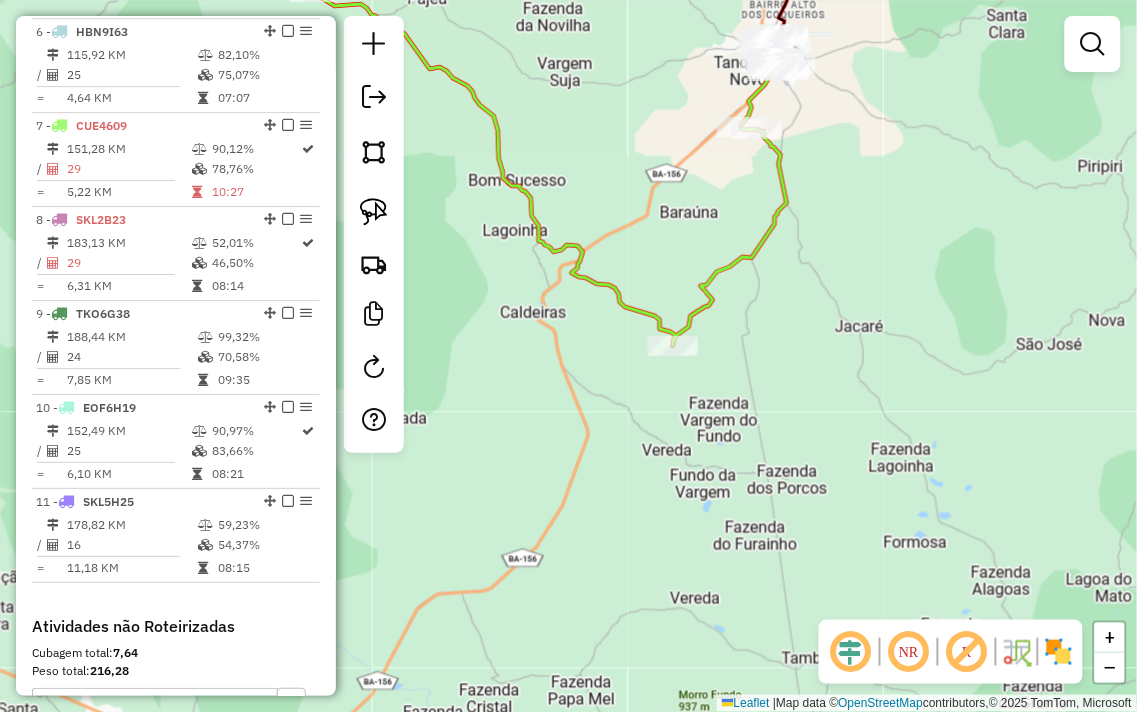 drag, startPoint x: 608, startPoint y: 448, endPoint x: 536, endPoint y: 490, distance: 83.35467 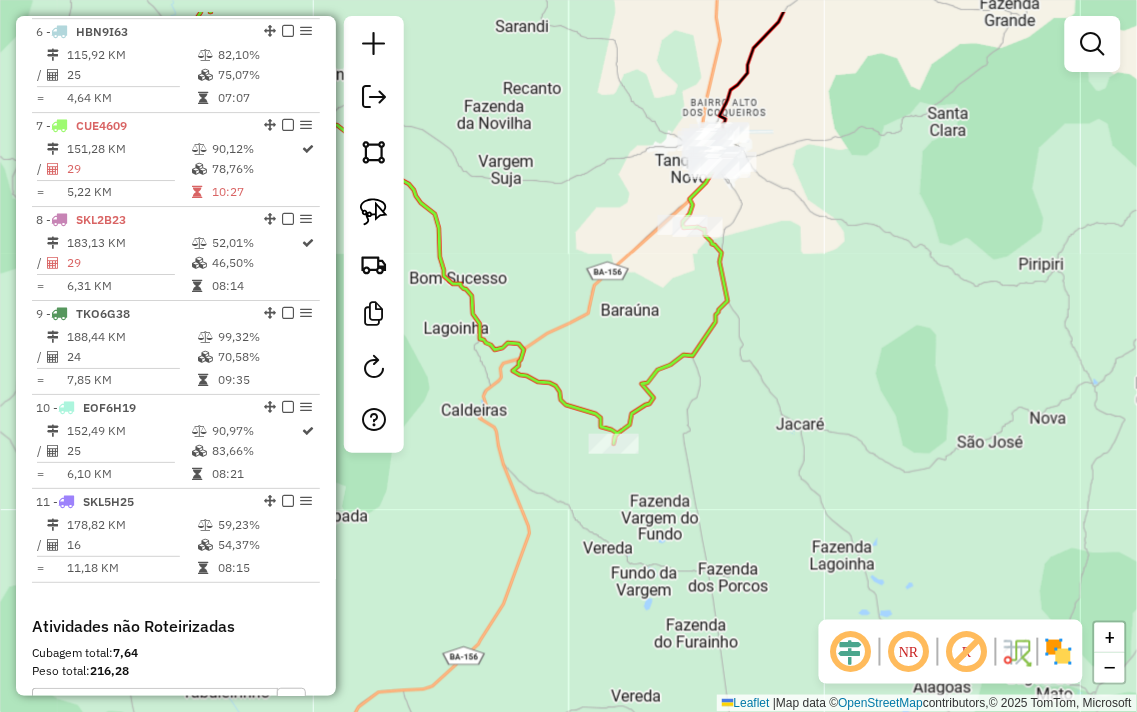 drag, startPoint x: 771, startPoint y: 470, endPoint x: 746, endPoint y: 561, distance: 94.371605 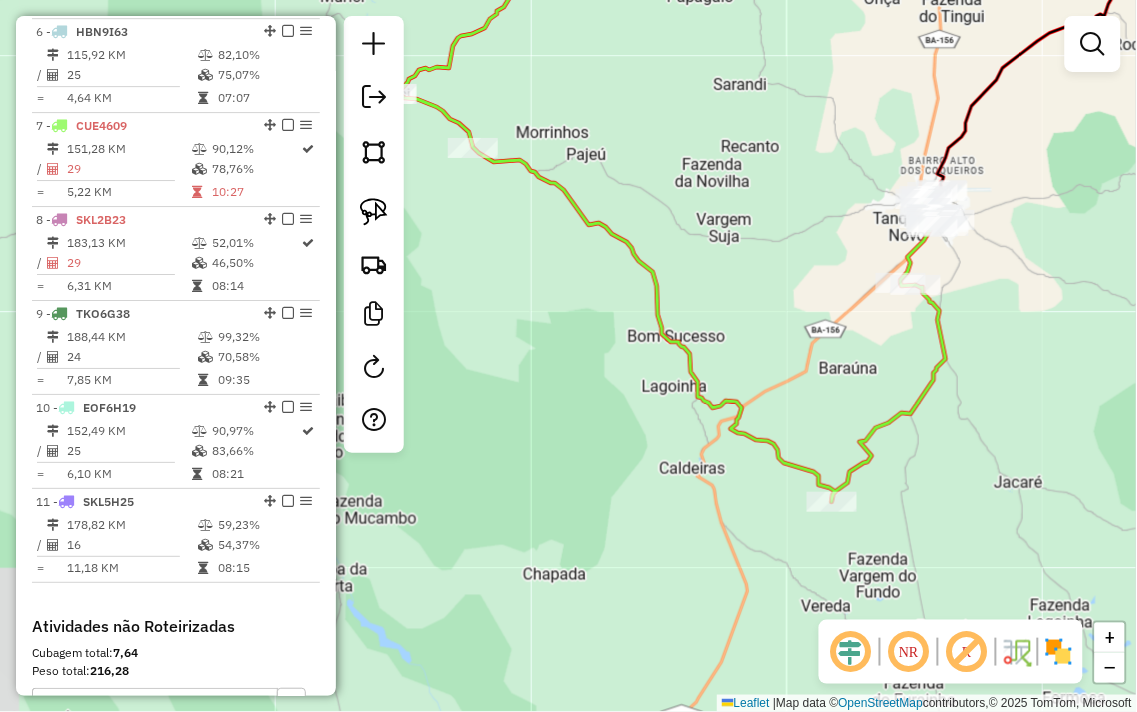 drag, startPoint x: 768, startPoint y: 365, endPoint x: 1024, endPoint y: 271, distance: 272.7123 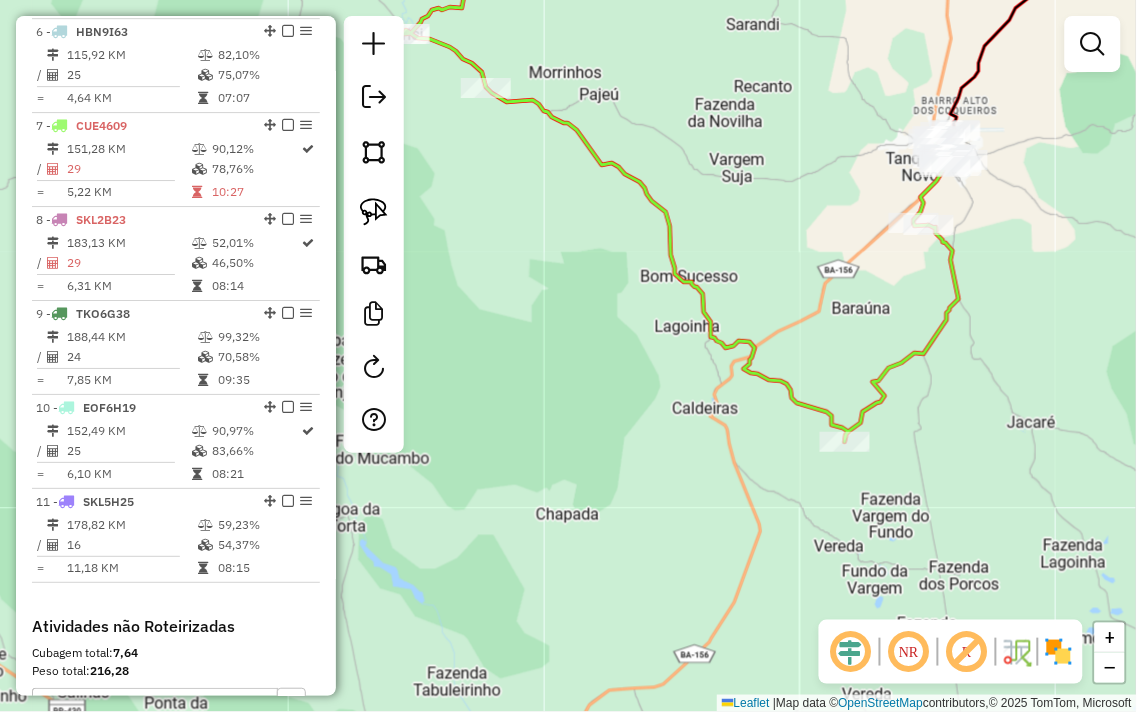 click on "Janela de atendimento Grade de atendimento Capacidade Transportadoras Veículos Cliente Pedidos  Rotas Selecione os dias de semana para filtrar as janelas de atendimento  Seg   Ter   Qua   Qui   Sex   Sáb   Dom  Informe o período da janela de atendimento: De: Até:  Filtrar exatamente a janela do cliente  Considerar janela de atendimento padrão  Selecione os dias de semana para filtrar as grades de atendimento  Seg   Ter   Qua   Qui   Sex   Sáb   Dom   Considerar clientes sem dia de atendimento cadastrado  Clientes fora do dia de atendimento selecionado Filtrar as atividades entre os valores definidos abaixo:  Peso mínimo:   Peso máximo:   Cubagem mínima:   Cubagem máxima:   De:   Até:  Filtrar as atividades entre o tempo de atendimento definido abaixo:  De:   Até:   Considerar capacidade total dos clientes não roteirizados Transportadora: Selecione um ou mais itens Tipo de veículo: Selecione um ou mais itens Veículo: Selecione um ou mais itens Motorista: Selecione um ou mais itens Nome: Rótulo:" 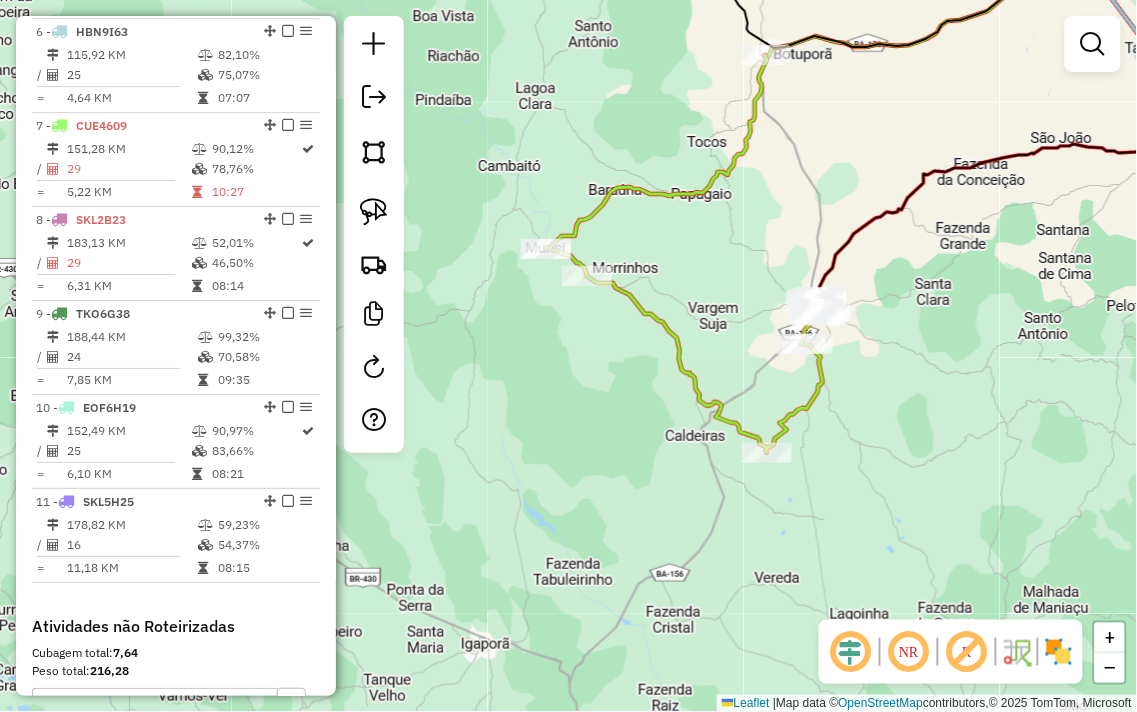 drag, startPoint x: 634, startPoint y: 384, endPoint x: 623, endPoint y: 436, distance: 53.15073 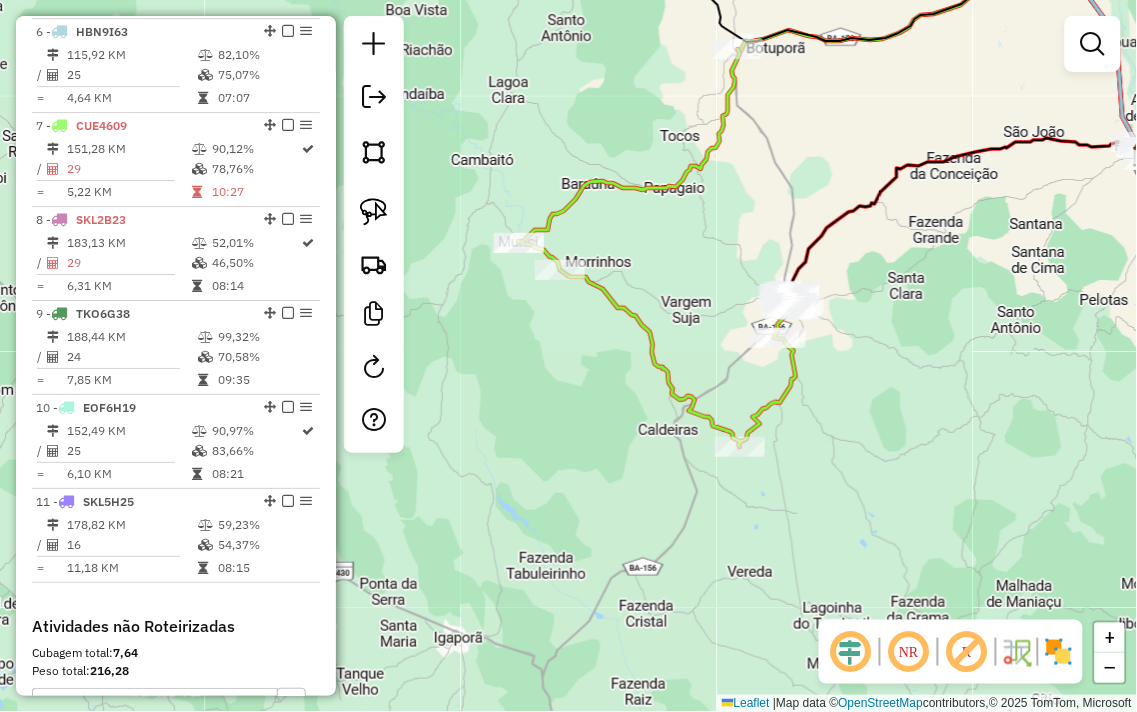 drag, startPoint x: 707, startPoint y: 278, endPoint x: 680, endPoint y: 272, distance: 27.658634 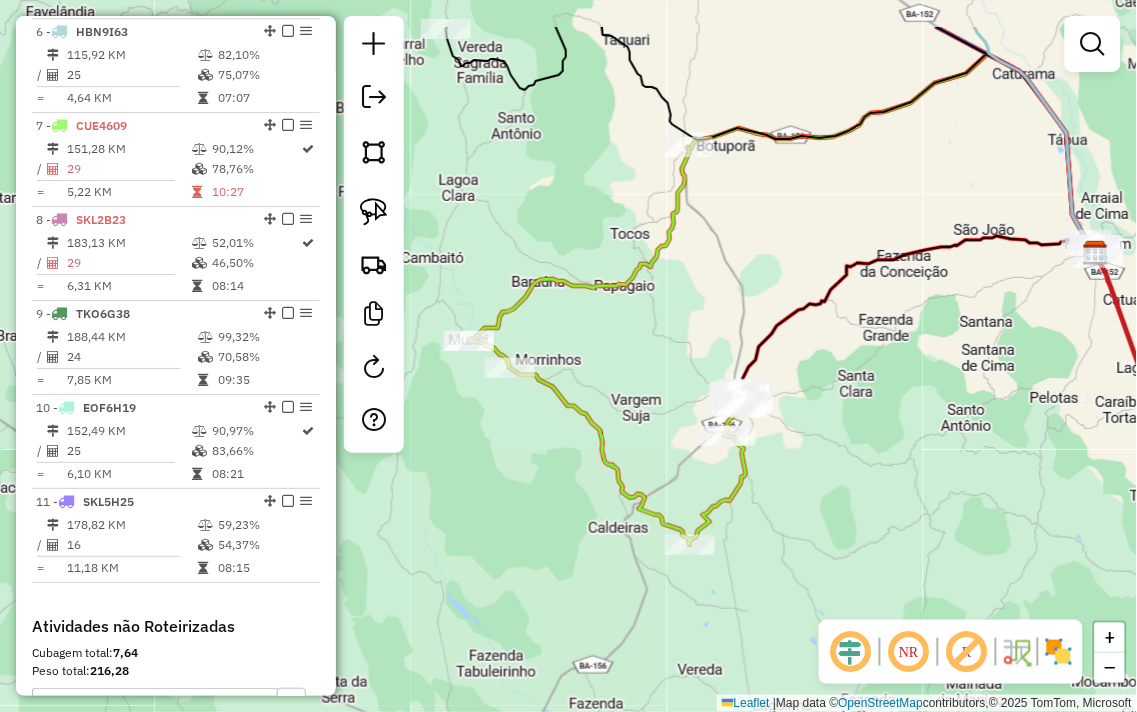 drag, startPoint x: 750, startPoint y: 212, endPoint x: 700, endPoint y: 310, distance: 110.01818 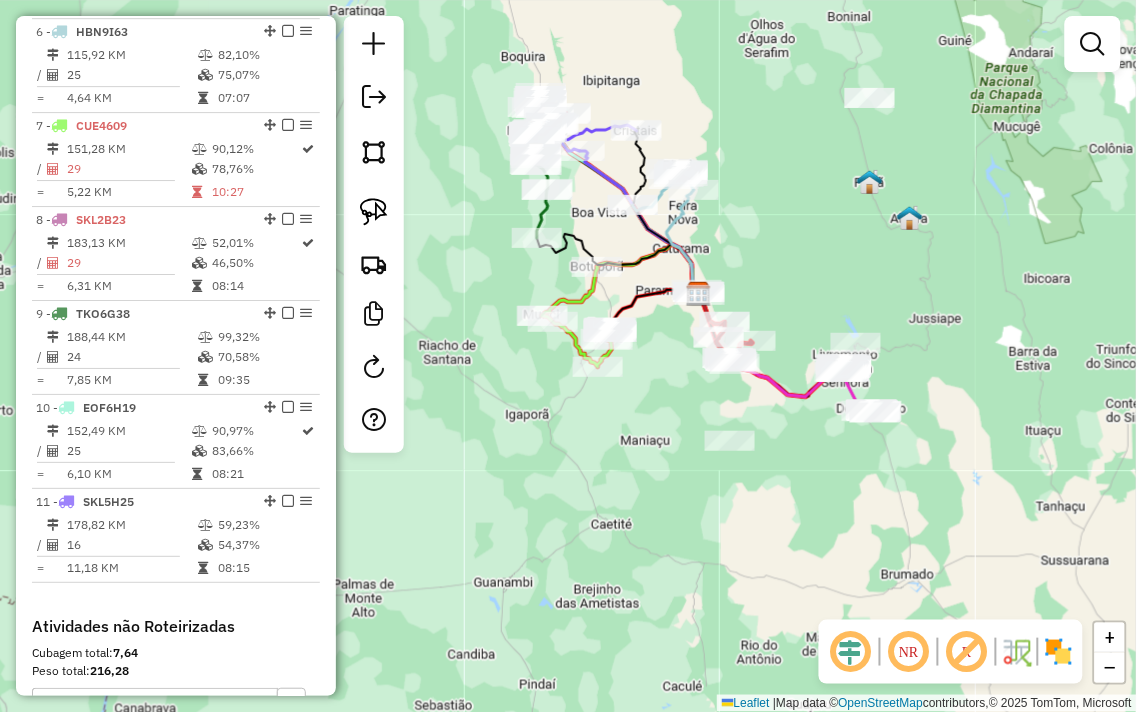drag, startPoint x: 630, startPoint y: 475, endPoint x: 566, endPoint y: 413, distance: 89.106674 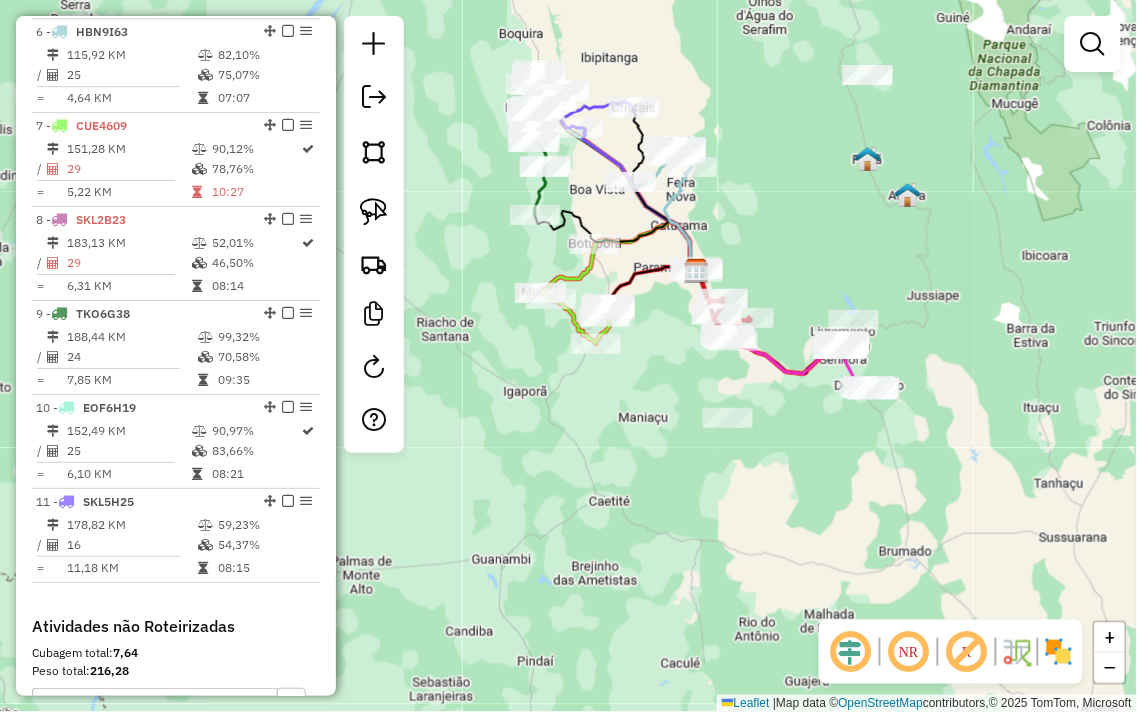 drag, startPoint x: 854, startPoint y: 266, endPoint x: 852, endPoint y: 302, distance: 36.05551 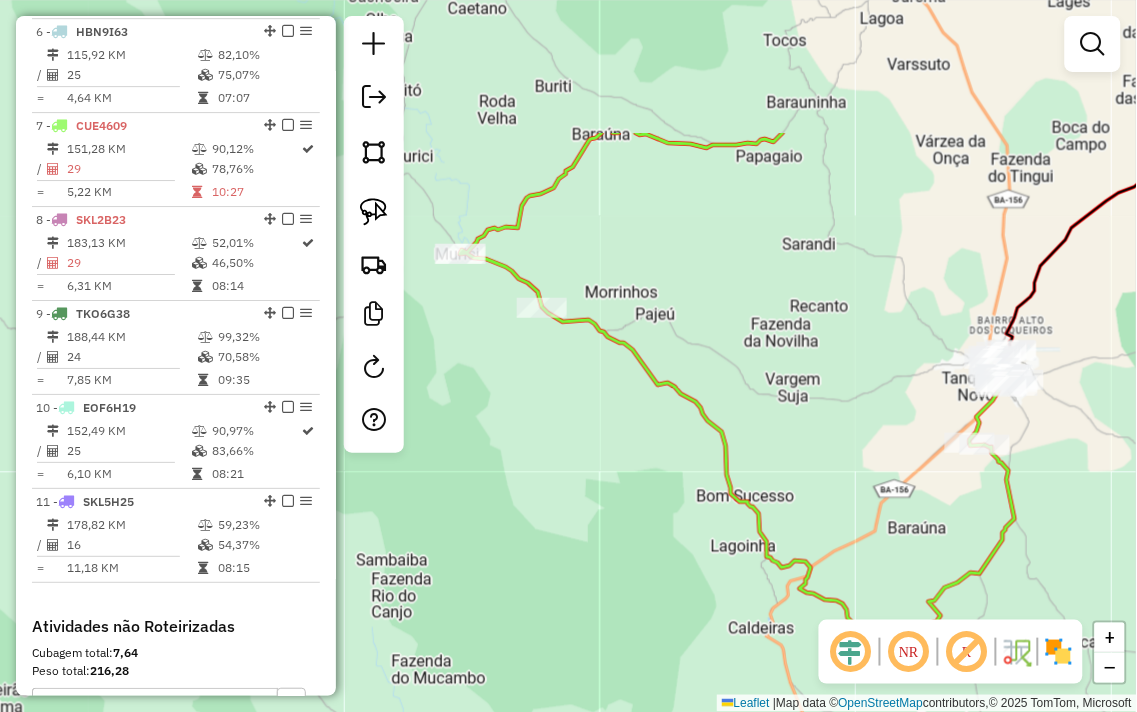 drag, startPoint x: 740, startPoint y: 193, endPoint x: 874, endPoint y: 396, distance: 243.23857 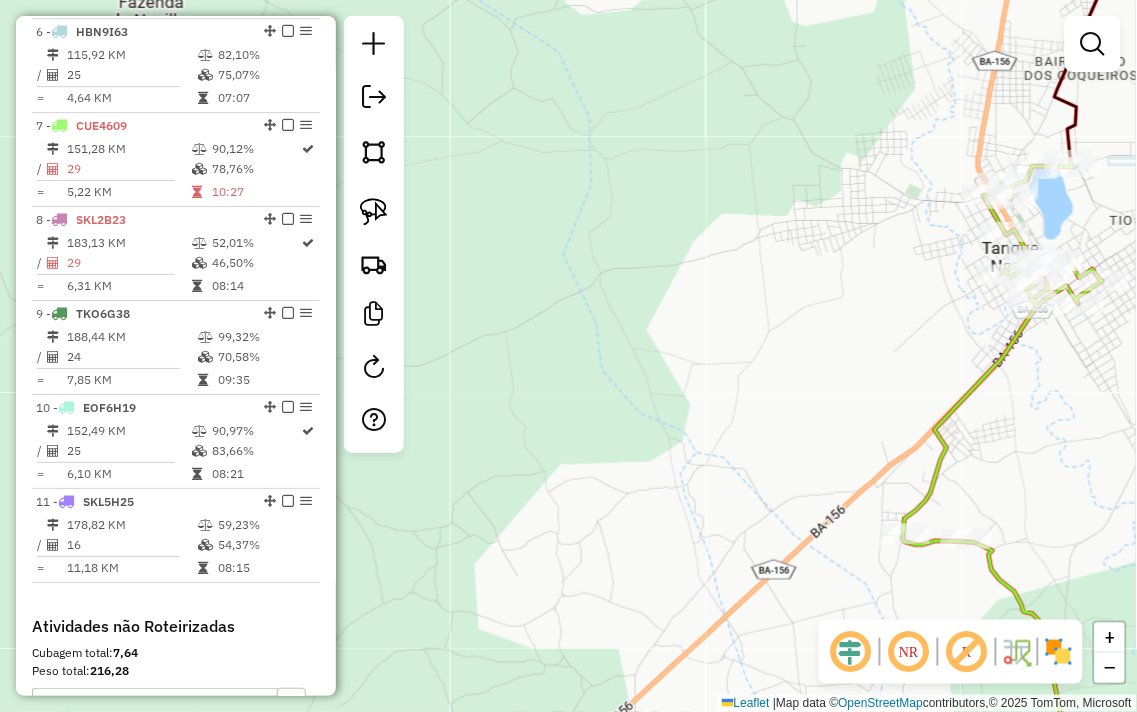 click on "Janela de atendimento Grade de atendimento Capacidade Transportadoras Veículos Cliente Pedidos  Rotas Selecione os dias de semana para filtrar as janelas de atendimento  Seg   Ter   Qua   Qui   Sex   Sáb   Dom  Informe o período da janela de atendimento: De: Até:  Filtrar exatamente a janela do cliente  Considerar janela de atendimento padrão  Selecione os dias de semana para filtrar as grades de atendimento  Seg   Ter   Qua   Qui   Sex   Sáb   Dom   Considerar clientes sem dia de atendimento cadastrado  Clientes fora do dia de atendimento selecionado Filtrar as atividades entre os valores definidos abaixo:  Peso mínimo:   Peso máximo:   Cubagem mínima:   Cubagem máxima:   De:   Até:  Filtrar as atividades entre o tempo de atendimento definido abaixo:  De:   Até:   Considerar capacidade total dos clientes não roteirizados Transportadora: Selecione um ou mais itens Tipo de veículo: Selecione um ou mais itens Veículo: Selecione um ou mais itens Motorista: Selecione um ou mais itens Nome: Rótulo:" 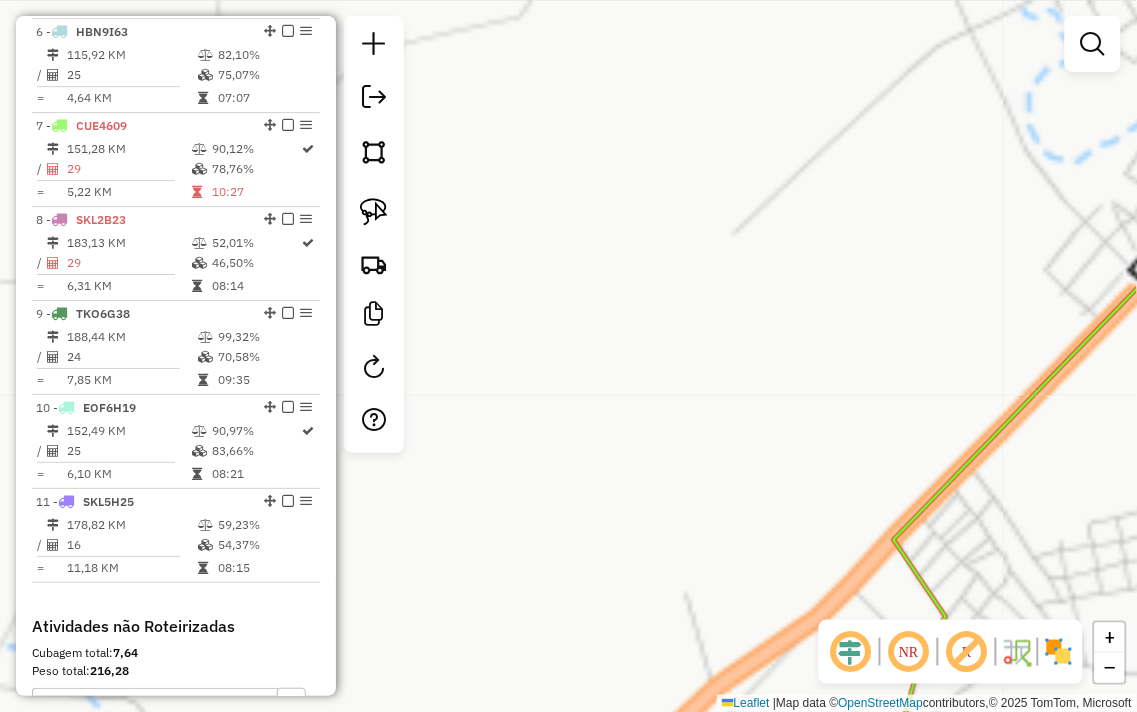 drag, startPoint x: 871, startPoint y: 333, endPoint x: 881, endPoint y: 325, distance: 12.806249 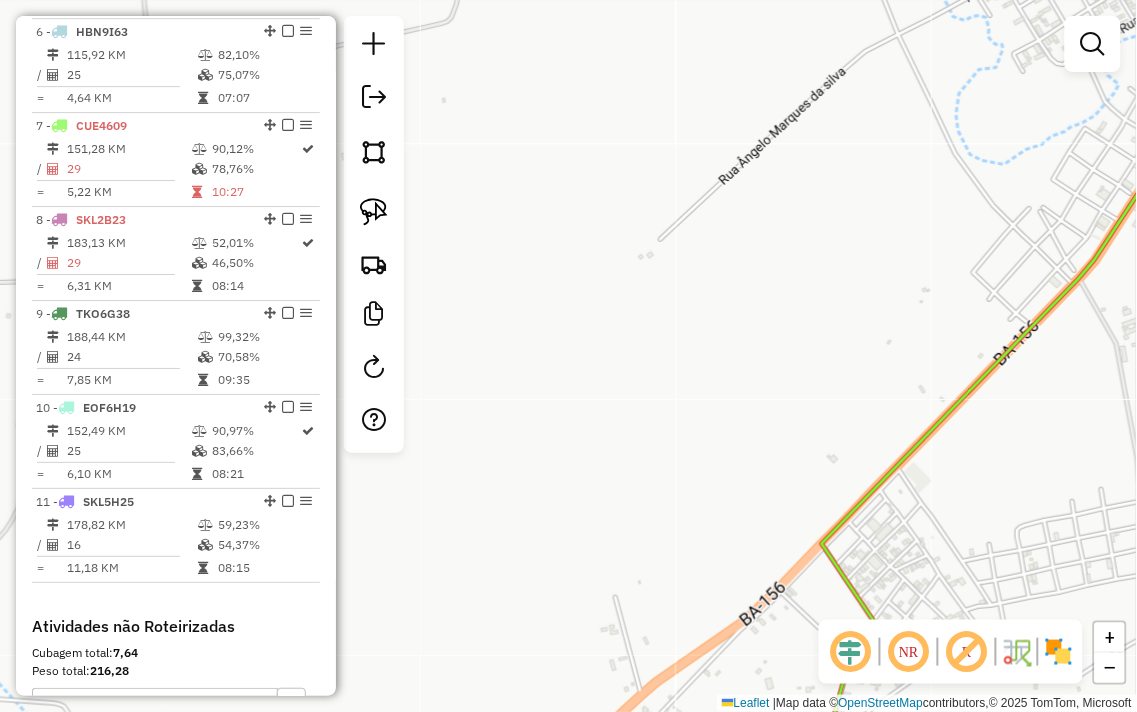 drag, startPoint x: 770, startPoint y: 288, endPoint x: 680, endPoint y: 283, distance: 90.13878 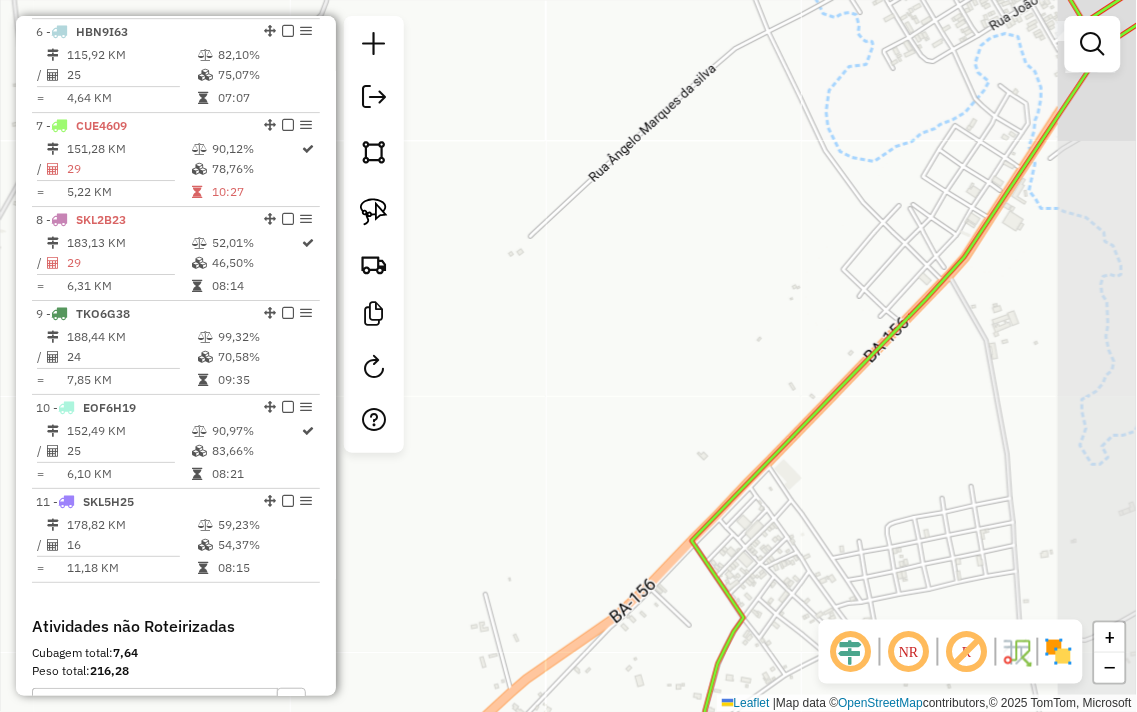 drag, startPoint x: 1120, startPoint y: 287, endPoint x: 1013, endPoint y: 307, distance: 108.85311 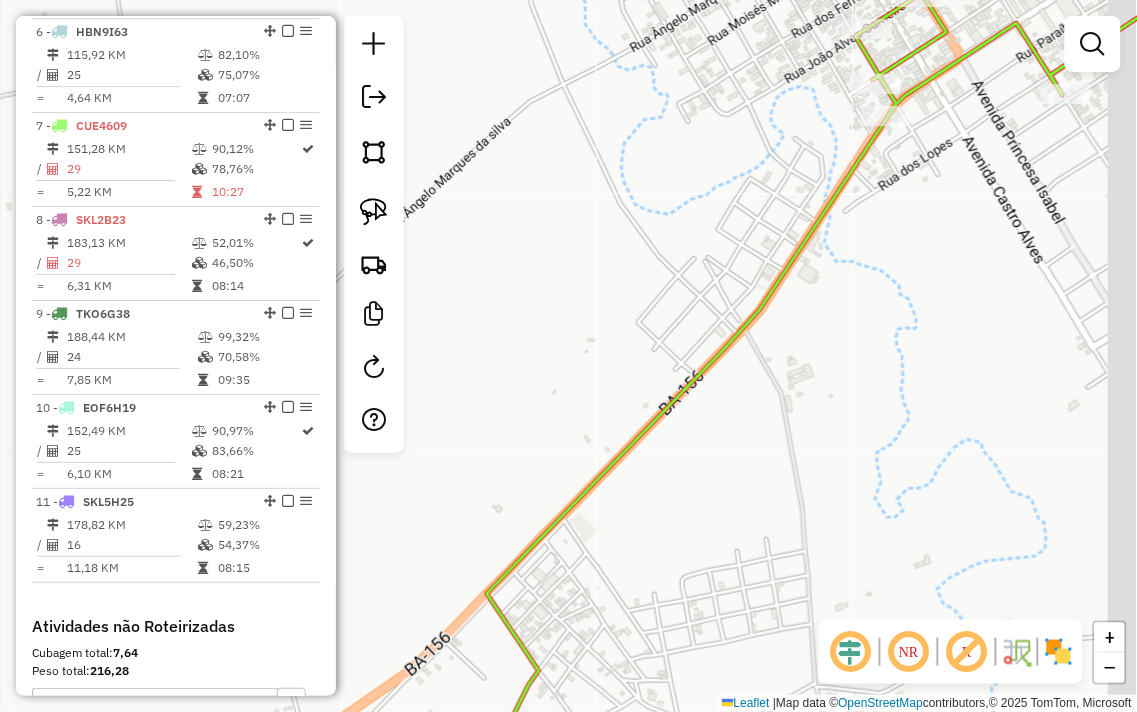 drag, startPoint x: 916, startPoint y: 340, endPoint x: 545, endPoint y: 591, distance: 447.9308 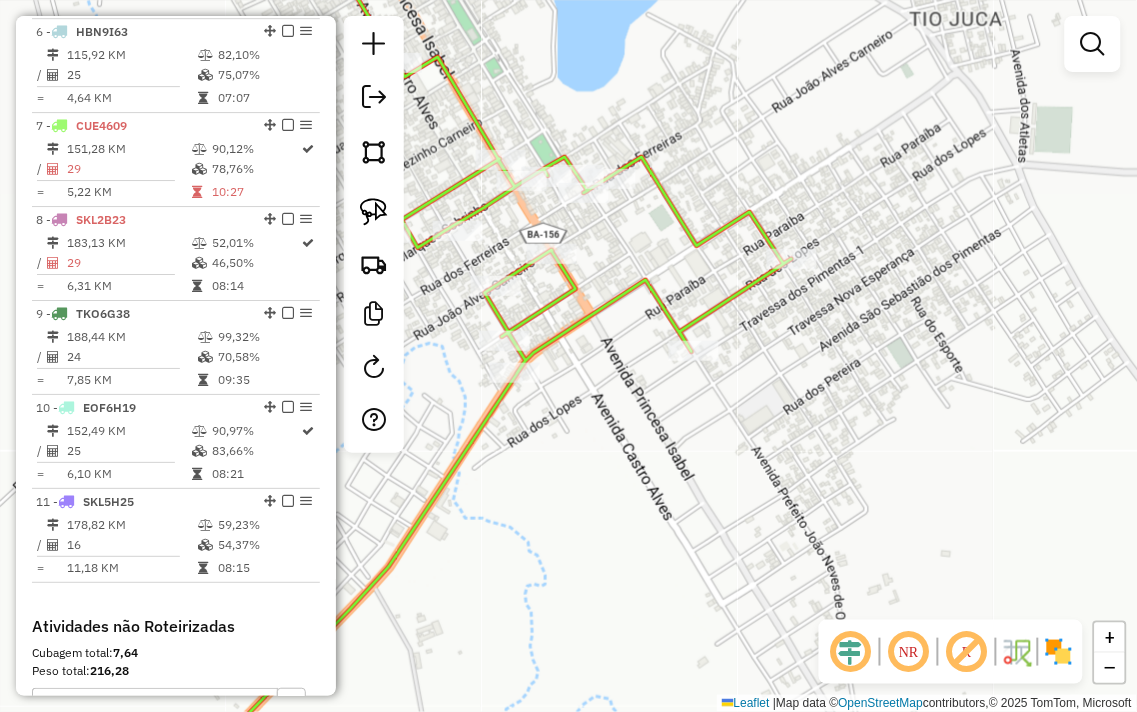 drag, startPoint x: 610, startPoint y: 457, endPoint x: 606, endPoint y: 501, distance: 44.181442 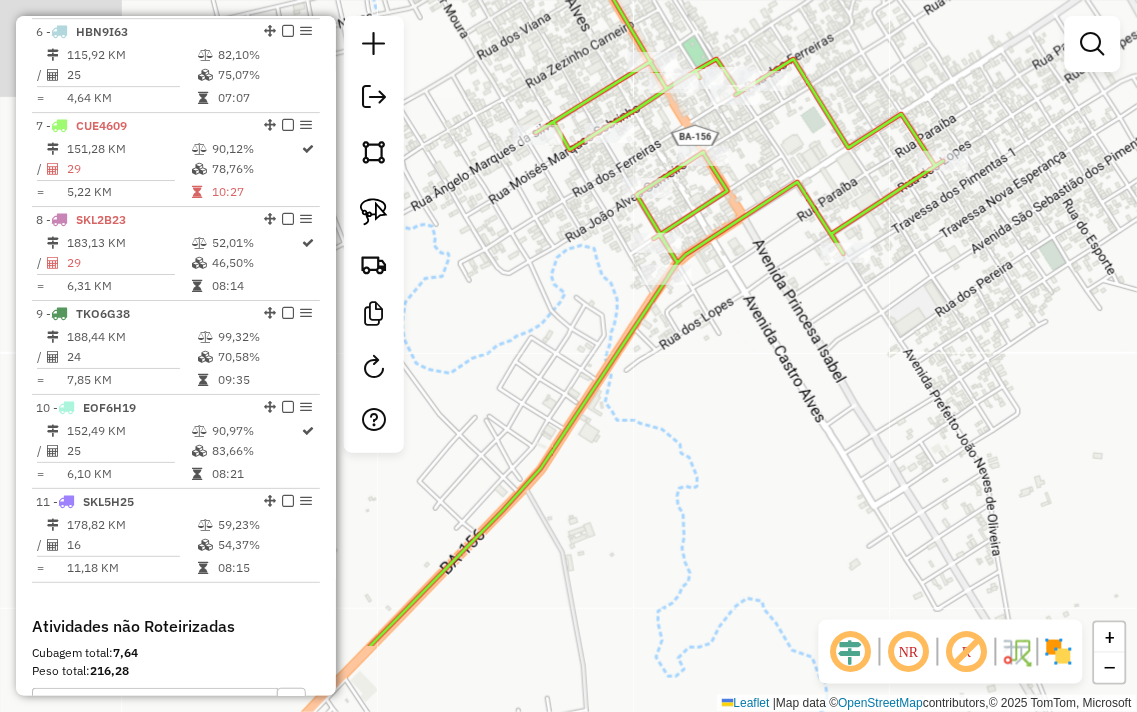 drag, startPoint x: 667, startPoint y: 498, endPoint x: 846, endPoint y: 316, distance: 255.27437 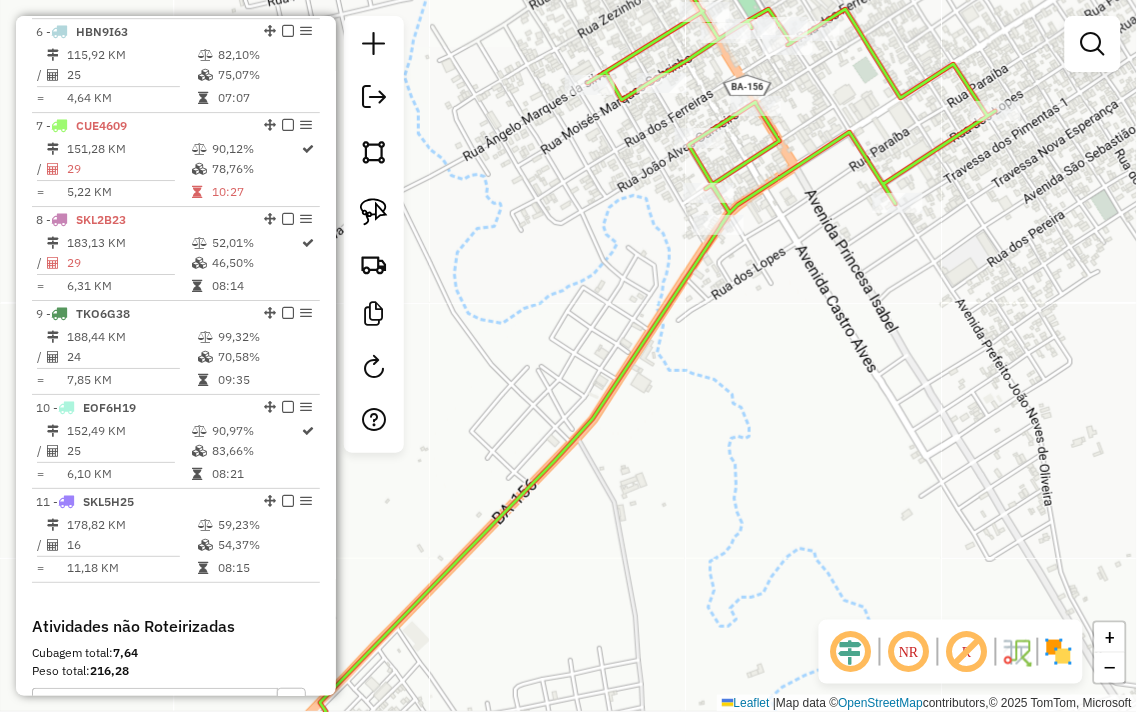 click on "Janela de atendimento Grade de atendimento Capacidade Transportadoras Veículos Cliente Pedidos  Rotas Selecione os dias de semana para filtrar as janelas de atendimento  Seg   Ter   Qua   Qui   Sex   Sáb   Dom  Informe o período da janela de atendimento: De: Até:  Filtrar exatamente a janela do cliente  Considerar janela de atendimento padrão  Selecione os dias de semana para filtrar as grades de atendimento  Seg   Ter   Qua   Qui   Sex   Sáb   Dom   Considerar clientes sem dia de atendimento cadastrado  Clientes fora do dia de atendimento selecionado Filtrar as atividades entre os valores definidos abaixo:  Peso mínimo:   Peso máximo:   Cubagem mínima:   Cubagem máxima:   De:   Até:  Filtrar as atividades entre o tempo de atendimento definido abaixo:  De:   Até:   Considerar capacidade total dos clientes não roteirizados Transportadora: Selecione um ou mais itens Tipo de veículo: Selecione um ou mais itens Veículo: Selecione um ou mais itens Motorista: Selecione um ou mais itens Nome: Rótulo:" 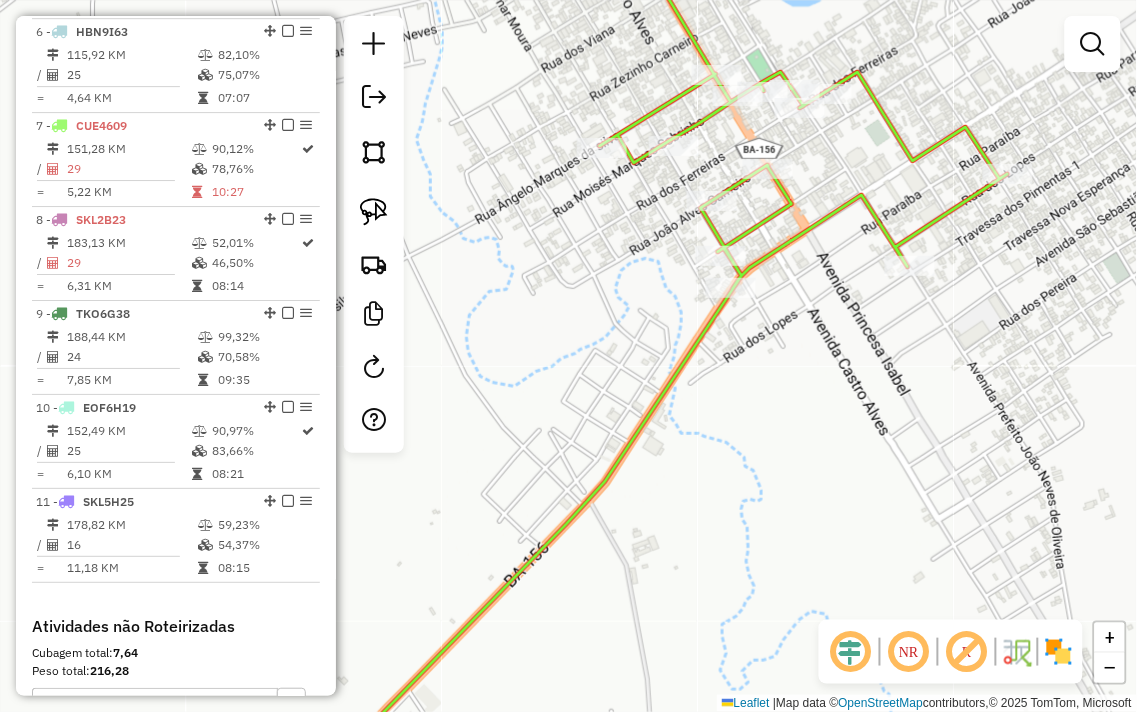 drag, startPoint x: 443, startPoint y: 214, endPoint x: 458, endPoint y: 313, distance: 100.12991 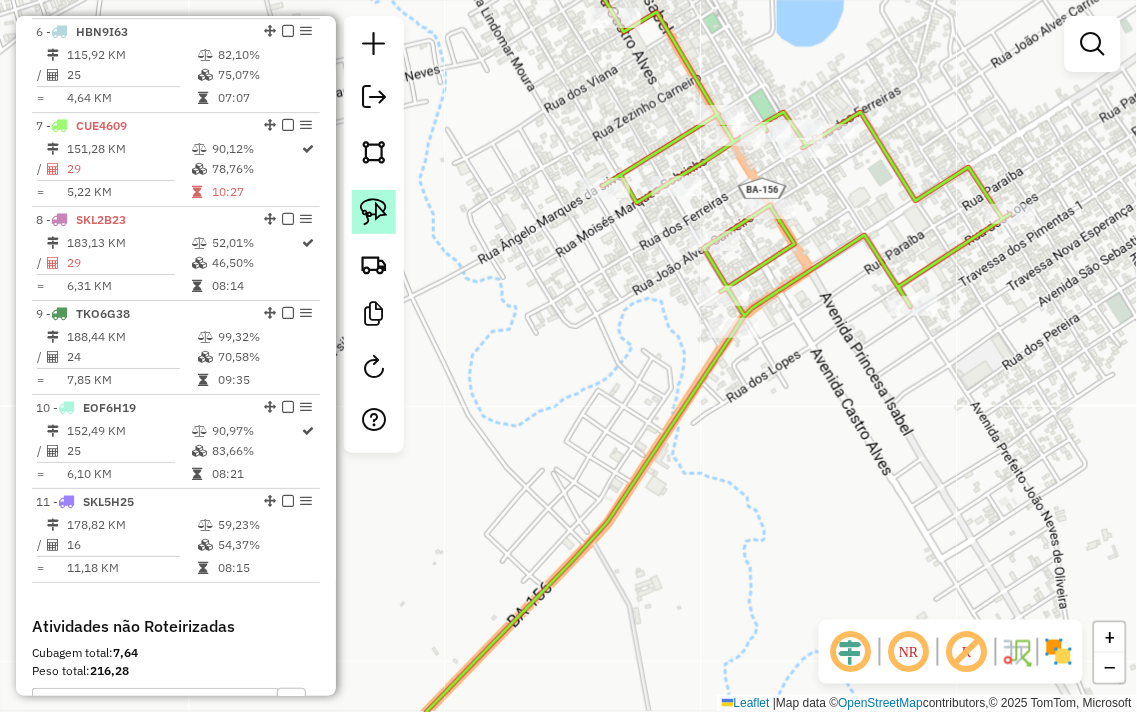 click 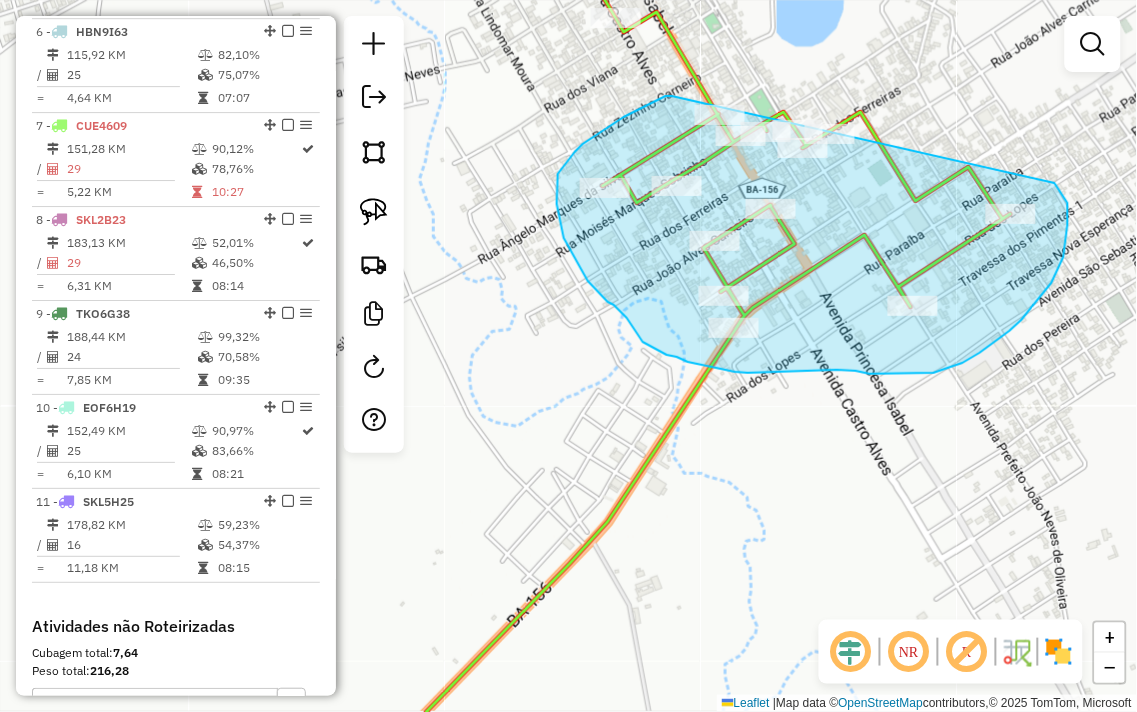 drag, startPoint x: 672, startPoint y: 96, endPoint x: 914, endPoint y: 92, distance: 242.03305 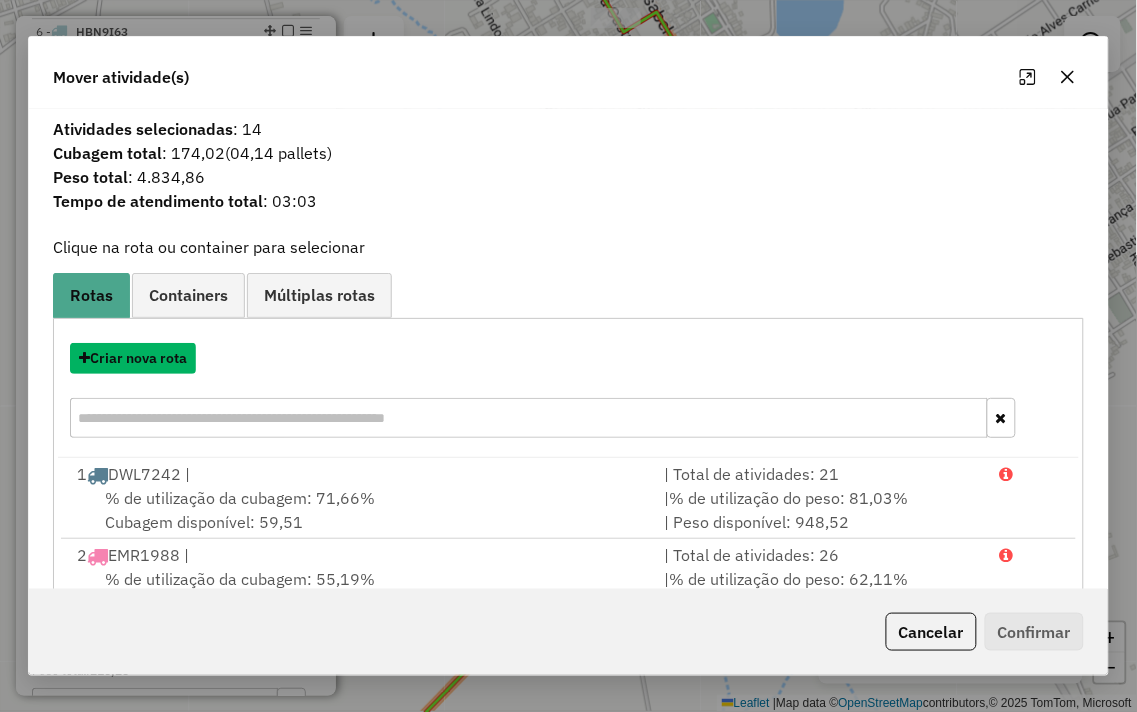 click on "Criar nova rota" at bounding box center [133, 358] 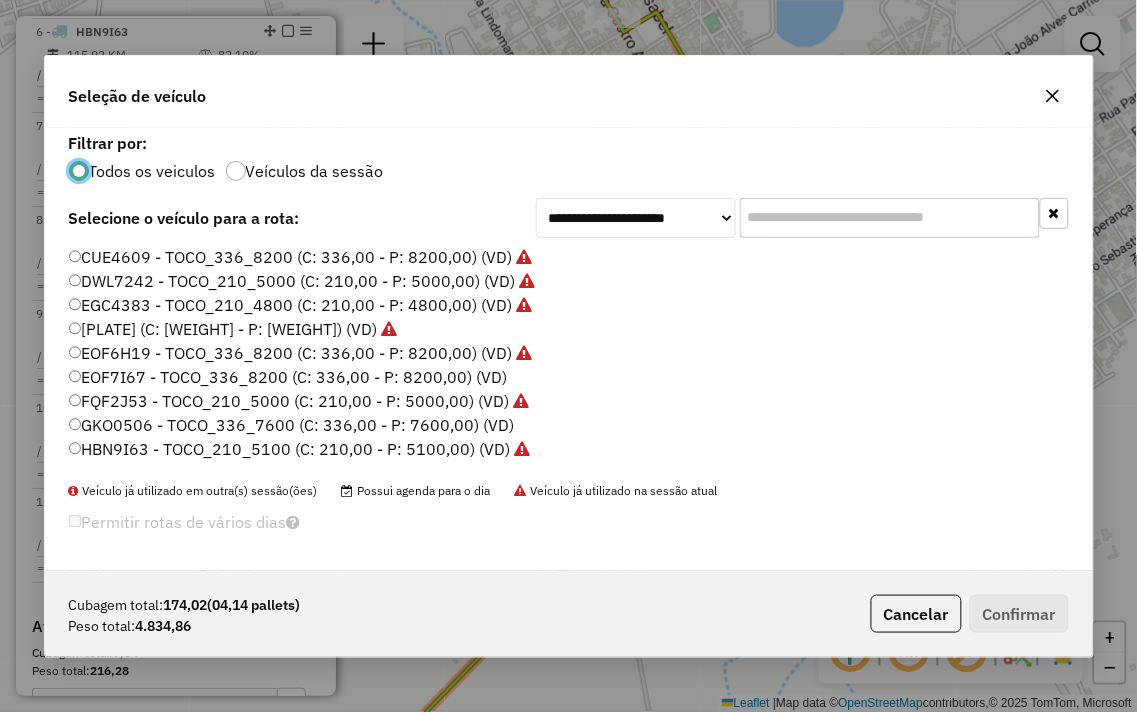 scroll, scrollTop: 11, scrollLeft: 5, axis: both 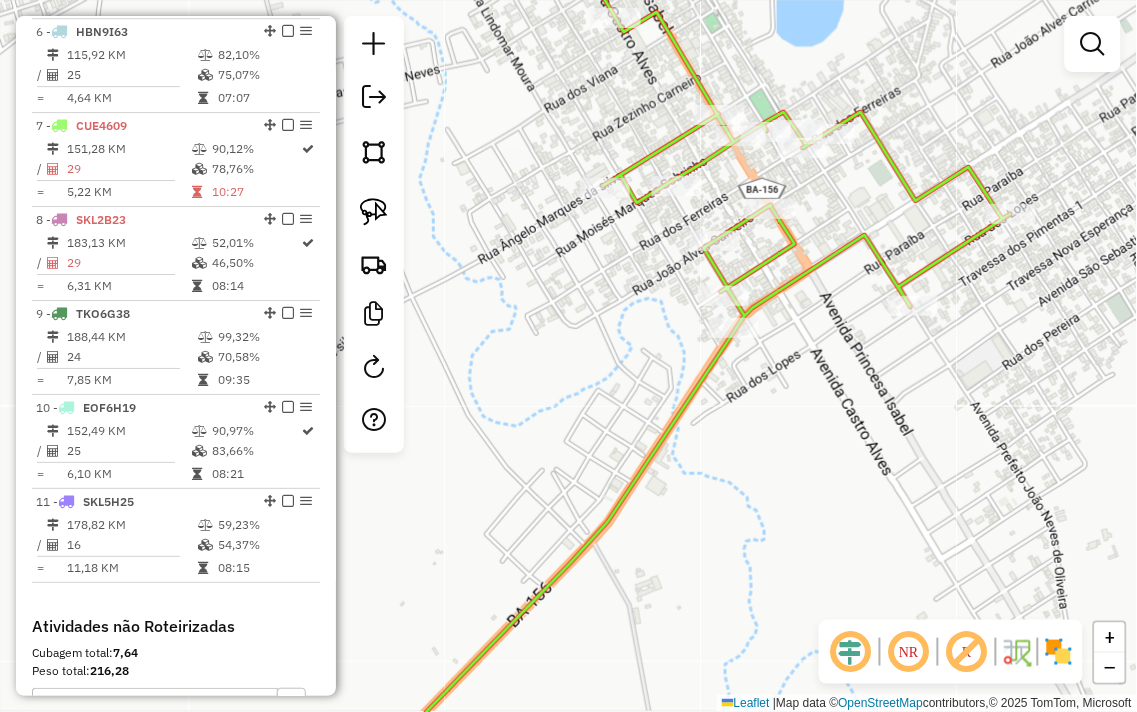 click 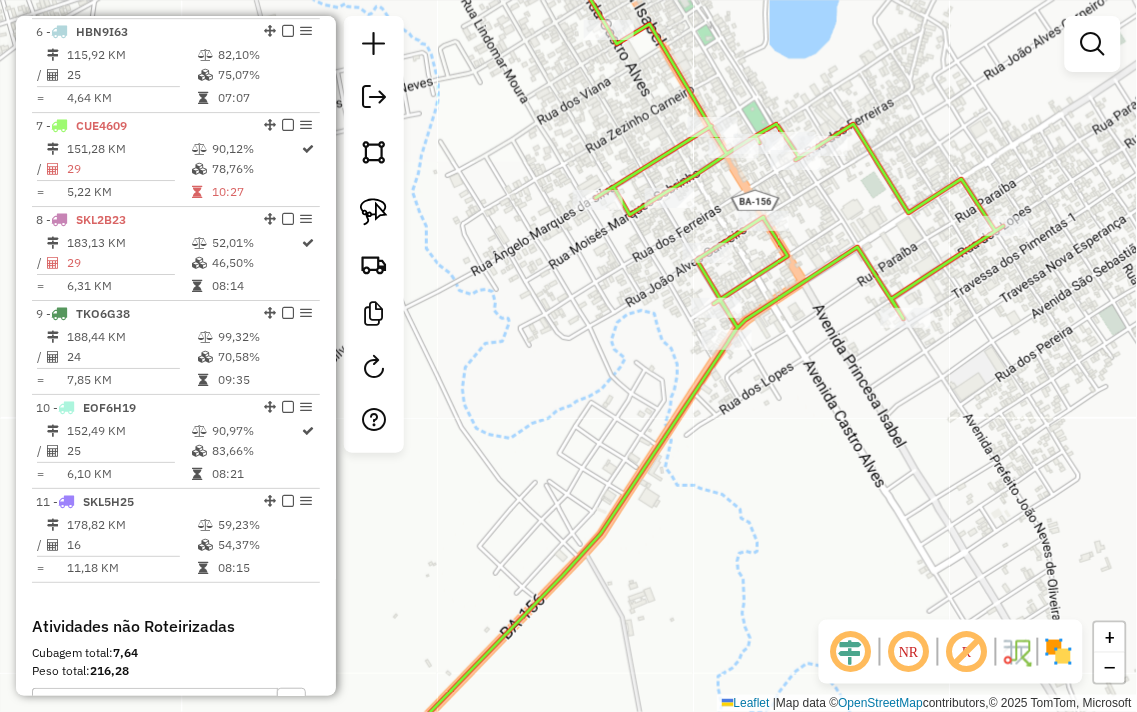 click on "Janela de atendimento Grade de atendimento Capacidade Transportadoras Veículos Cliente Pedidos  Rotas Selecione os dias de semana para filtrar as janelas de atendimento  Seg   Ter   Qua   Qui   Sex   Sáb   Dom  Informe o período da janela de atendimento: De: Até:  Filtrar exatamente a janela do cliente  Considerar janela de atendimento padrão  Selecione os dias de semana para filtrar as grades de atendimento  Seg   Ter   Qua   Qui   Sex   Sáb   Dom   Considerar clientes sem dia de atendimento cadastrado  Clientes fora do dia de atendimento selecionado Filtrar as atividades entre os valores definidos abaixo:  Peso mínimo:   Peso máximo:   Cubagem mínima:   Cubagem máxima:   De:   Até:  Filtrar as atividades entre o tempo de atendimento definido abaixo:  De:   Até:   Considerar capacidade total dos clientes não roteirizados Transportadora: Selecione um ou mais itens Tipo de veículo: Selecione um ou mais itens Veículo: Selecione um ou mais itens Motorista: Selecione um ou mais itens Nome: Rótulo:" 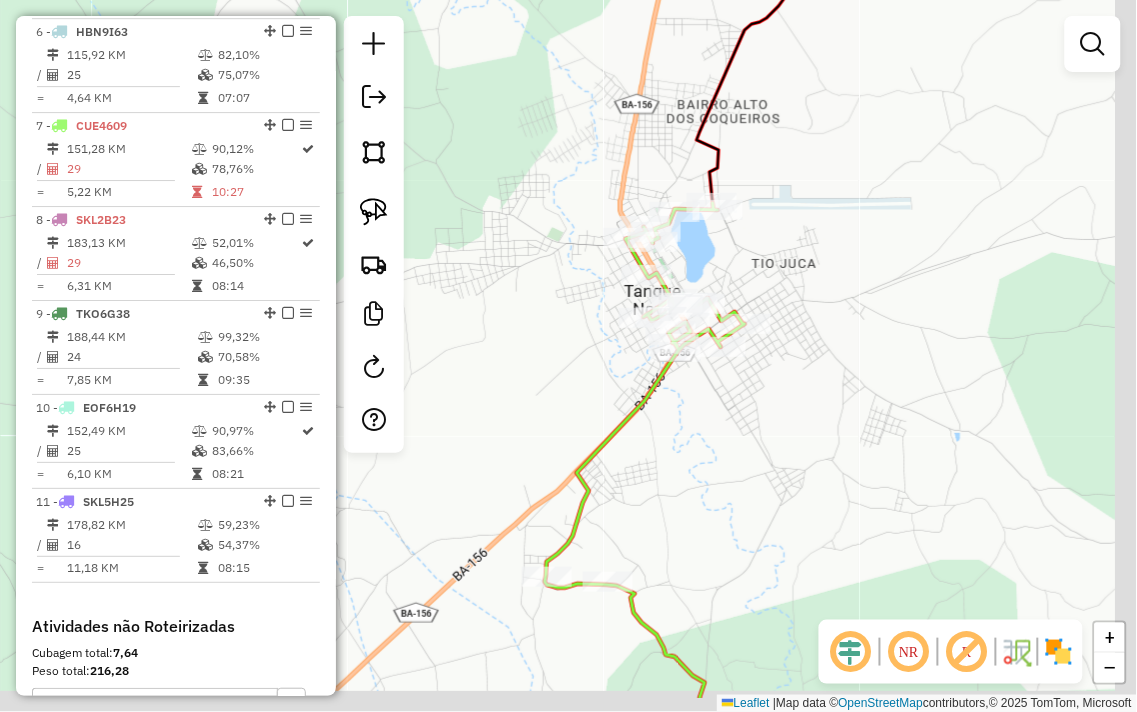 drag, startPoint x: 843, startPoint y: 555, endPoint x: 700, endPoint y: 381, distance: 225.2221 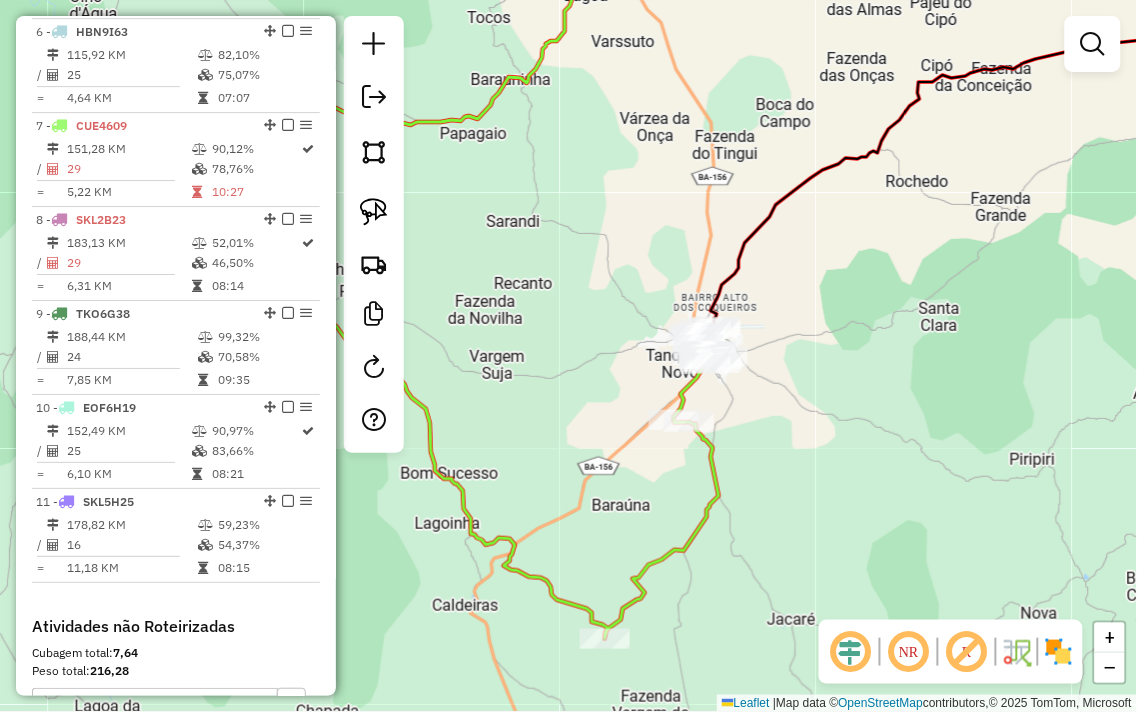 drag, startPoint x: 863, startPoint y: 471, endPoint x: 705, endPoint y: 302, distance: 231.3547 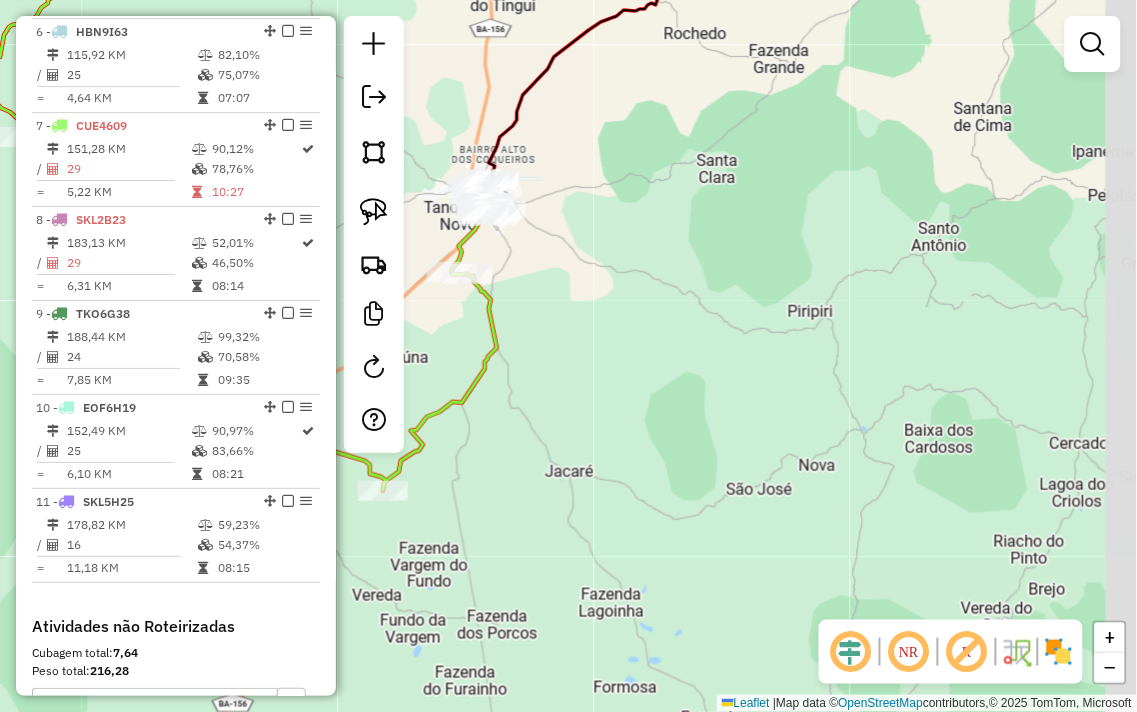 drag, startPoint x: 861, startPoint y: 254, endPoint x: 662, endPoint y: 513, distance: 326.6221 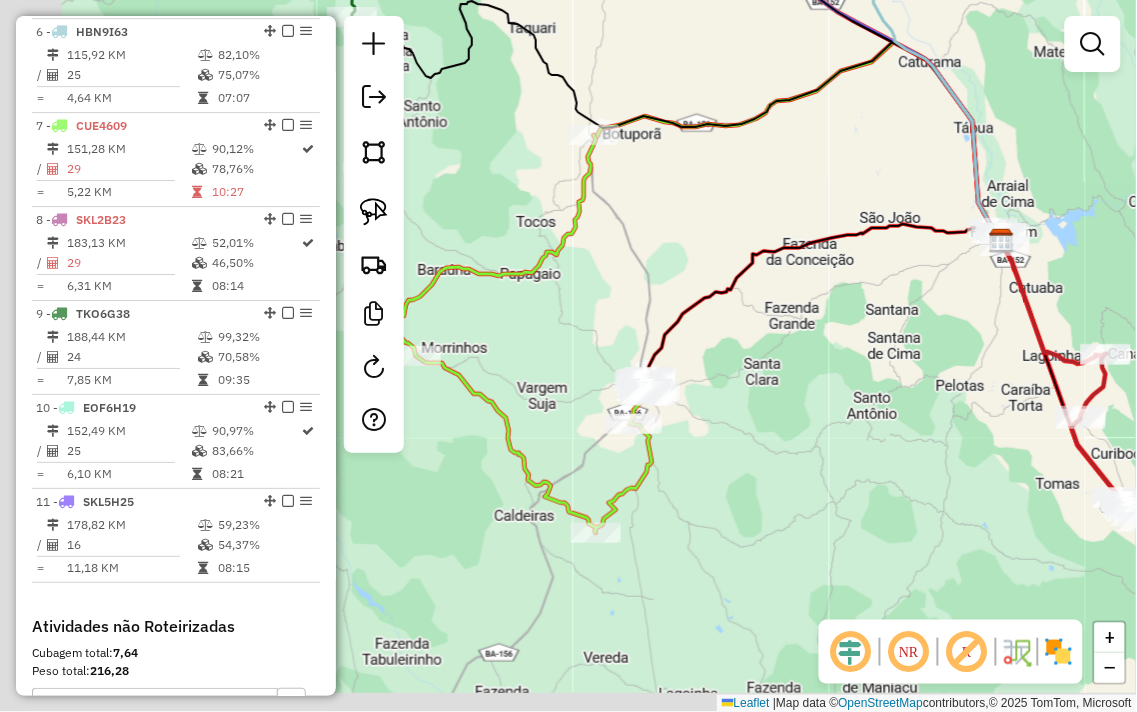 drag, startPoint x: 648, startPoint y: 447, endPoint x: 788, endPoint y: 370, distance: 159.77797 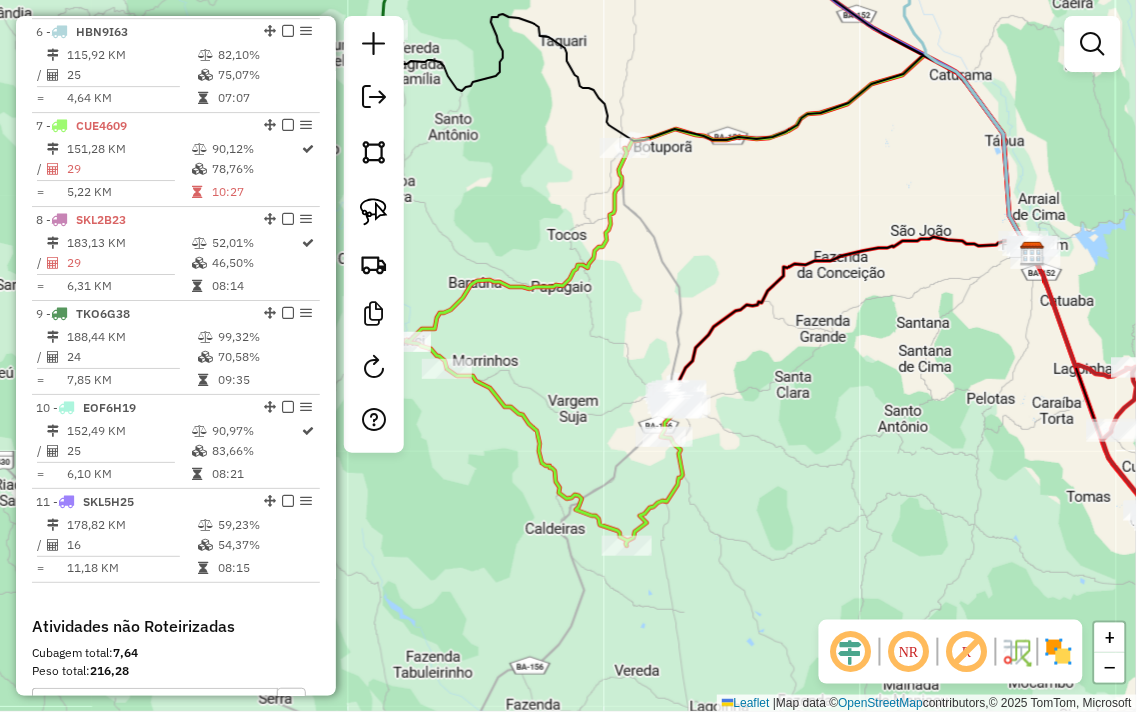 drag, startPoint x: 683, startPoint y: 233, endPoint x: 703, endPoint y: 313, distance: 82.46211 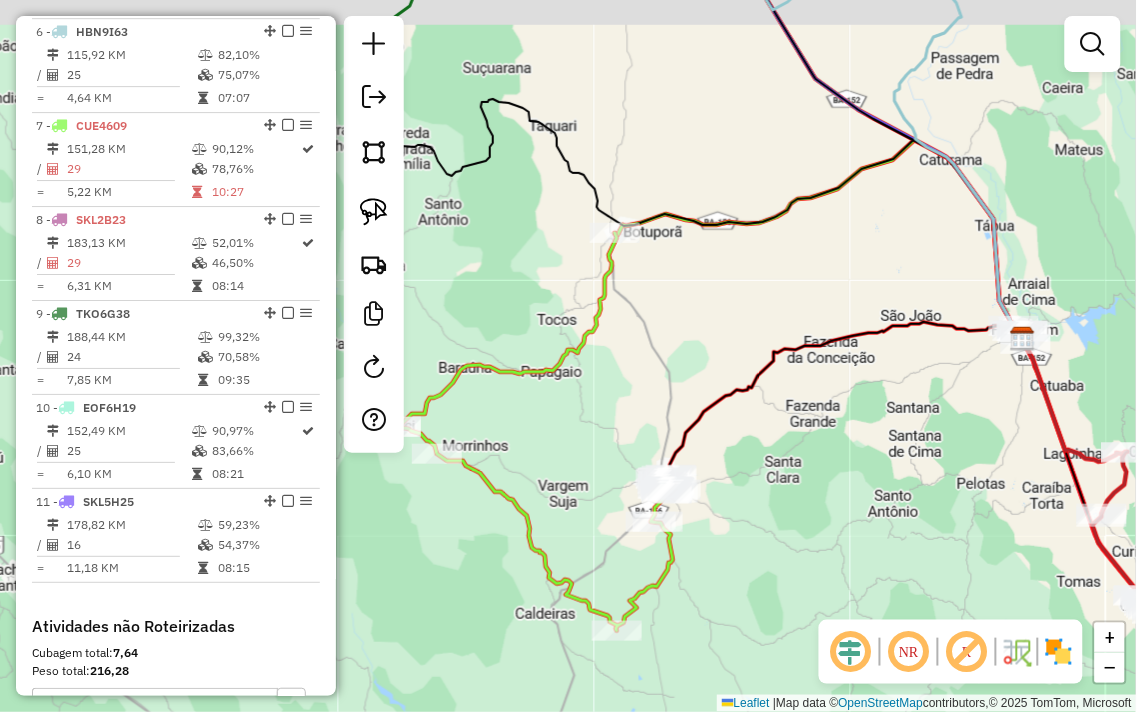 drag, startPoint x: 702, startPoint y: 313, endPoint x: 680, endPoint y: 351, distance: 43.908997 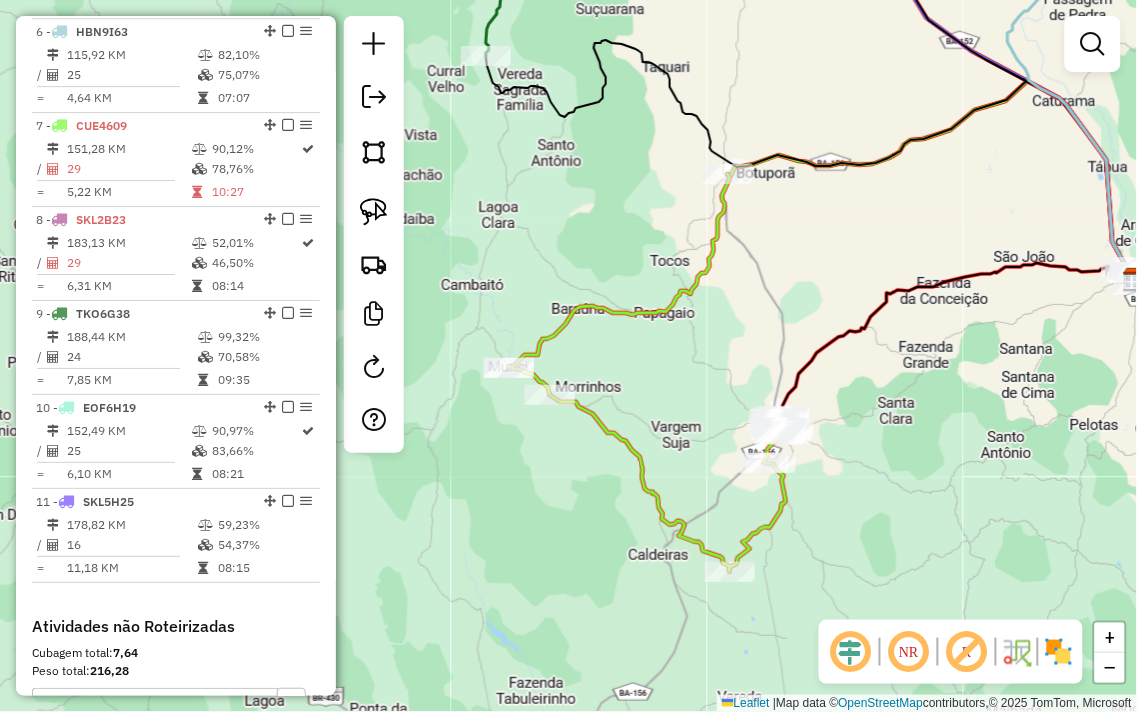 drag, startPoint x: 673, startPoint y: 373, endPoint x: 794, endPoint y: 288, distance: 147.87157 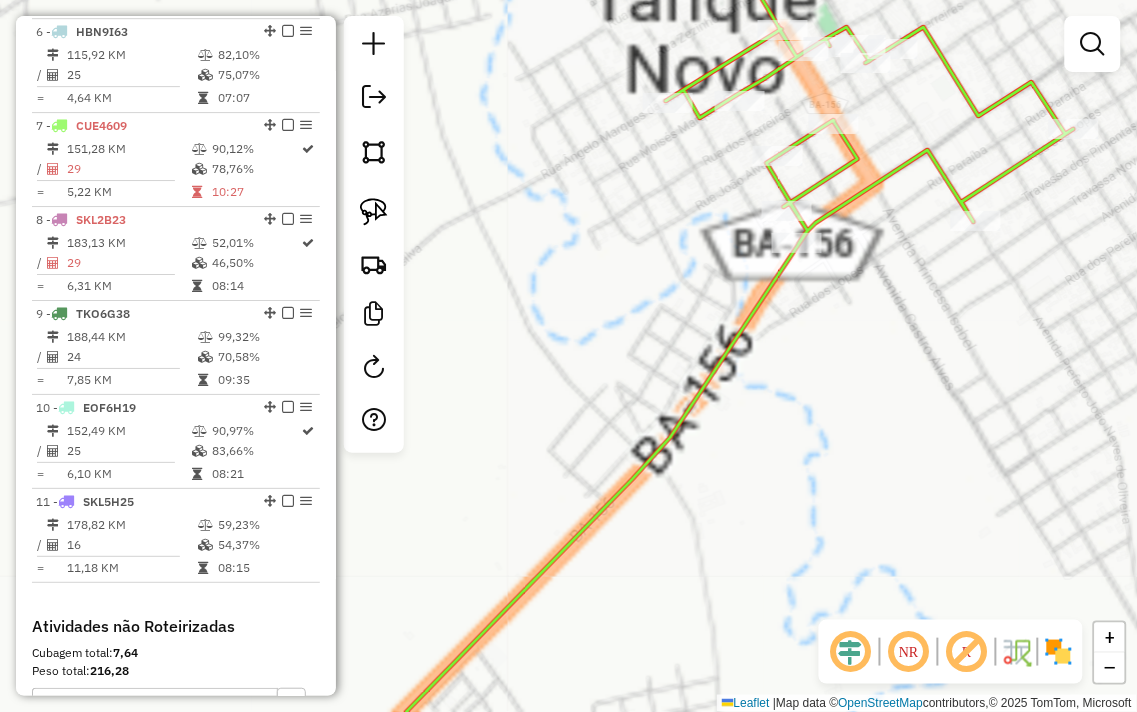 click on "Janela de atendimento Grade de atendimento Capacidade Transportadoras Veículos Cliente Pedidos  Rotas Selecione os dias de semana para filtrar as janelas de atendimento  Seg   Ter   Qua   Qui   Sex   Sáb   Dom  Informe o período da janela de atendimento: De: Até:  Filtrar exatamente a janela do cliente  Considerar janela de atendimento padrão  Selecione os dias de semana para filtrar as grades de atendimento  Seg   Ter   Qua   Qui   Sex   Sáb   Dom   Considerar clientes sem dia de atendimento cadastrado  Clientes fora do dia de atendimento selecionado Filtrar as atividades entre os valores definidos abaixo:  Peso mínimo:   Peso máximo:   Cubagem mínima:   Cubagem máxima:   De:   Até:  Filtrar as atividades entre o tempo de atendimento definido abaixo:  De:   Até:   Considerar capacidade total dos clientes não roteirizados Transportadora: Selecione um ou mais itens Tipo de veículo: Selecione um ou mais itens Veículo: Selecione um ou mais itens Motorista: Selecione um ou mais itens Nome: Rótulo:" 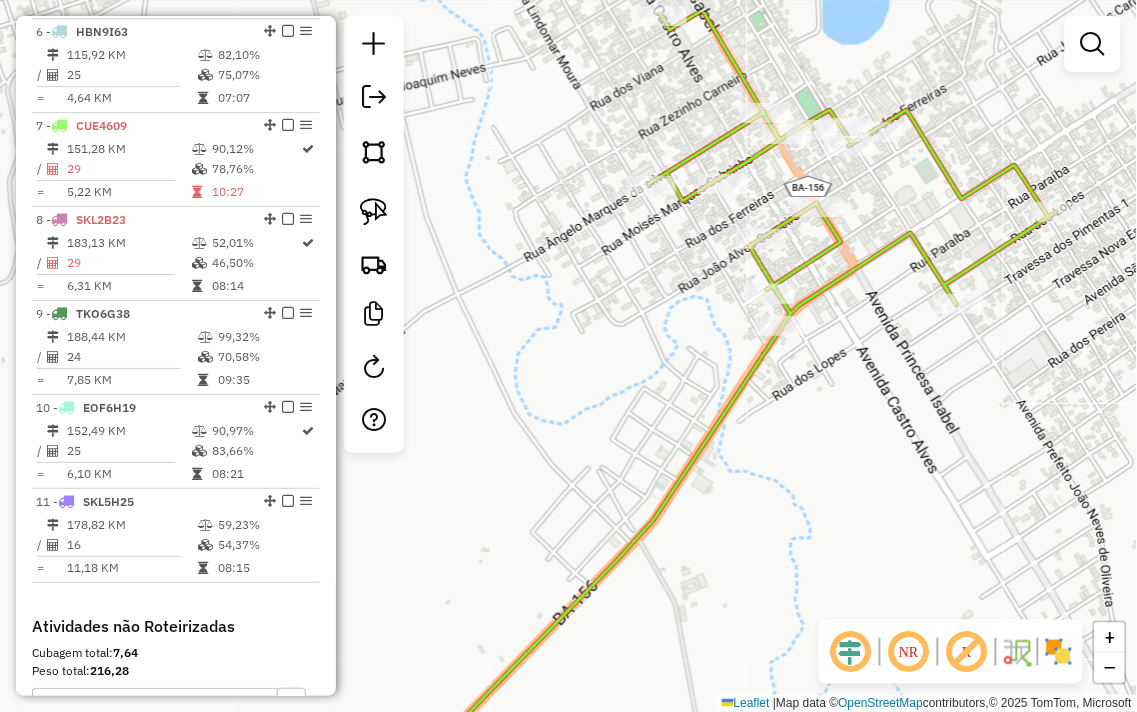 drag, startPoint x: 858, startPoint y: 403, endPoint x: 793, endPoint y: 593, distance: 200.81085 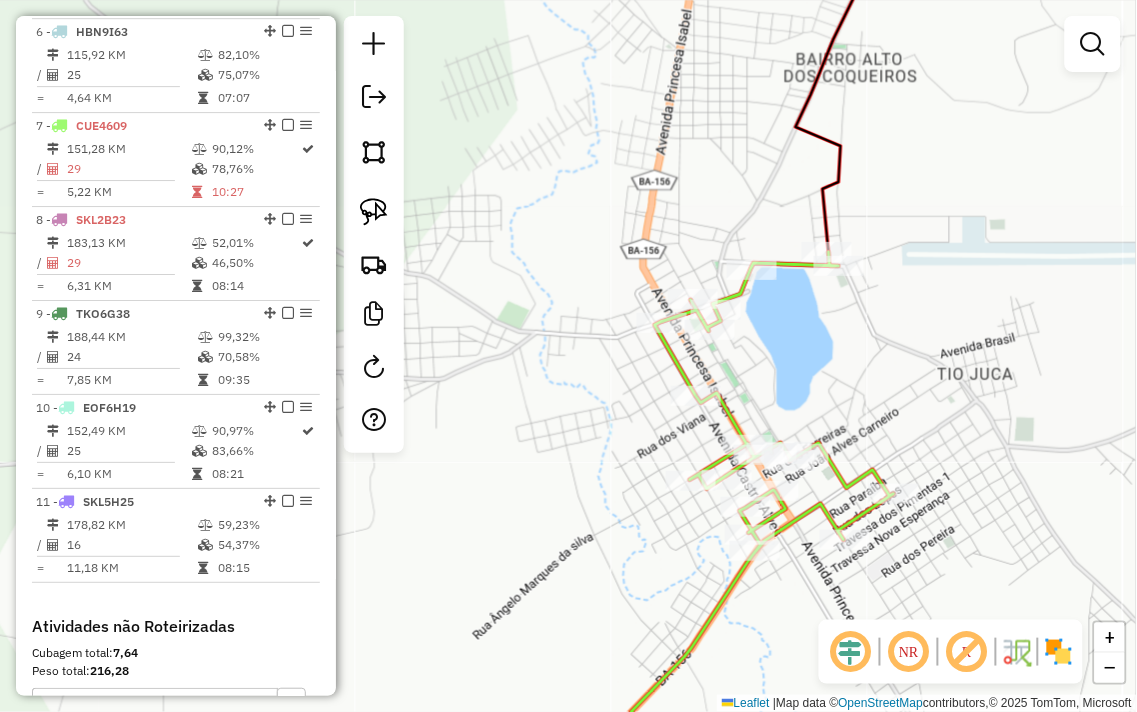 drag, startPoint x: 381, startPoint y: 194, endPoint x: 466, endPoint y: 231, distance: 92.70383 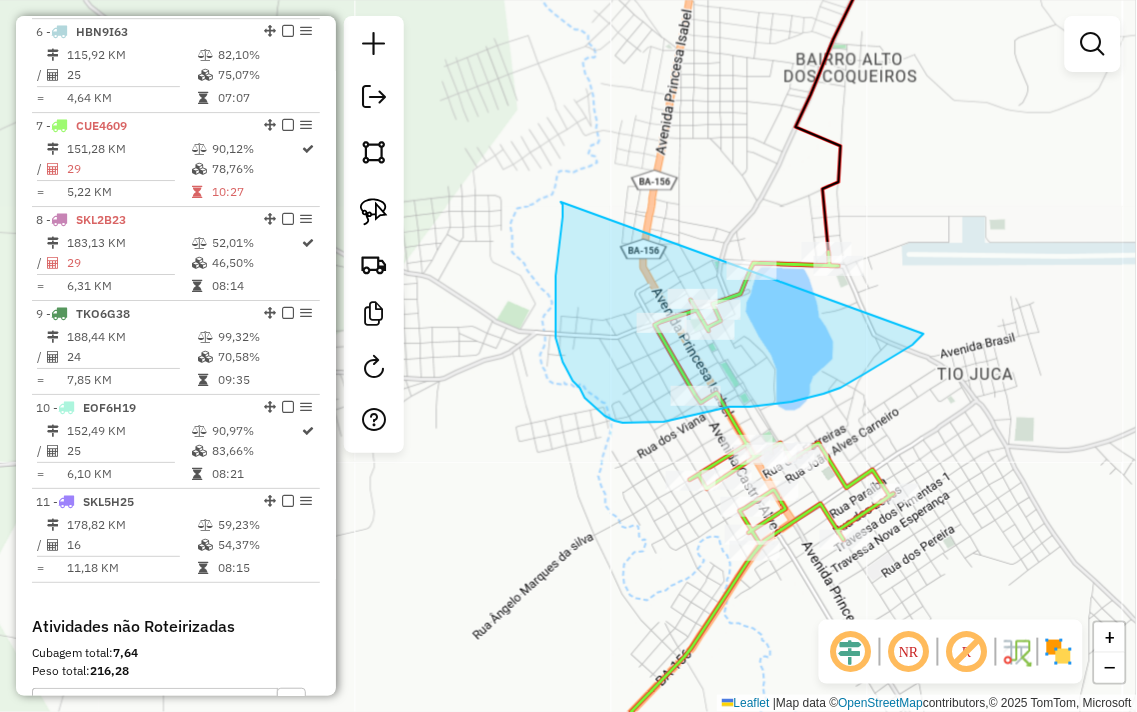 drag, startPoint x: 562, startPoint y: 202, endPoint x: 904, endPoint y: 214, distance: 342.21045 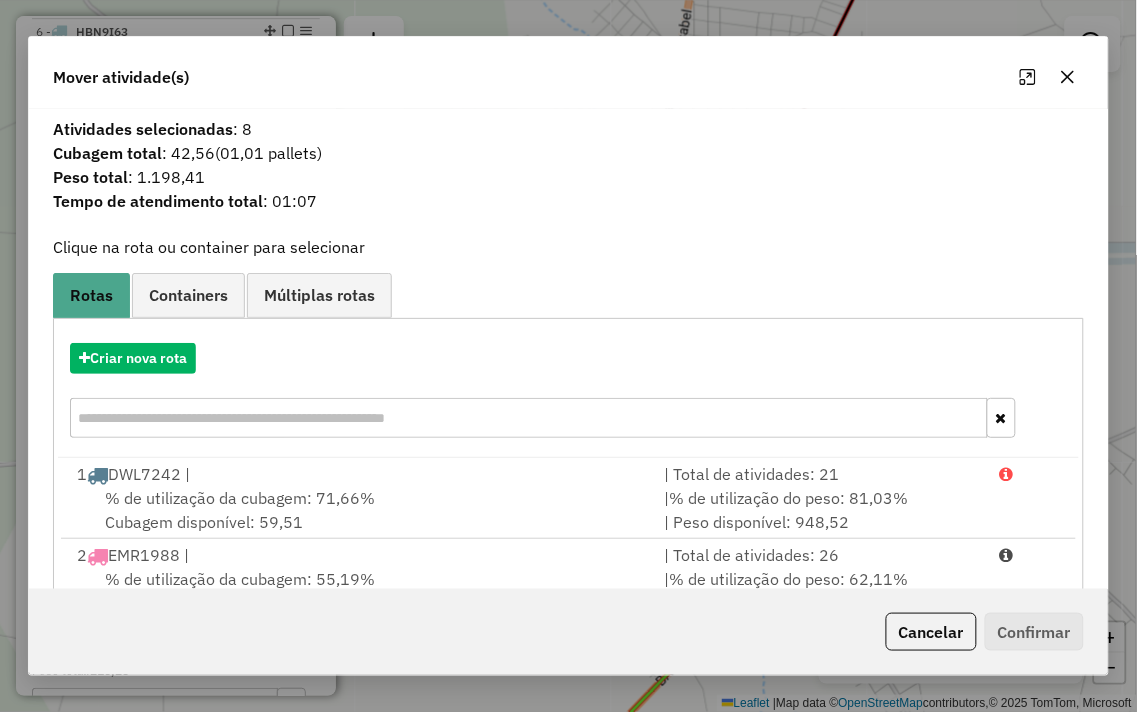 click 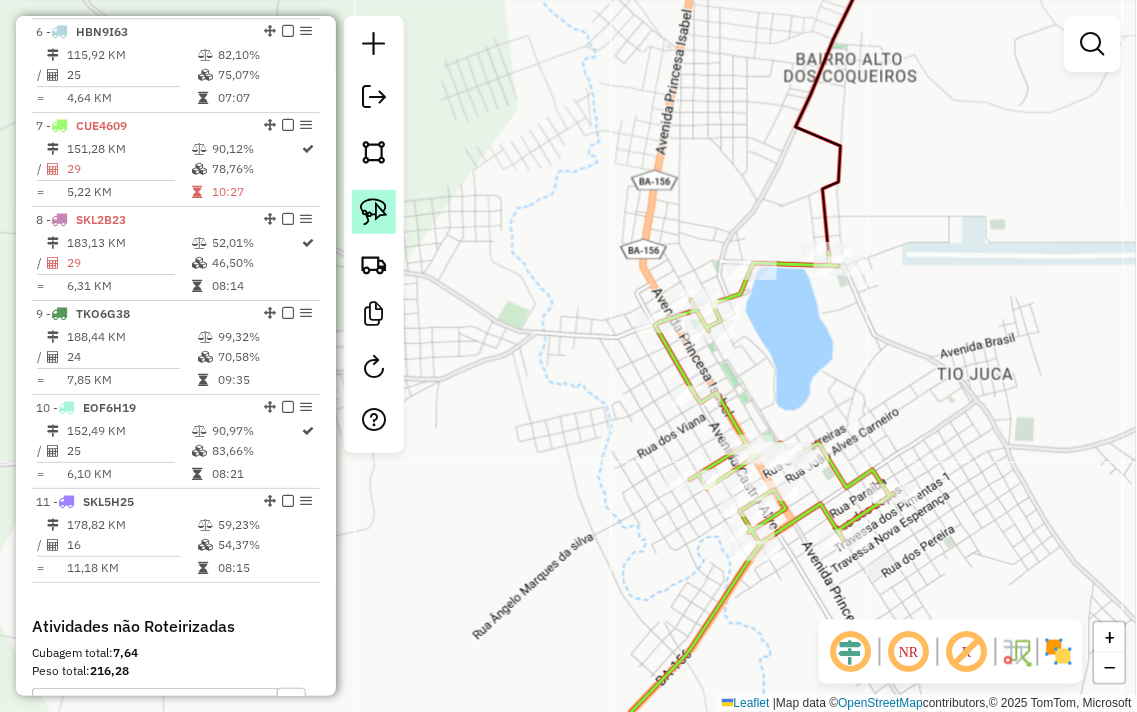 click 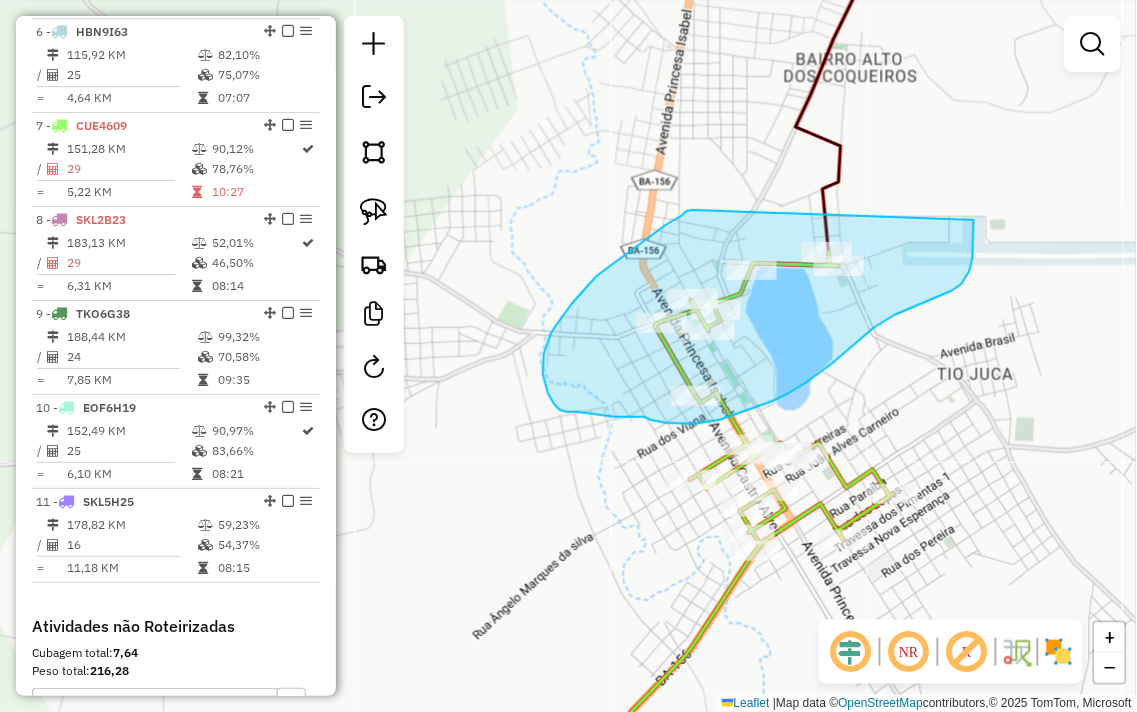 drag, startPoint x: 675, startPoint y: 220, endPoint x: 965, endPoint y: 202, distance: 290.55807 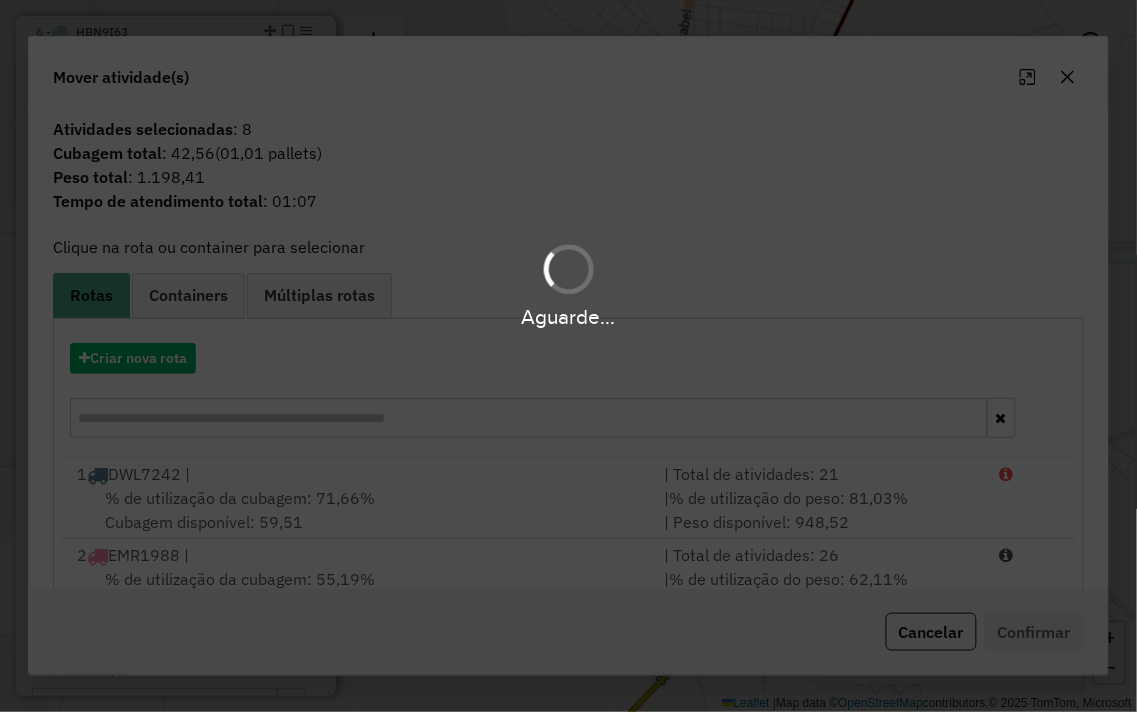 click on "Aguarde... Pop-up bloqueado! Seu navegador bloqueou automáticamente a abertura de uma nova janela. Acesse as configurações e adicione o endereço do sistema a lista de permissão. Fechar Informações da Sessão 974660 - 05/08/2025 Criação: 04/08/2025 17:41 Depósito: JMBBEER - PARAMIRIM Total de rotas: 11 Distância Total: 1.477,99 km Tempo total: 79:15 Valor total: R$ 260.255,19 - Total roteirizado: R$ 259.077,43 - Total não roteirizado: R$ 1.177,76 Total de Atividades Roteirizadas: 242 Total de Pedidos Roteirizados: 429 Peso total roteirizado: 49.020,23 Cubagem total roteirizado: 1.814,30 Total de Atividades não Roteirizadas: 3 Total de Pedidos não Roteirizados: 4 Total de caixas por viagem: 1.814,30 / 11 = 164,94 Média de Atividades por viagem: 242 / 11 = 22,00 Ocupação média da frota: 74,86% Rotas vários dias: 0 Clientes Priorizados NR: 0 Rotas Recargas: 1 Ver rotas Ver veículos Finalizar todas as rotas 1 - DWL7242 / 21" at bounding box center (568, 356) 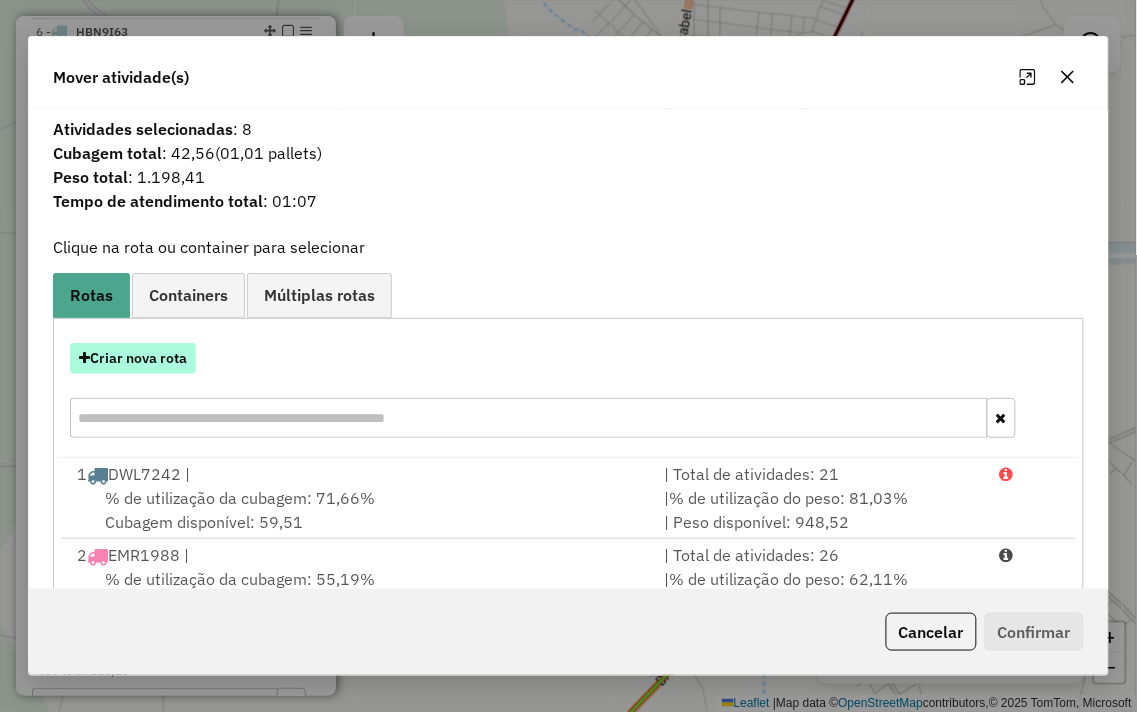 click on "Criar nova rota" at bounding box center [133, 358] 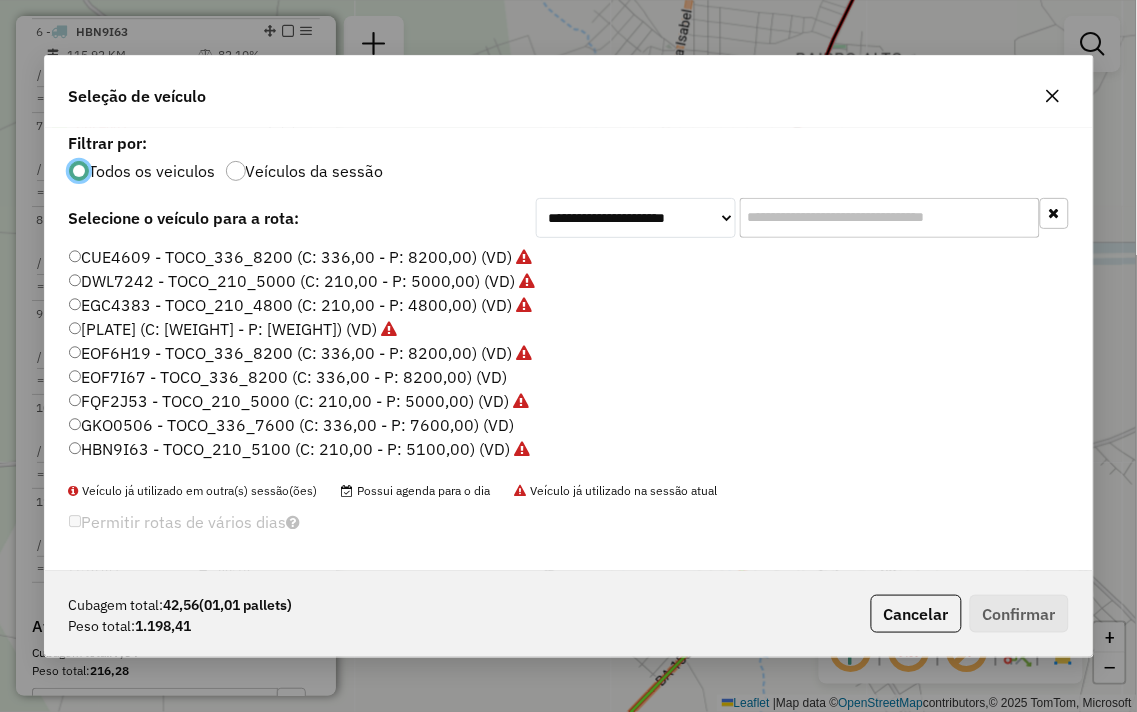scroll, scrollTop: 11, scrollLeft: 5, axis: both 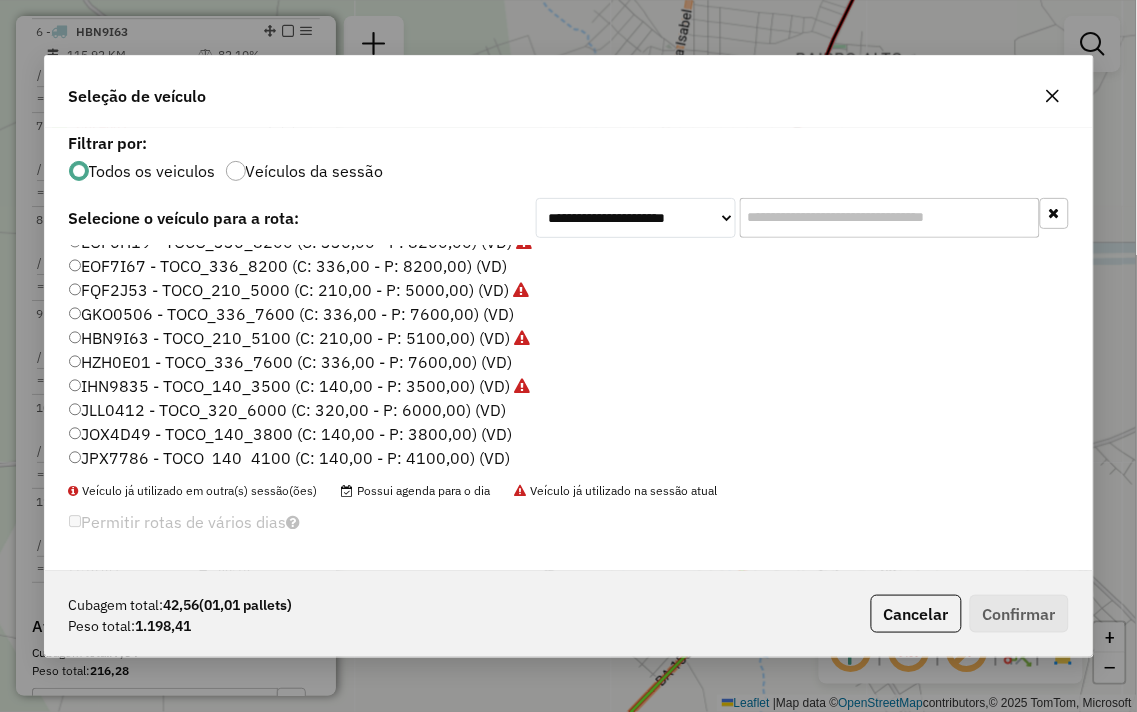 click 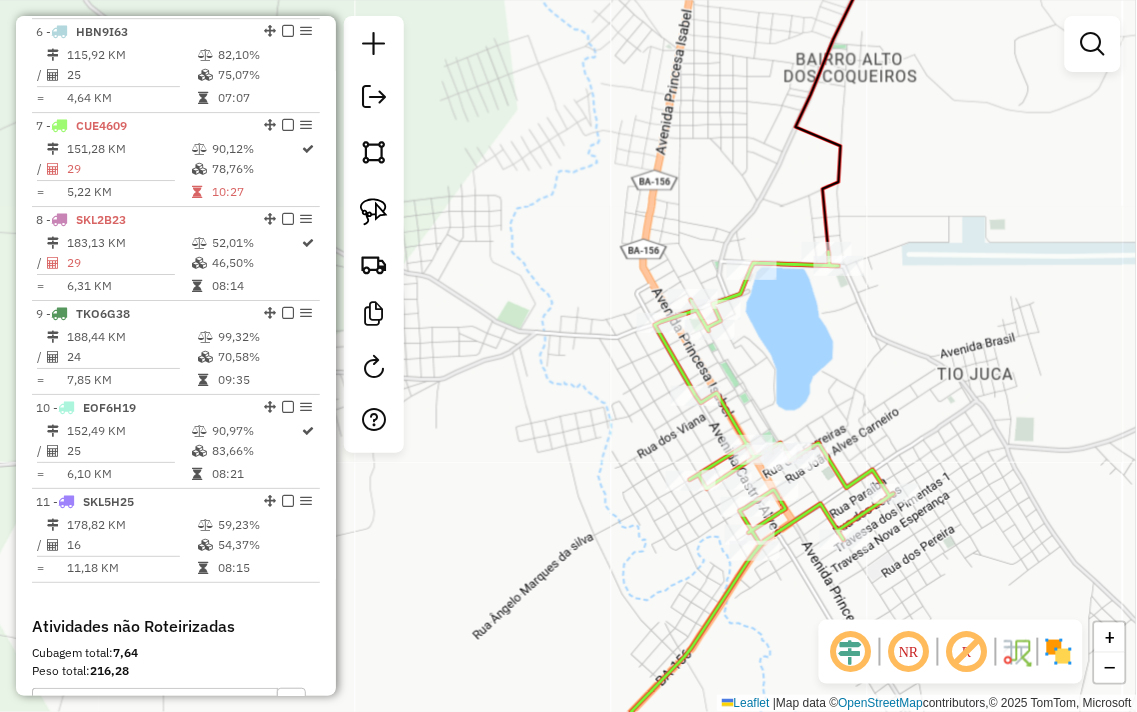 click on "Janela de atendimento Grade de atendimento Capacidade Transportadoras Veículos Cliente Pedidos  Rotas Selecione os dias de semana para filtrar as janelas de atendimento  Seg   Ter   Qua   Qui   Sex   Sáb   Dom  Informe o período da janela de atendimento: De: Até:  Filtrar exatamente a janela do cliente  Considerar janela de atendimento padrão  Selecione os dias de semana para filtrar as grades de atendimento  Seg   Ter   Qua   Qui   Sex   Sáb   Dom   Considerar clientes sem dia de atendimento cadastrado  Clientes fora do dia de atendimento selecionado Filtrar as atividades entre os valores definidos abaixo:  Peso mínimo:   Peso máximo:   Cubagem mínima:   Cubagem máxima:   De:   Até:  Filtrar as atividades entre o tempo de atendimento definido abaixo:  De:   Até:   Considerar capacidade total dos clientes não roteirizados Transportadora: Selecione um ou mais itens Tipo de veículo: Selecione um ou mais itens Veículo: Selecione um ou mais itens Motorista: Selecione um ou mais itens Nome: Rótulo:" 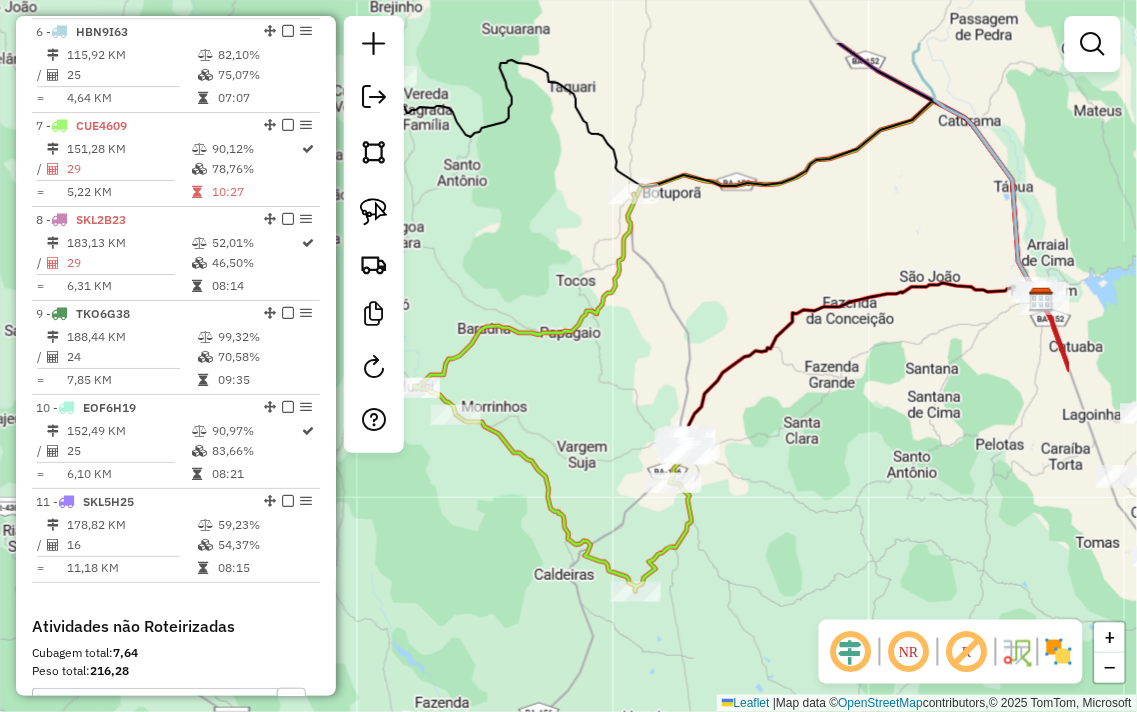 drag, startPoint x: 966, startPoint y: 314, endPoint x: 784, endPoint y: 428, distance: 214.75568 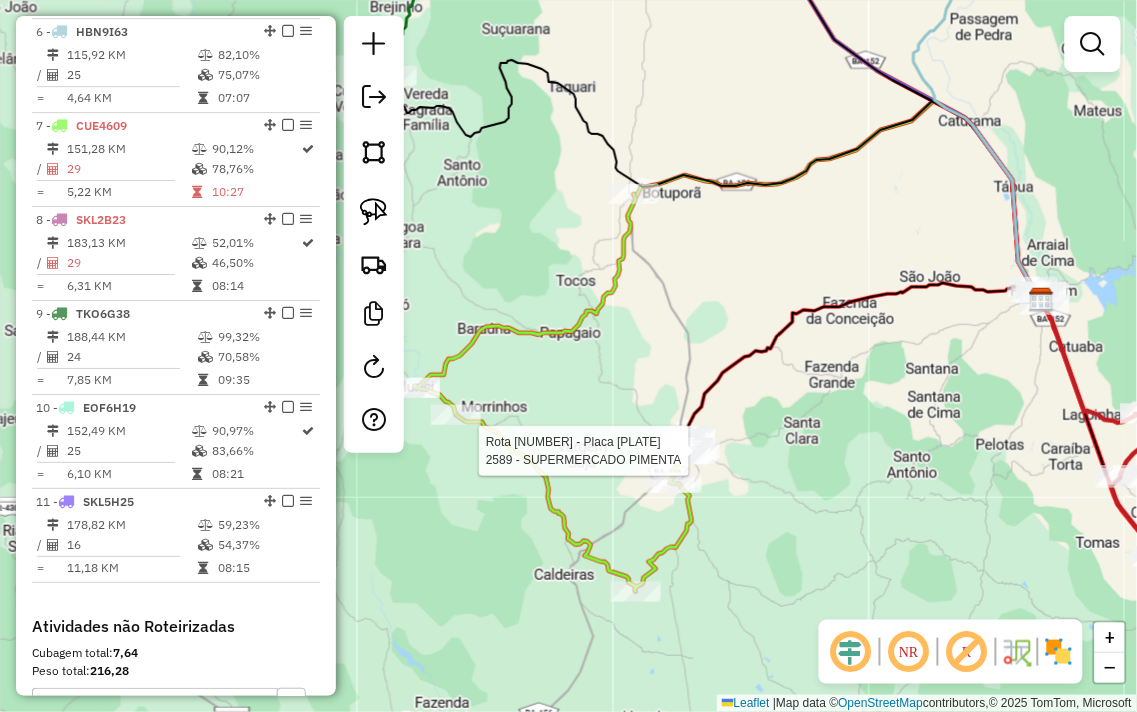 click on "Rota [NUMBER] - Placa [PLATE] [YEAR] - SUPERMERCADO PIMENTA Janela de atendimento Grade de atendimento Capacidade Transportadoras Veículos Cliente Pedidos Rotas Selecione os dias de semana para filtrar as janelas de atendimento Seg Ter Qua Qui Sex Sáb Dom Informe o período da janela de atendimento: De: Até: Filtrar exatamente a janela do cliente Considerar janela de atendimento padrão Selecione os dias de semana para filtrar as grades de atendimento Seg Ter Qua Qui Sex Sáb Dom Considerar clientes sem dia de atendimento cadastrado Clientes fora do dia de atendimento selecionado Filtrar as atividades entre os valores definidos abaixo: Peso mínimo: Peso máximo: Cubagem mínima: Cubagem máxima: De: Até: Filtrar as atividades entre o tempo de atendimento definido abaixo: De: Até: Considerar capacidade total dos clientes não roteirizados Transportadora: Selecione um ou mais itens Tipo de veículo: Selecione um ou mais itens Veículo: Selecione um ou mais itens" 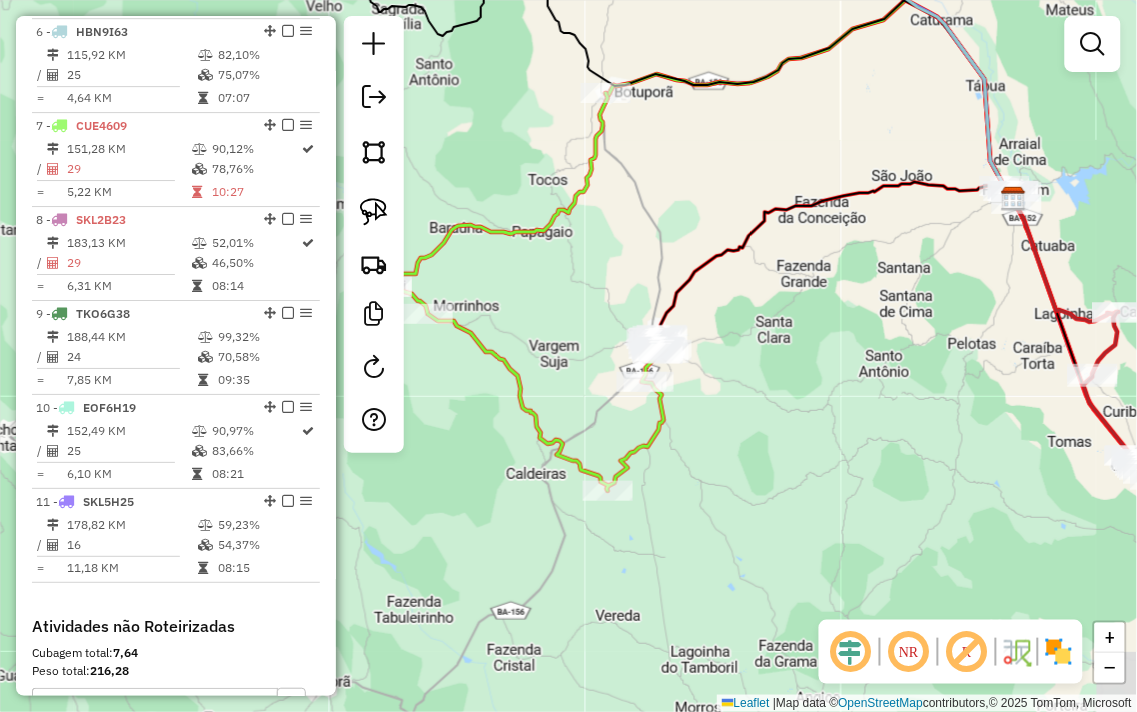 drag, startPoint x: 733, startPoint y: 132, endPoint x: 705, endPoint y: 31, distance: 104.80935 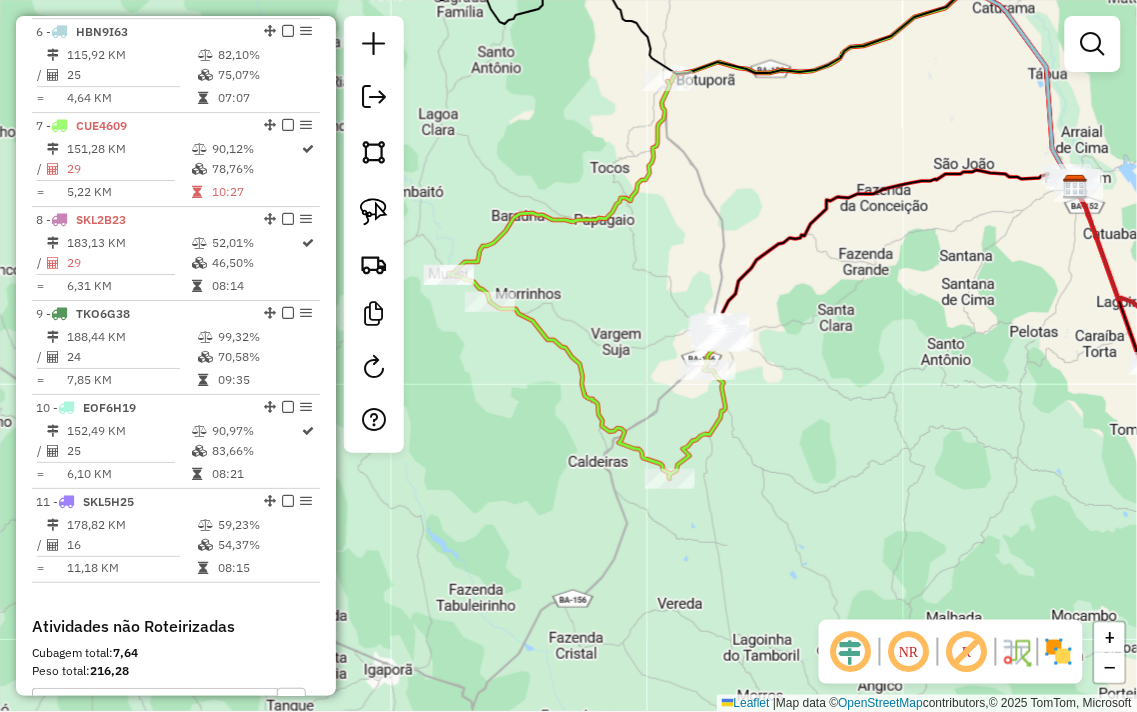 drag, startPoint x: 695, startPoint y: 180, endPoint x: 757, endPoint y: 168, distance: 63.15061 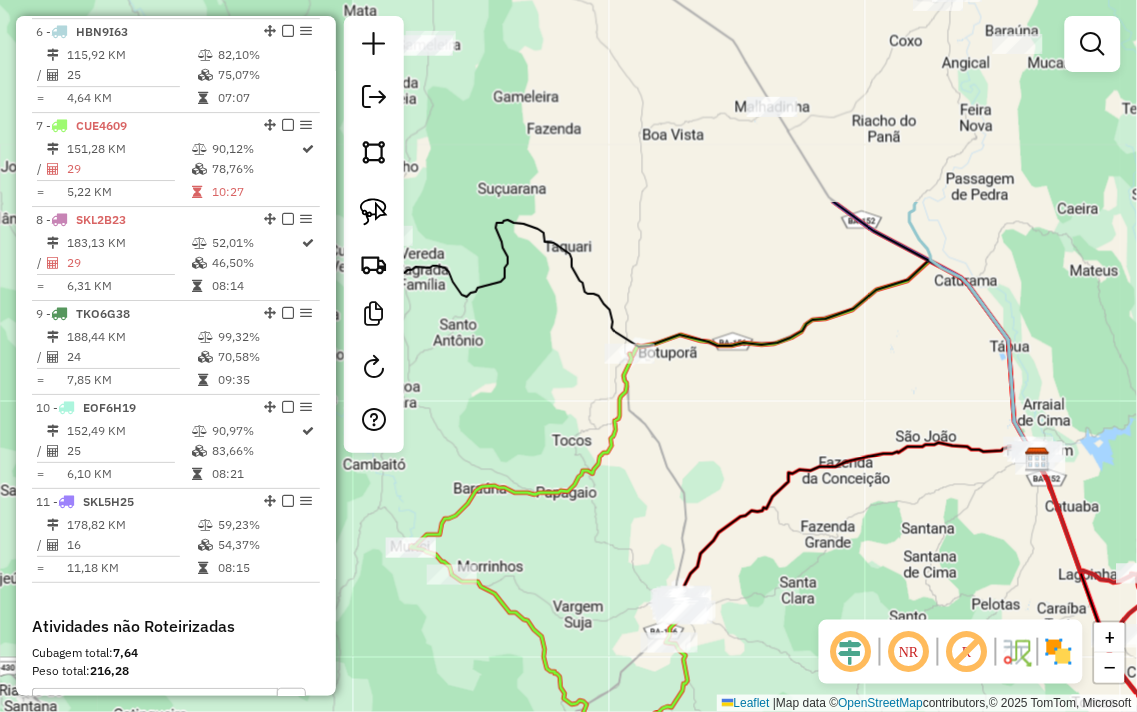 drag, startPoint x: 725, startPoint y: 145, endPoint x: 696, endPoint y: 407, distance: 263.60007 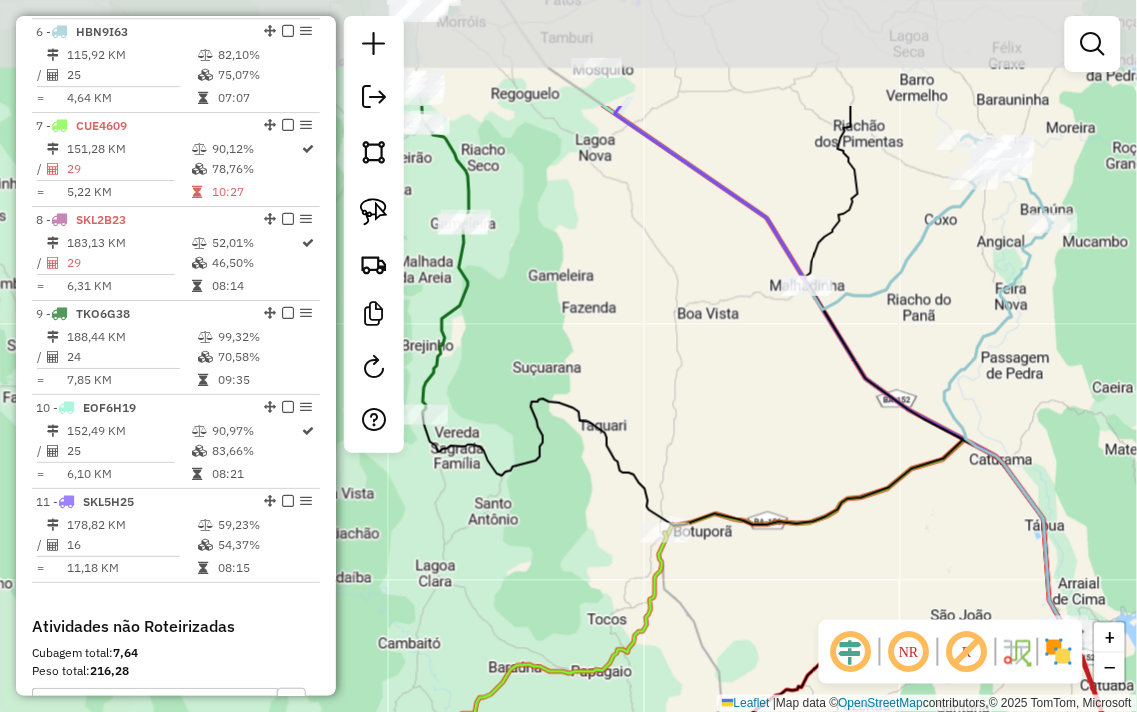 drag, startPoint x: 722, startPoint y: 255, endPoint x: 726, endPoint y: 423, distance: 168.0476 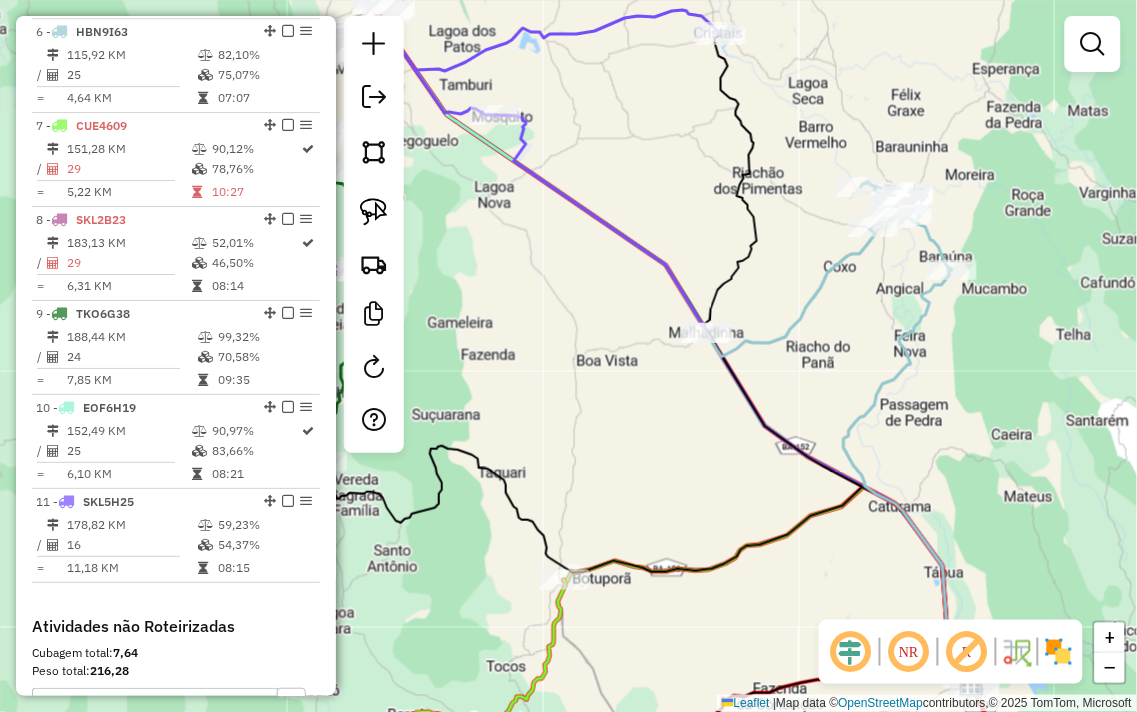 drag, startPoint x: 721, startPoint y: 397, endPoint x: 662, endPoint y: 427, distance: 66.189125 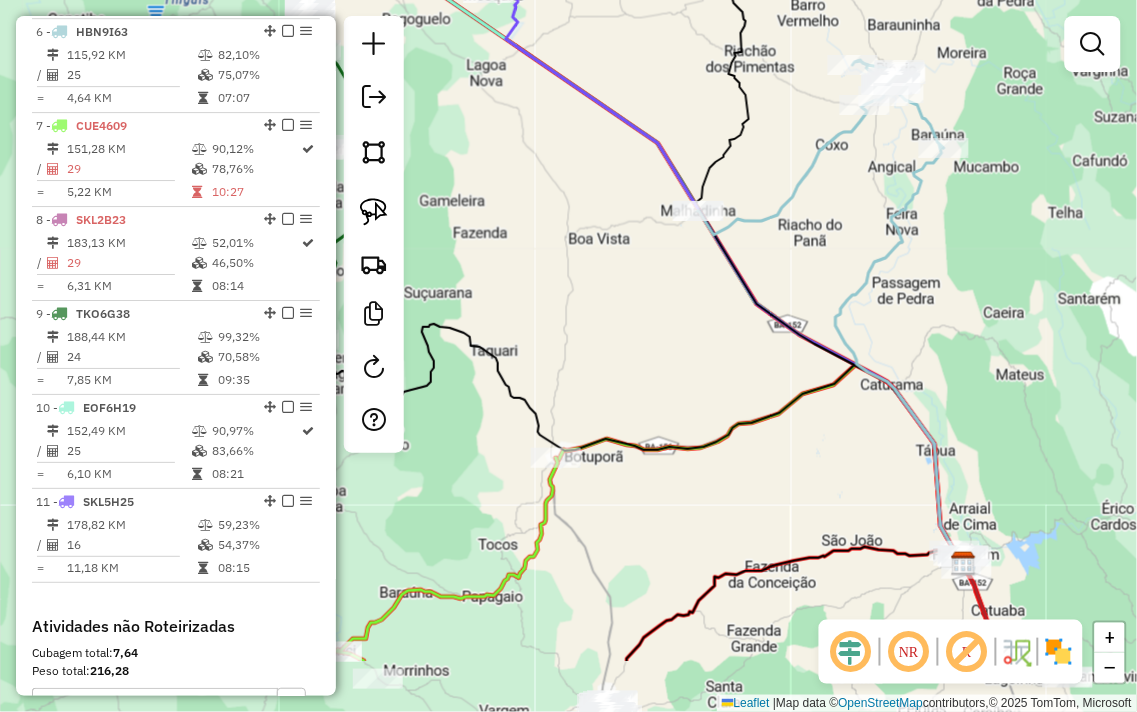 drag, startPoint x: 662, startPoint y: 427, endPoint x: 654, endPoint y: 305, distance: 122.26202 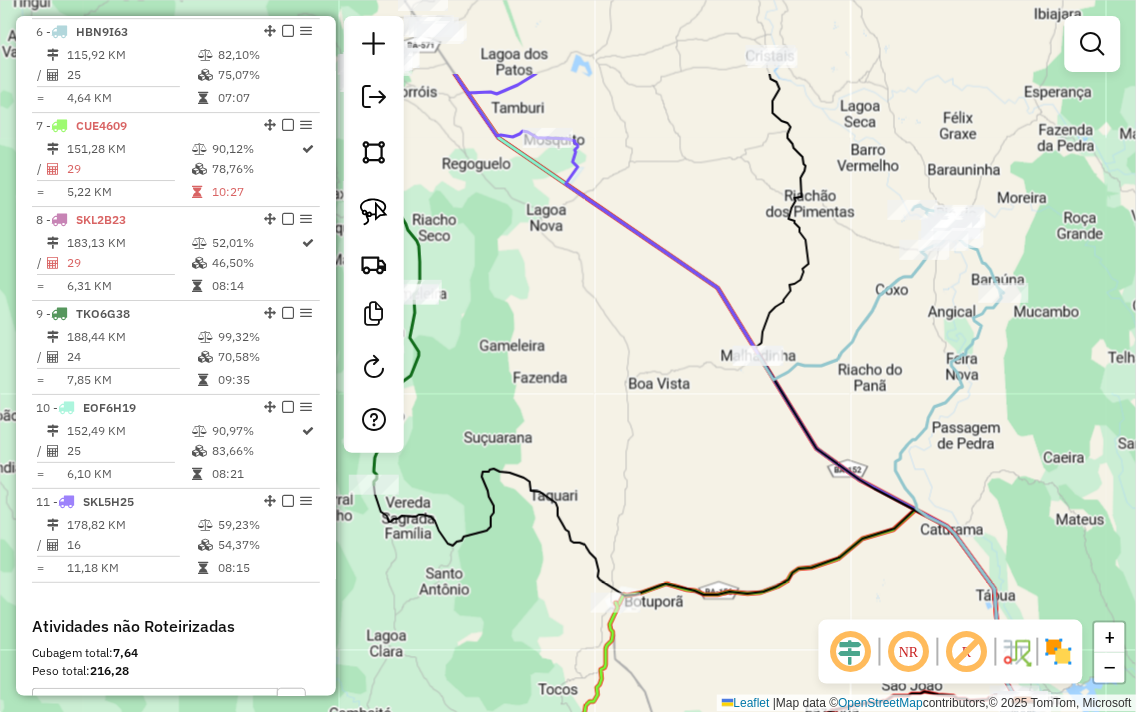 drag, startPoint x: 630, startPoint y: 273, endPoint x: 700, endPoint y: 451, distance: 191.26944 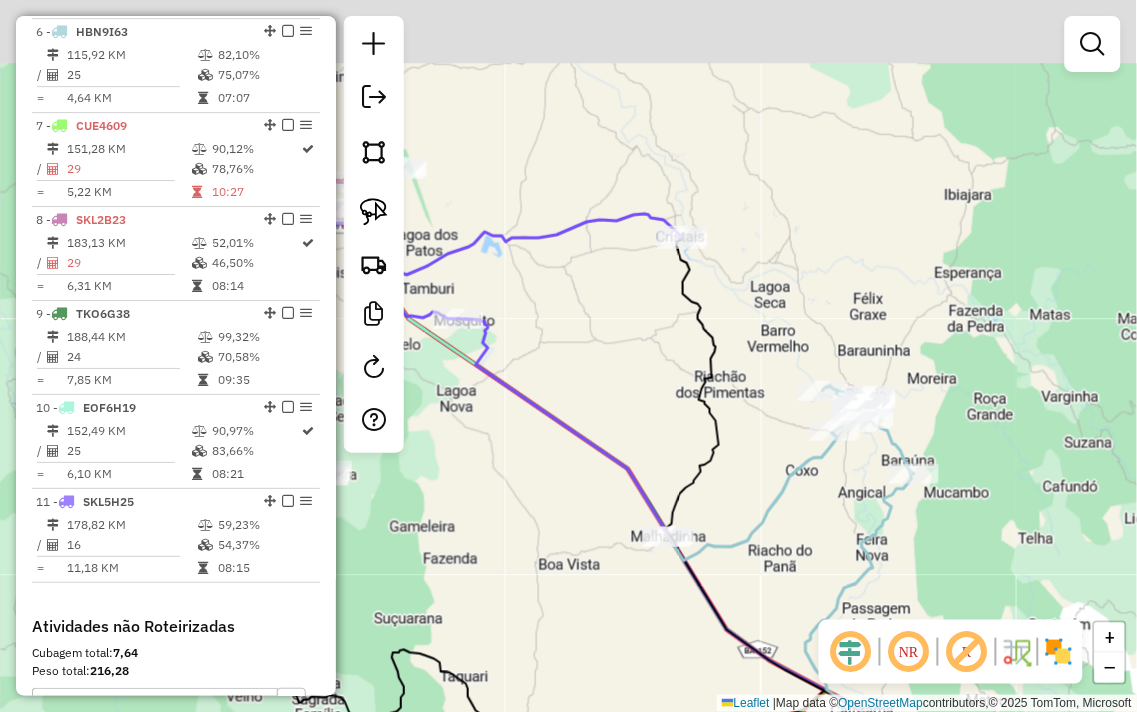 drag, startPoint x: 875, startPoint y: 150, endPoint x: 767, endPoint y: 313, distance: 195.53261 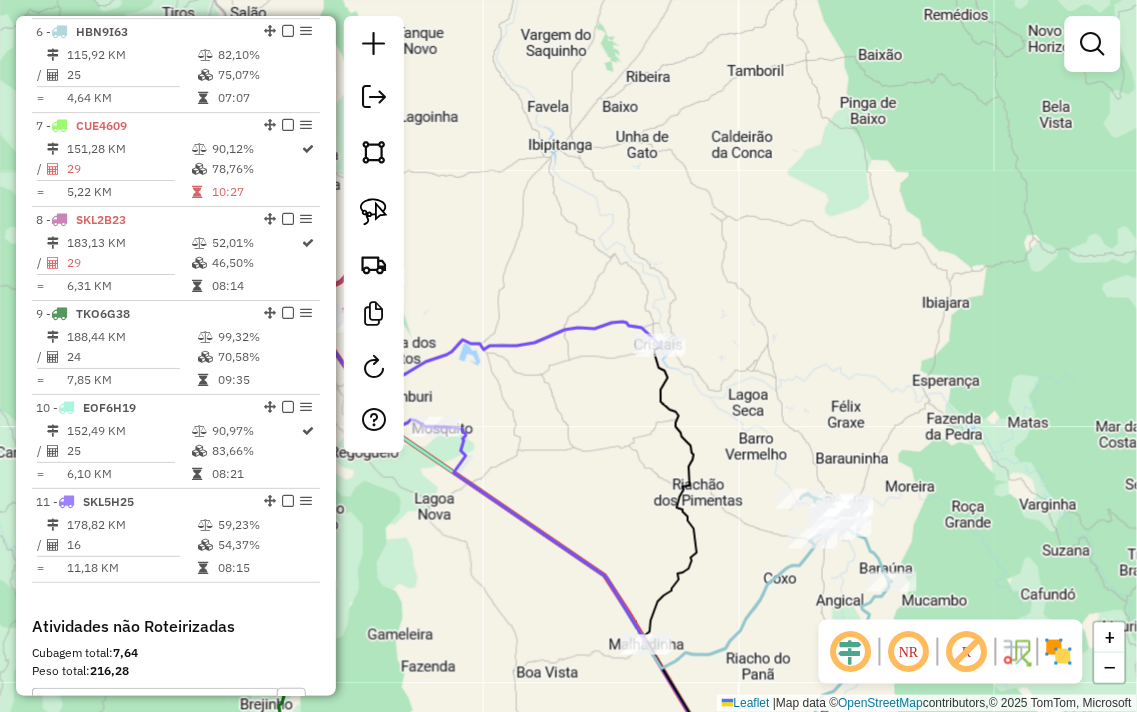 drag, startPoint x: 772, startPoint y: 261, endPoint x: 756, endPoint y: 356, distance: 96.337944 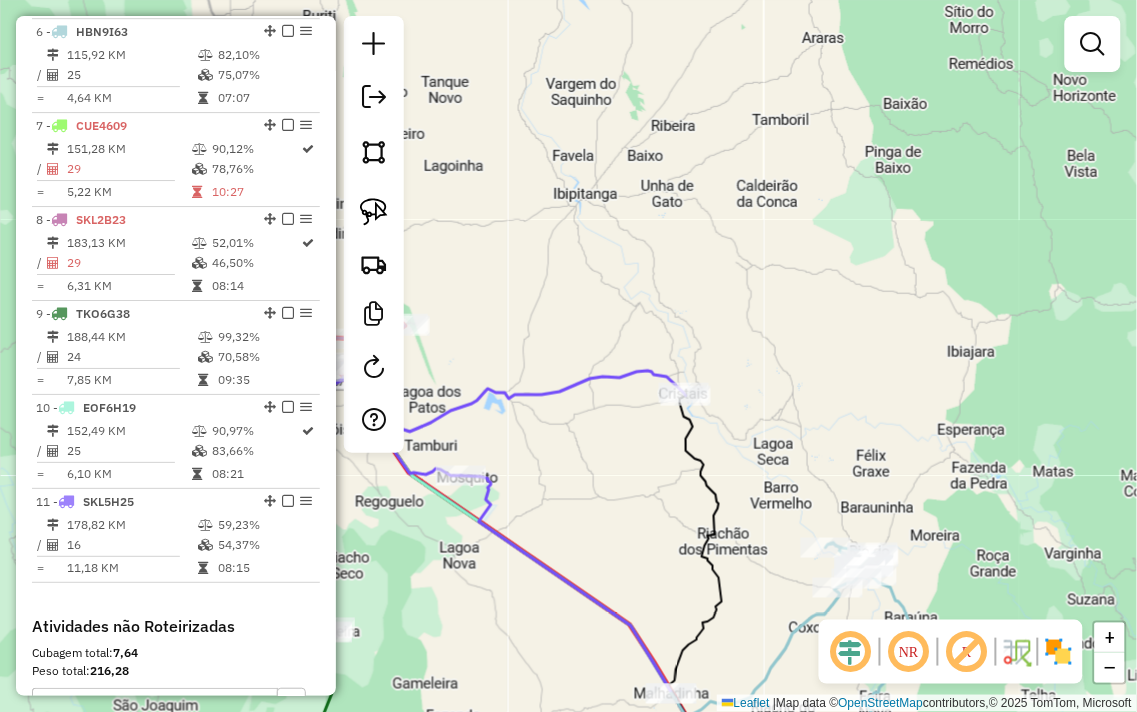 drag, startPoint x: 694, startPoint y: 284, endPoint x: 720, endPoint y: 331, distance: 53.712196 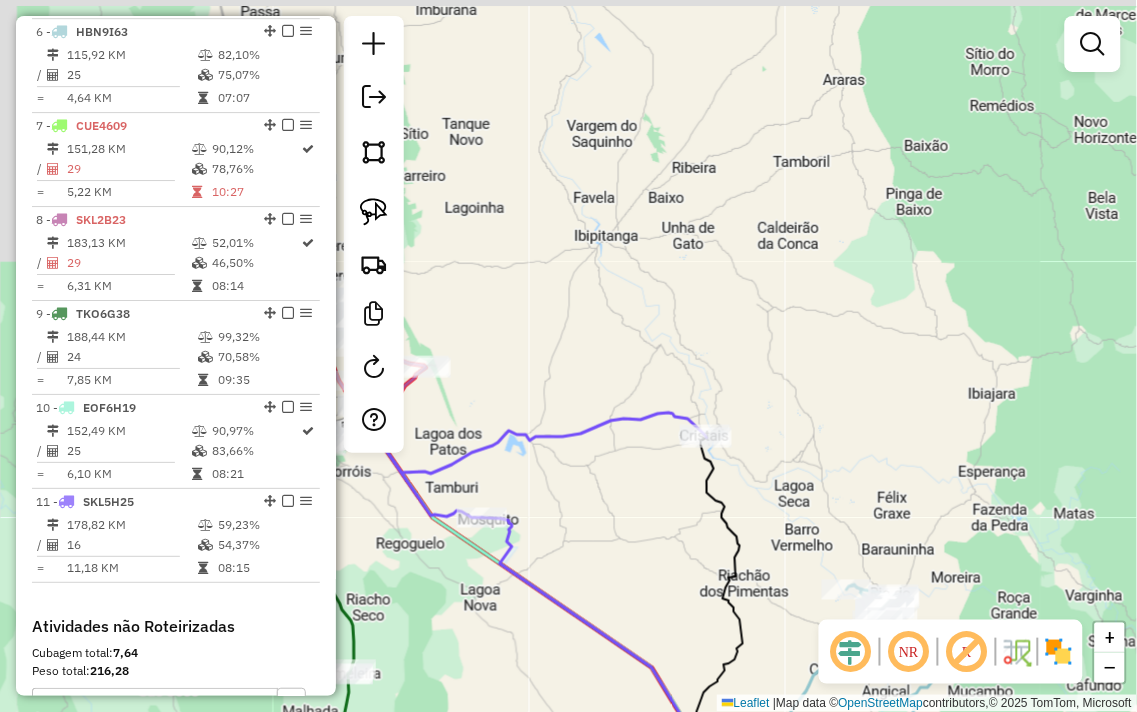 drag, startPoint x: 716, startPoint y: 316, endPoint x: 737, endPoint y: 358, distance: 46.957428 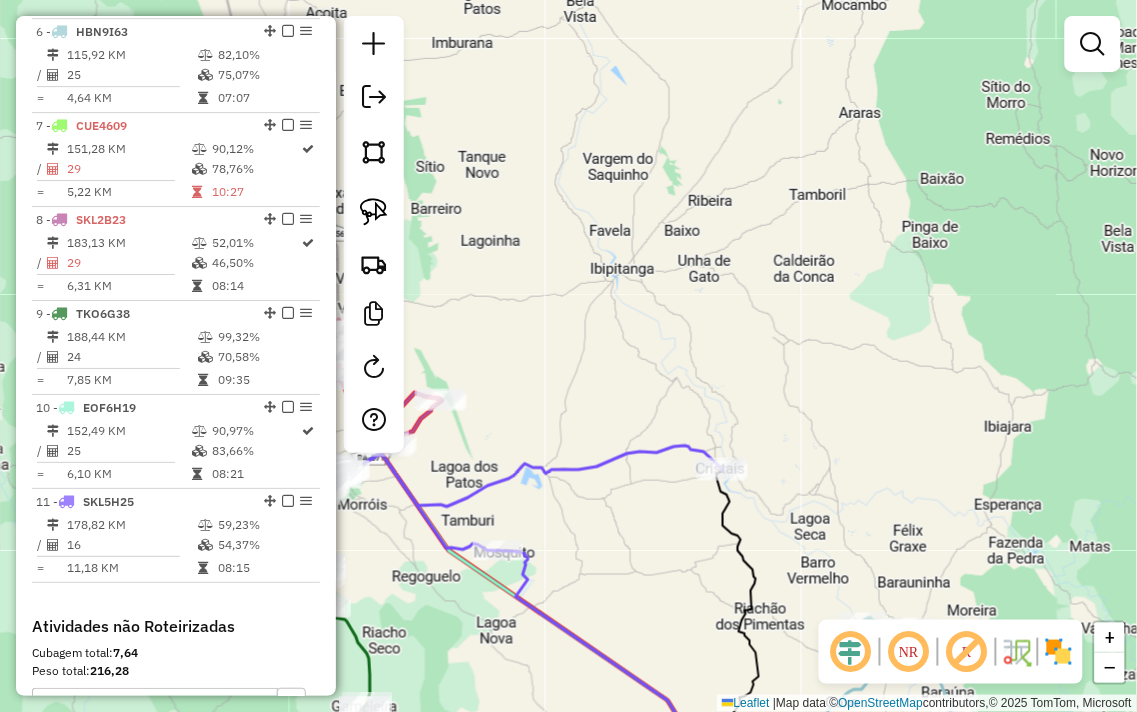 drag, startPoint x: 722, startPoint y: 318, endPoint x: 738, endPoint y: 351, distance: 36.67424 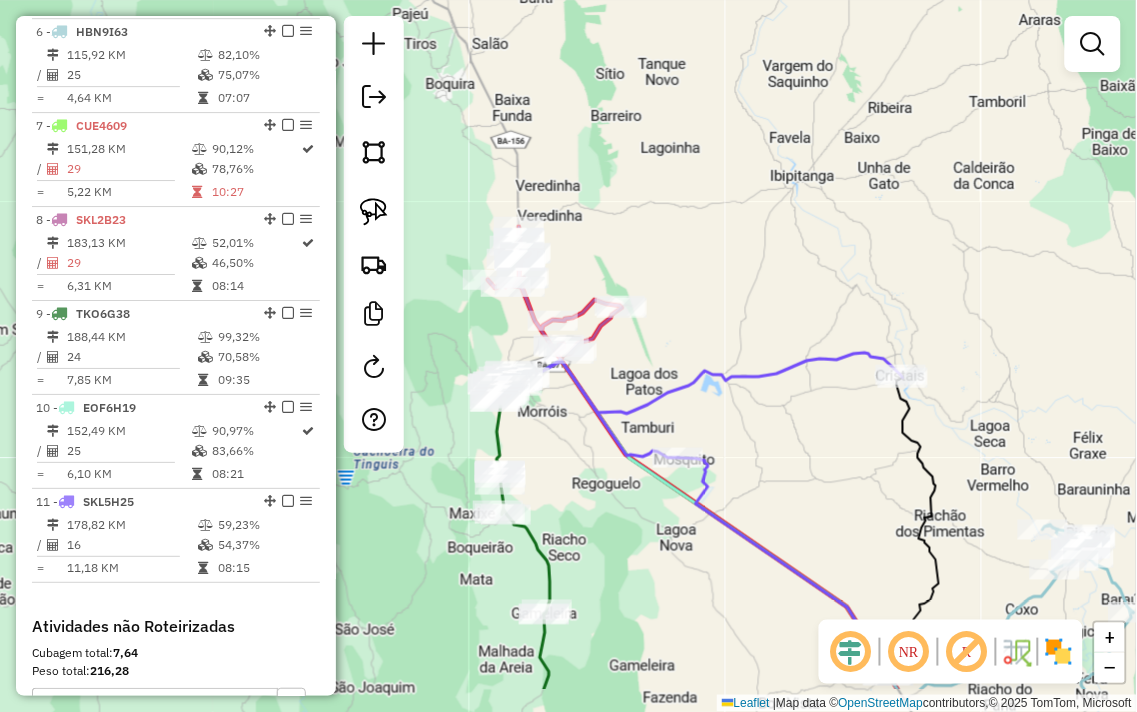 drag, startPoint x: 808, startPoint y: 324, endPoint x: 925, endPoint y: 262, distance: 132.41223 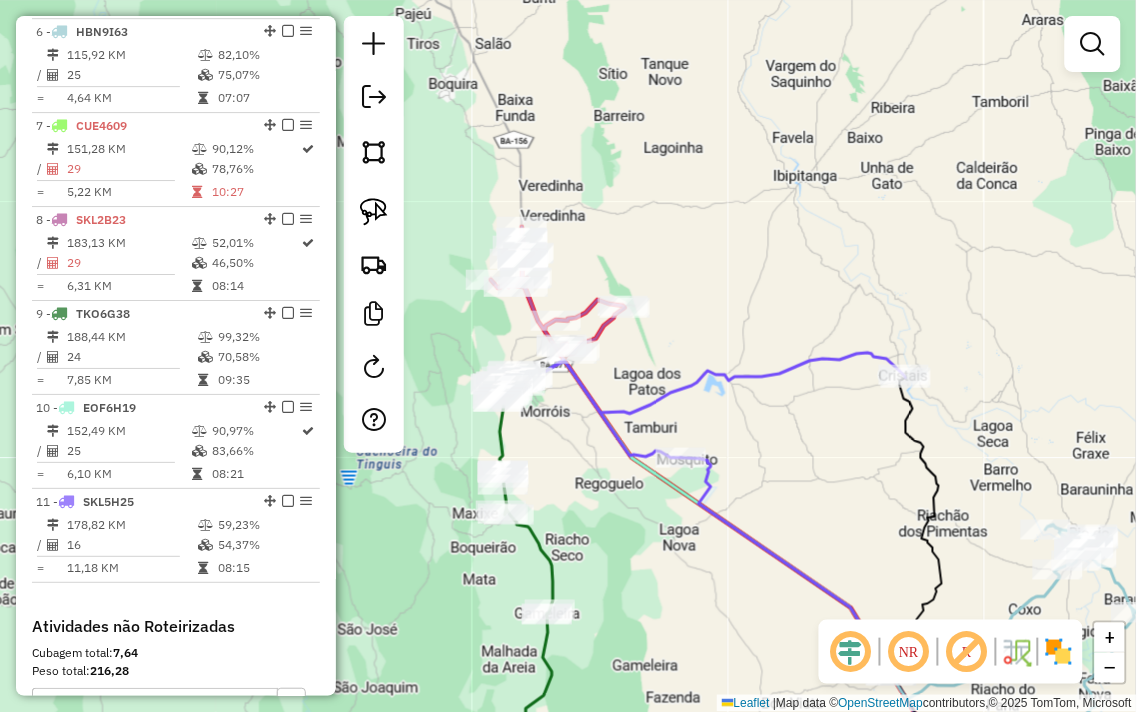 drag, startPoint x: 807, startPoint y: 268, endPoint x: 941, endPoint y: 198, distance: 151.182 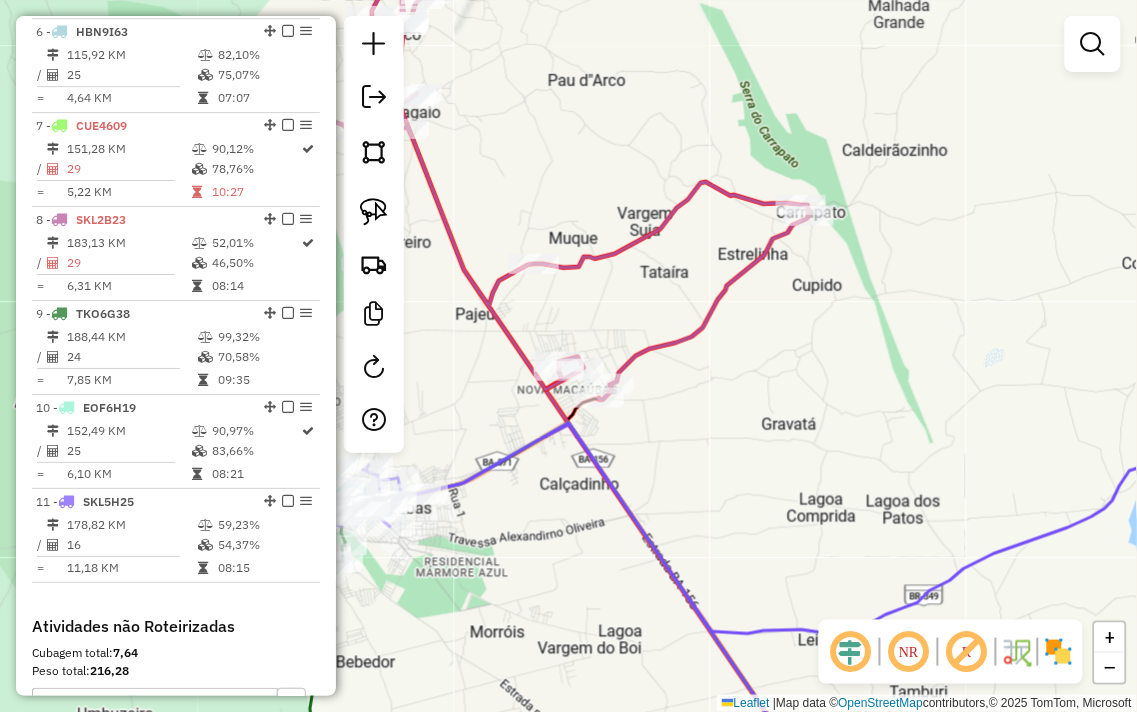 click on "Janela de atendimento Grade de atendimento Capacidade Transportadoras Veículos Cliente Pedidos  Rotas Selecione os dias de semana para filtrar as janelas de atendimento  Seg   Ter   Qua   Qui   Sex   Sáb   Dom  Informe o período da janela de atendimento: De: Até:  Filtrar exatamente a janela do cliente  Considerar janela de atendimento padrão  Selecione os dias de semana para filtrar as grades de atendimento  Seg   Ter   Qua   Qui   Sex   Sáb   Dom   Considerar clientes sem dia de atendimento cadastrado  Clientes fora do dia de atendimento selecionado Filtrar as atividades entre os valores definidos abaixo:  Peso mínimo:   Peso máximo:   Cubagem mínima:   Cubagem máxima:   De:   Até:  Filtrar as atividades entre o tempo de atendimento definido abaixo:  De:   Até:   Considerar capacidade total dos clientes não roteirizados Transportadora: Selecione um ou mais itens Tipo de veículo: Selecione um ou mais itens Veículo: Selecione um ou mais itens Motorista: Selecione um ou mais itens Nome: Rótulo:" 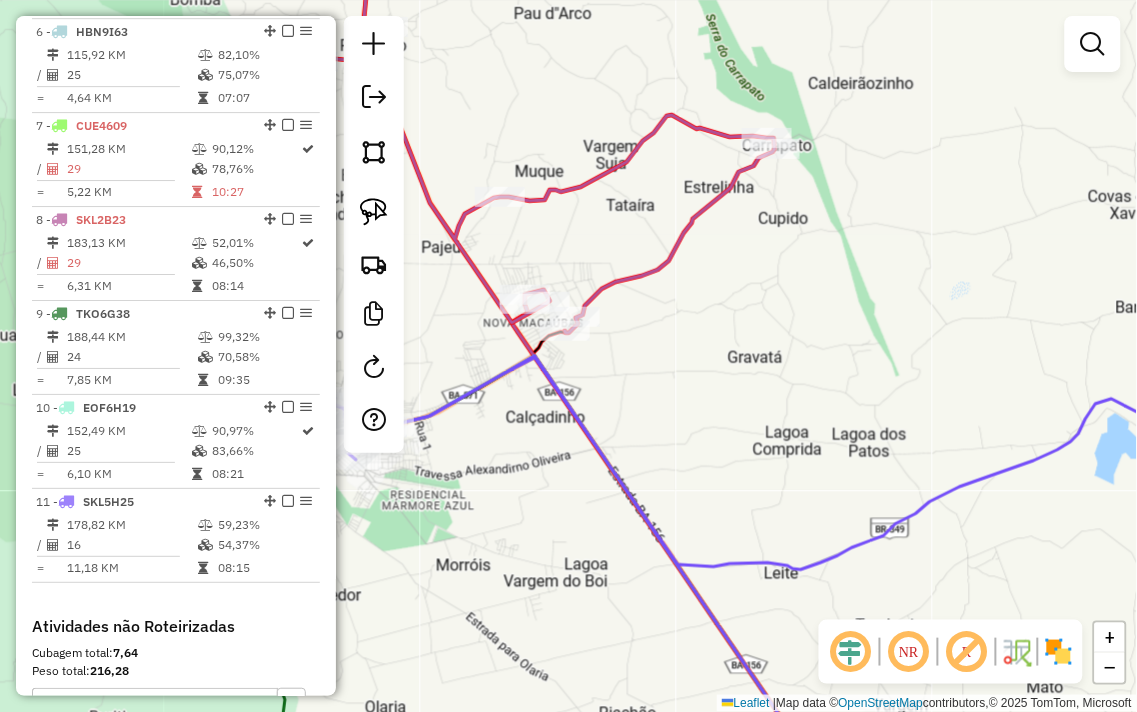 drag, startPoint x: 920, startPoint y: 313, endPoint x: 894, endPoint y: 222, distance: 94.641426 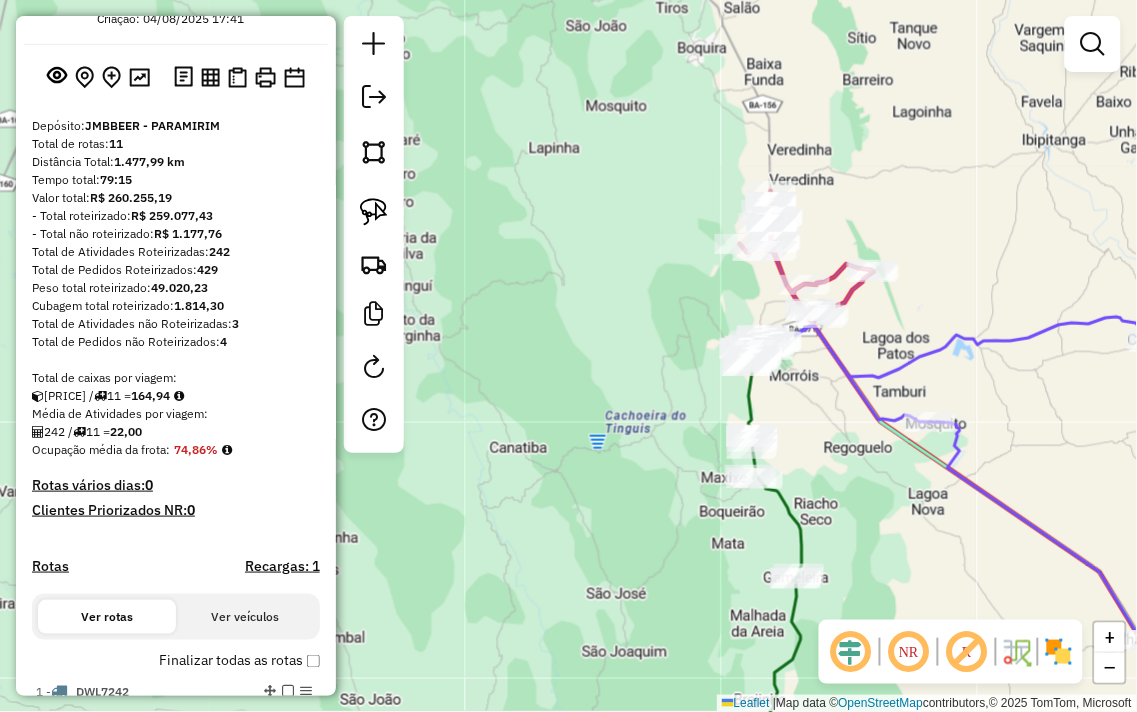 scroll, scrollTop: 0, scrollLeft: 0, axis: both 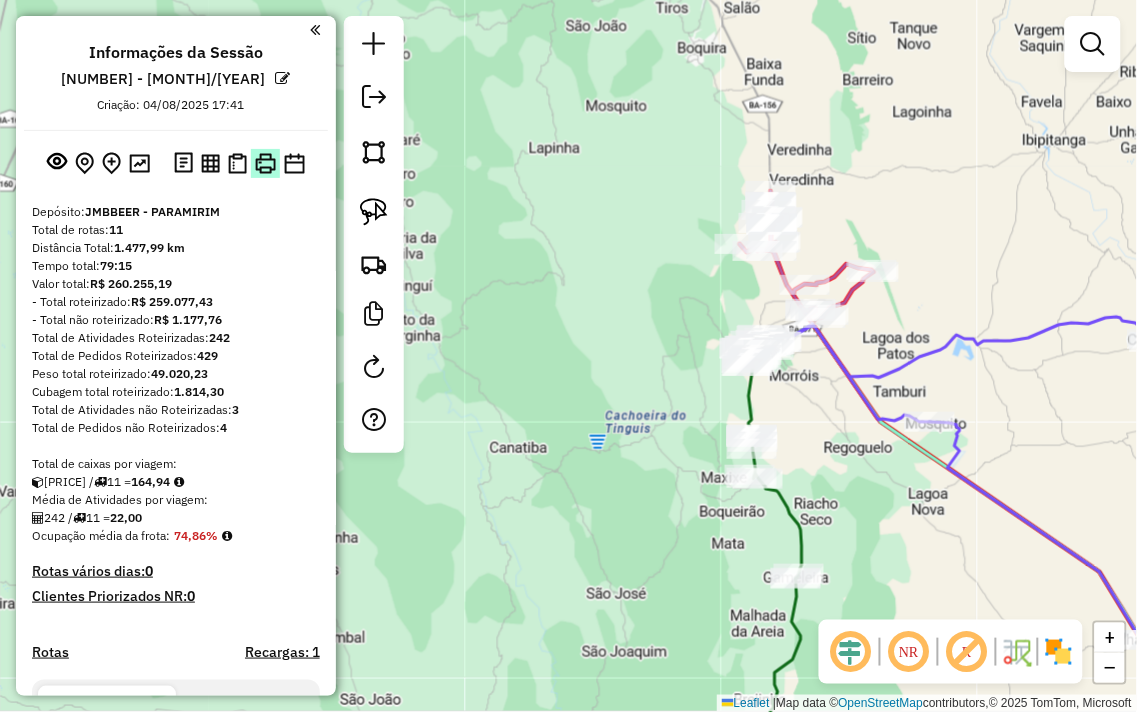 click at bounding box center [265, 163] 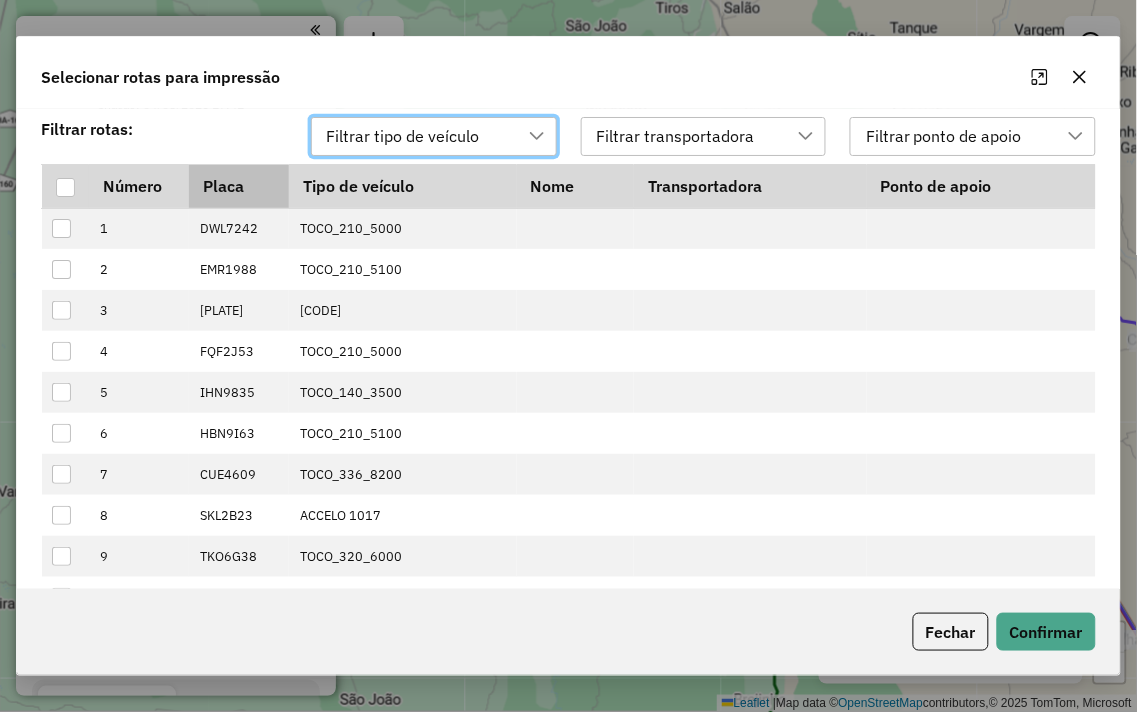 scroll, scrollTop: 13, scrollLeft: 88, axis: both 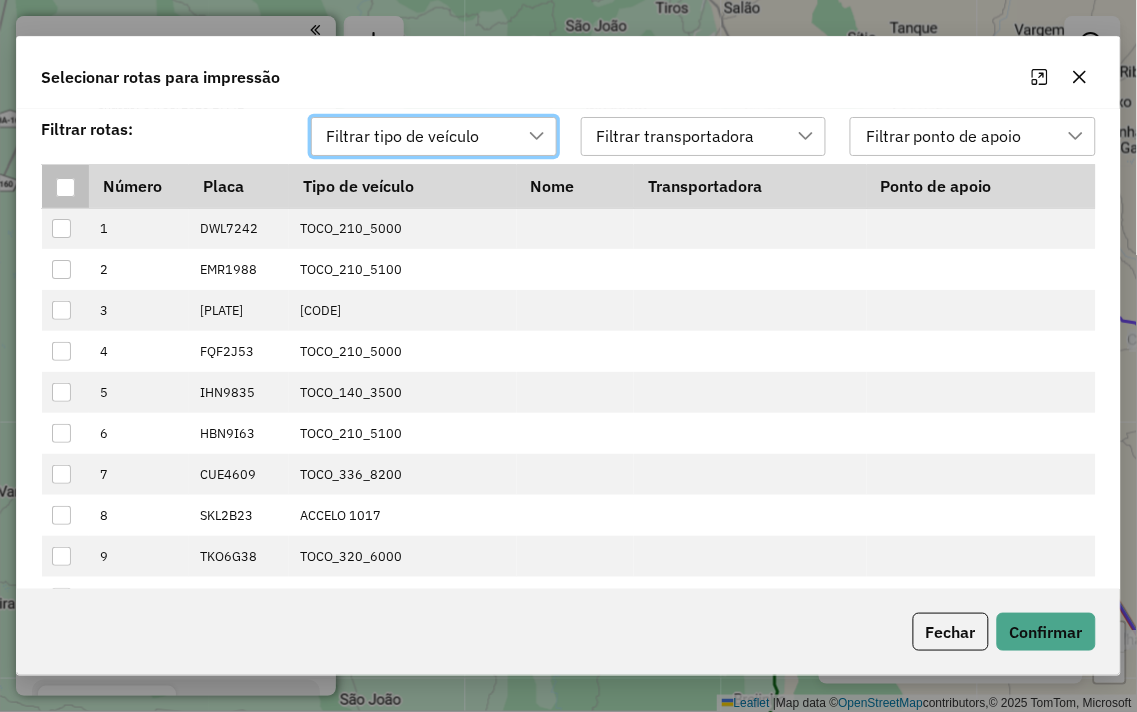 click at bounding box center (65, 187) 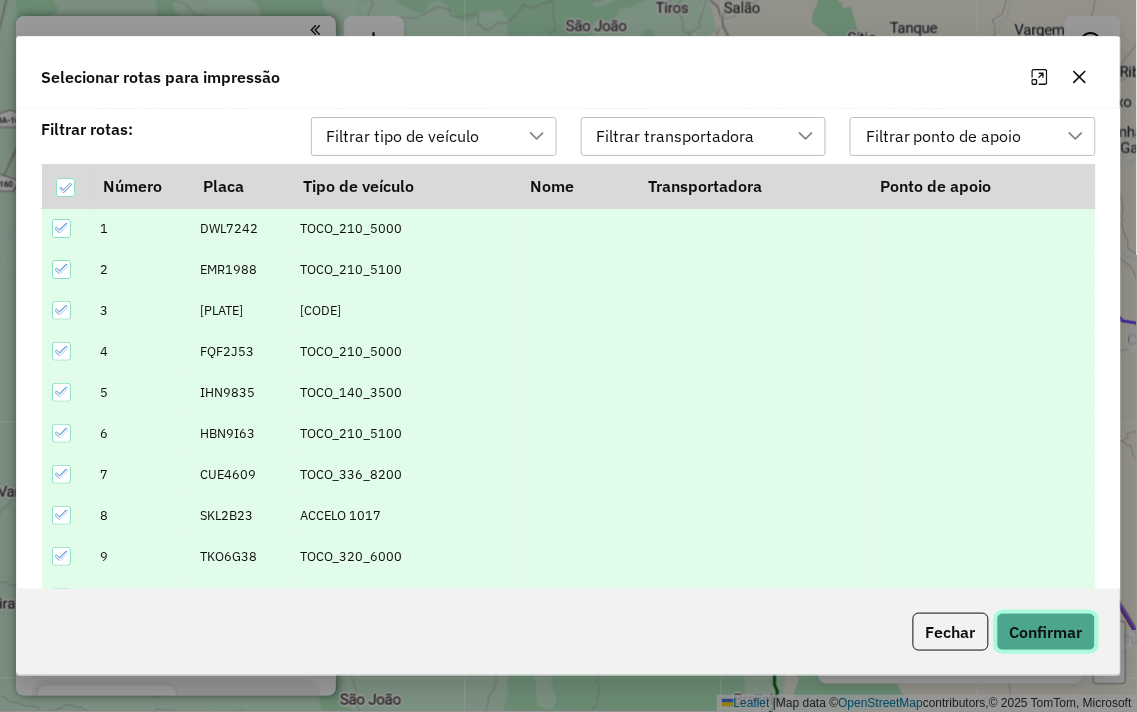 click on "Confirmar" 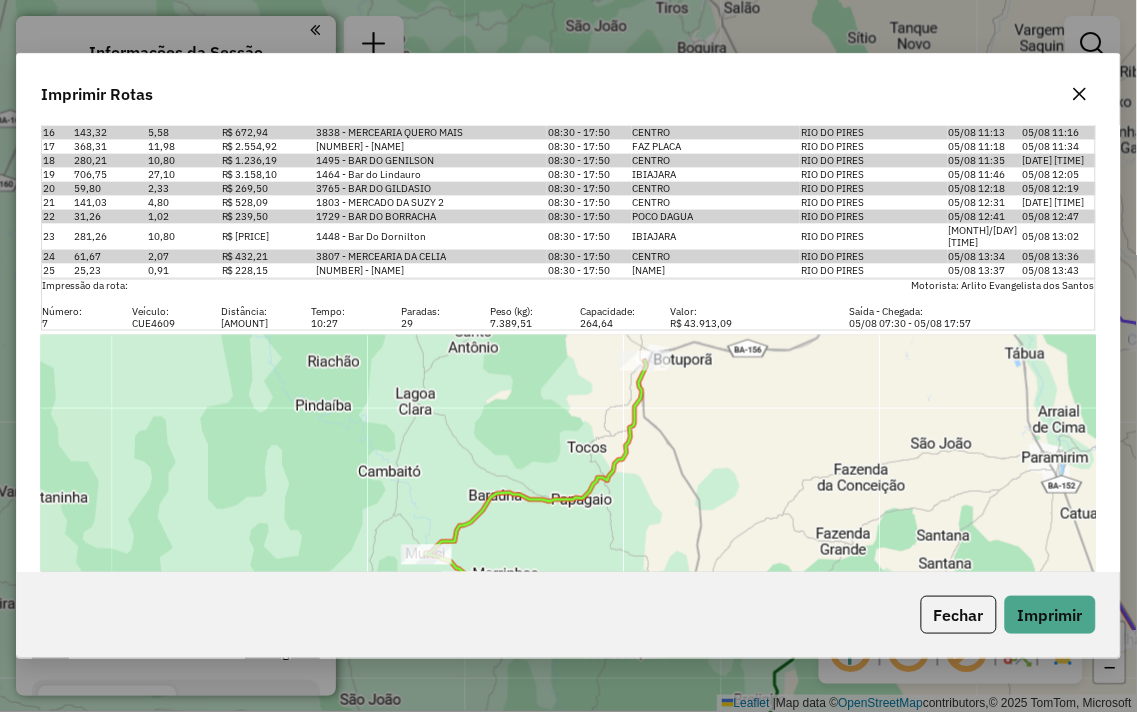 scroll, scrollTop: 4888, scrollLeft: 0, axis: vertical 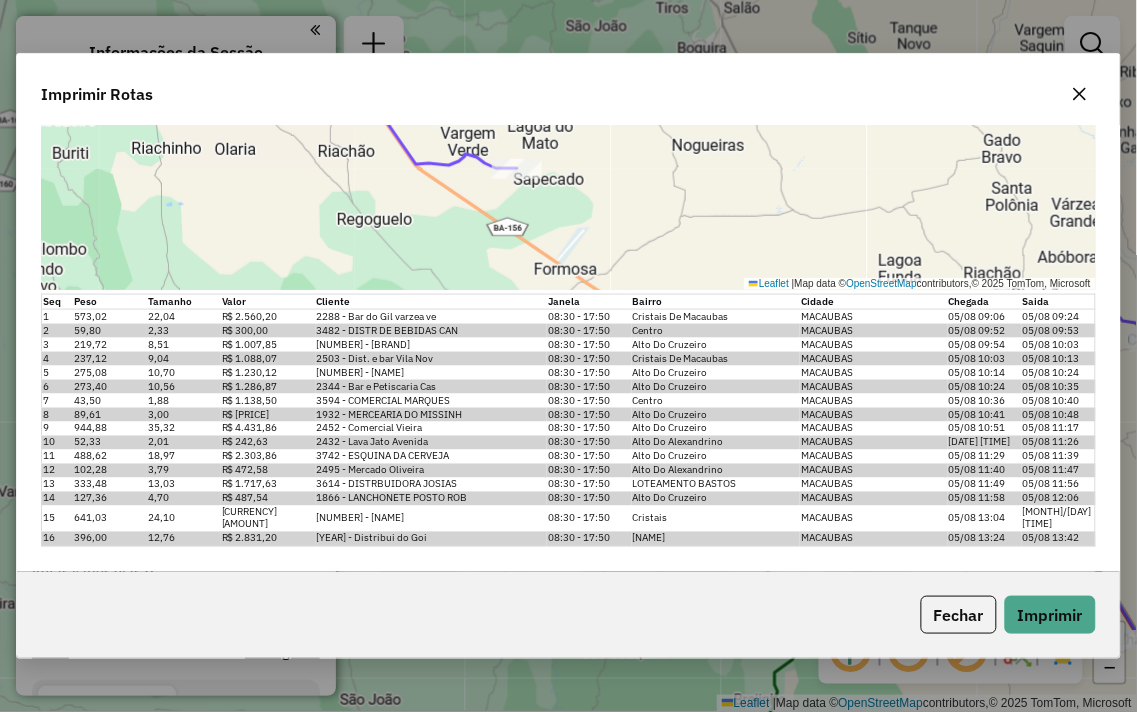 click 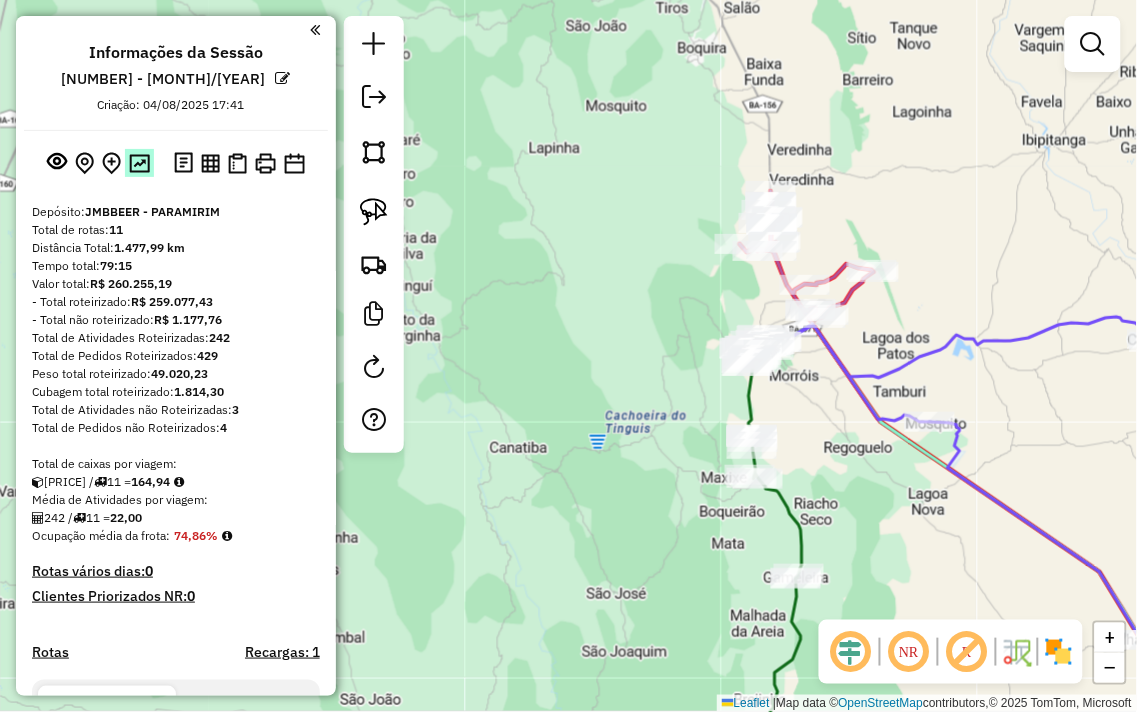 click at bounding box center (139, 163) 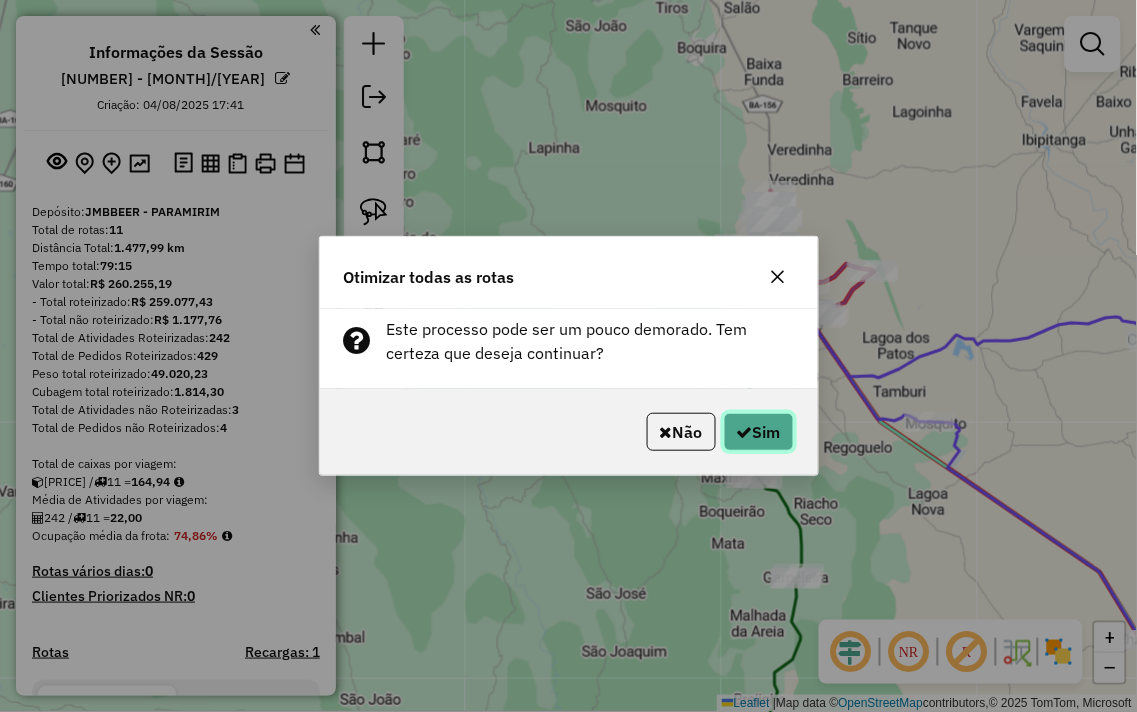 click on "Sim" 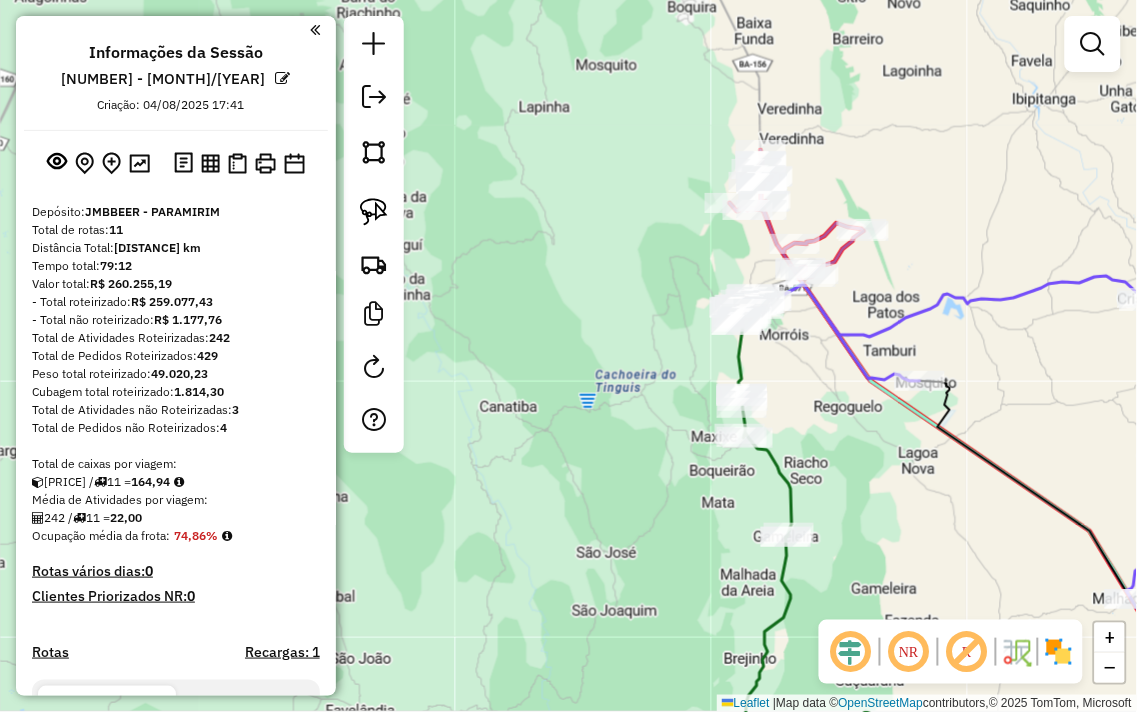 drag, startPoint x: 887, startPoint y: 495, endPoint x: 705, endPoint y: 121, distance: 415.93268 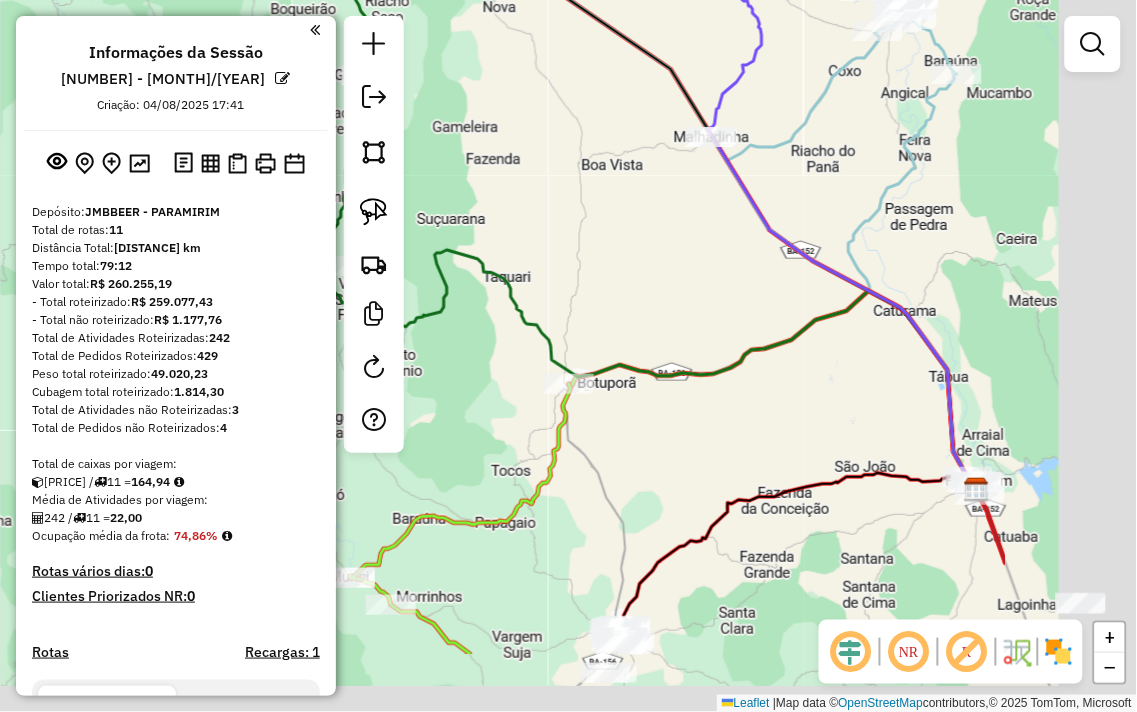drag, startPoint x: 768, startPoint y: 275, endPoint x: 600, endPoint y: 191, distance: 187.82971 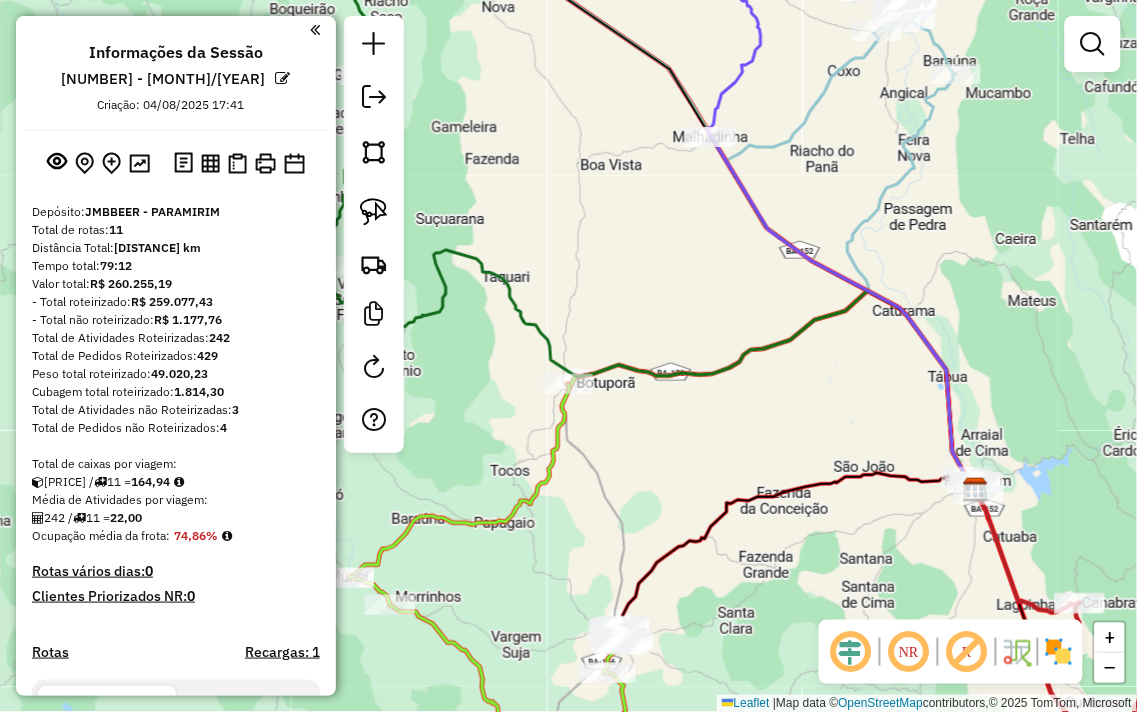 drag, startPoint x: 871, startPoint y: 406, endPoint x: 632, endPoint y: 204, distance: 312.92972 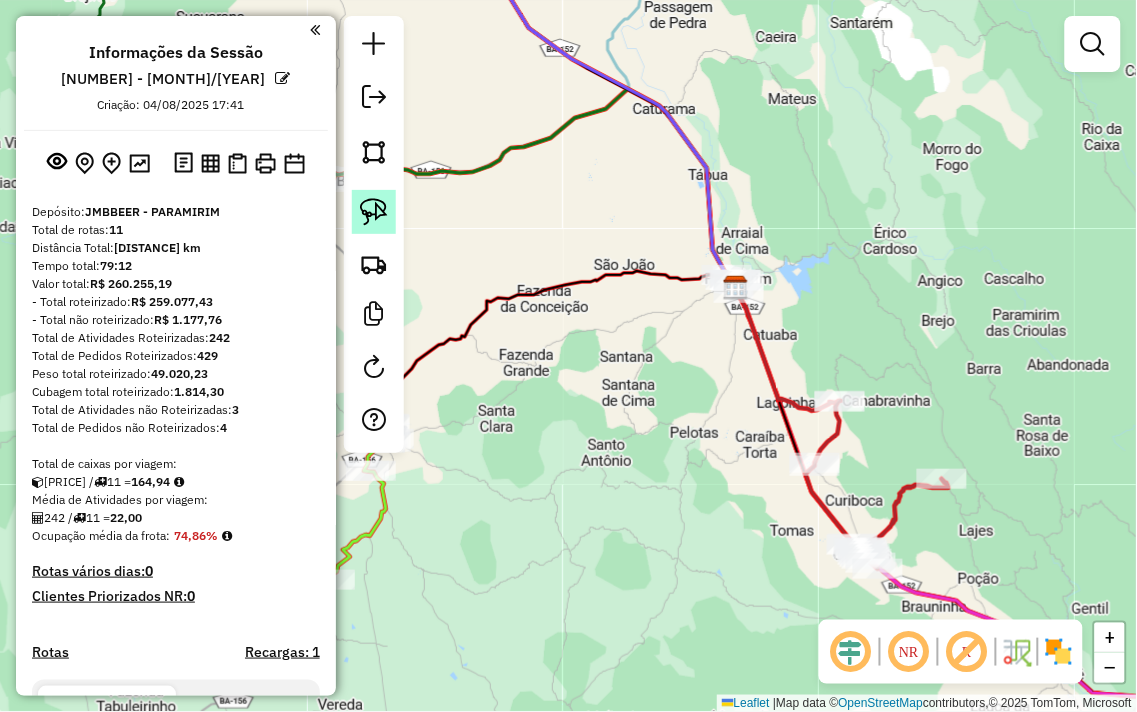 click 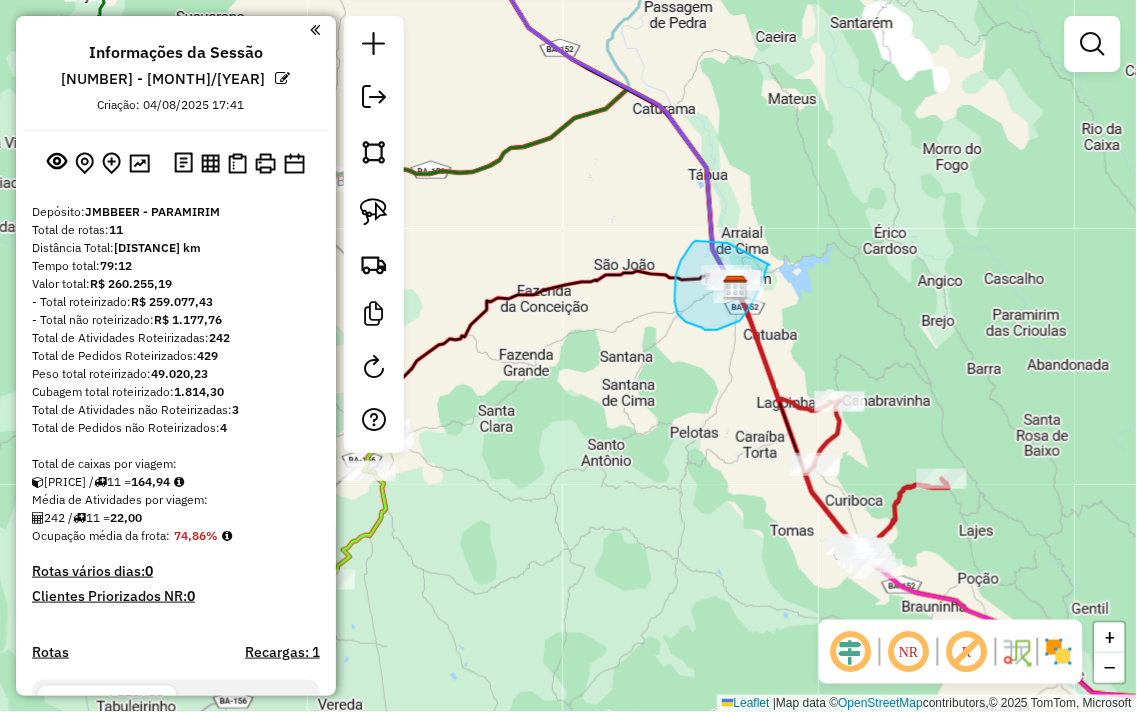 drag, startPoint x: 728, startPoint y: 243, endPoint x: 772, endPoint y: 258, distance: 46.486557 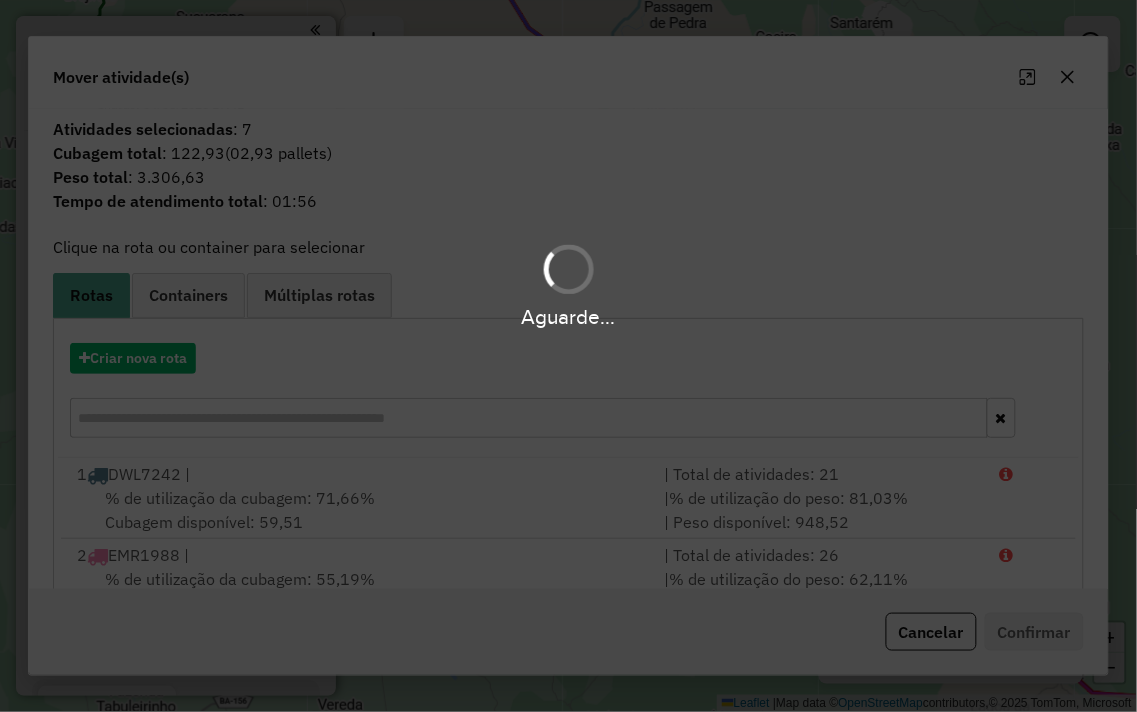 click on "Aguarde..." at bounding box center [568, 356] 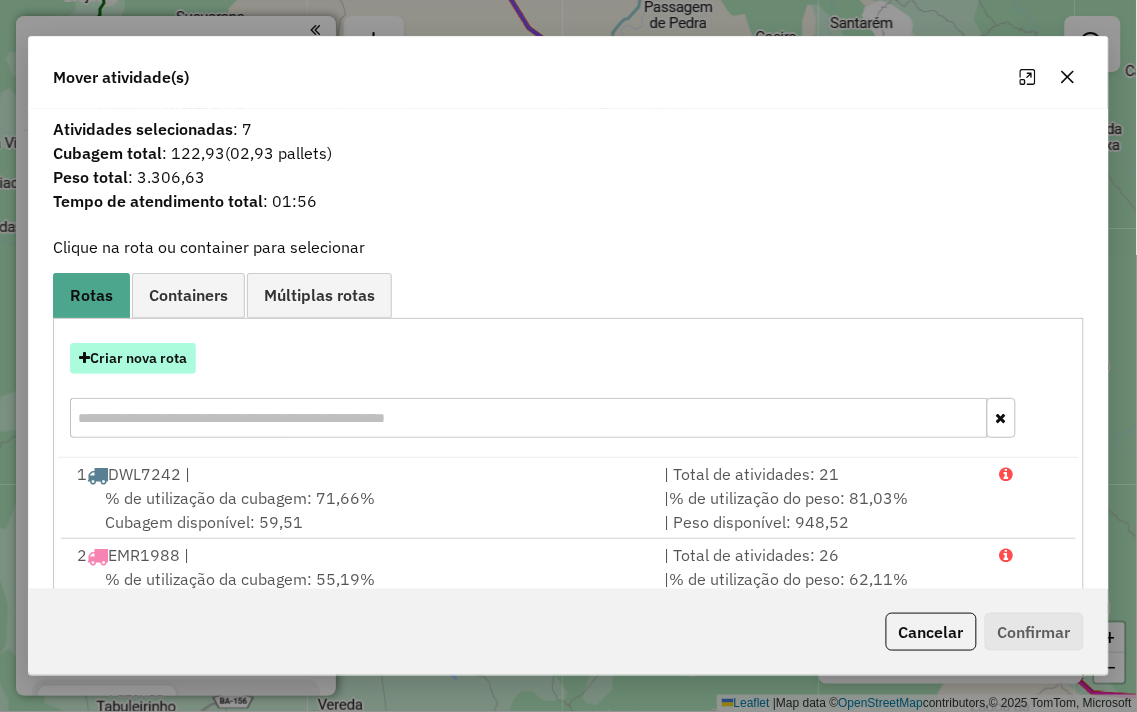 click on "Criar nova rota" at bounding box center (133, 358) 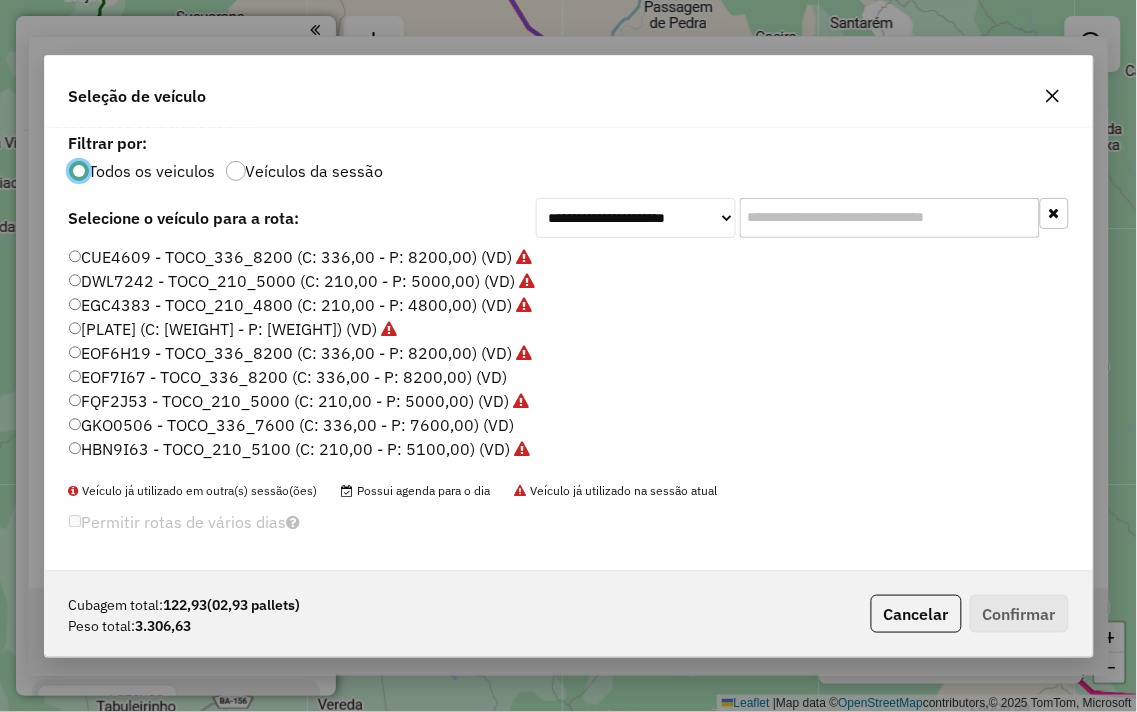 scroll, scrollTop: 11, scrollLeft: 5, axis: both 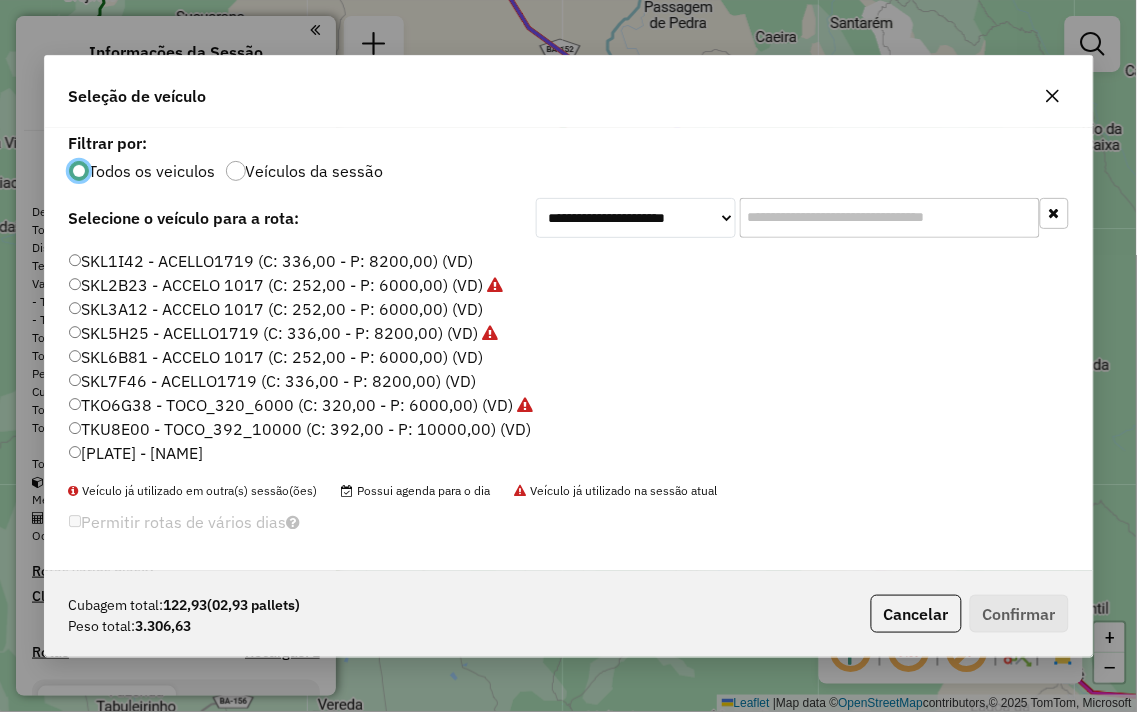 click 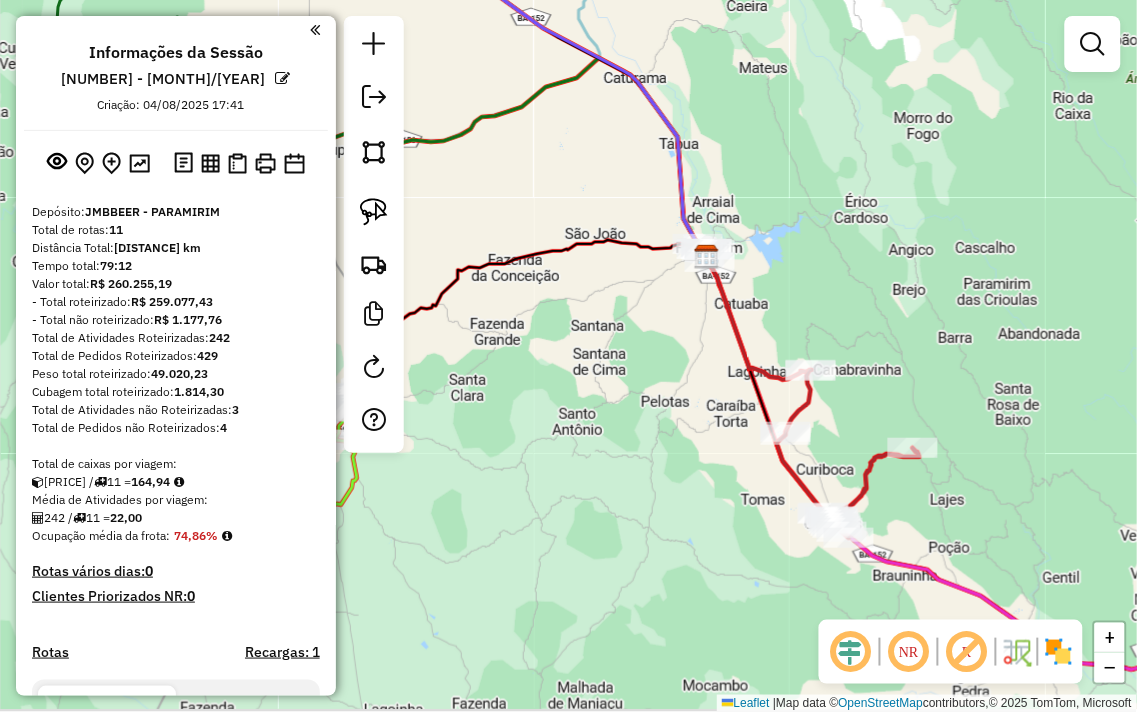 drag, startPoint x: 921, startPoint y: 233, endPoint x: 766, endPoint y: 71, distance: 224.20749 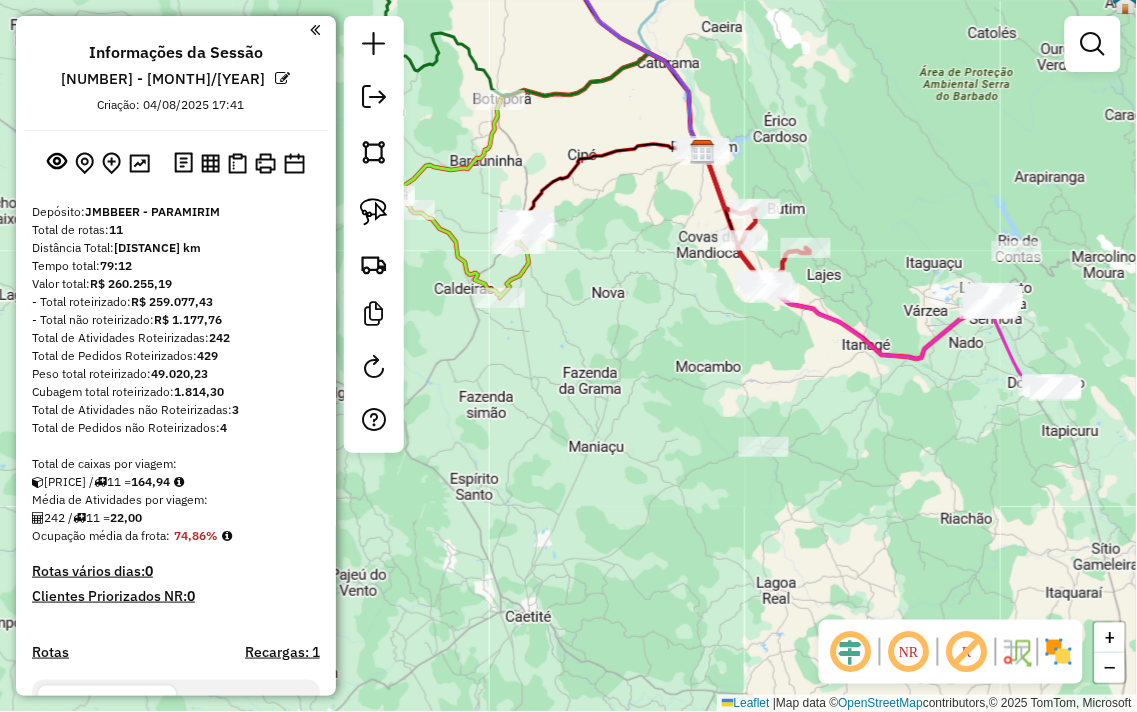 drag, startPoint x: 884, startPoint y: 211, endPoint x: 772, endPoint y: 234, distance: 114.33722 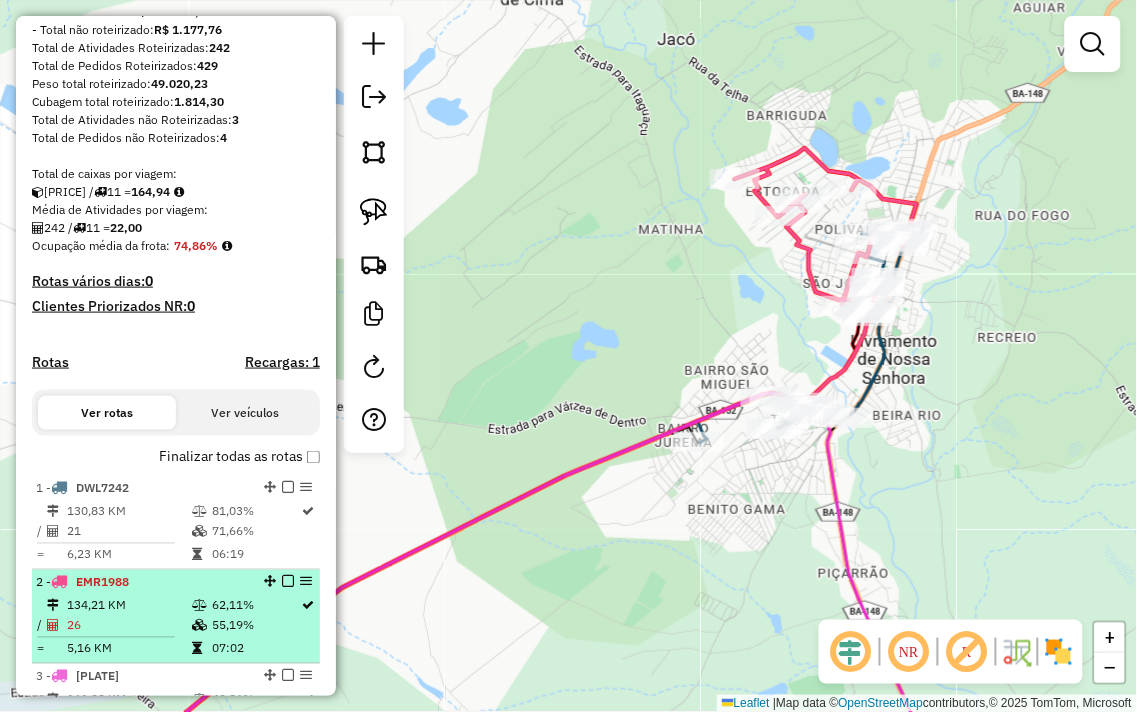 scroll, scrollTop: 555, scrollLeft: 0, axis: vertical 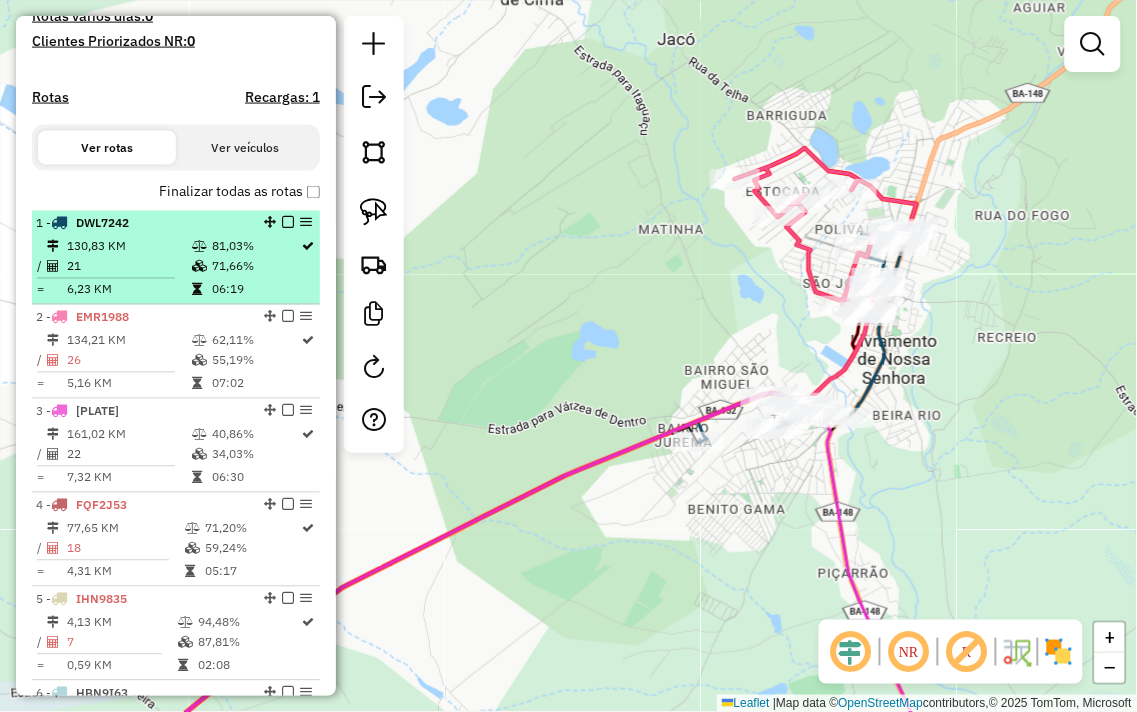 click at bounding box center (201, 247) 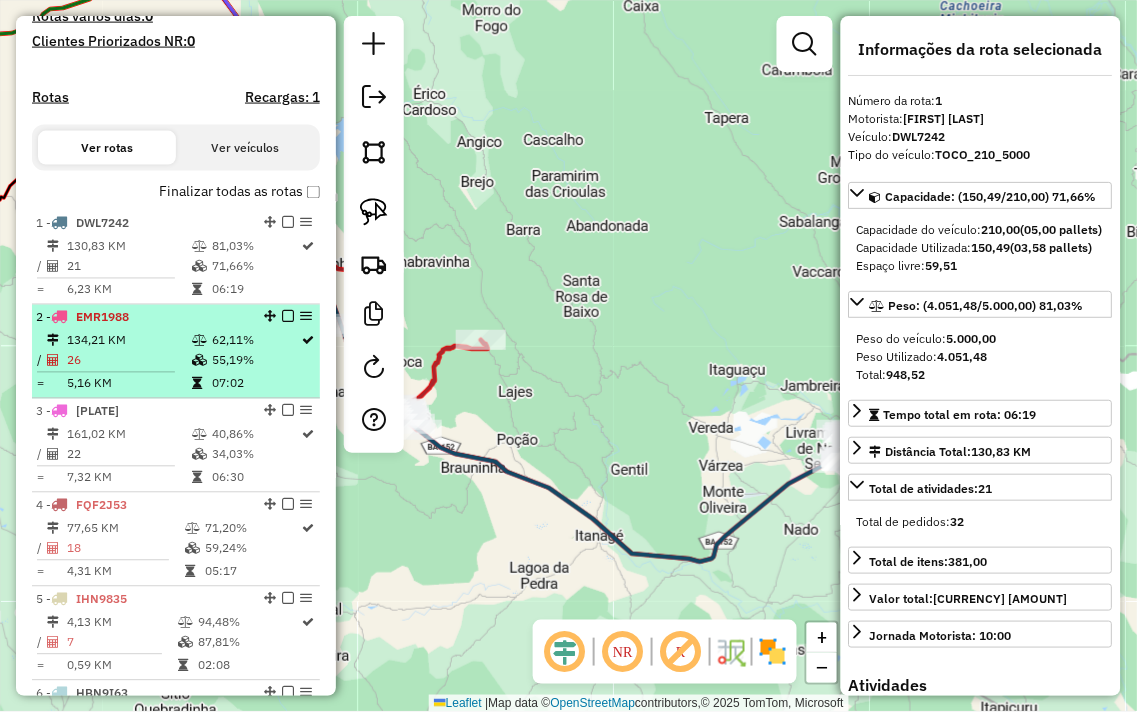 click on "[NUMBER]       [PLATE]" at bounding box center [142, 318] 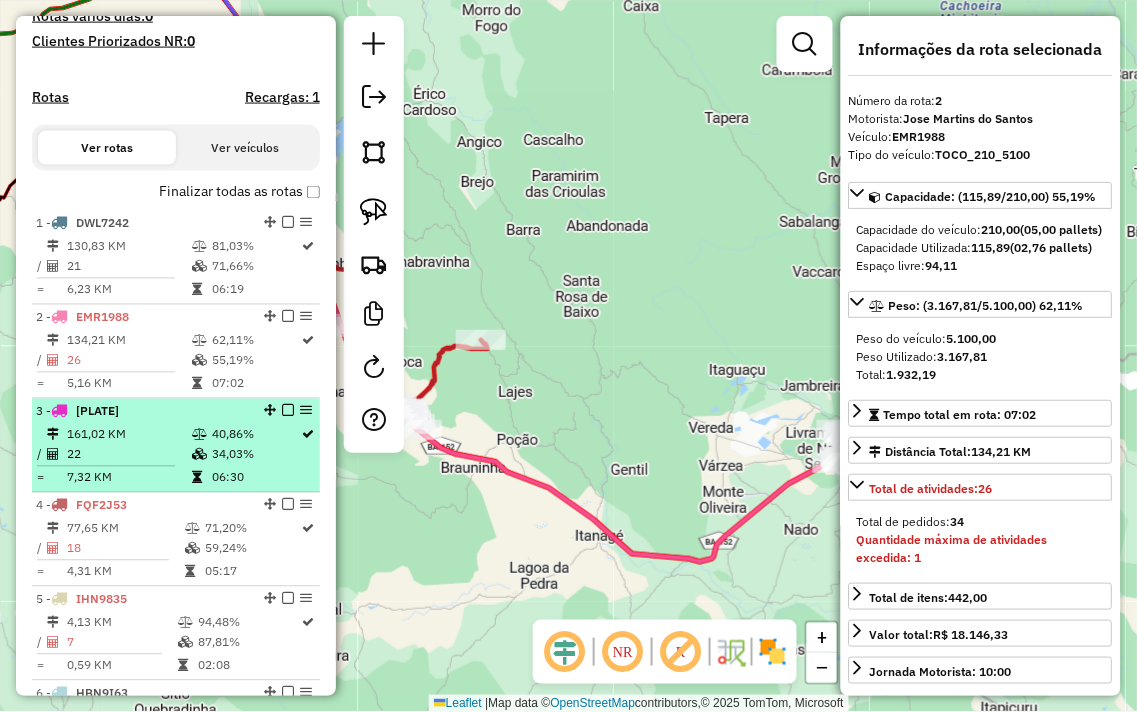 click on "161,02 KM" at bounding box center [128, 435] 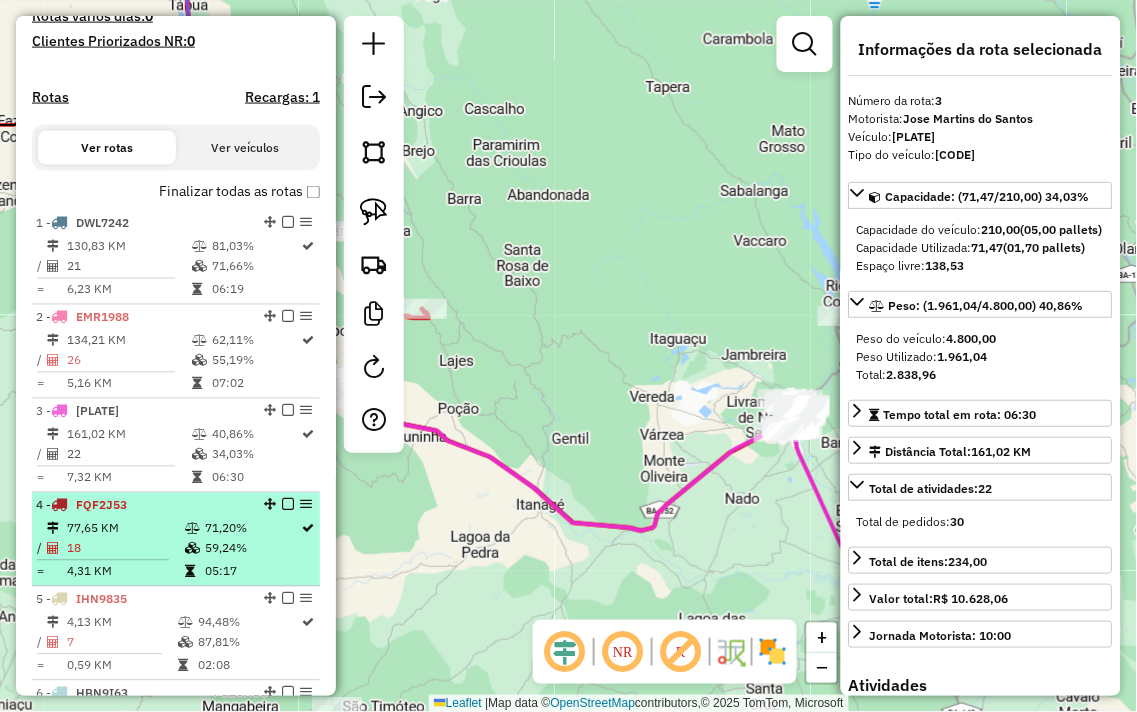 click on "59,24%" at bounding box center (252, 549) 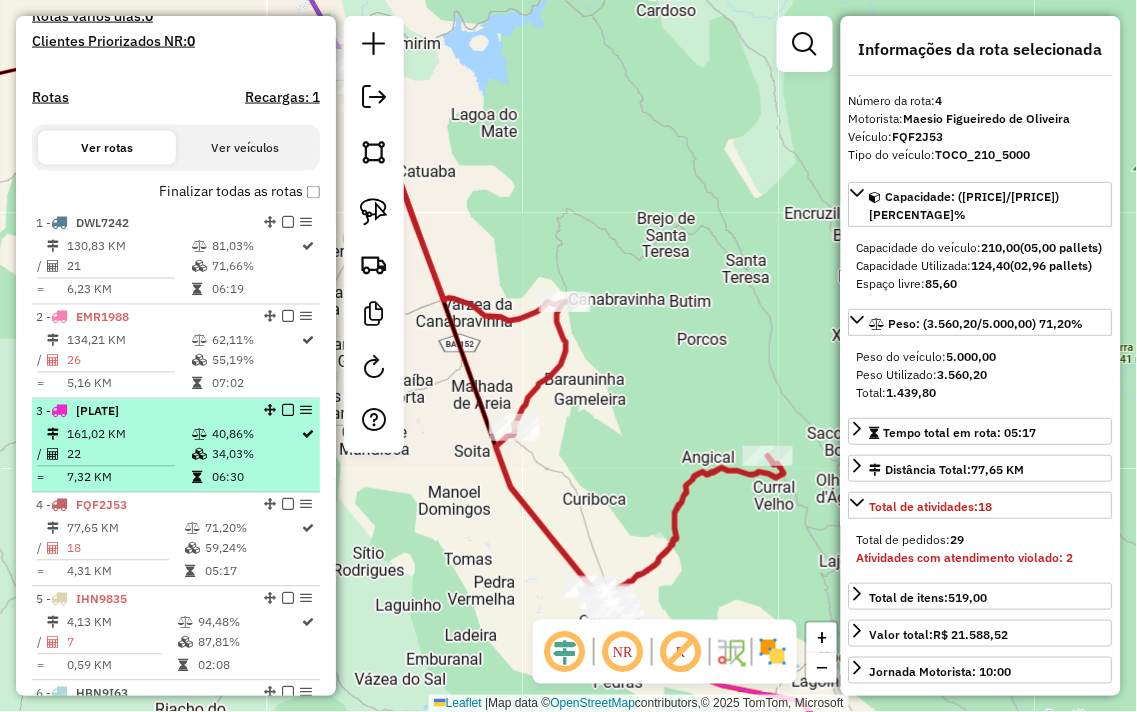 click on "3 - EGC4383" at bounding box center (142, 412) 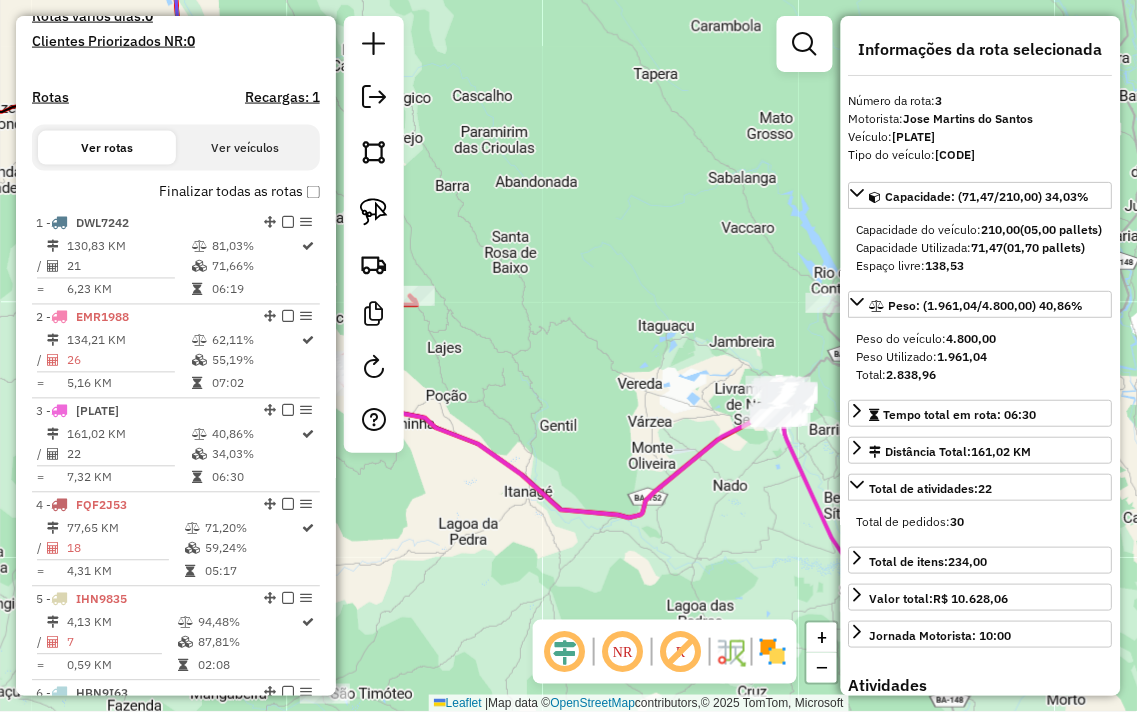 drag, startPoint x: 627, startPoint y: 400, endPoint x: 530, endPoint y: 357, distance: 106.10372 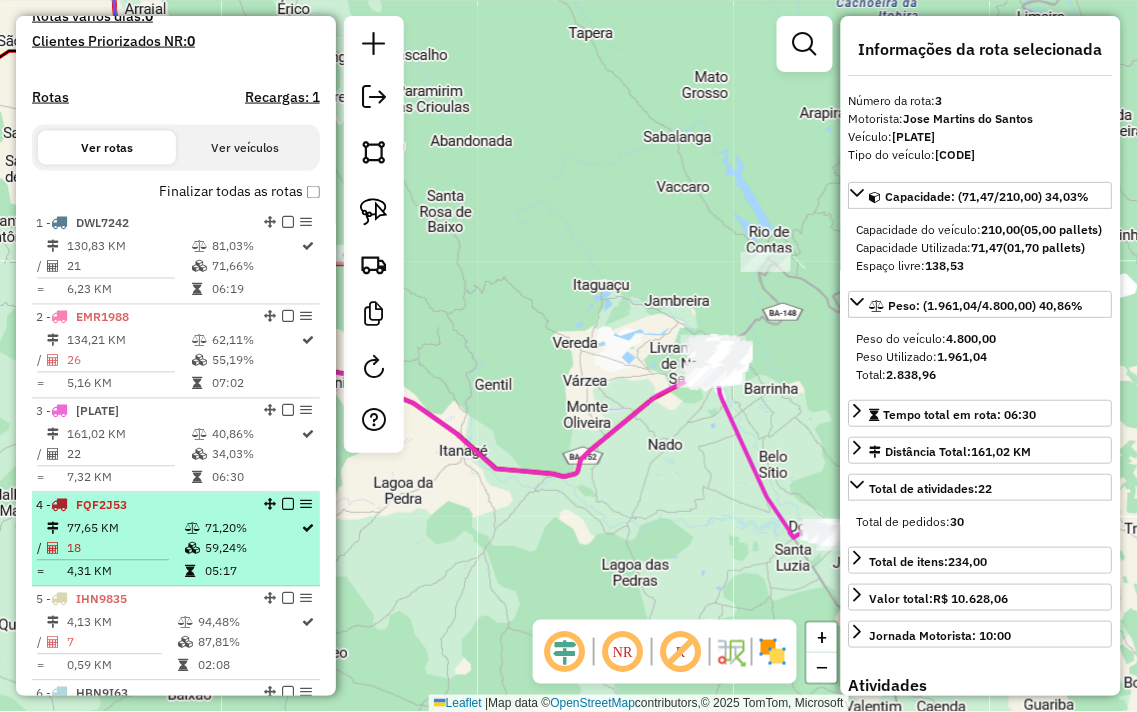 click at bounding box center [192, 529] 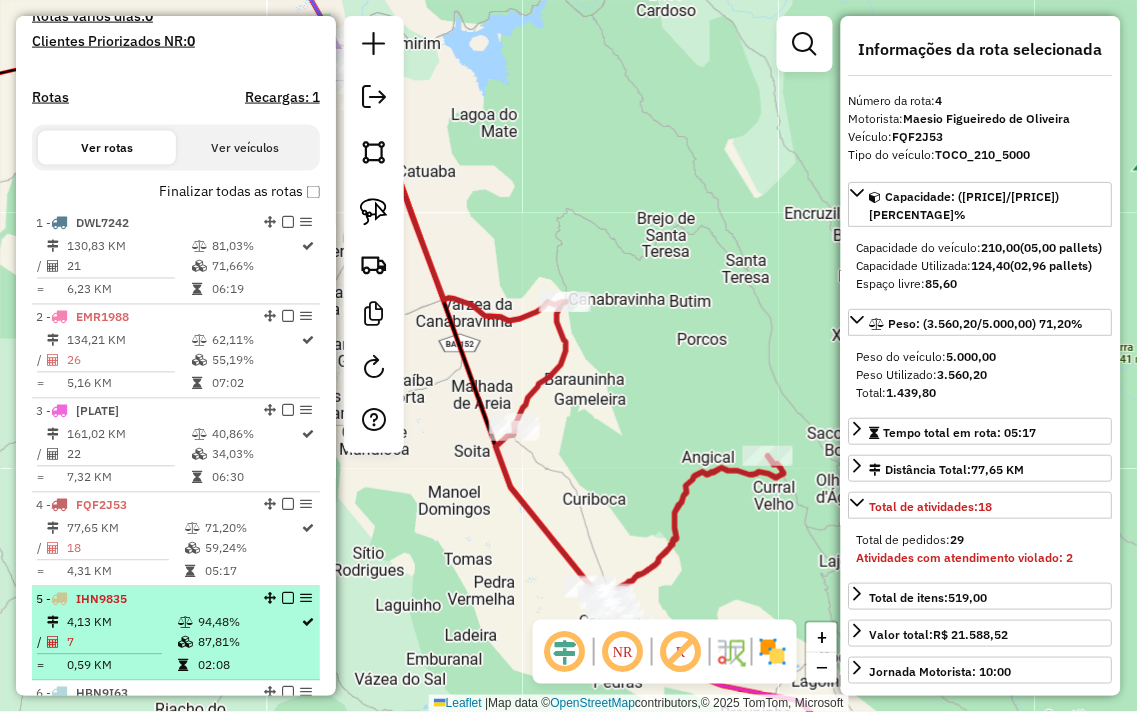 click on "[NUMBER] [PLATE]" at bounding box center [142, 600] 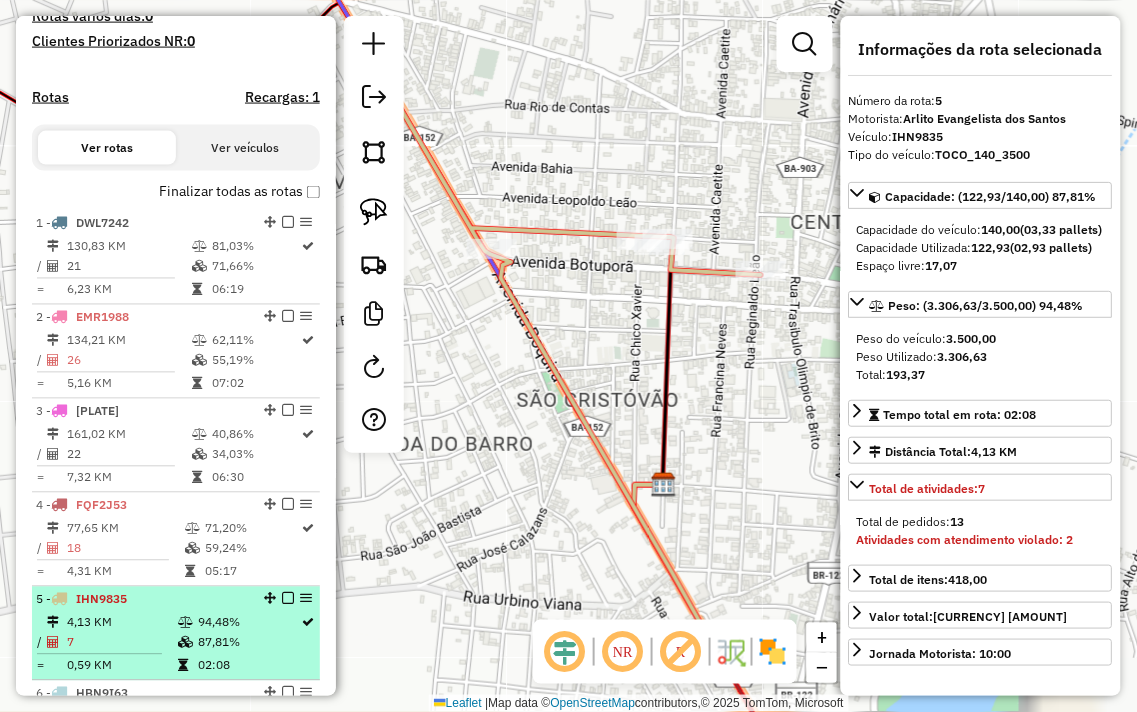scroll, scrollTop: 666, scrollLeft: 0, axis: vertical 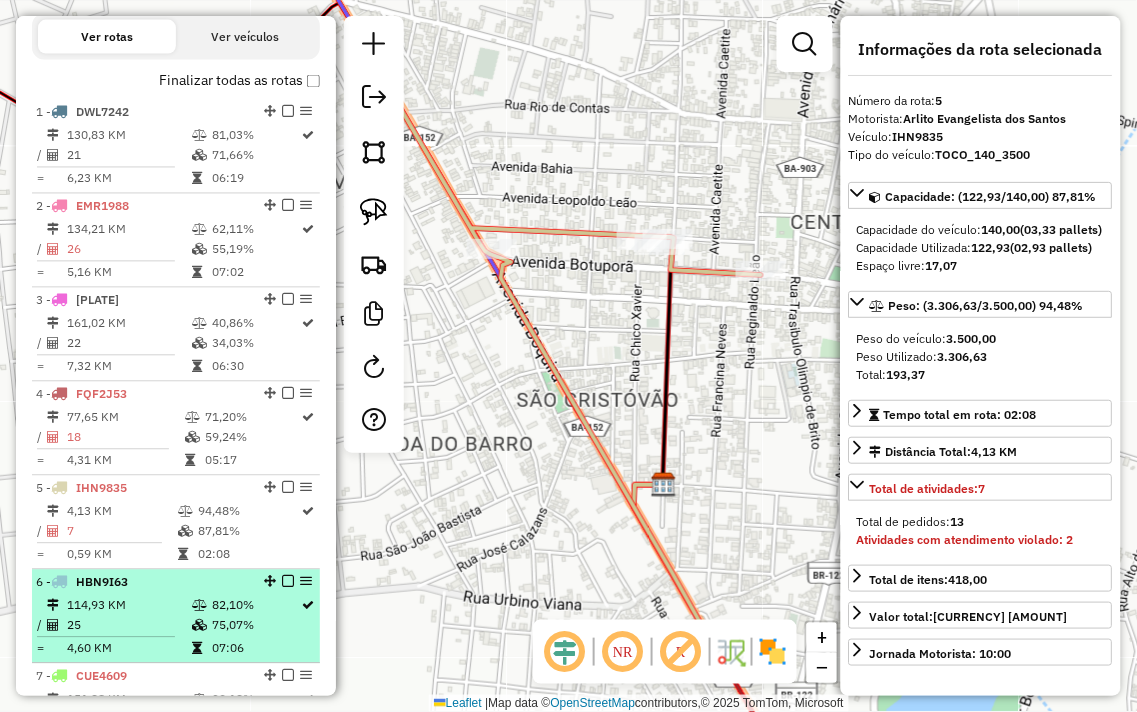 click at bounding box center (199, 606) 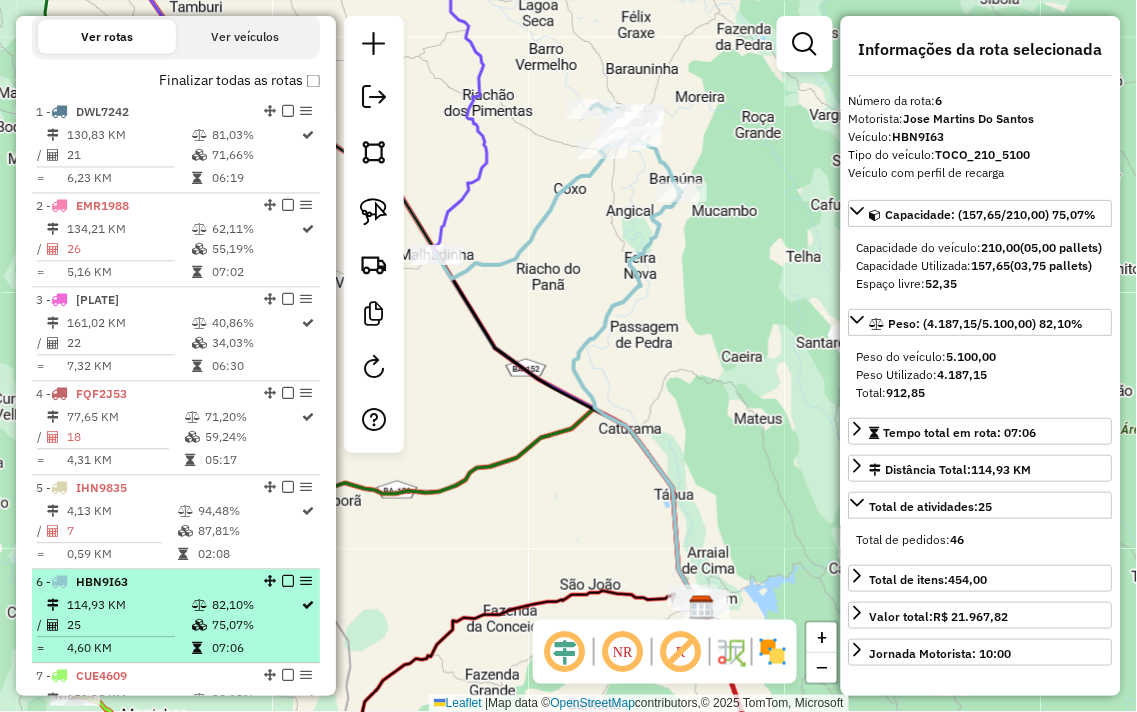 scroll, scrollTop: 777, scrollLeft: 0, axis: vertical 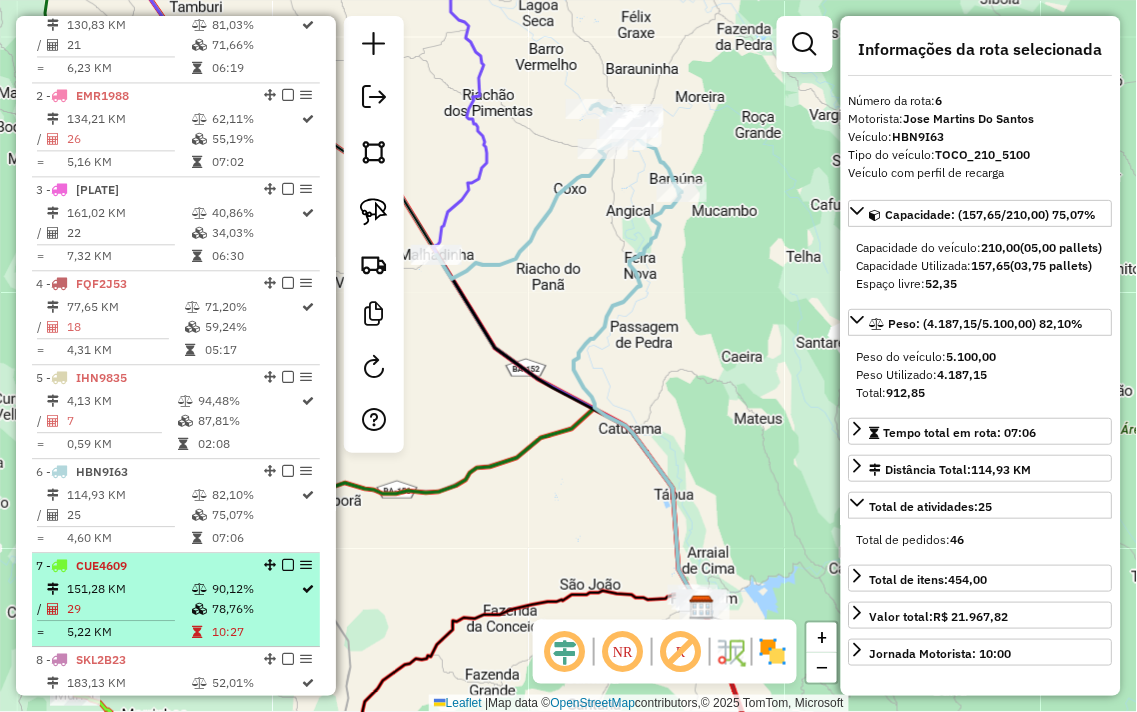 click at bounding box center (201, 609) 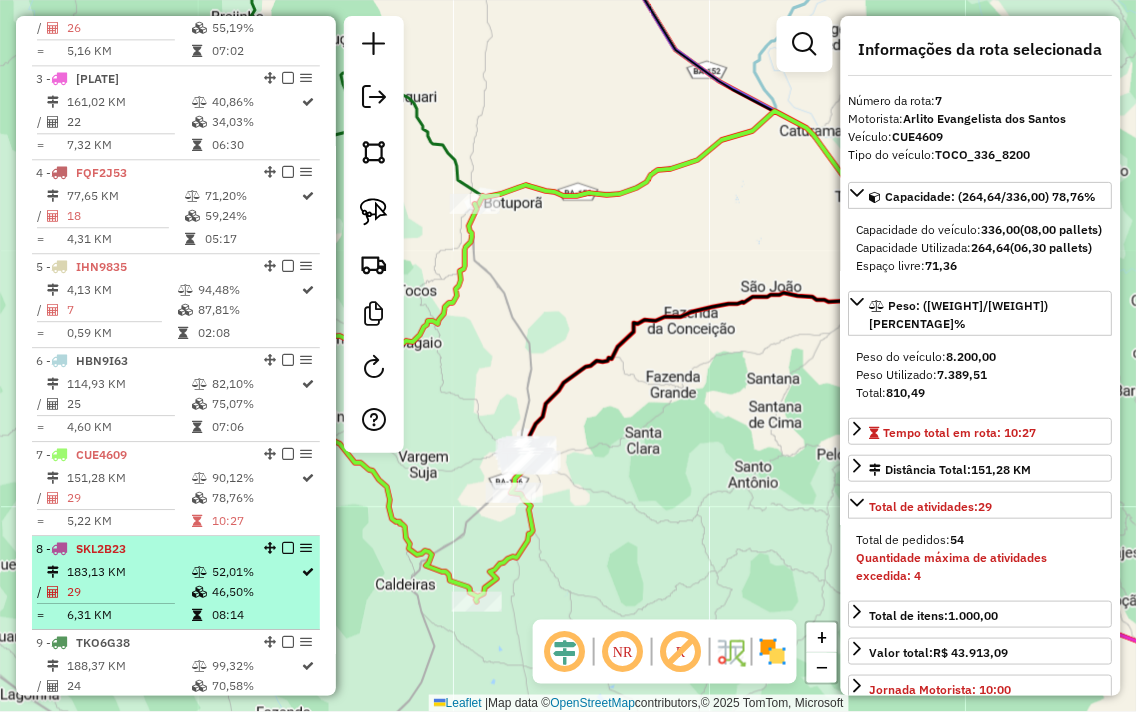 scroll, scrollTop: 1000, scrollLeft: 0, axis: vertical 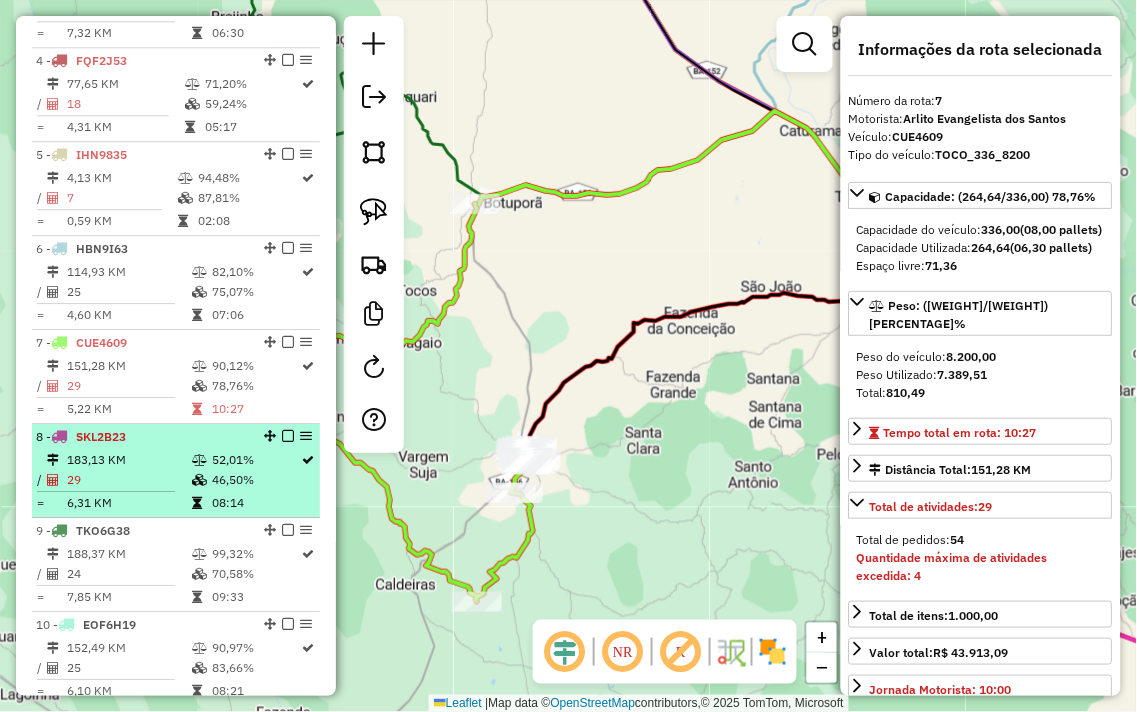 click on "46,50%" at bounding box center (256, 480) 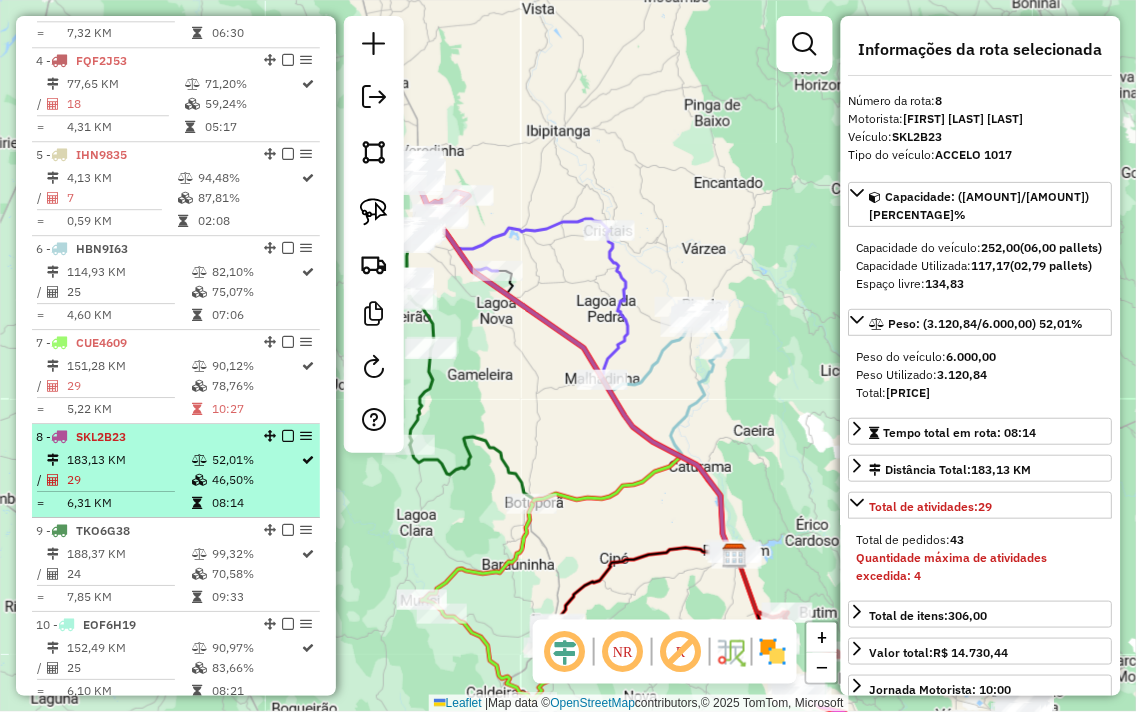 click on "52,01%" at bounding box center (256, 460) 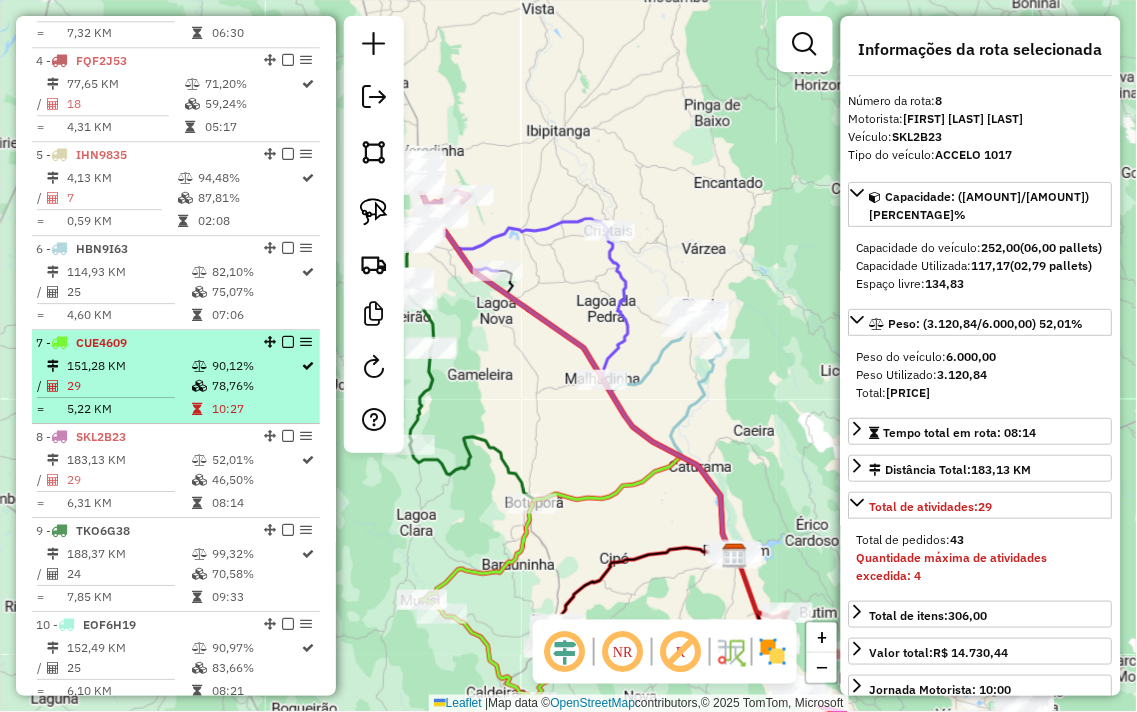 click on "78,76%" at bounding box center [256, 386] 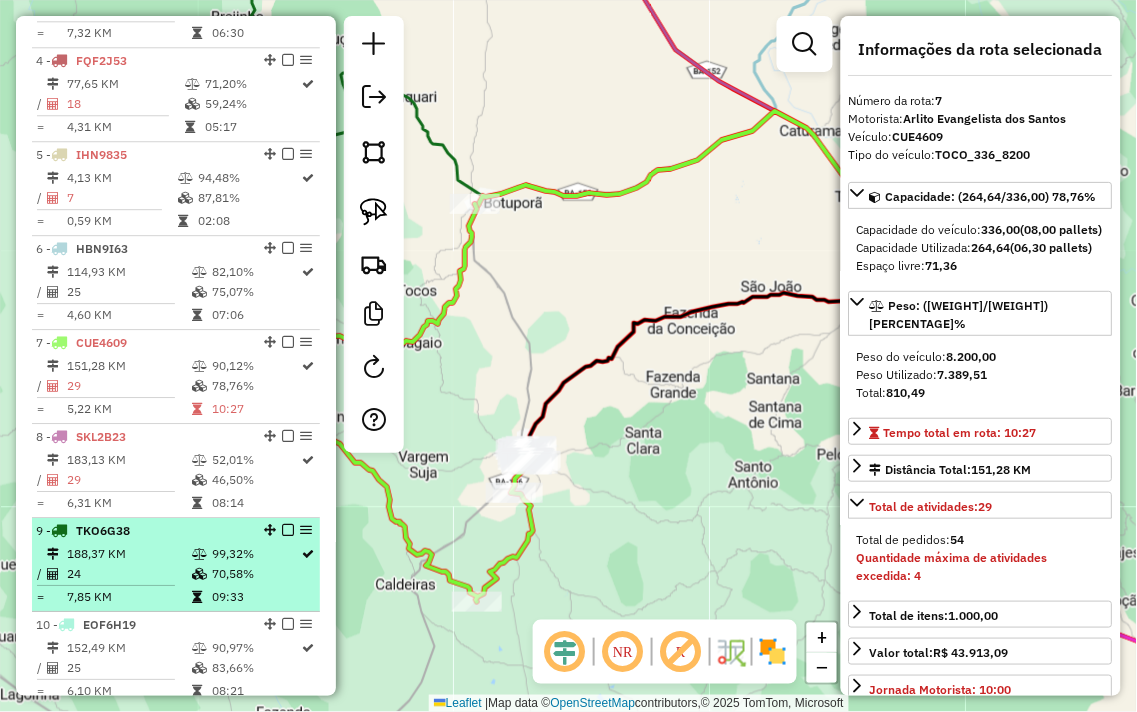 click on "188,37 KM" at bounding box center [128, 554] 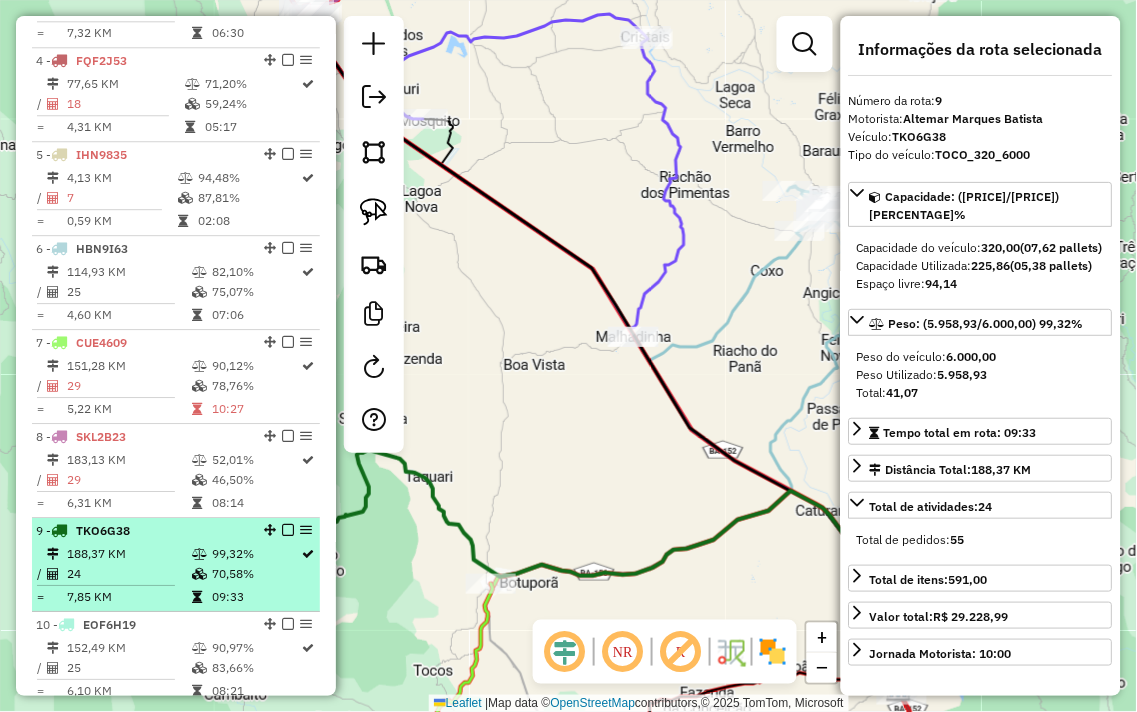 scroll, scrollTop: 1111, scrollLeft: 0, axis: vertical 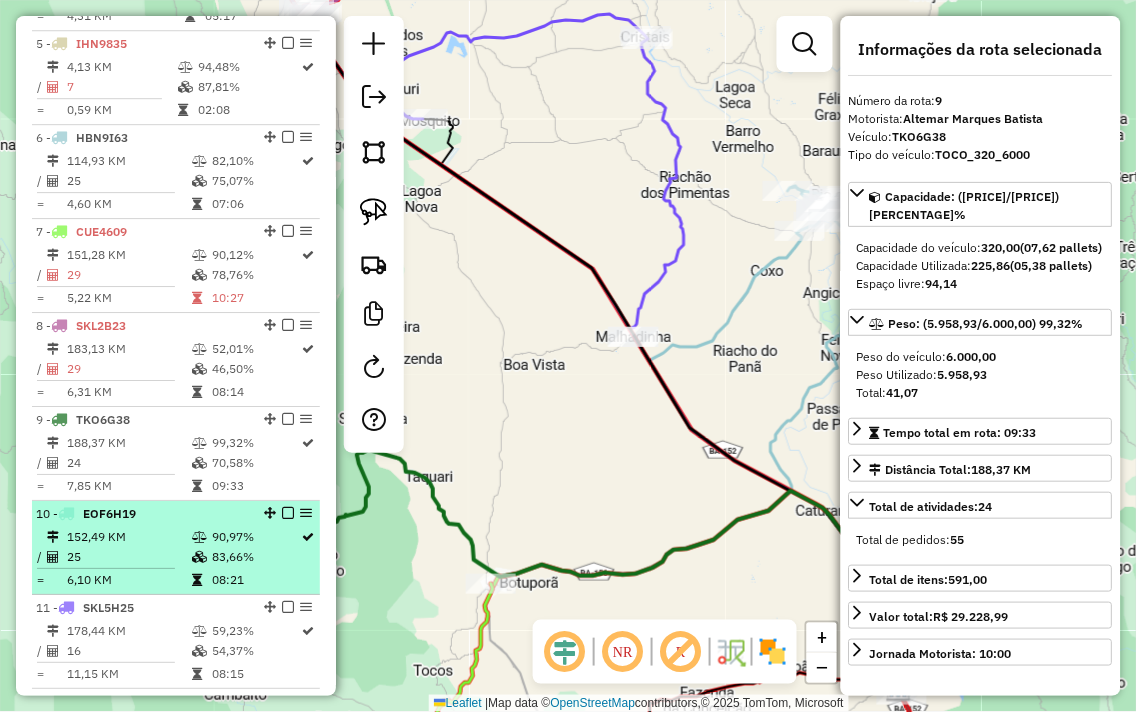 click on "152,49 KM" at bounding box center [128, 537] 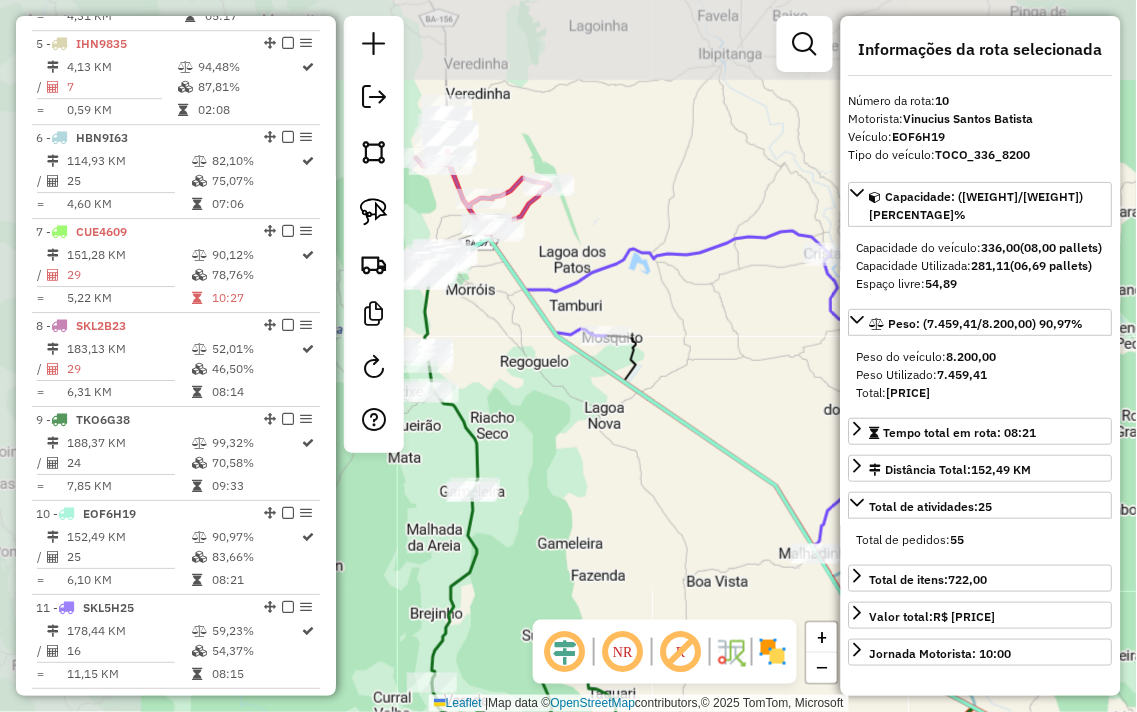 drag, startPoint x: 554, startPoint y: 277, endPoint x: 736, endPoint y: 494, distance: 283.219 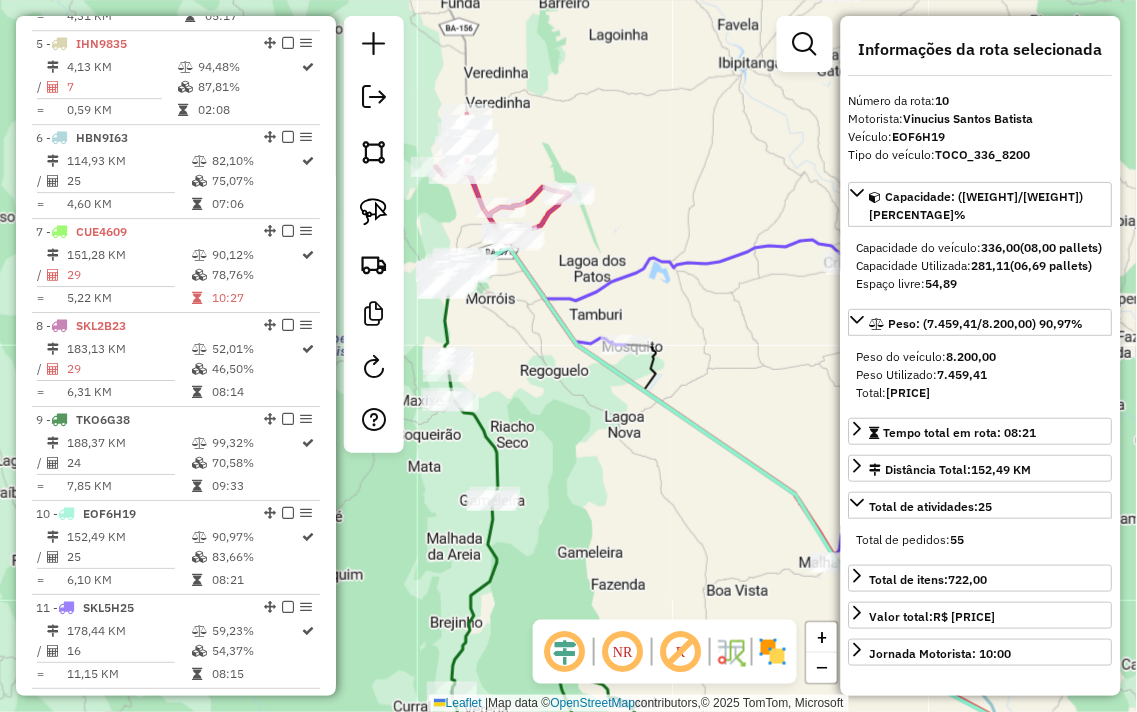 drag, startPoint x: 610, startPoint y: 466, endPoint x: 722, endPoint y: 520, distance: 124.33825 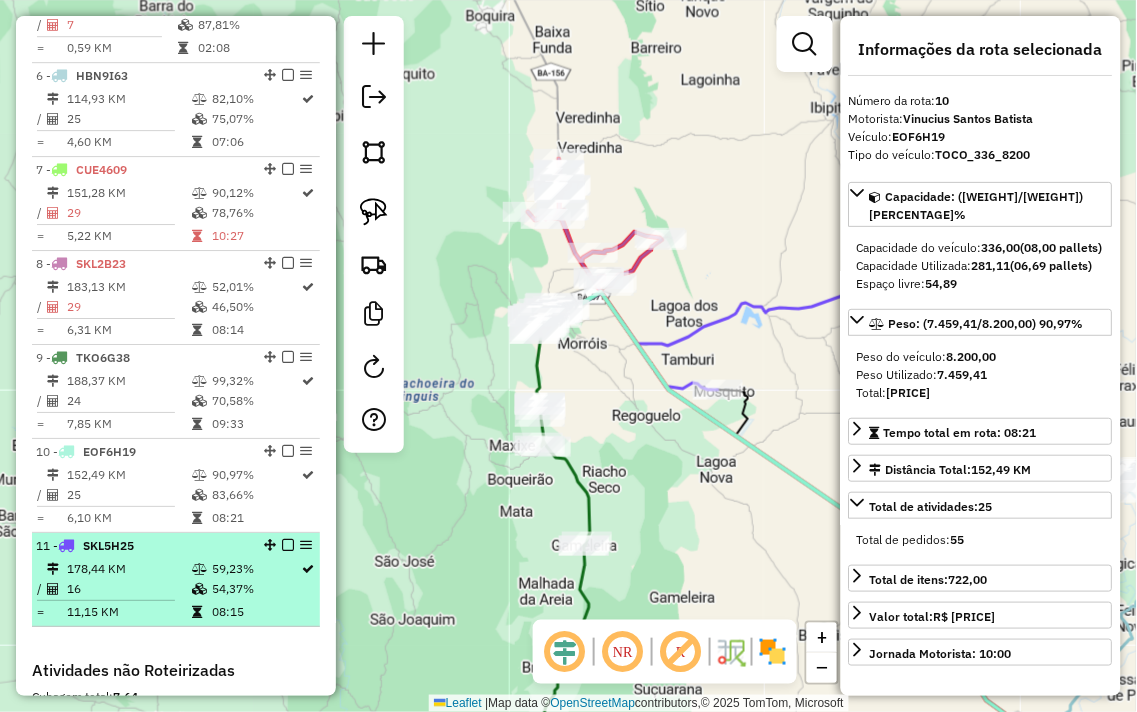 scroll, scrollTop: 1222, scrollLeft: 0, axis: vertical 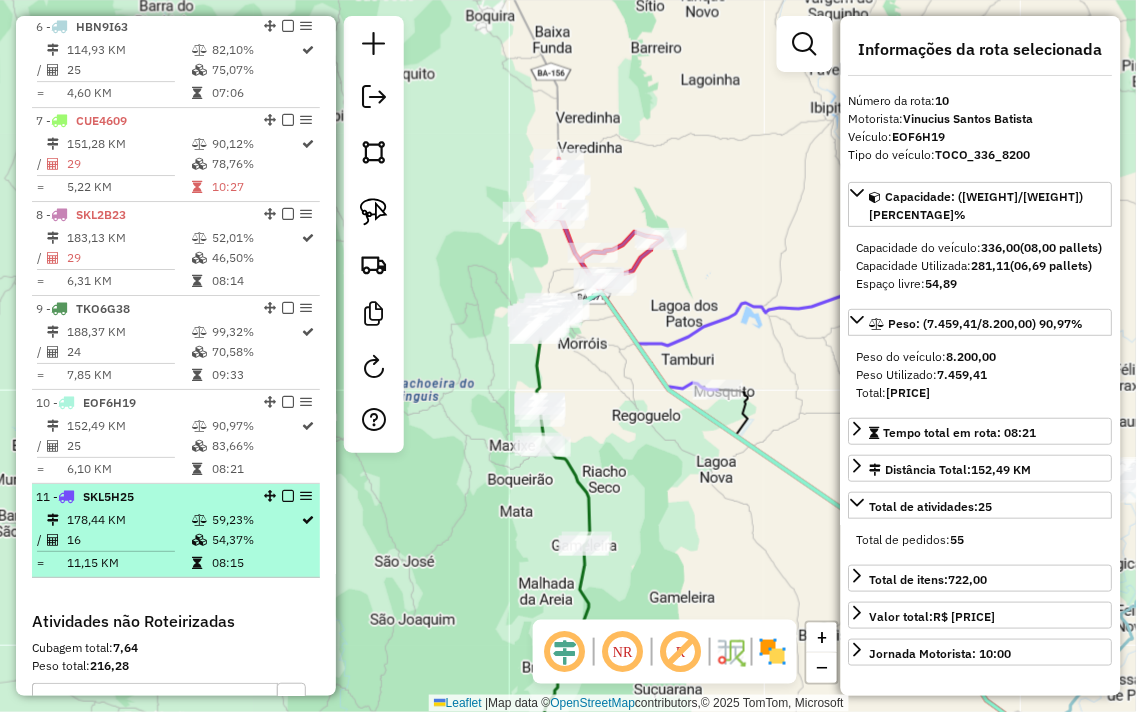 click on "16" at bounding box center (128, 540) 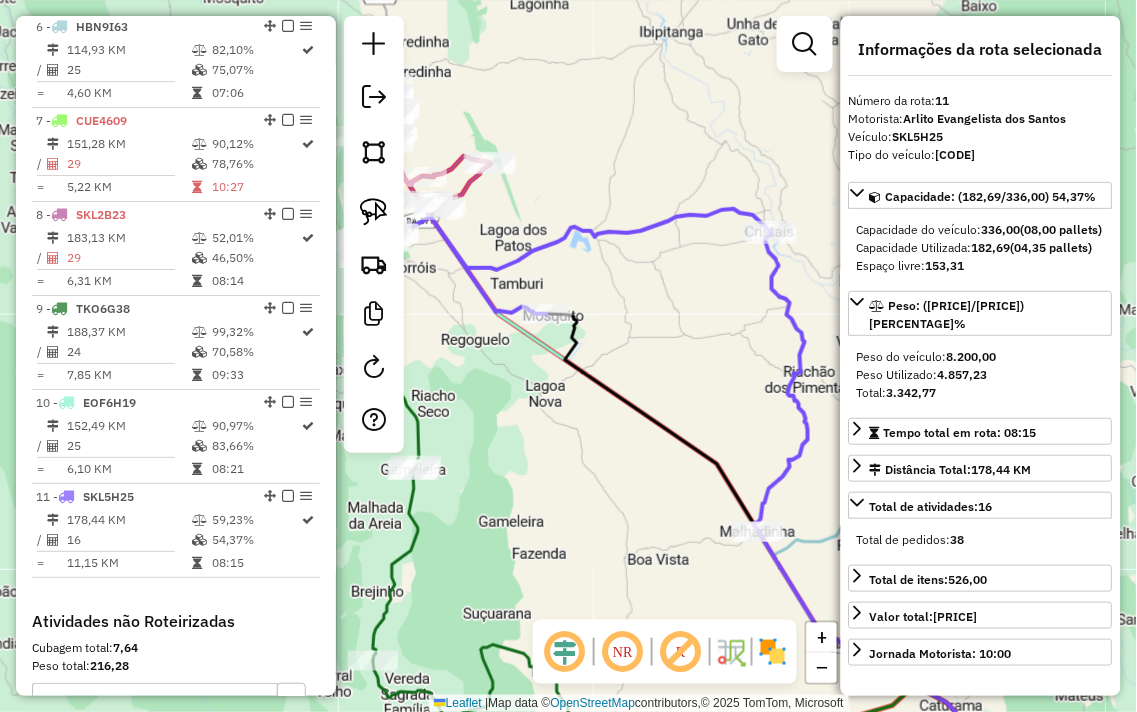 drag, startPoint x: 538, startPoint y: 164, endPoint x: 657, endPoint y: 335, distance: 208.33147 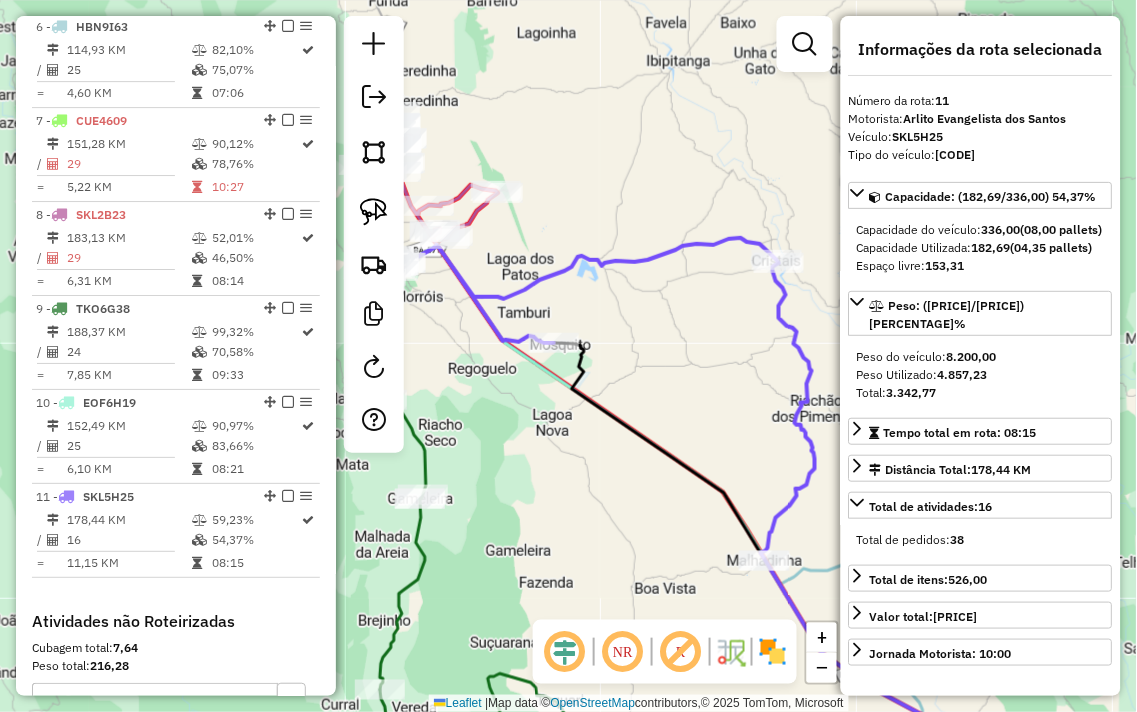 drag, startPoint x: 680, startPoint y: 334, endPoint x: 654, endPoint y: 373, distance: 46.872166 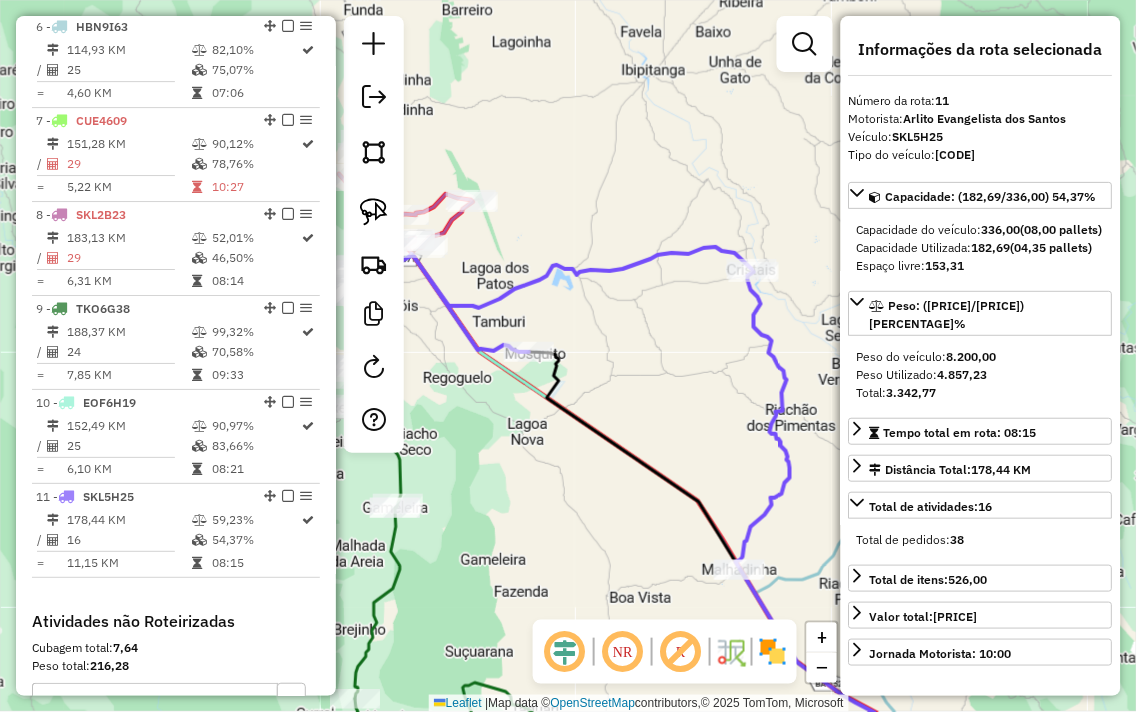click on "Janela de atendimento Grade de atendimento Capacidade Transportadoras Veículos Cliente Pedidos  Rotas Selecione os dias de semana para filtrar as janelas de atendimento  Seg   Ter   Qua   Qui   Sex   Sáb   Dom  Informe o período da janela de atendimento: De: Até:  Filtrar exatamente a janela do cliente  Considerar janela de atendimento padrão  Selecione os dias de semana para filtrar as grades de atendimento  Seg   Ter   Qua   Qui   Sex   Sáb   Dom   Considerar clientes sem dia de atendimento cadastrado  Clientes fora do dia de atendimento selecionado Filtrar as atividades entre os valores definidos abaixo:  Peso mínimo:   Peso máximo:   Cubagem mínima:   Cubagem máxima:   De:   Até:  Filtrar as atividades entre o tempo de atendimento definido abaixo:  De:   Até:   Considerar capacidade total dos clientes não roteirizados Transportadora: Selecione um ou mais itens Tipo de veículo: Selecione um ou mais itens Veículo: Selecione um ou mais itens Motorista: Selecione um ou mais itens Nome: Rótulo:" 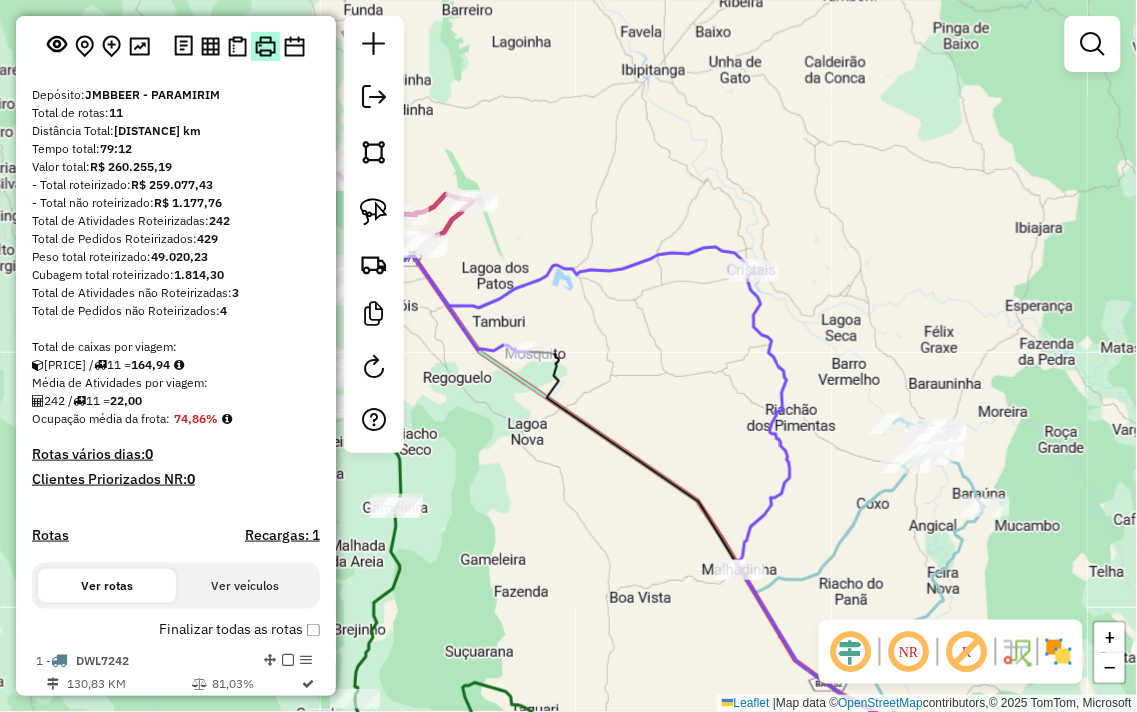 scroll, scrollTop: 0, scrollLeft: 0, axis: both 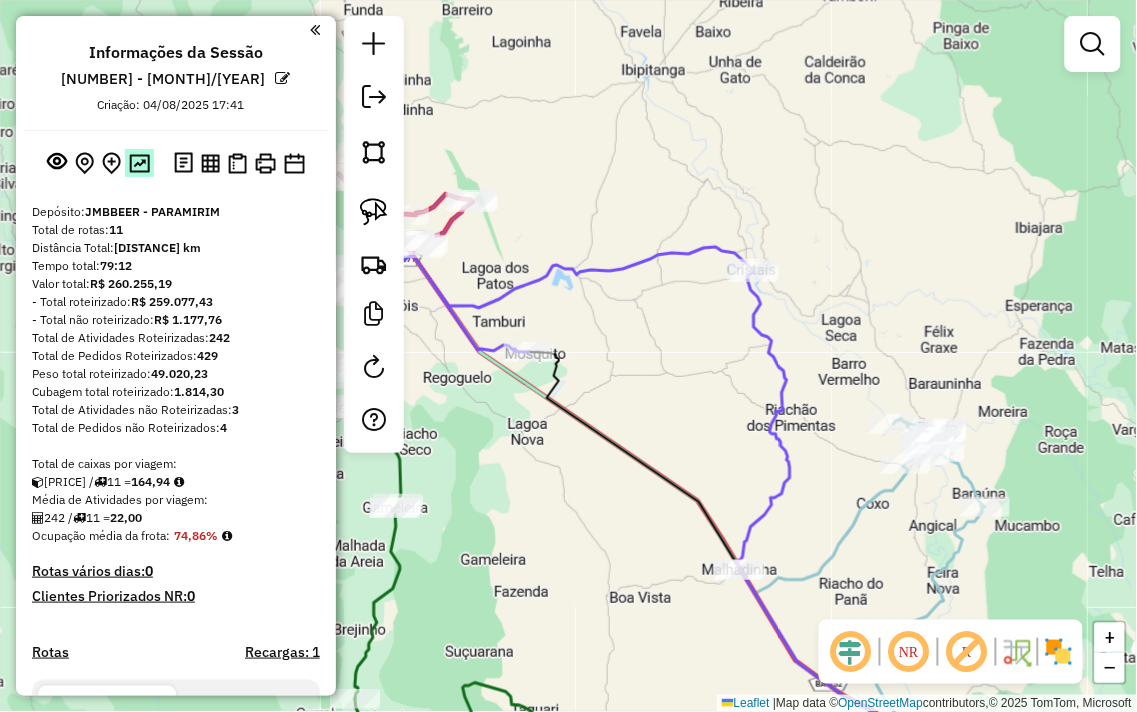 click at bounding box center [139, 163] 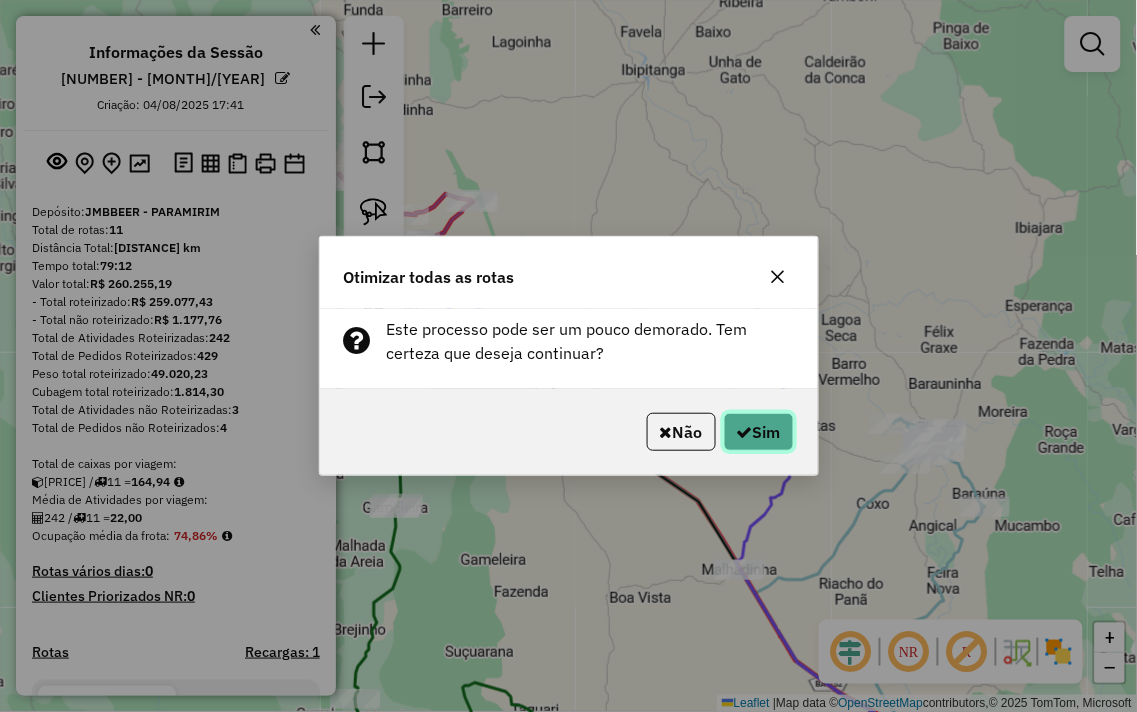 click on "Sim" 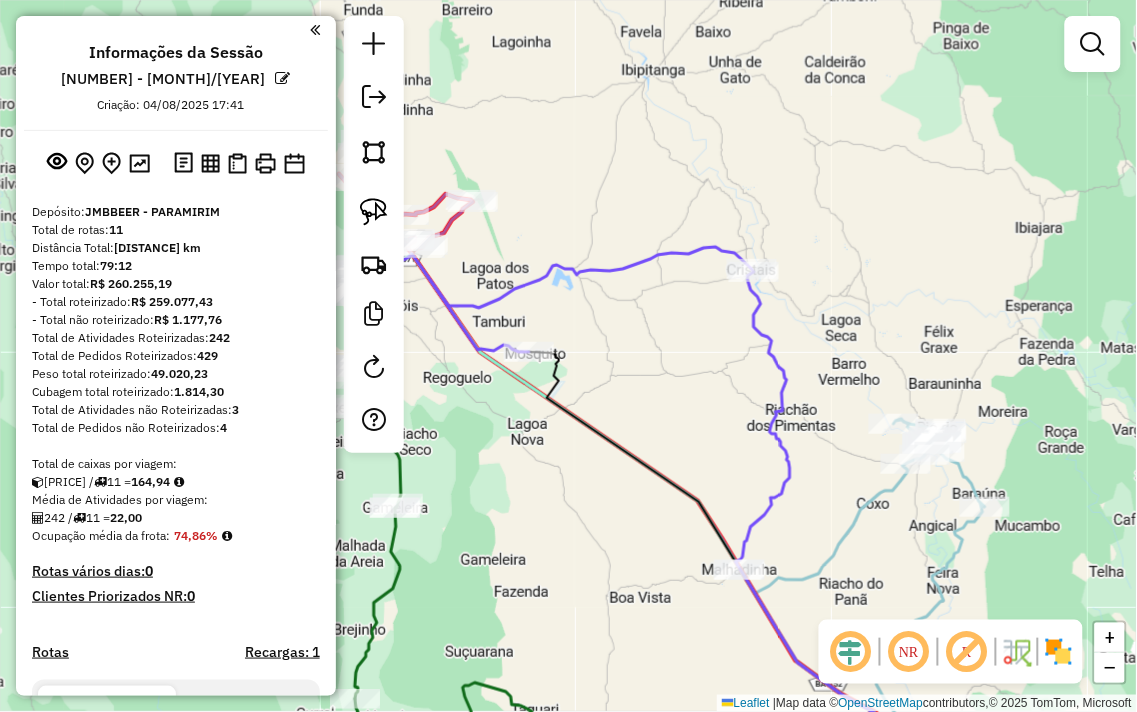 click on "Janela de atendimento Grade de atendimento Capacidade Transportadoras Veículos Cliente Pedidos  Rotas Selecione os dias de semana para filtrar as janelas de atendimento  Seg   Ter   Qua   Qui   Sex   Sáb   Dom  Informe o período da janela de atendimento: De: Até:  Filtrar exatamente a janela do cliente  Considerar janela de atendimento padrão  Selecione os dias de semana para filtrar as grades de atendimento  Seg   Ter   Qua   Qui   Sex   Sáb   Dom   Considerar clientes sem dia de atendimento cadastrado  Clientes fora do dia de atendimento selecionado Filtrar as atividades entre os valores definidos abaixo:  Peso mínimo:   Peso máximo:   Cubagem mínima:   Cubagem máxima:   De:   Até:  Filtrar as atividades entre o tempo de atendimento definido abaixo:  De:   Até:   Considerar capacidade total dos clientes não roteirizados Transportadora: Selecione um ou mais itens Tipo de veículo: Selecione um ou mais itens Veículo: Selecione um ou mais itens Motorista: Selecione um ou mais itens Nome: Rótulo:" 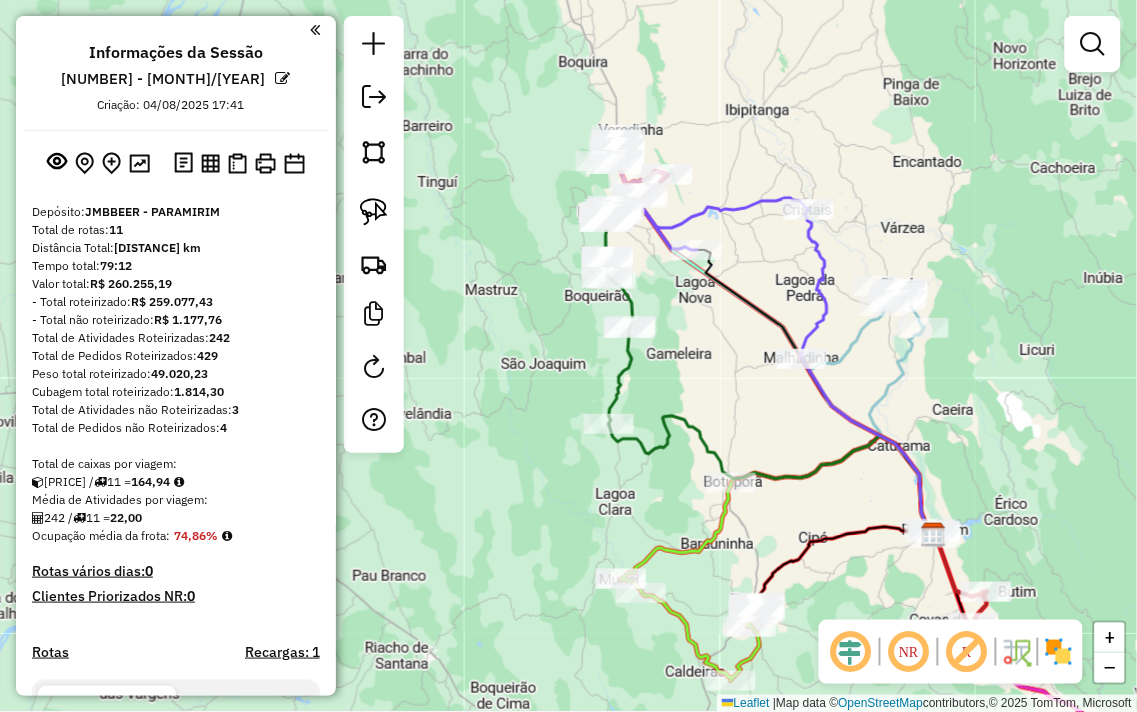 drag, startPoint x: 743, startPoint y: 447, endPoint x: 748, endPoint y: 228, distance: 219.05707 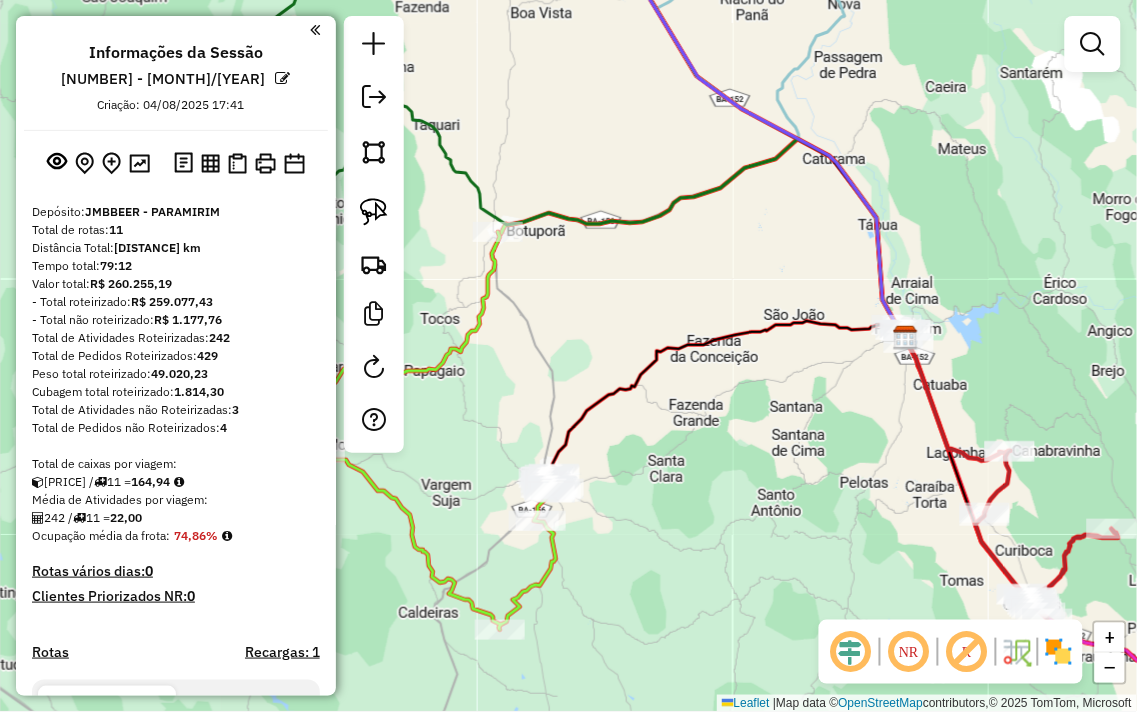 drag, startPoint x: 844, startPoint y: 432, endPoint x: 812, endPoint y: 420, distance: 34.176014 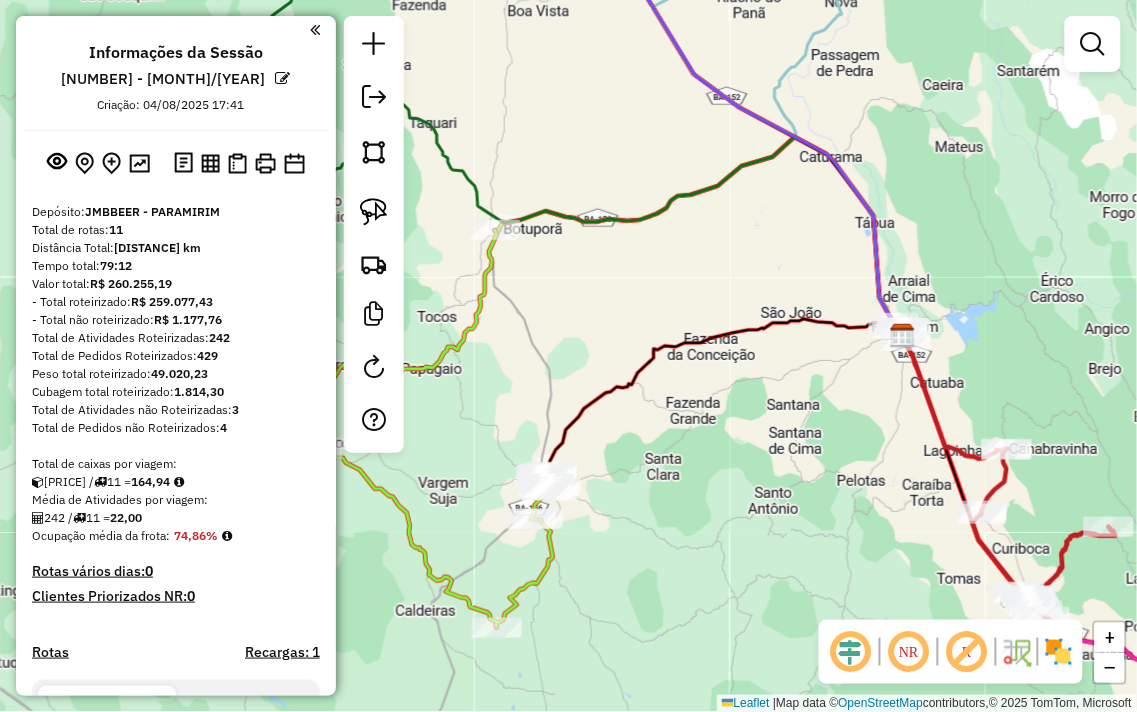 drag, startPoint x: 832, startPoint y: 415, endPoint x: 807, endPoint y: 436, distance: 32.649654 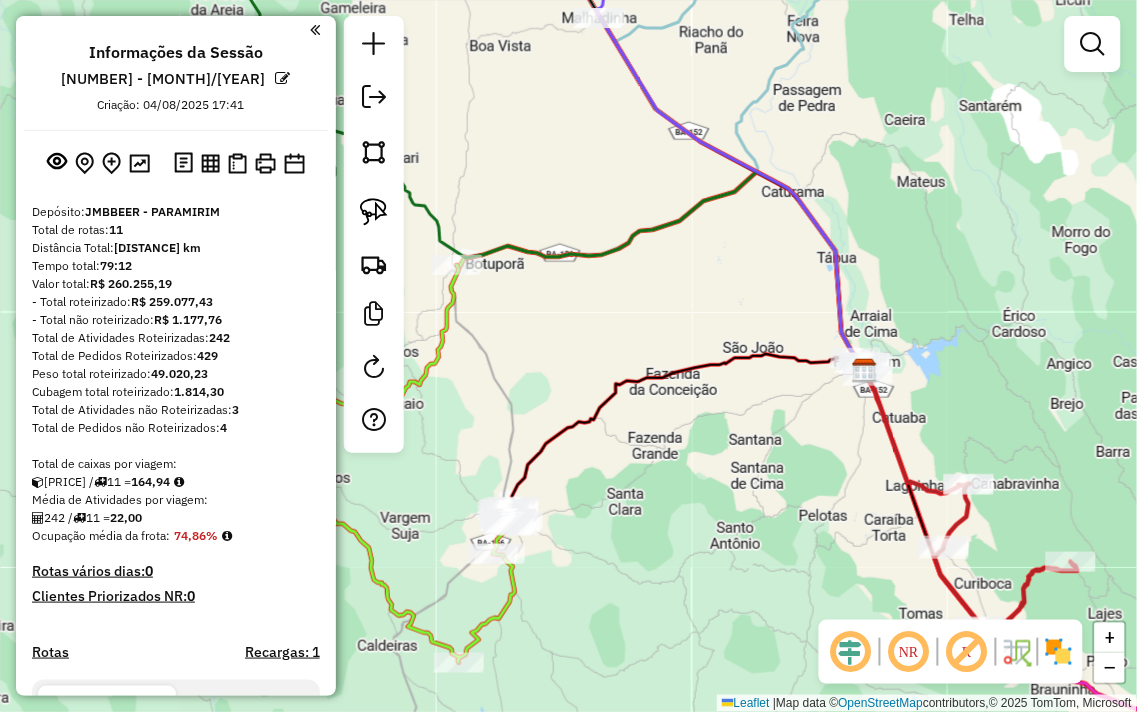 drag, startPoint x: 1028, startPoint y: 294, endPoint x: 951, endPoint y: 388, distance: 121.511314 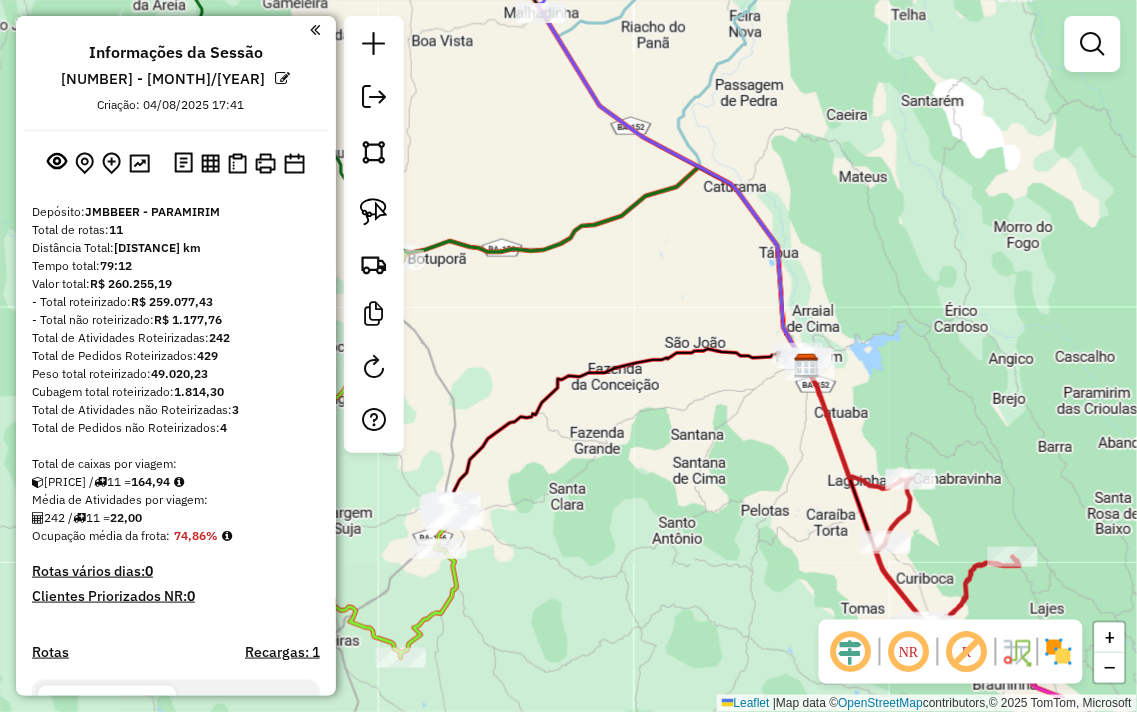 drag, startPoint x: 742, startPoint y: 421, endPoint x: 743, endPoint y: 398, distance: 23.021729 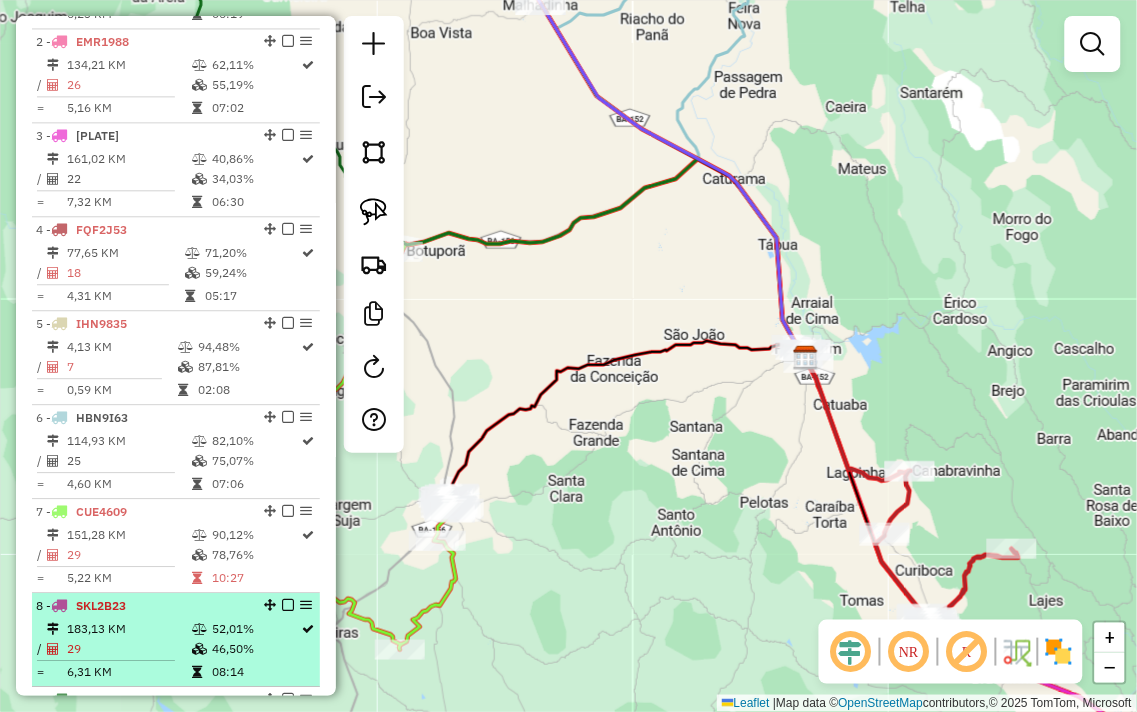 scroll, scrollTop: 888, scrollLeft: 0, axis: vertical 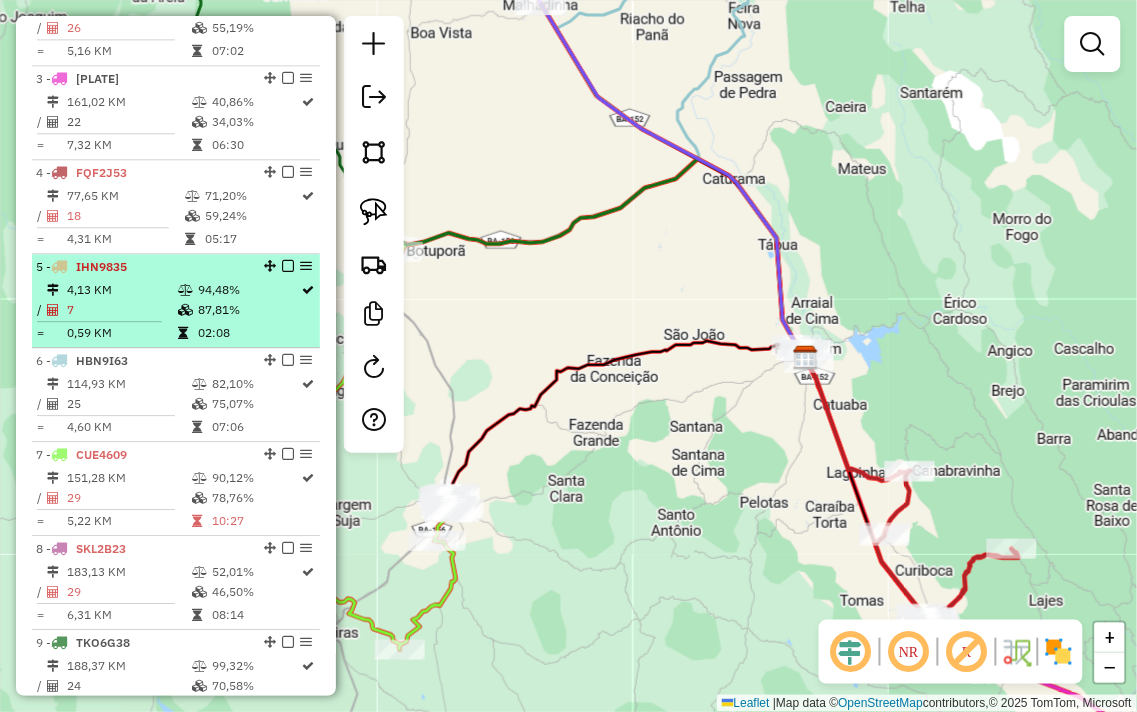 select on "**********" 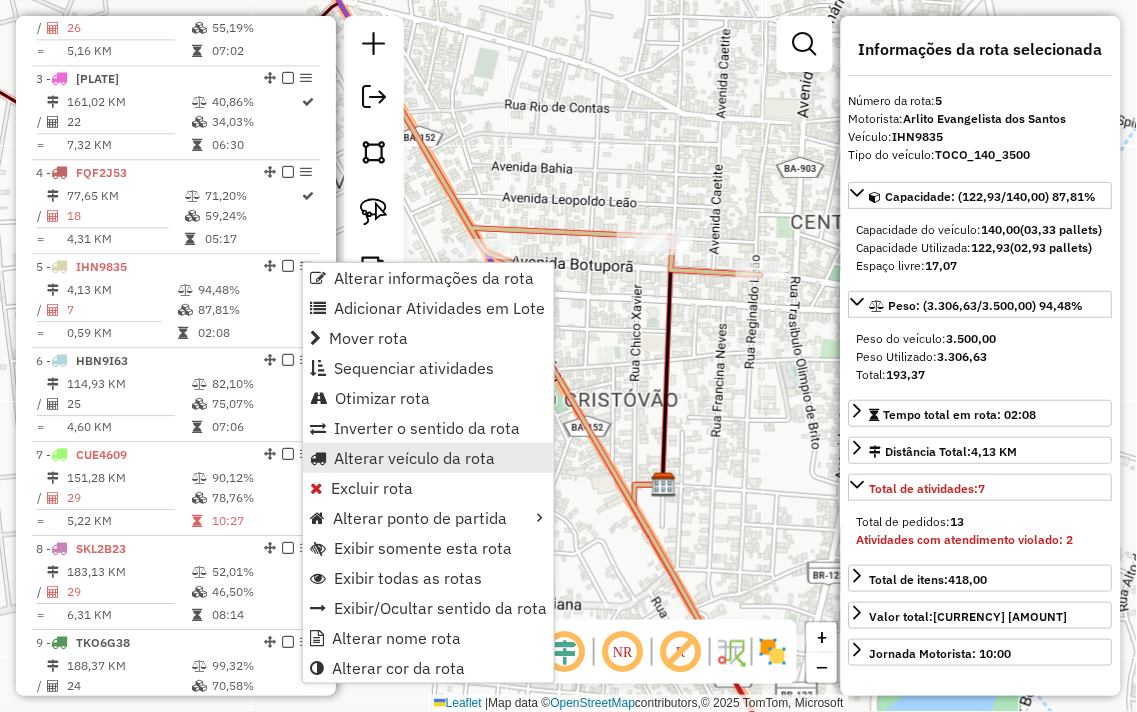 click on "Alterar veículo da rota" at bounding box center (414, 458) 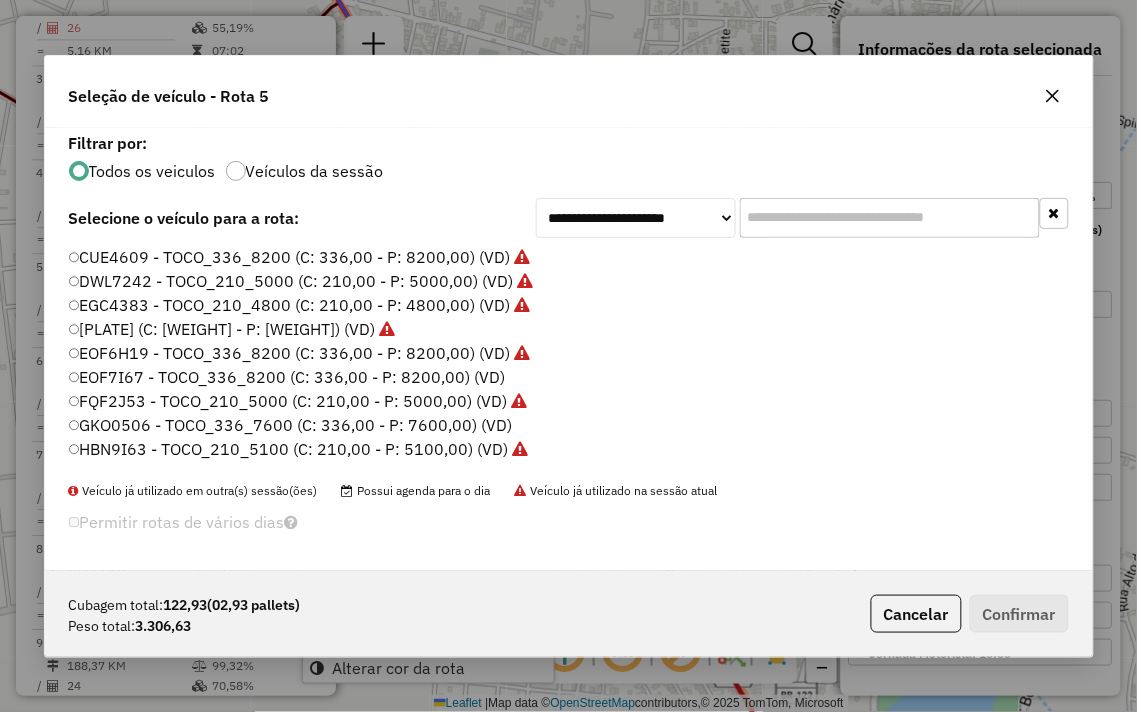 scroll, scrollTop: 11, scrollLeft: 5, axis: both 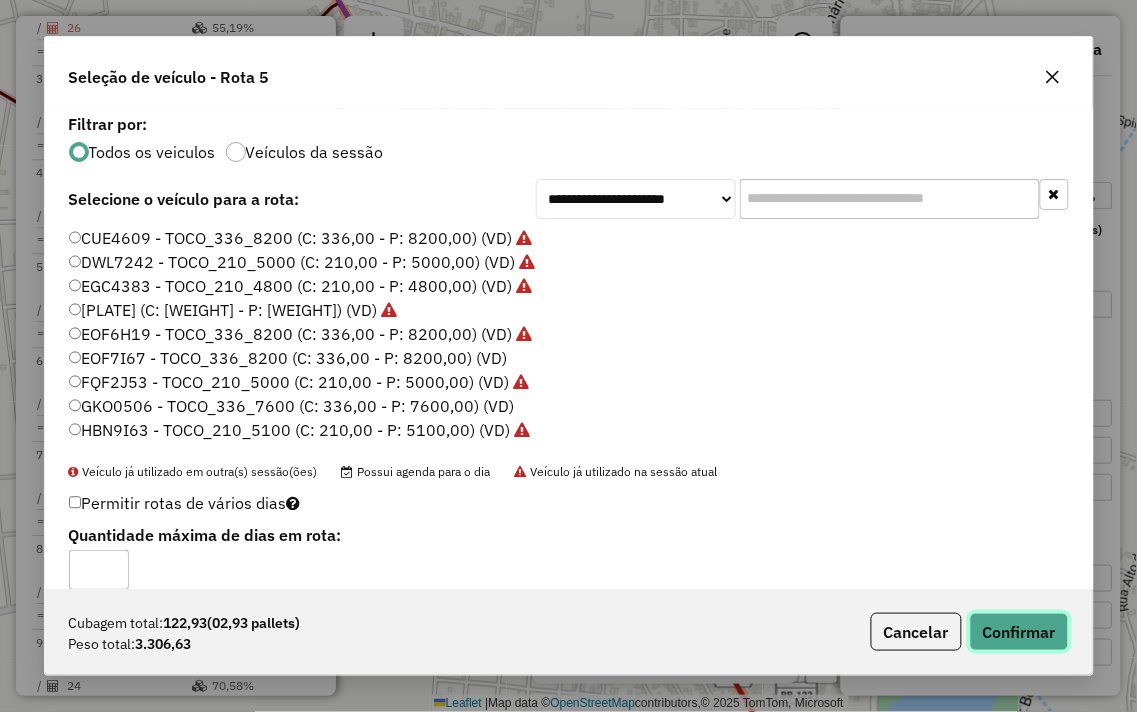 click on "Confirmar" 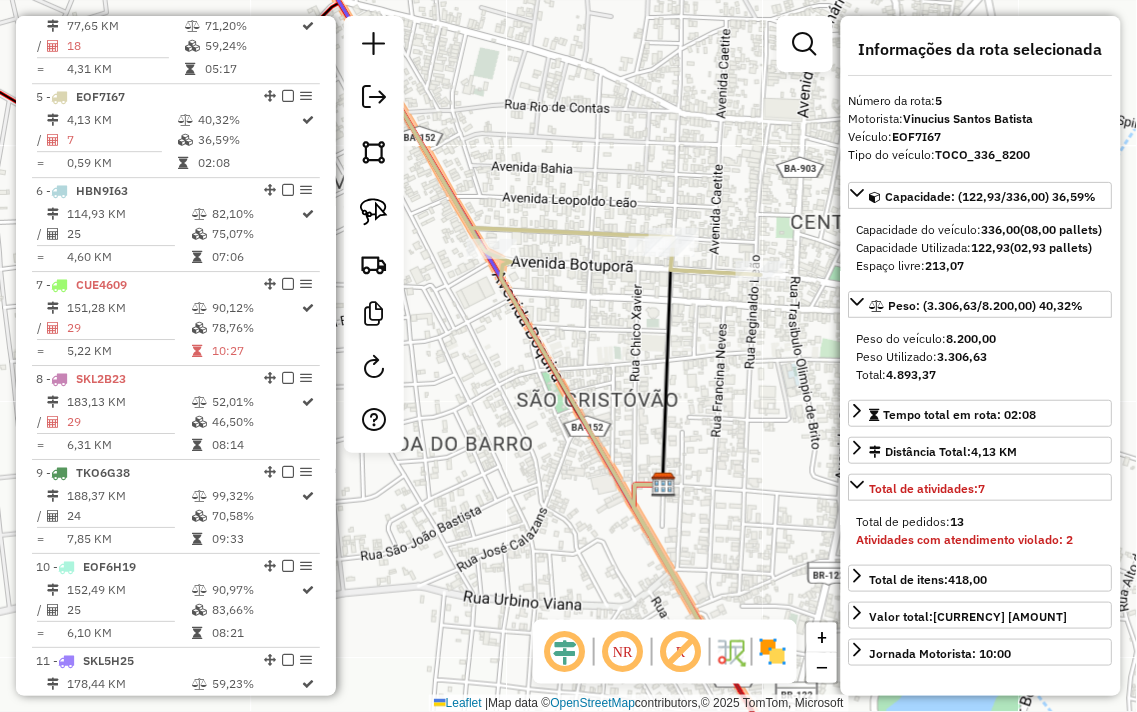 scroll, scrollTop: 1124, scrollLeft: 0, axis: vertical 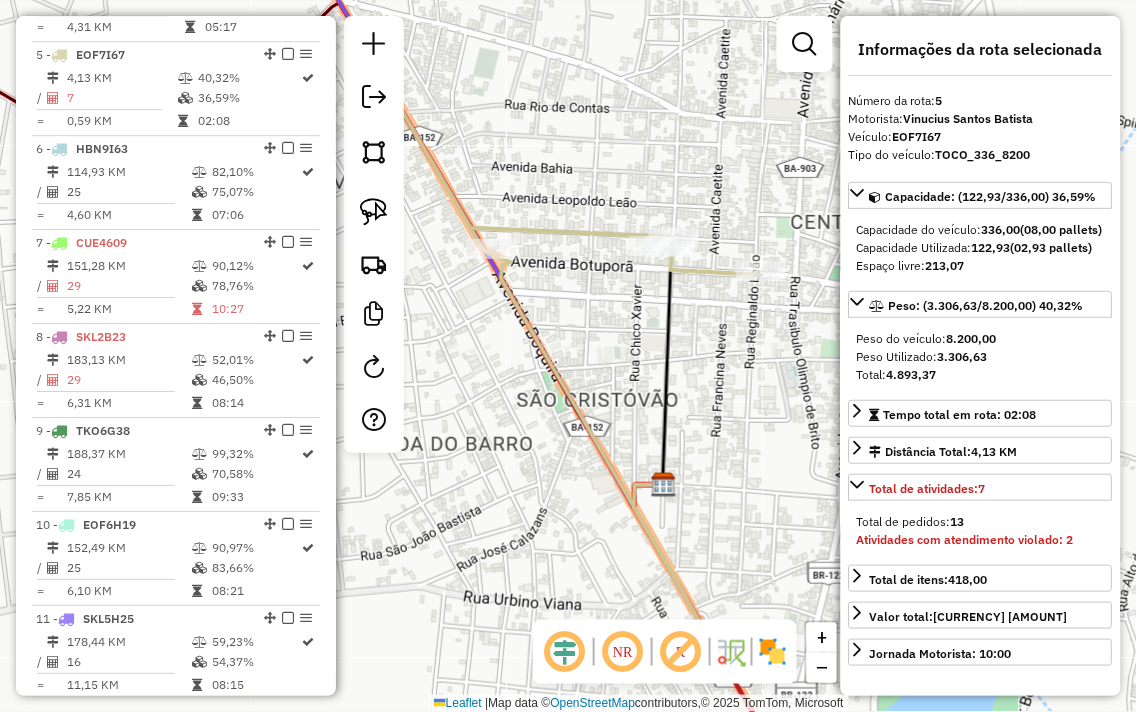 drag, startPoint x: 525, startPoint y: 167, endPoint x: 664, endPoint y: 278, distance: 177.88199 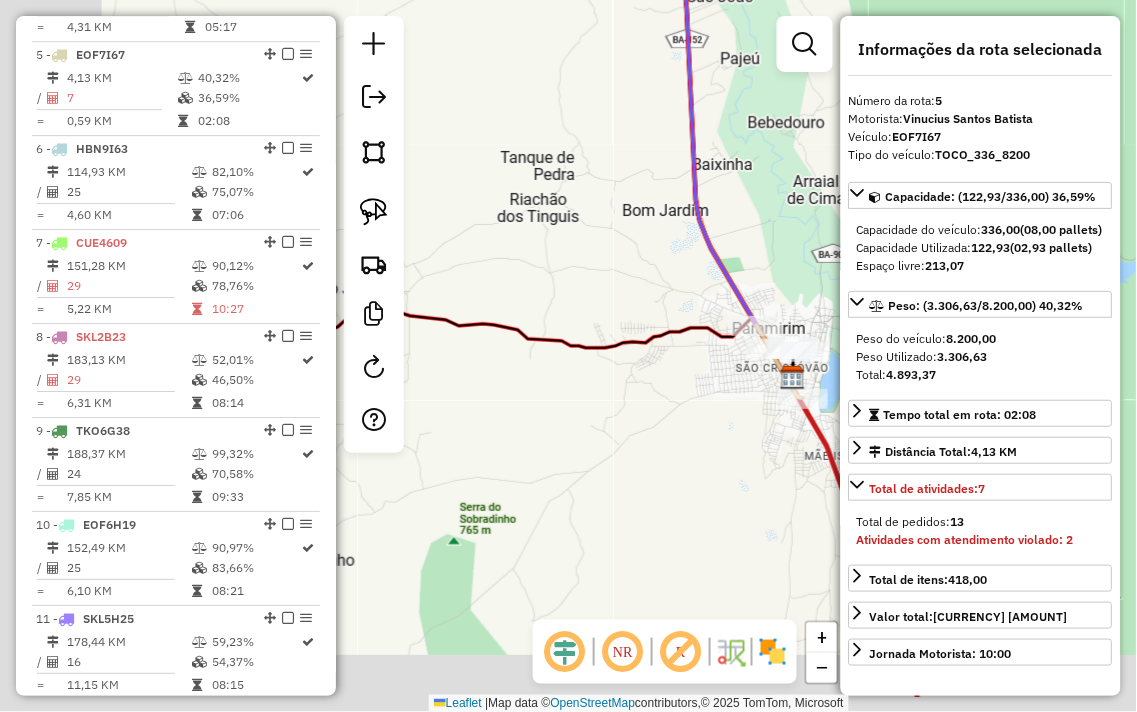 drag, startPoint x: 644, startPoint y: 225, endPoint x: 798, endPoint y: 133, distance: 179.38785 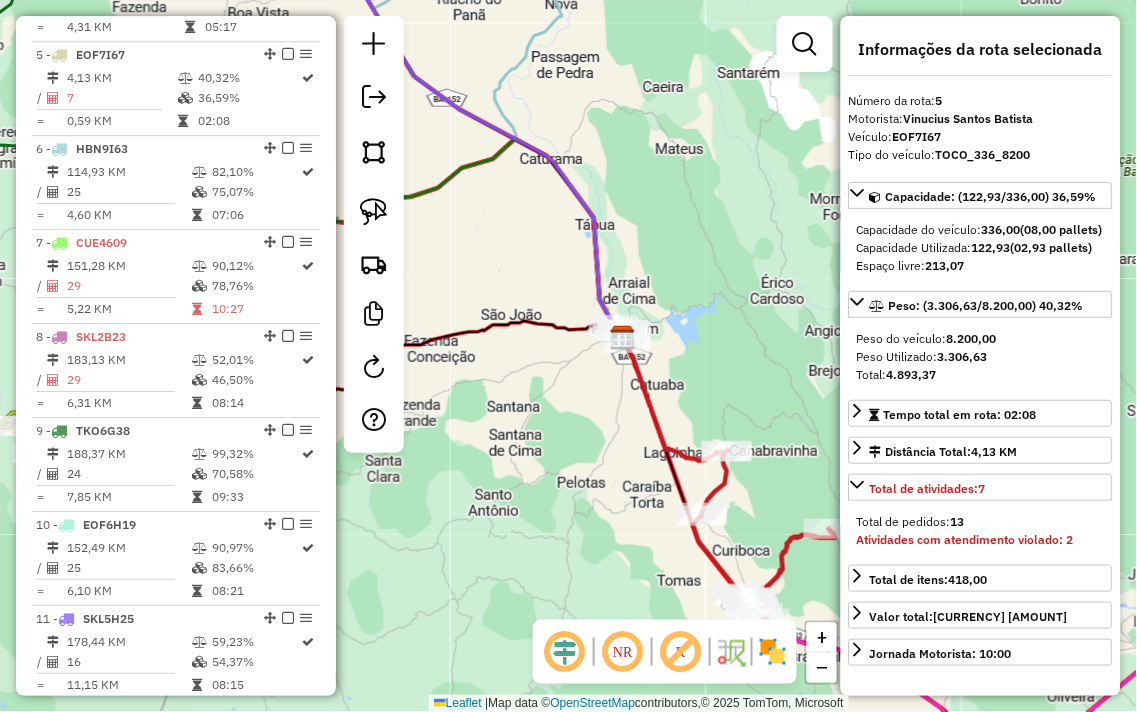 drag, startPoint x: 502, startPoint y: 440, endPoint x: 677, endPoint y: 322, distance: 211.06635 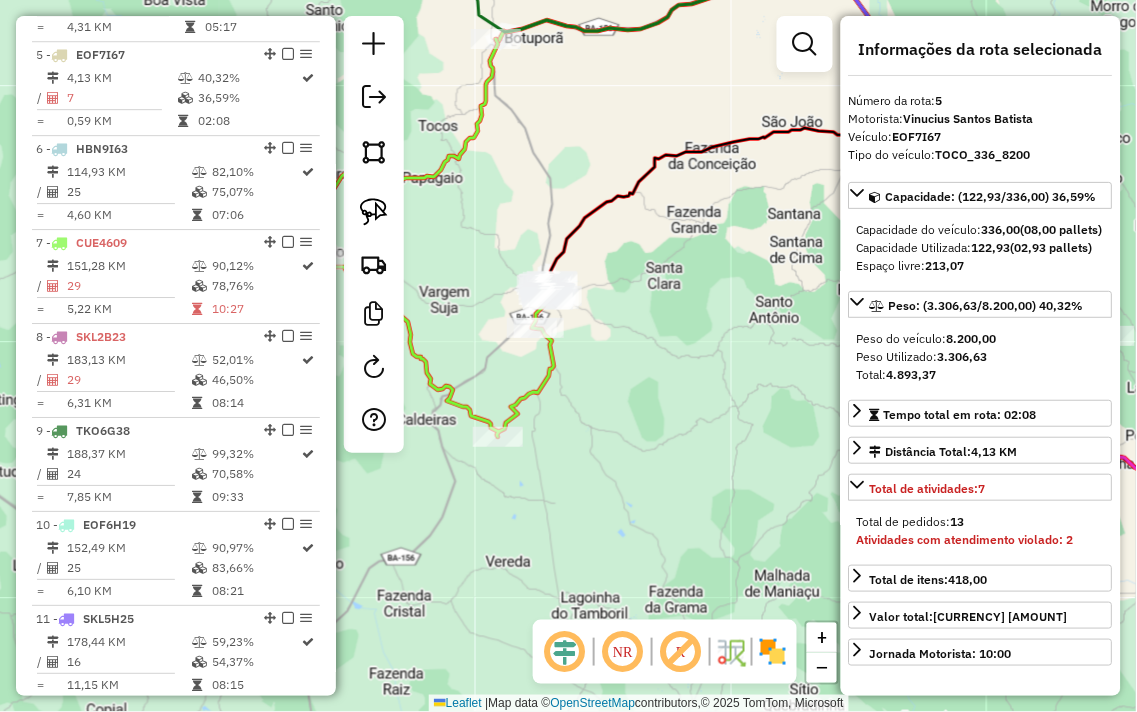 drag, startPoint x: 486, startPoint y: 431, endPoint x: 593, endPoint y: 350, distance: 134.20134 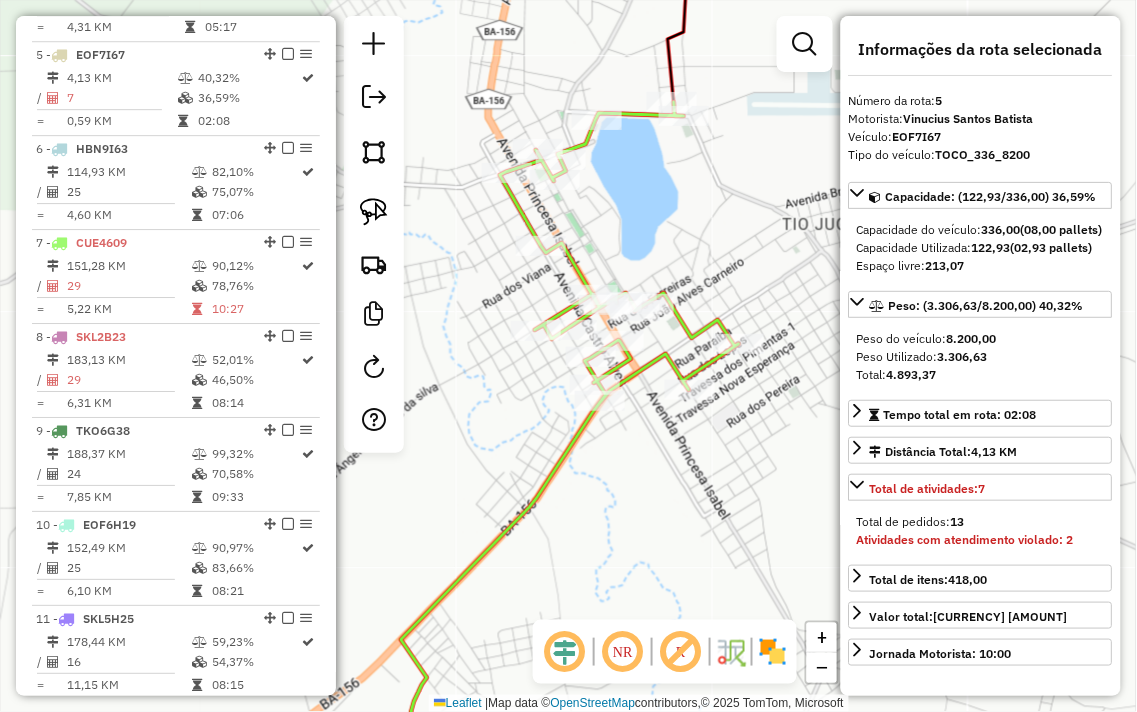 click on "Janela de atendimento Grade de atendimento Capacidade Transportadoras Veículos Cliente Pedidos  Rotas Selecione os dias de semana para filtrar as janelas de atendimento  Seg   Ter   Qua   Qui   Sex   Sáb   Dom  Informe o período da janela de atendimento: De: Até:  Filtrar exatamente a janela do cliente  Considerar janela de atendimento padrão  Selecione os dias de semana para filtrar as grades de atendimento  Seg   Ter   Qua   Qui   Sex   Sáb   Dom   Considerar clientes sem dia de atendimento cadastrado  Clientes fora do dia de atendimento selecionado Filtrar as atividades entre os valores definidos abaixo:  Peso mínimo:   Peso máximo:   Cubagem mínima:   Cubagem máxima:   De:   Até:  Filtrar as atividades entre o tempo de atendimento definido abaixo:  De:   Até:   Considerar capacidade total dos clientes não roteirizados Transportadora: Selecione um ou mais itens Tipo de veículo: Selecione um ou mais itens Veículo: Selecione um ou mais itens Motorista: Selecione um ou mais itens Nome: Rótulo:" 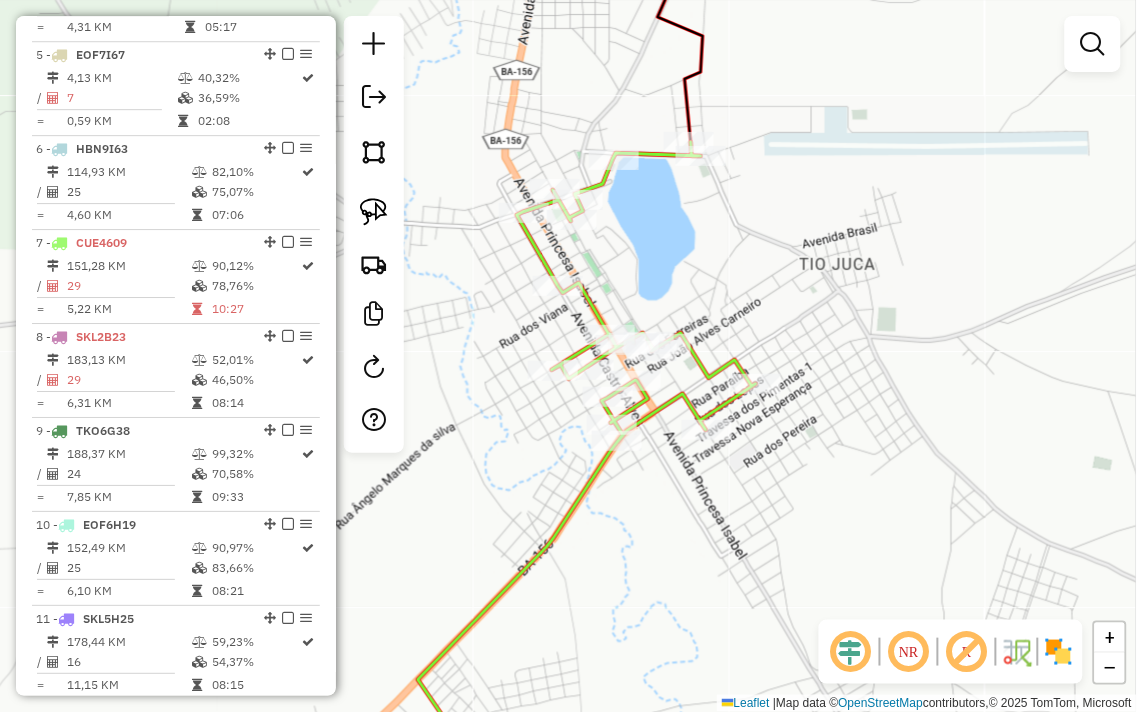 drag, startPoint x: 728, startPoint y: 185, endPoint x: 765, endPoint y: 260, distance: 83.630135 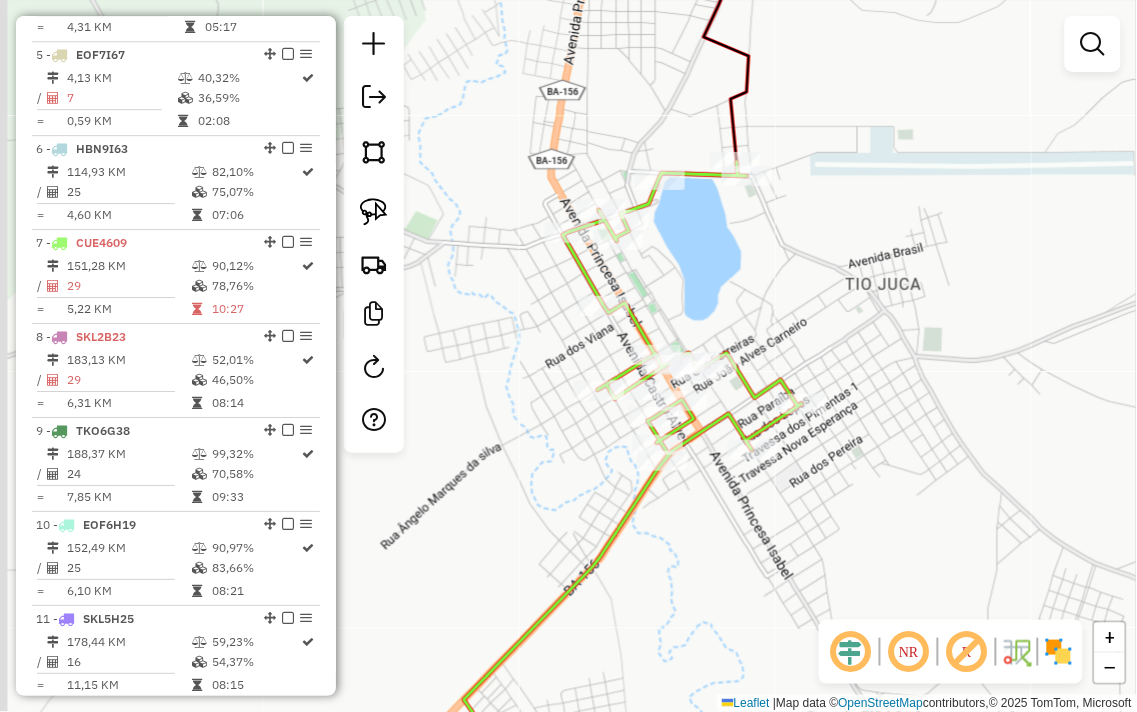 drag, startPoint x: 655, startPoint y: 293, endPoint x: 733, endPoint y: 265, distance: 82.8734 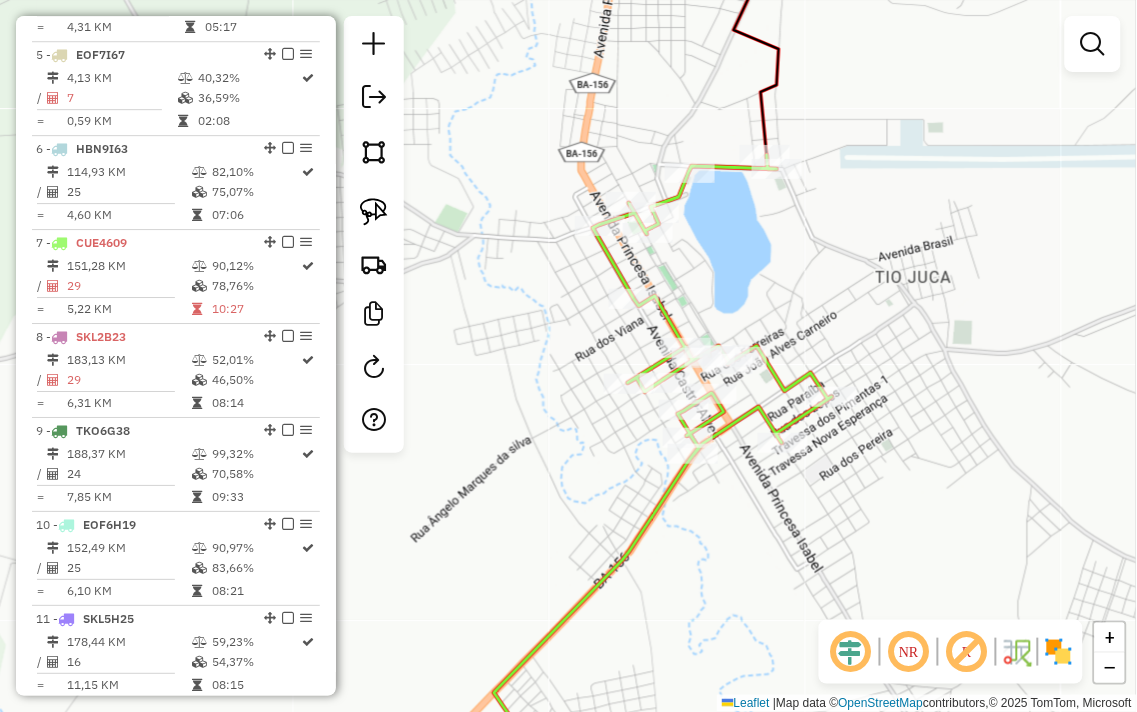 click 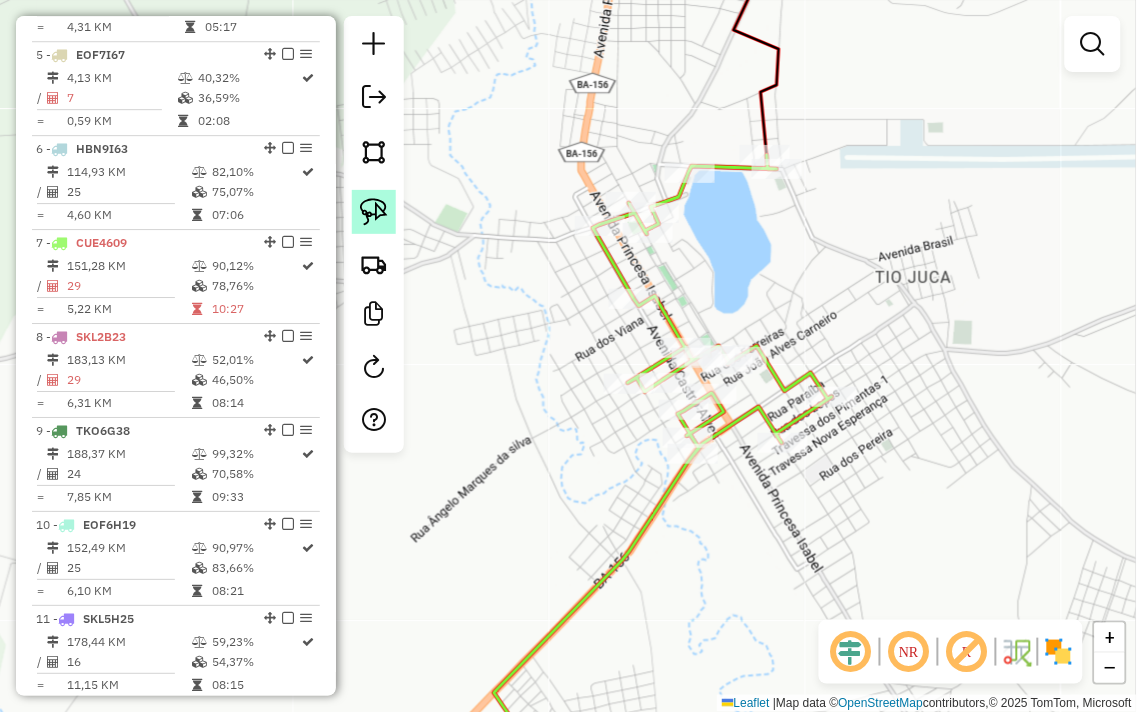 click 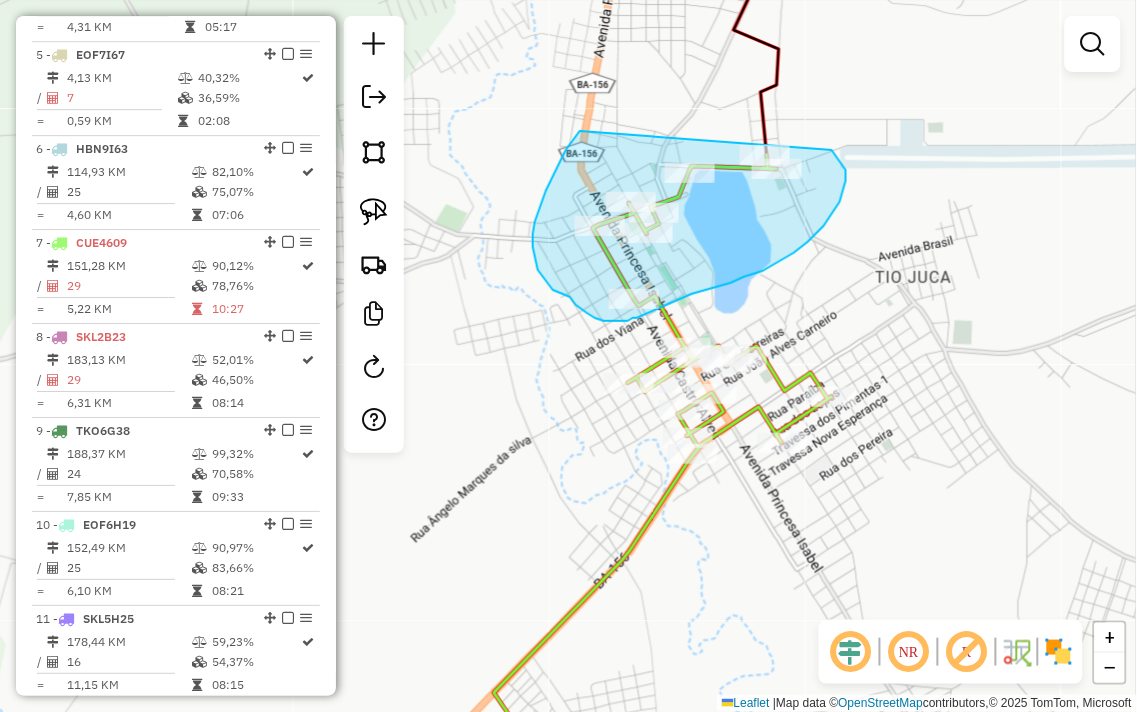 drag, startPoint x: 540, startPoint y: 206, endPoint x: 806, endPoint y: 111, distance: 282.4553 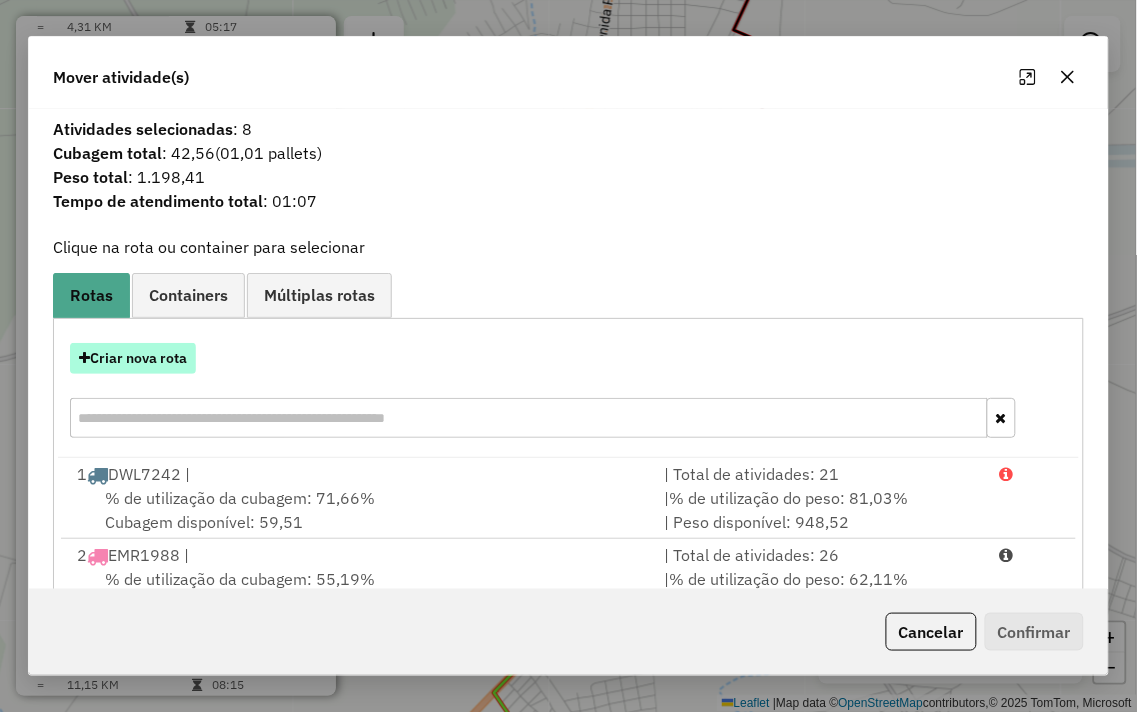 click on "Criar nova rota" at bounding box center (133, 358) 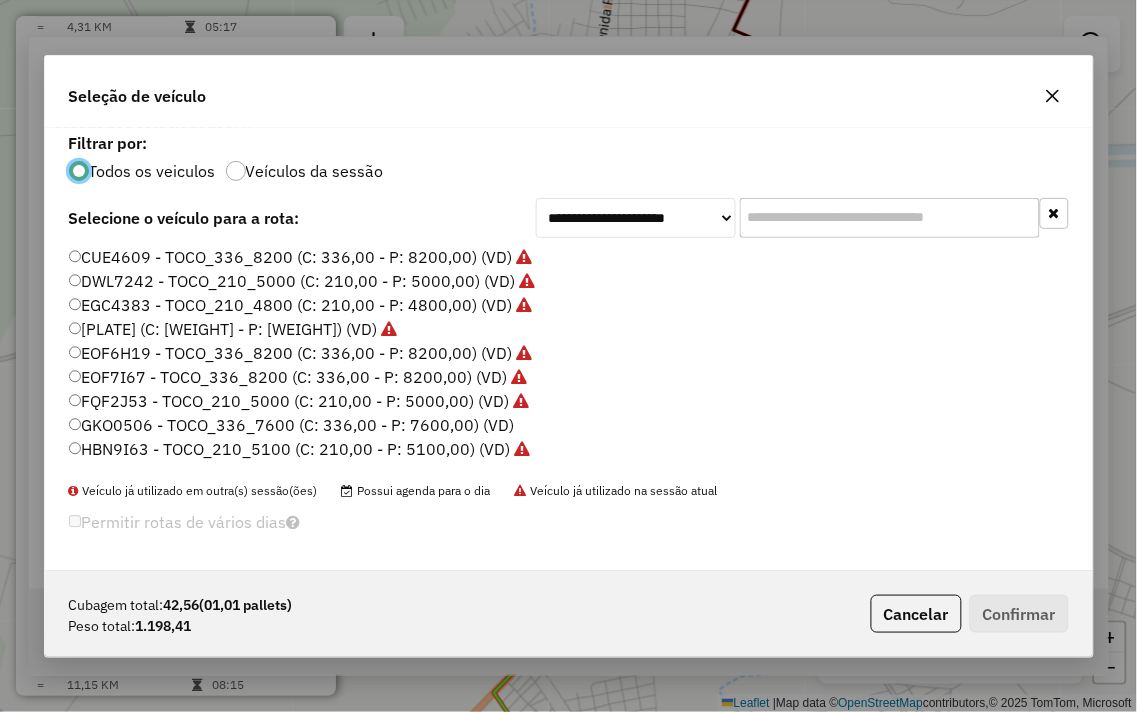 scroll, scrollTop: 11, scrollLeft: 5, axis: both 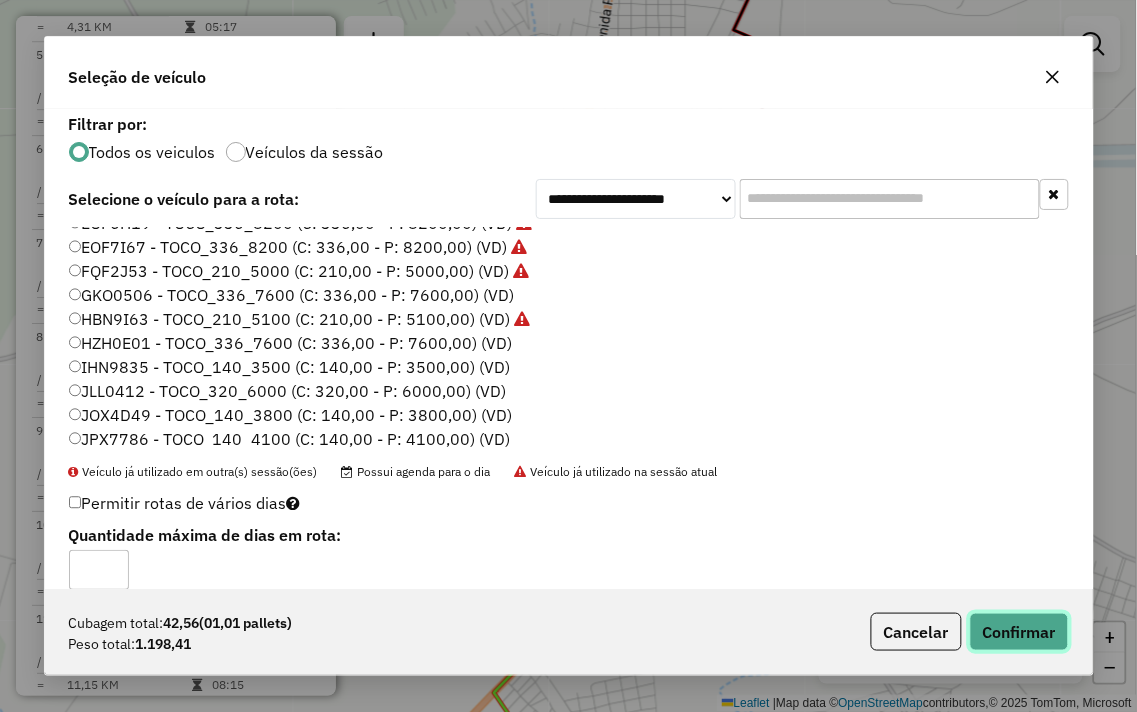 click on "Confirmar" 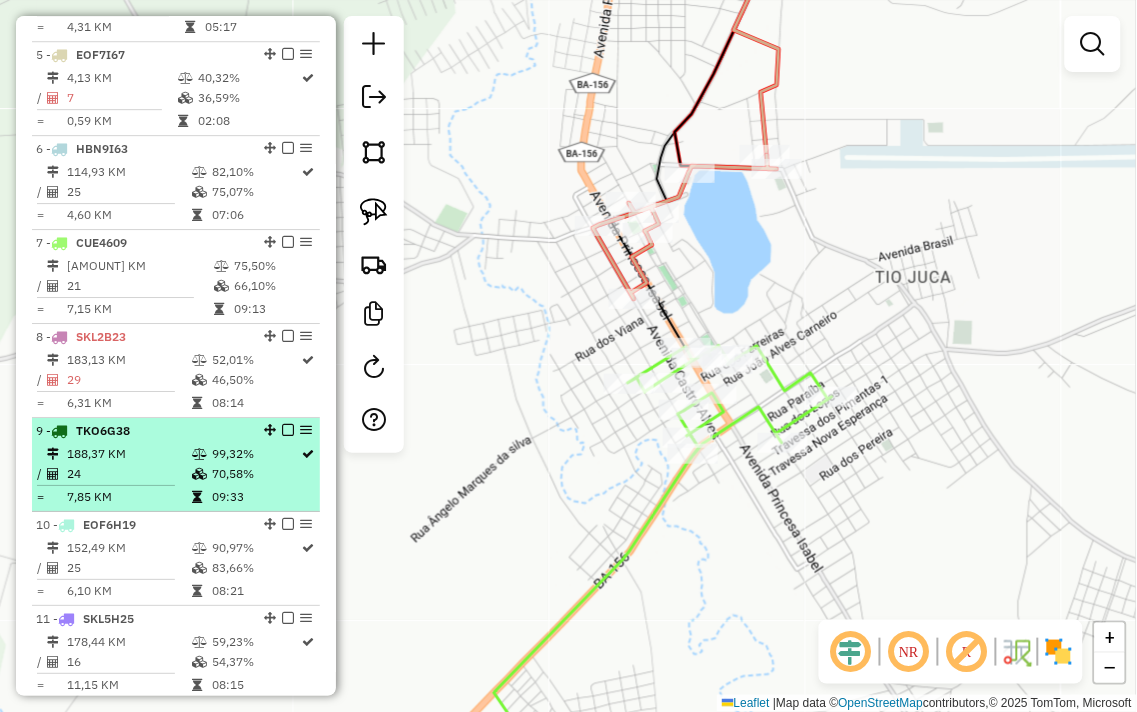 scroll, scrollTop: 1457, scrollLeft: 0, axis: vertical 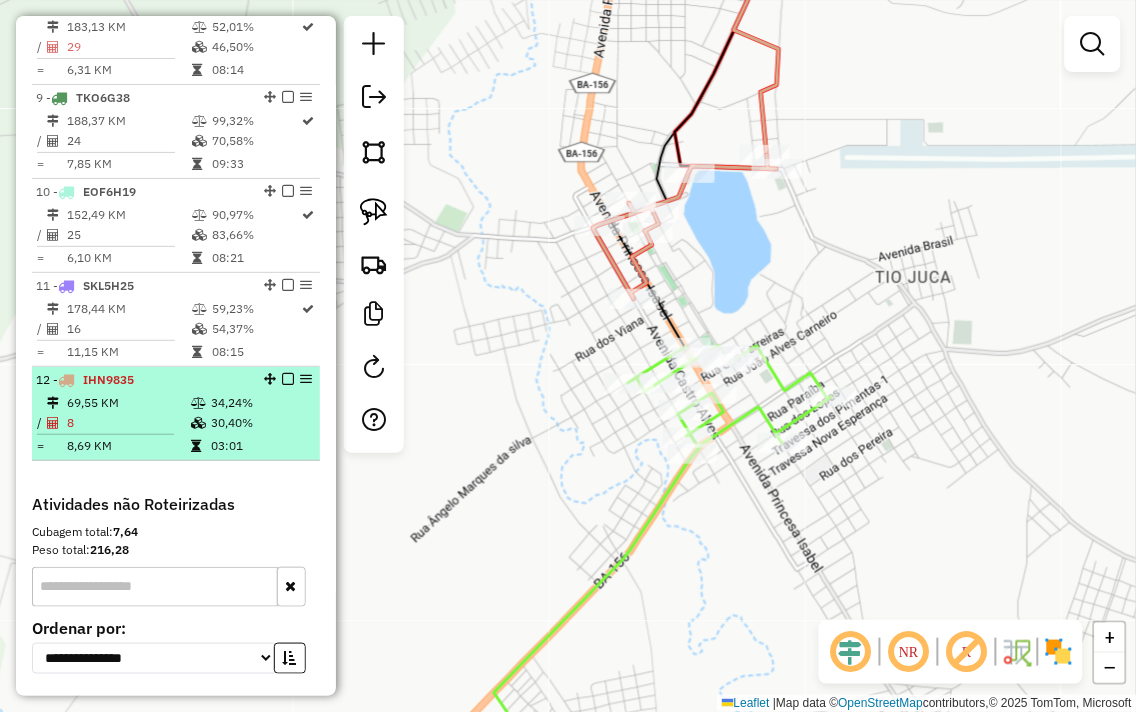 select on "**********" 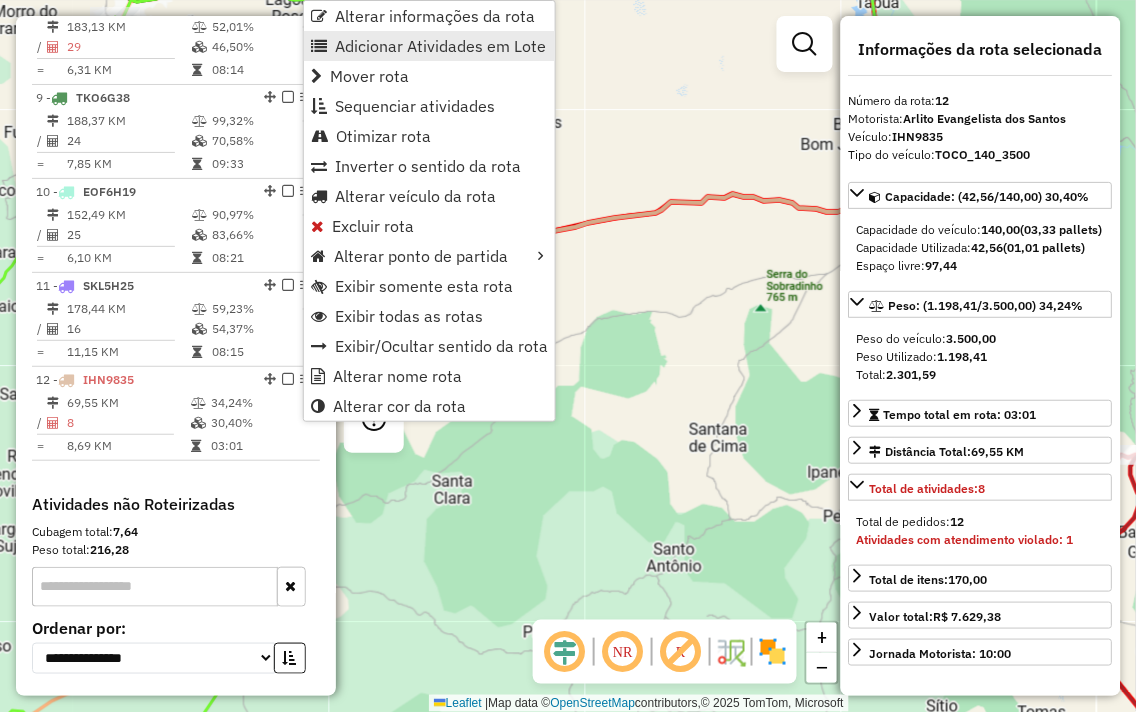 click on "Adicionar Atividades em Lote" at bounding box center (440, 46) 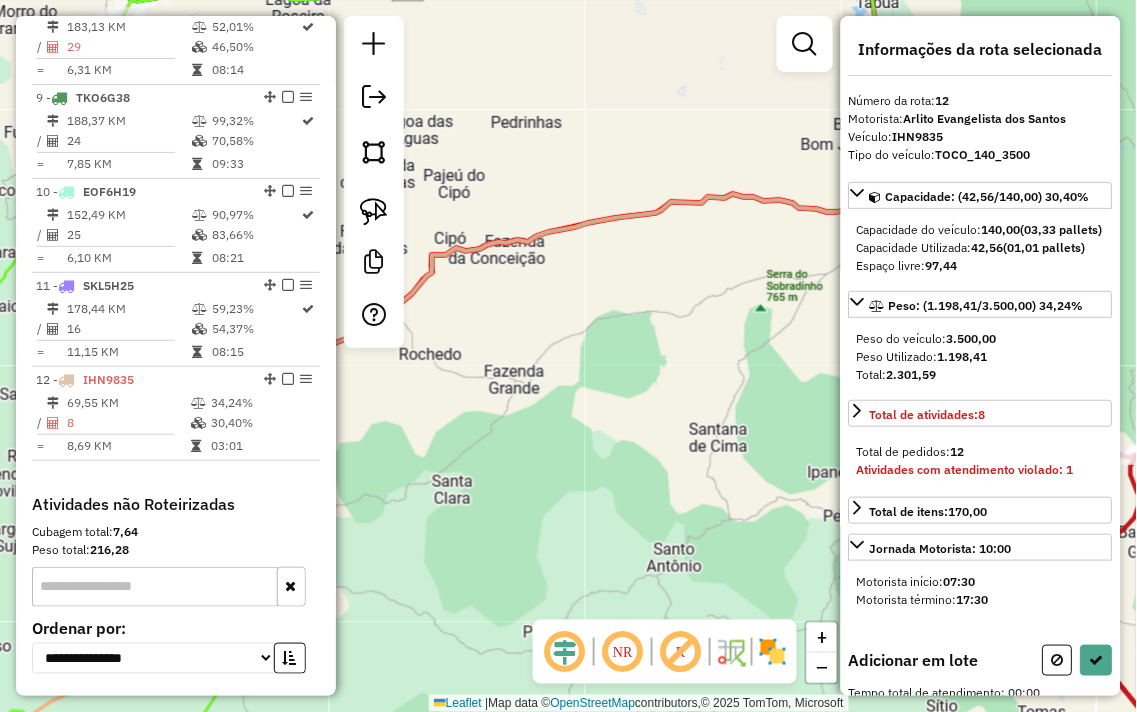 drag, startPoint x: 832, startPoint y: 22, endPoint x: 872, endPoint y: 17, distance: 40.311287 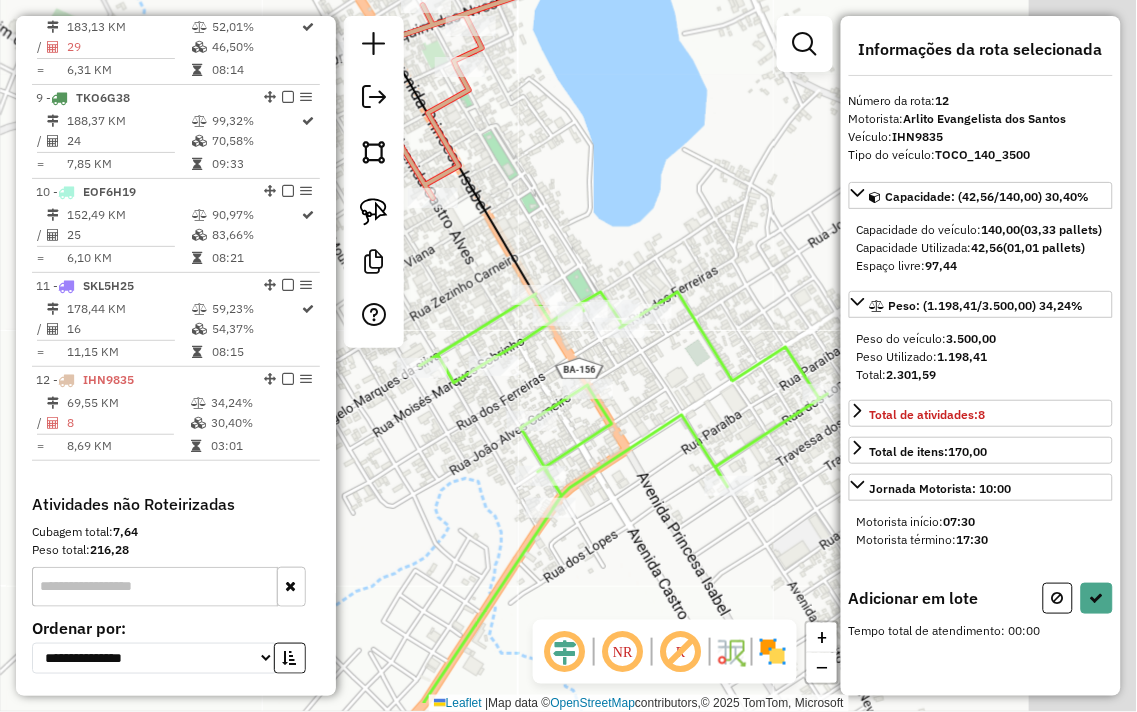 drag, startPoint x: 753, startPoint y: 266, endPoint x: 528, endPoint y: 151, distance: 252.68558 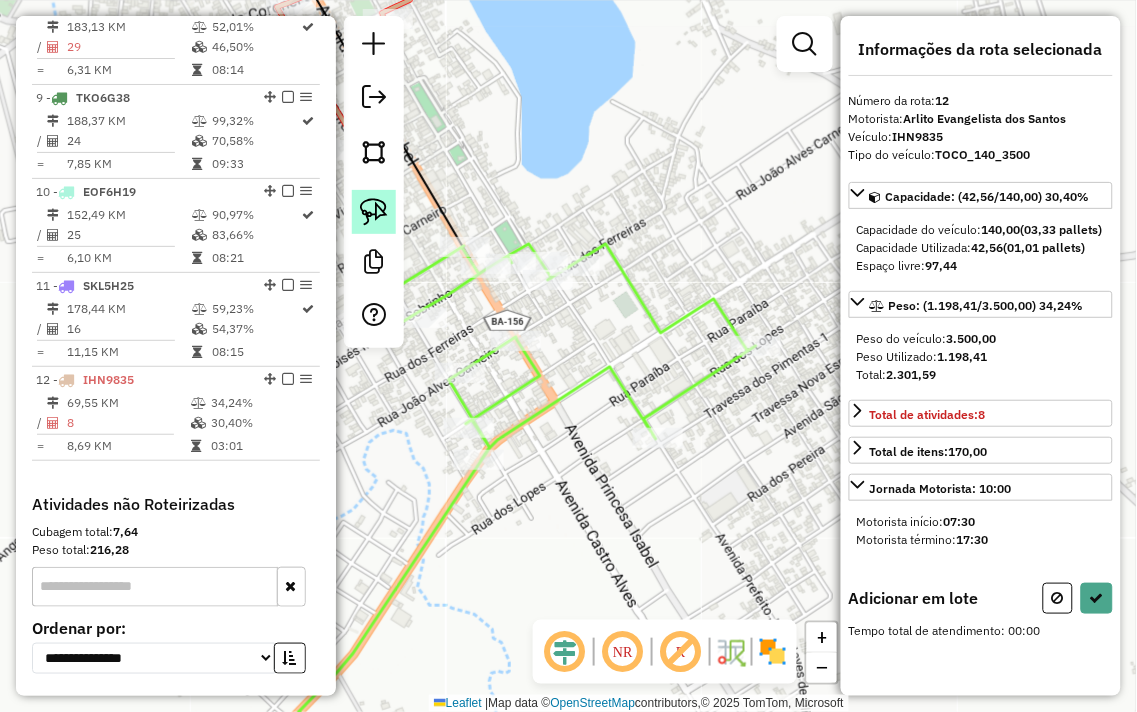 click 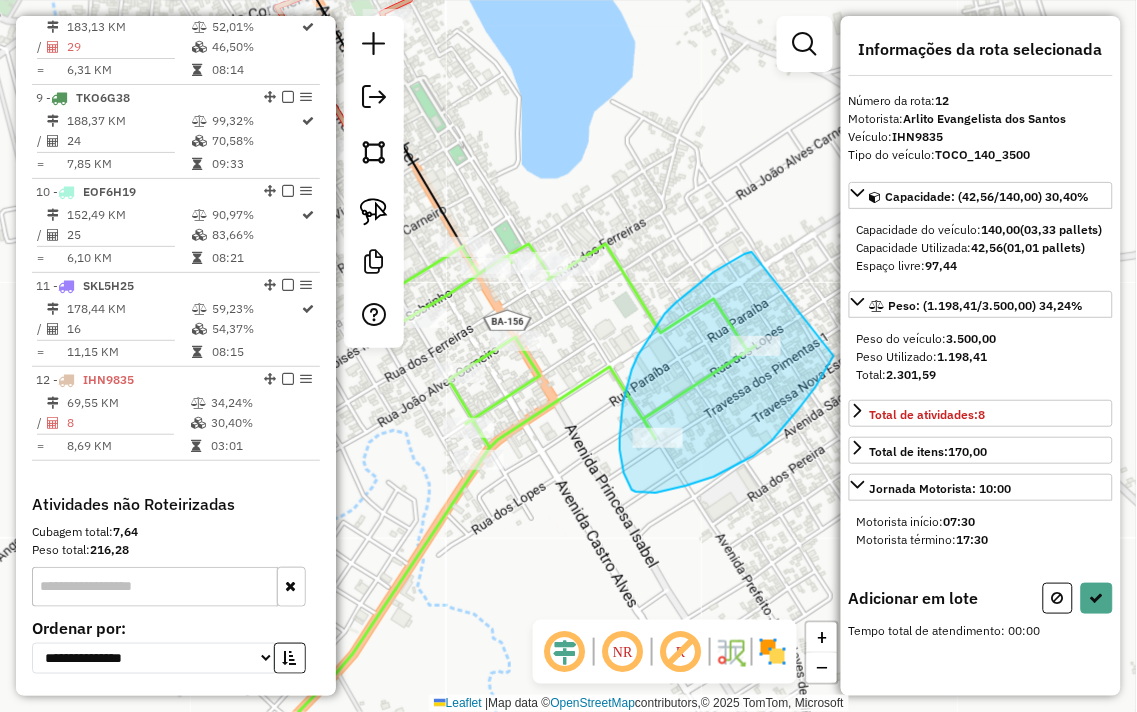 drag, startPoint x: 752, startPoint y: 252, endPoint x: 842, endPoint y: 340, distance: 125.872955 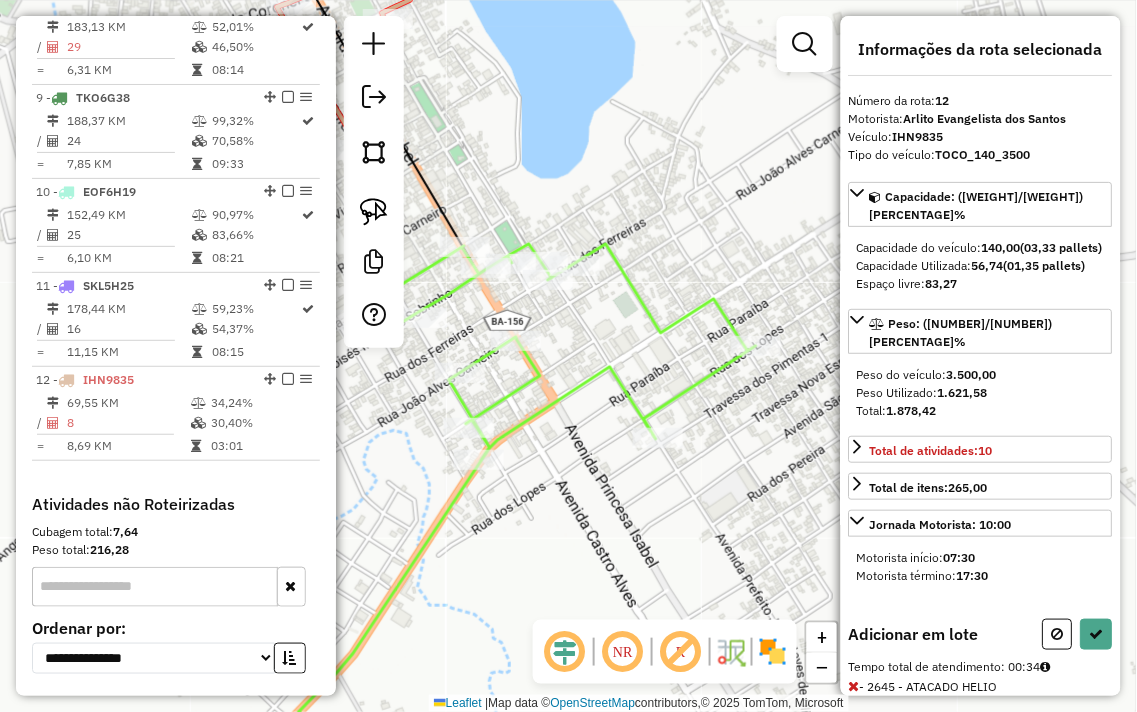drag, startPoint x: 654, startPoint y: 175, endPoint x: 825, endPoint y: 197, distance: 172.4094 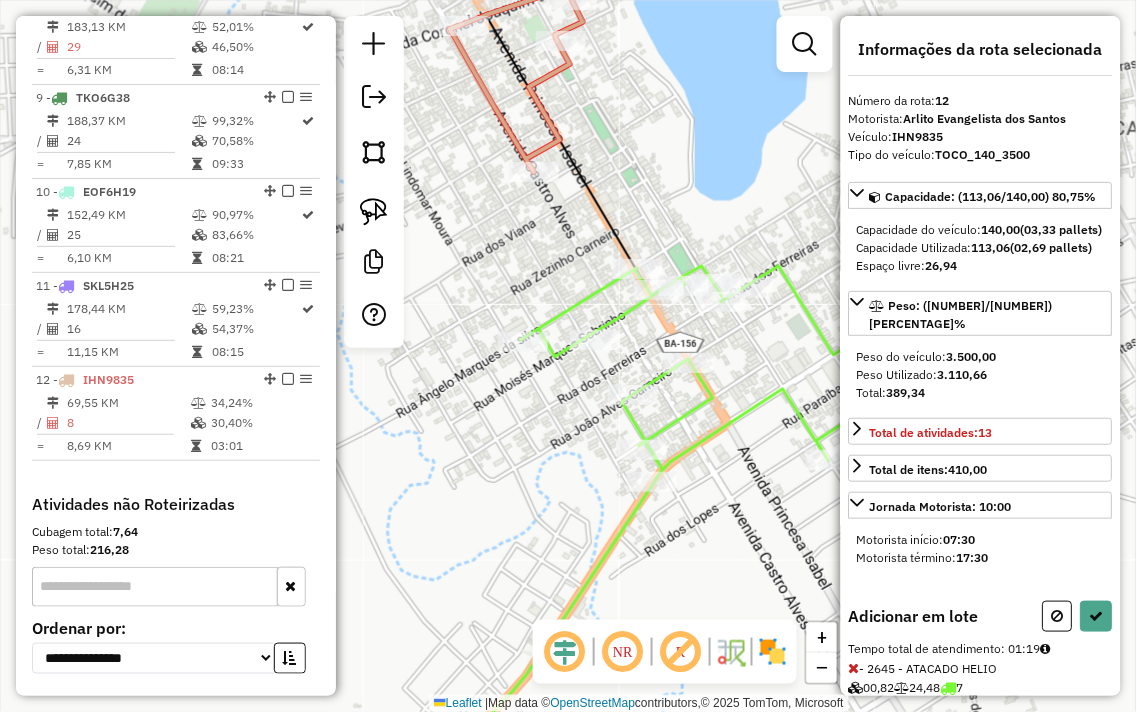 click on "Adicionar em lote Tempo total de atendimento: [TIME] - [NUMBER] - [BRAND] [PRICE] [PRICE] [NUMBER] [TIME] Itens: [NUMBER],00 Tipo: Entrega - [NUMBER] - [BRAND] [PRICE] [PRICE] [NUMBER] [TIME] Itens: [NUMBER],00 Tipo: Entrega - [NUMBER] - [BRAND] [PRICE] [PRICE] [NUMBER] [TIME] Itens: [NUMBER],00 Tipo: Entrega - [NUMBER] - [BRAND] [PRICE] [PRICE] [NUMBER] [TIME] Itens: [NUMBER],00 Tipo: Entrega - [NUMBER] - [BRAND] [PRICE] [PRICE] [NUMBER] [TIME] Itens: [NUMBER],00 Tipo: Entrega" at bounding box center (981, 891) 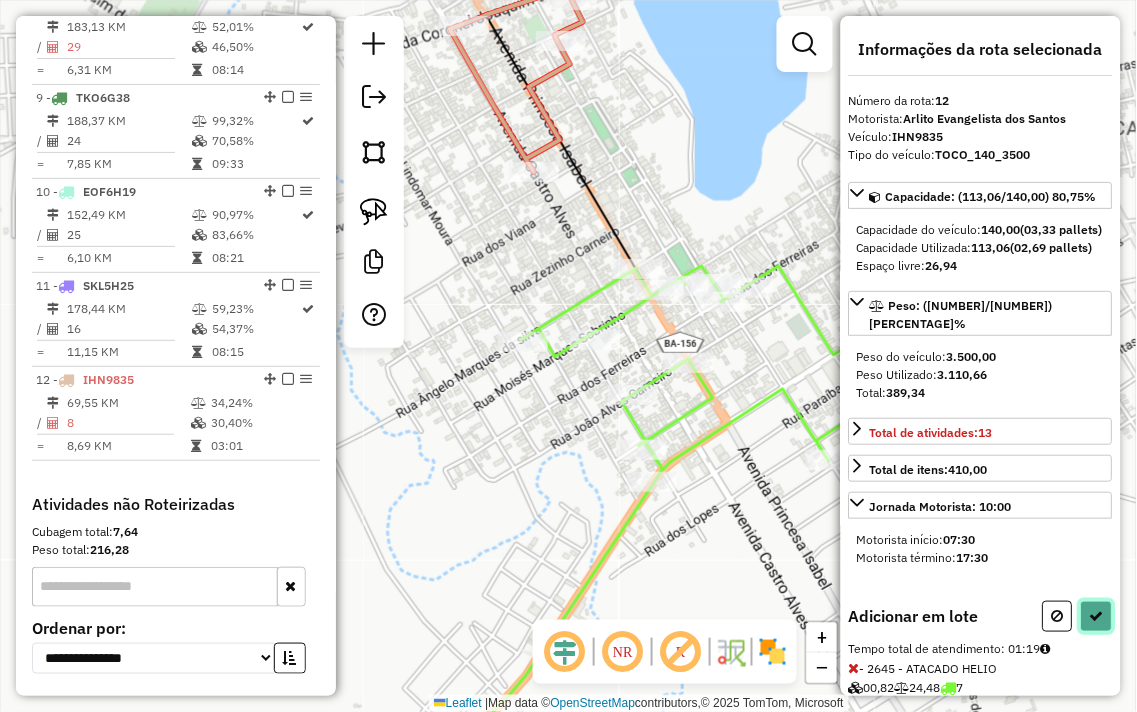 click at bounding box center [1097, 616] 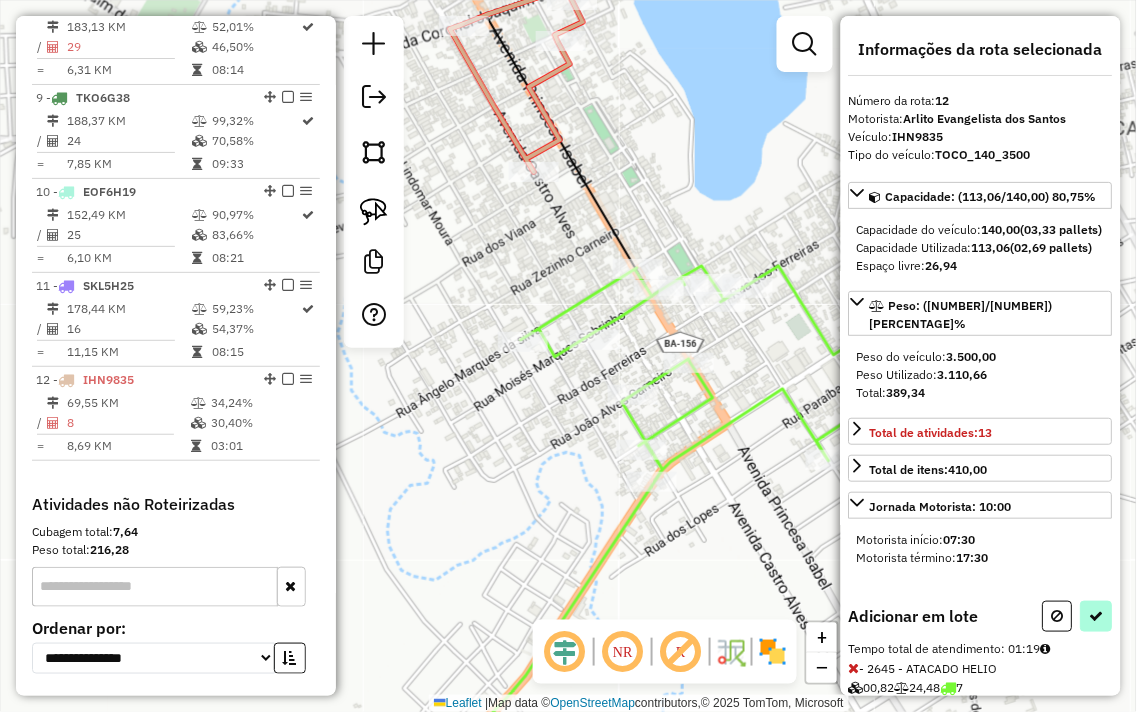 select on "**********" 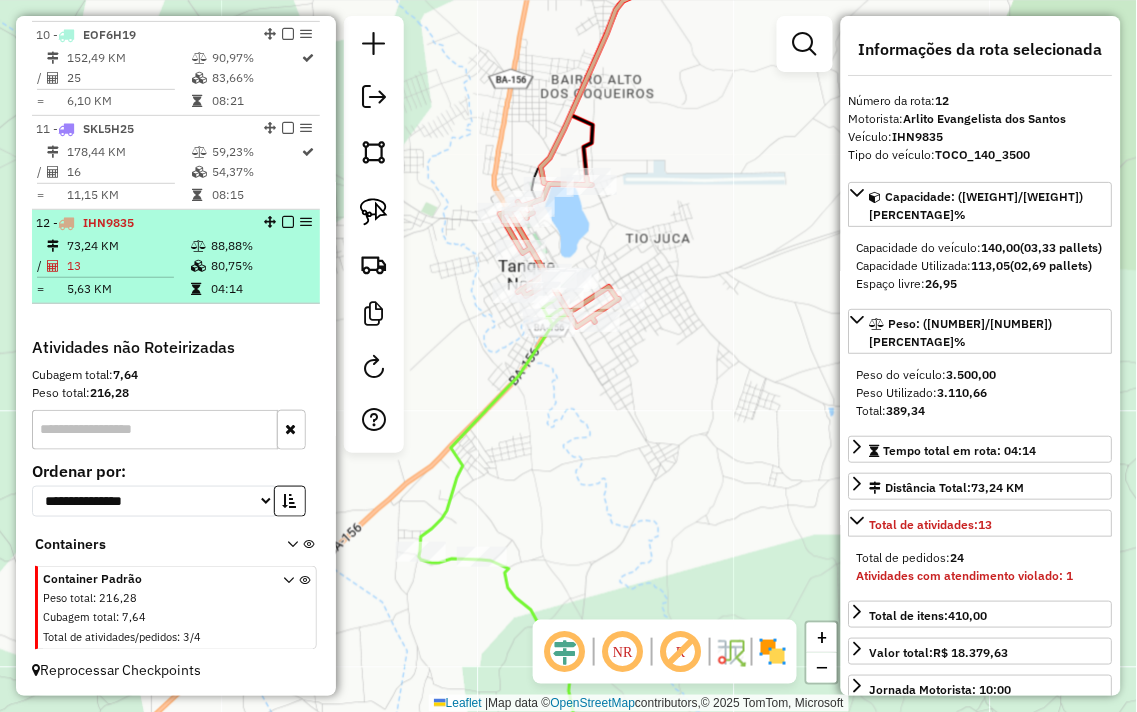 scroll, scrollTop: 1170, scrollLeft: 0, axis: vertical 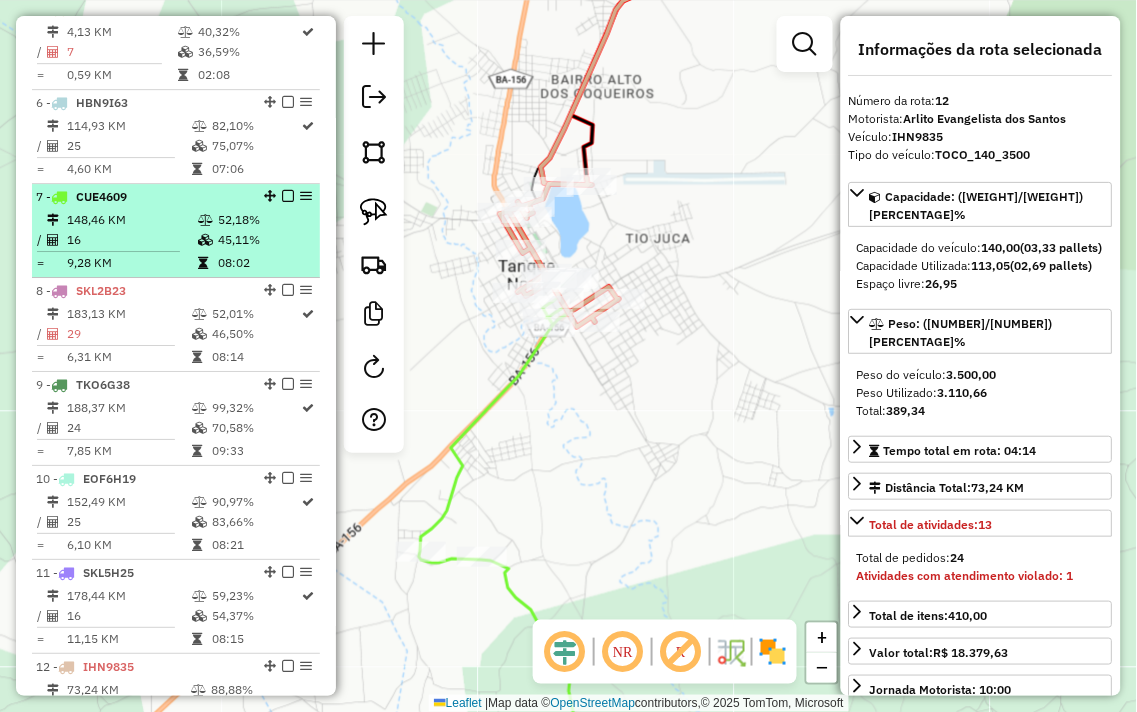 click on "16" at bounding box center [131, 240] 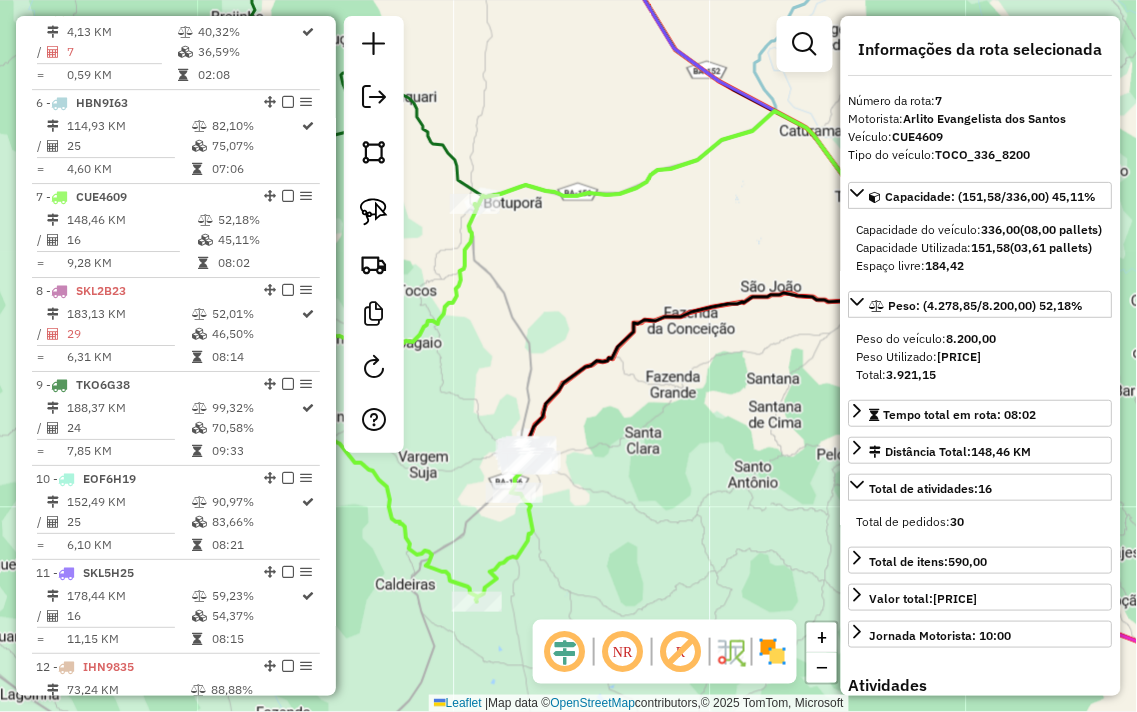 click on "Janela de atendimento Grade de atendimento Capacidade Transportadoras Veículos Cliente Pedidos  Rotas Selecione os dias de semana para filtrar as janelas de atendimento  Seg   Ter   Qua   Qui   Sex   Sáb   Dom  Informe o período da janela de atendimento: De: Até:  Filtrar exatamente a janela do cliente  Considerar janela de atendimento padrão  Selecione os dias de semana para filtrar as grades de atendimento  Seg   Ter   Qua   Qui   Sex   Sáb   Dom   Considerar clientes sem dia de atendimento cadastrado  Clientes fora do dia de atendimento selecionado Filtrar as atividades entre os valores definidos abaixo:  Peso mínimo:   Peso máximo:   Cubagem mínima:   Cubagem máxima:   De:   Até:  Filtrar as atividades entre o tempo de atendimento definido abaixo:  De:   Até:   Considerar capacidade total dos clientes não roteirizados Transportadora: Selecione um ou mais itens Tipo de veículo: Selecione um ou mais itens Veículo: Selecione um ou mais itens Motorista: Selecione um ou mais itens Nome: Rótulo:" 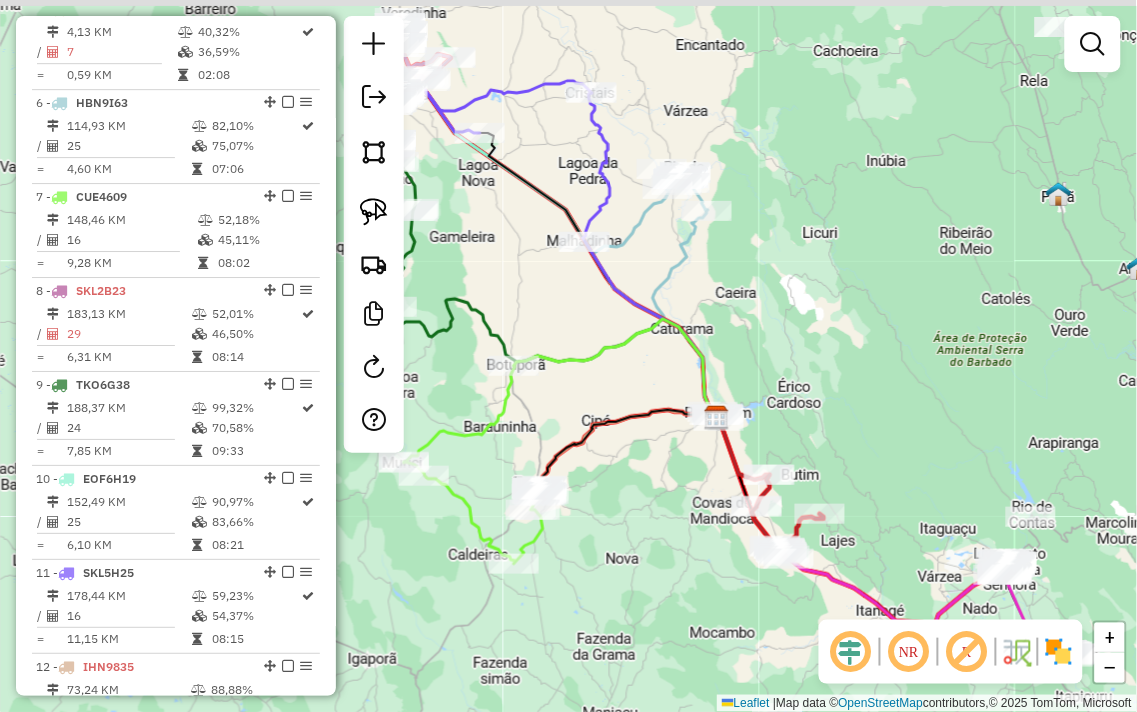 drag, startPoint x: 697, startPoint y: 454, endPoint x: 654, endPoint y: 498, distance: 61.522354 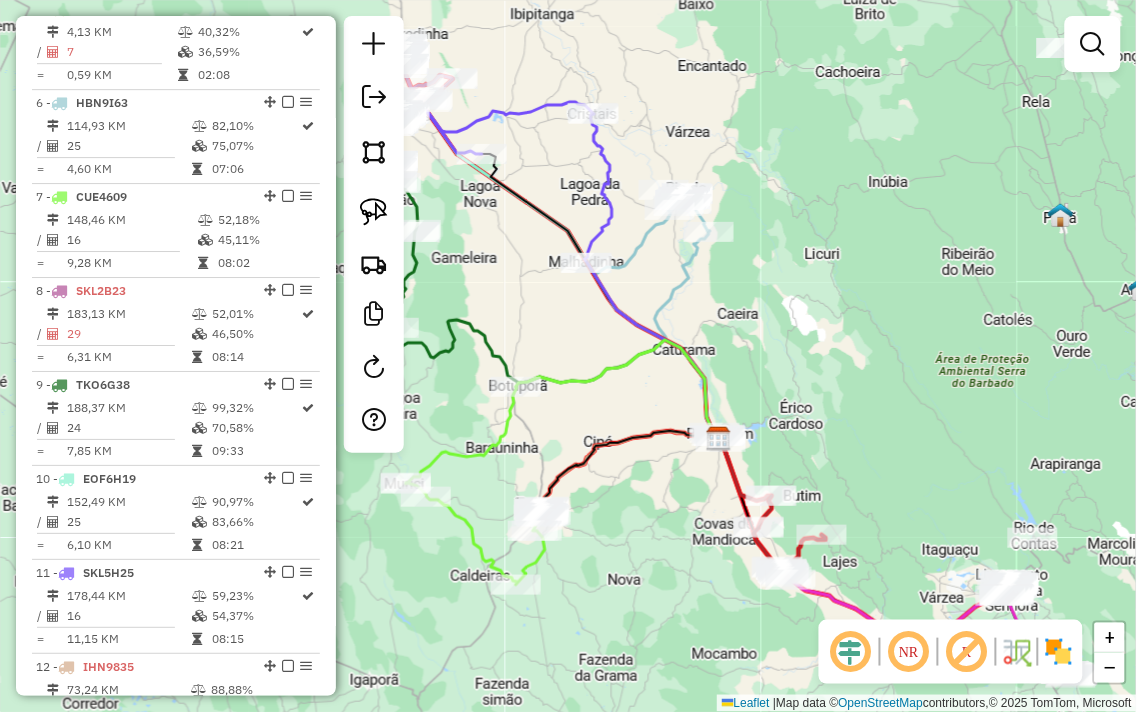 drag, startPoint x: 808, startPoint y: 214, endPoint x: 810, endPoint y: 233, distance: 19.104973 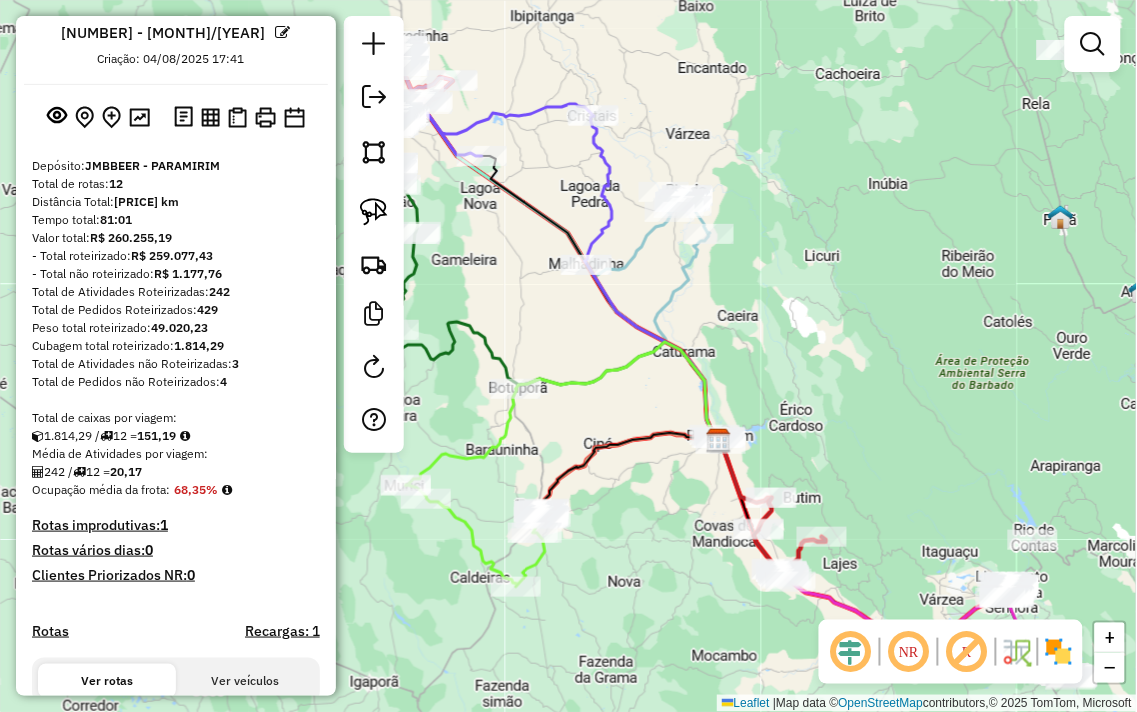 scroll, scrollTop: 0, scrollLeft: 0, axis: both 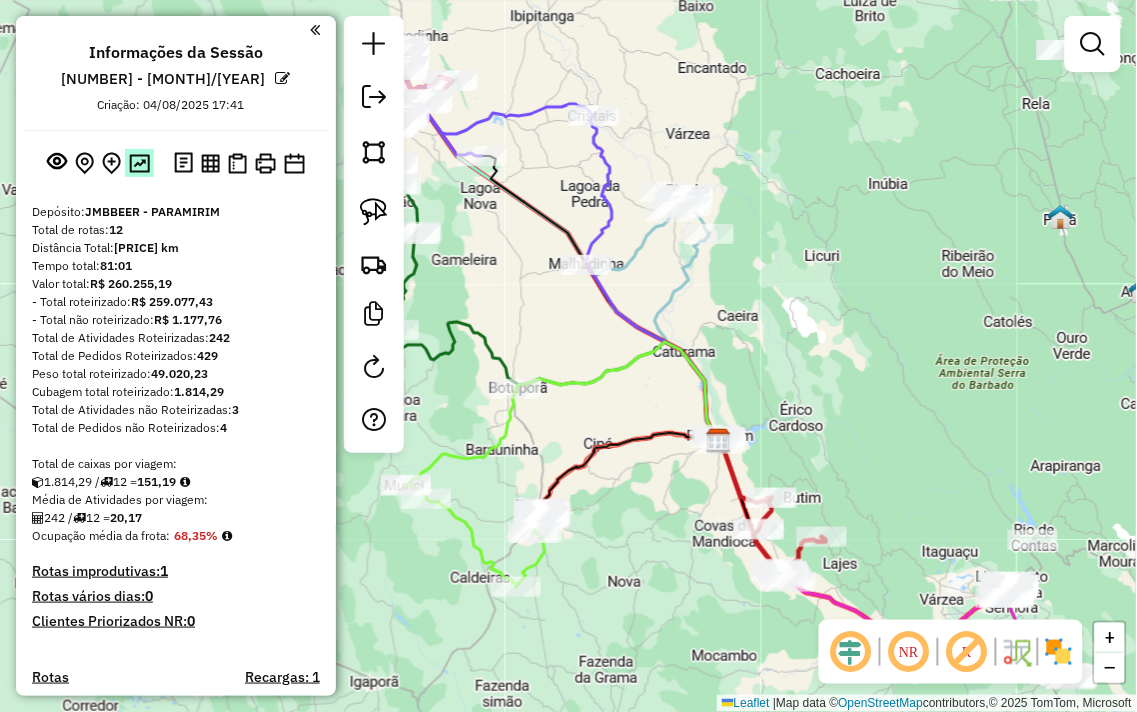 click at bounding box center (139, 163) 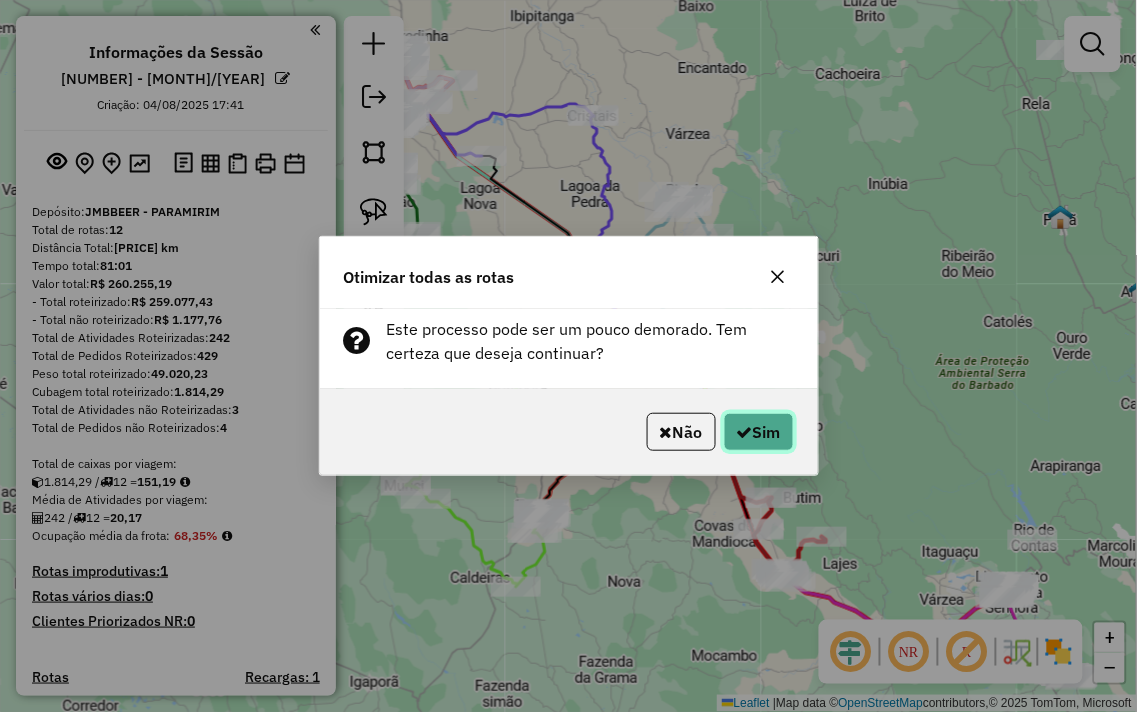 click on "Sim" 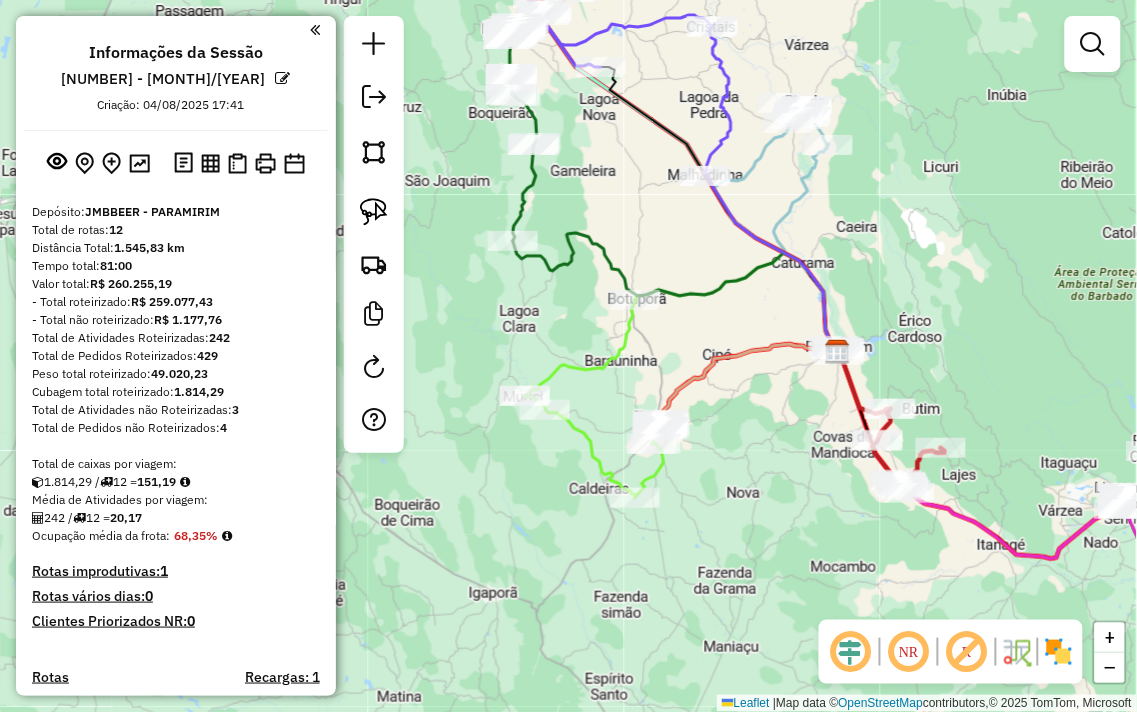 drag, startPoint x: 1005, startPoint y: 214, endPoint x: 985, endPoint y: 243, distance: 35.22783 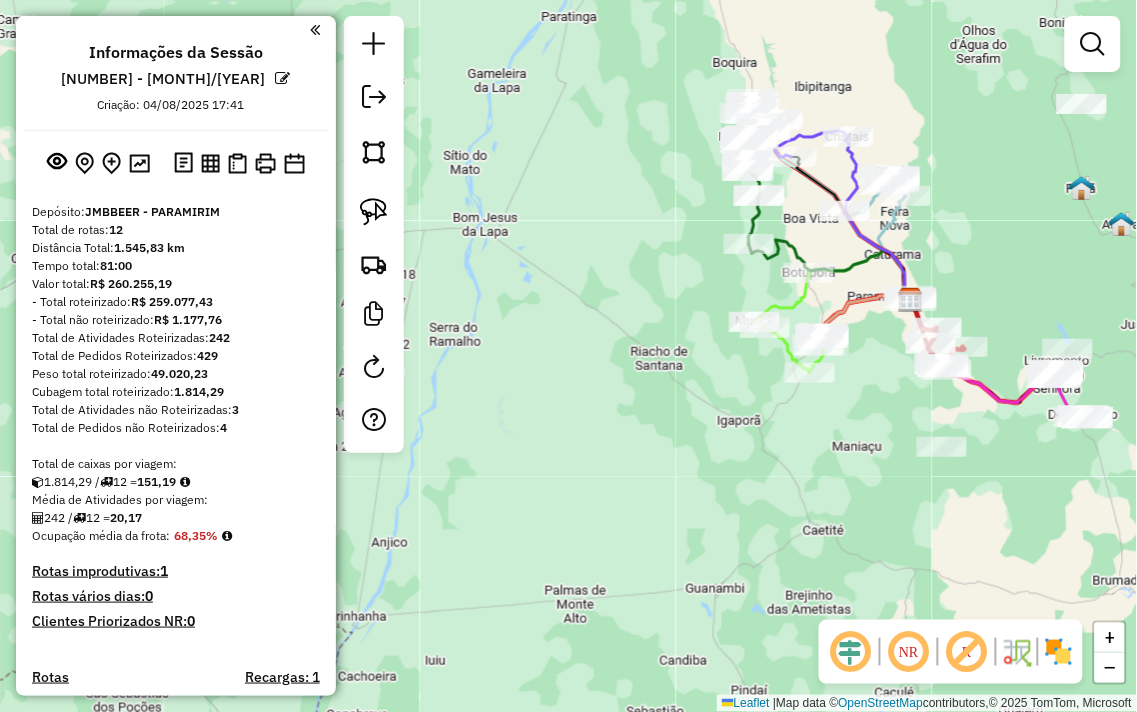 click on "Janela de atendimento Grade de atendimento Capacidade Transportadoras Veículos Cliente Pedidos  Rotas Selecione os dias de semana para filtrar as janelas de atendimento  Seg   Ter   Qua   Qui   Sex   Sáb   Dom  Informe o período da janela de atendimento: De: Até:  Filtrar exatamente a janela do cliente  Considerar janela de atendimento padrão  Selecione os dias de semana para filtrar as grades de atendimento  Seg   Ter   Qua   Qui   Sex   Sáb   Dom   Considerar clientes sem dia de atendimento cadastrado  Clientes fora do dia de atendimento selecionado Filtrar as atividades entre os valores definidos abaixo:  Peso mínimo:   Peso máximo:   Cubagem mínima:   Cubagem máxima:   De:   Até:  Filtrar as atividades entre o tempo de atendimento definido abaixo:  De:   Até:   Considerar capacidade total dos clientes não roteirizados Transportadora: Selecione um ou mais itens Tipo de veículo: Selecione um ou mais itens Veículo: Selecione um ou mais itens Motorista: Selecione um ou mais itens Nome: Rótulo:" 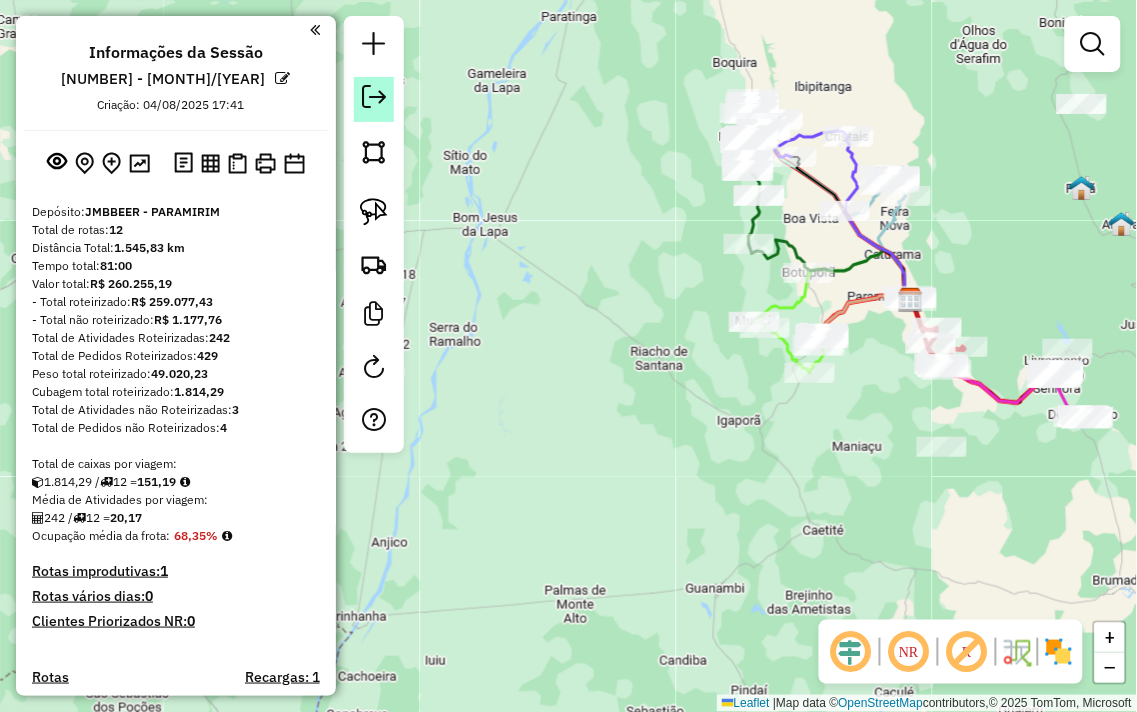 click 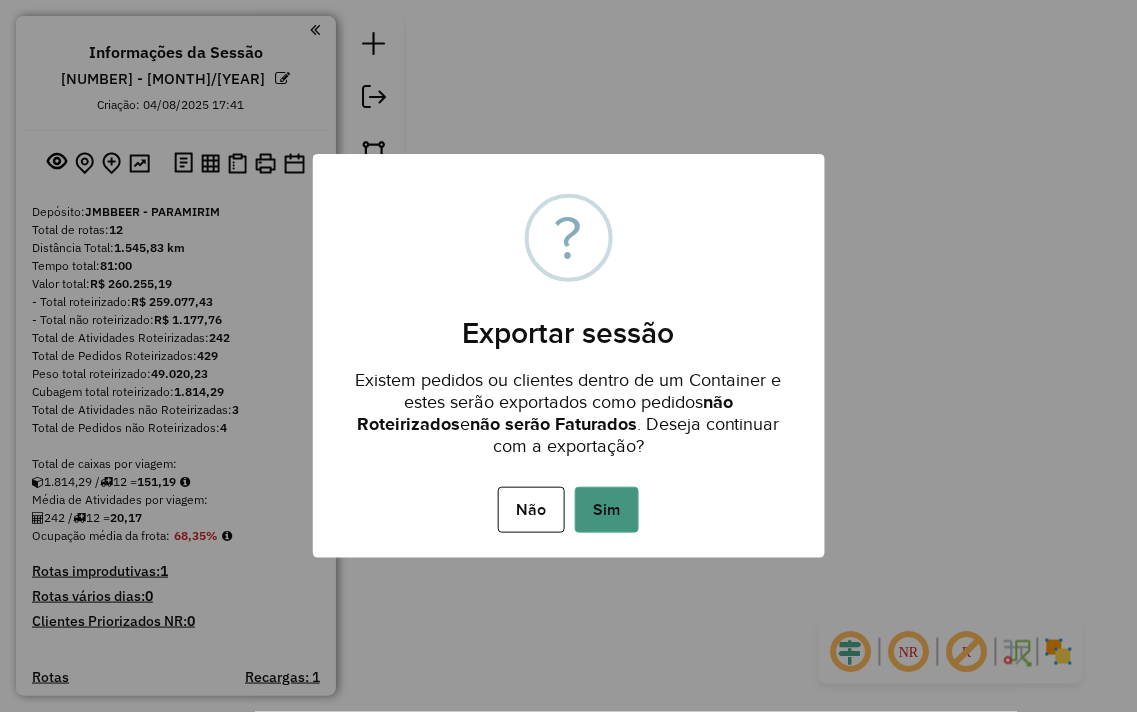 click on "Sim" at bounding box center [607, 510] 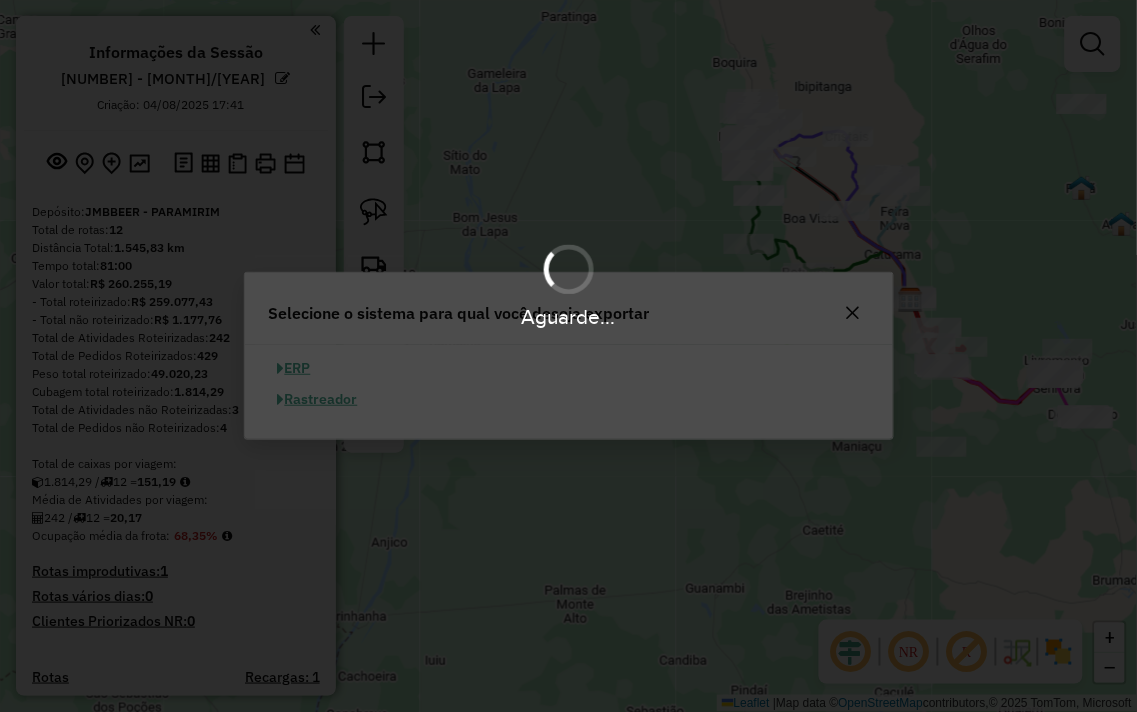 click on "Aguarde..." at bounding box center (568, 356) 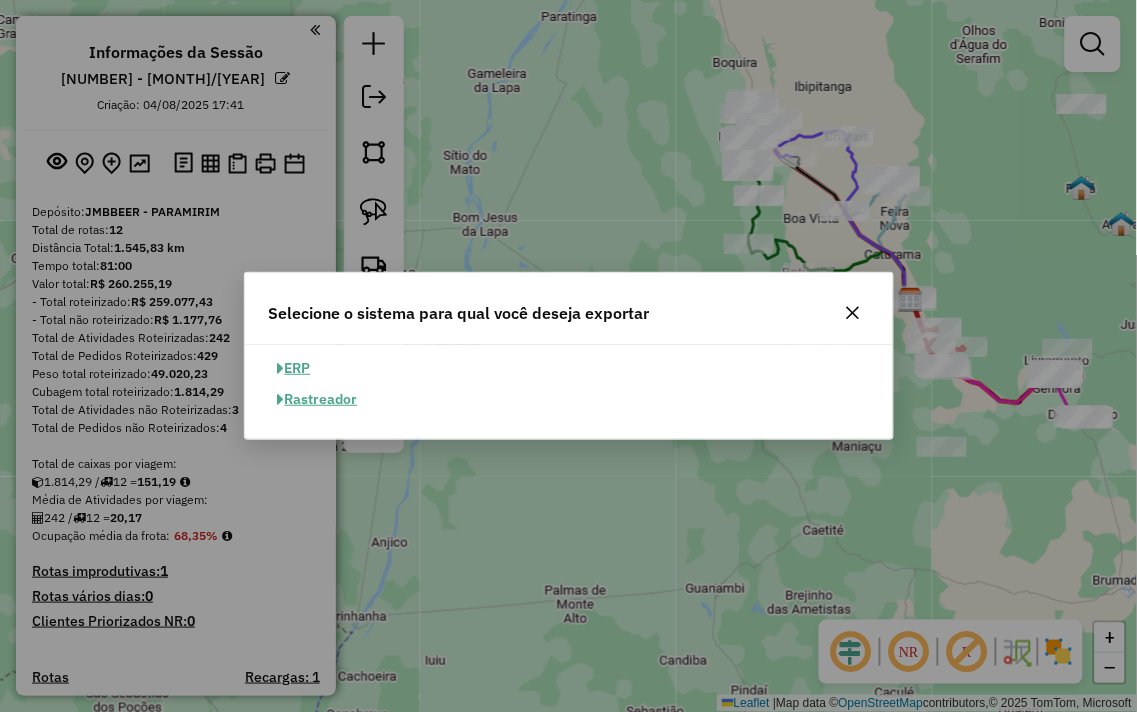 click on "ERP" 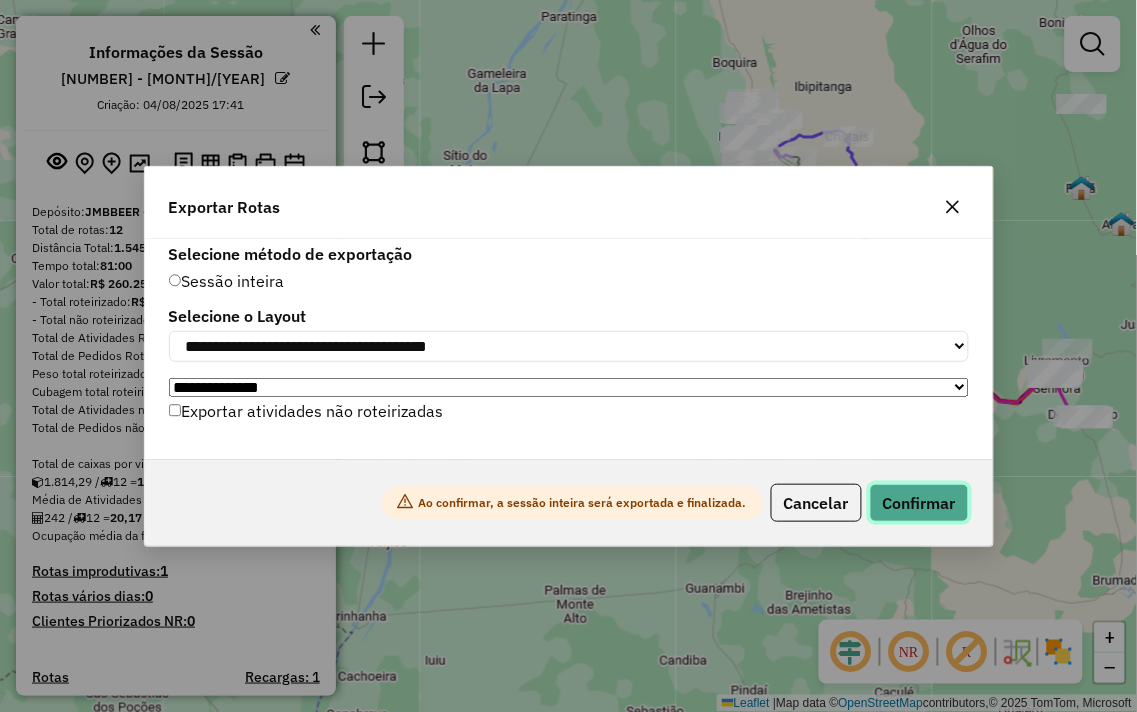 click on "Confirmar" 